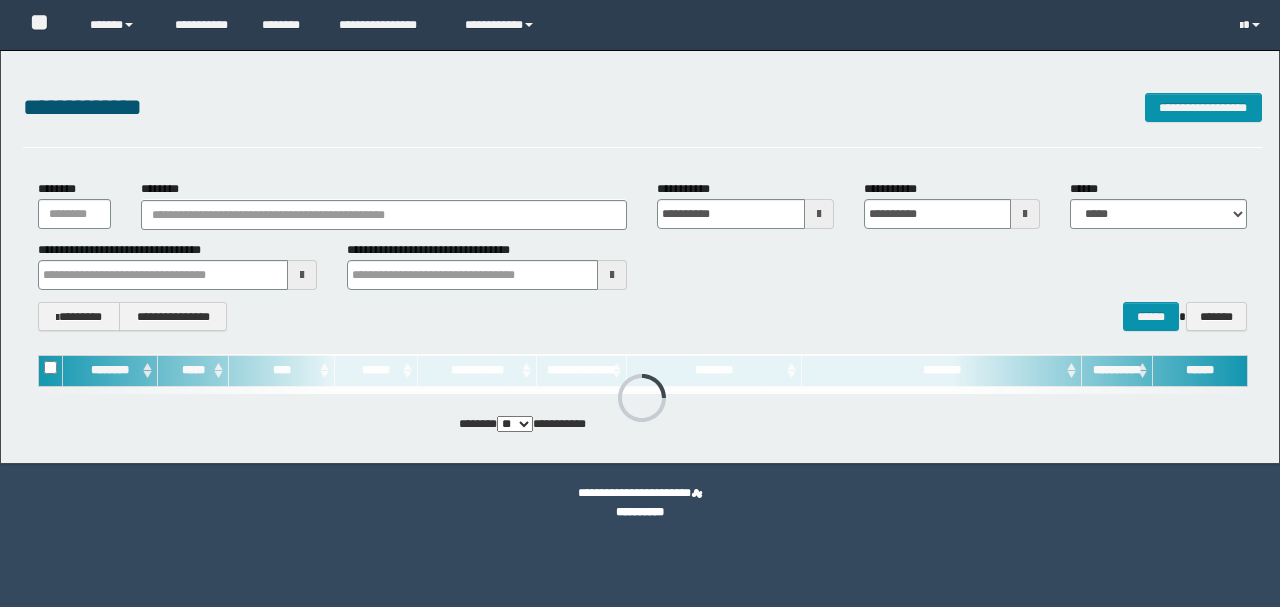 scroll, scrollTop: 0, scrollLeft: 0, axis: both 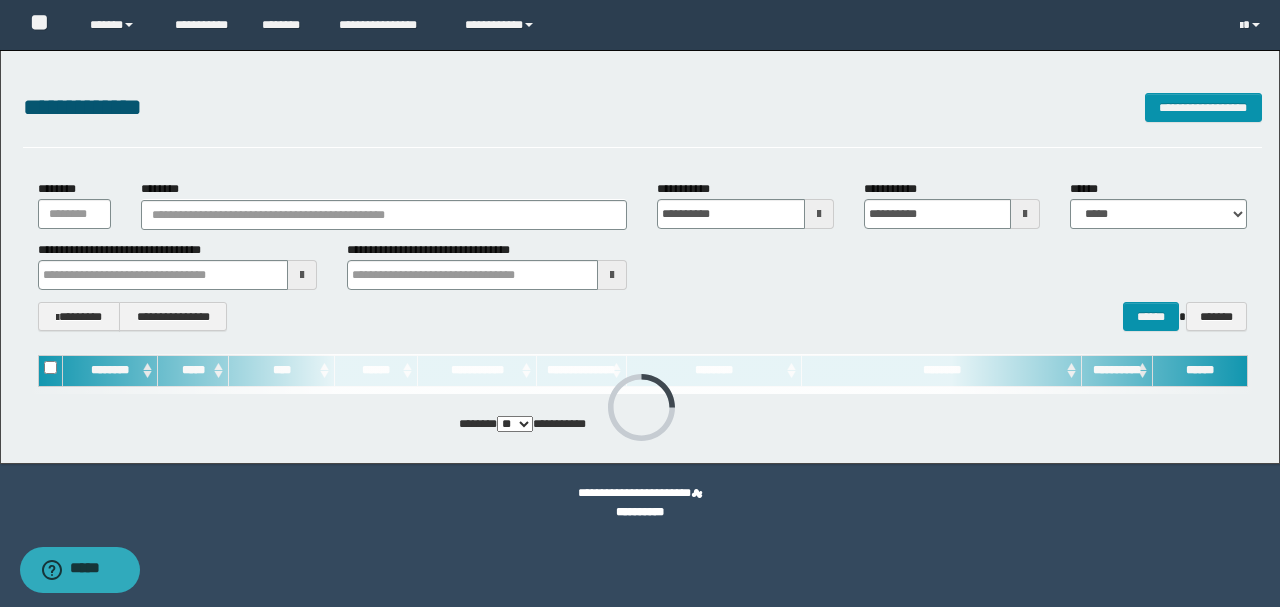 click on "********" at bounding box center (384, 204) 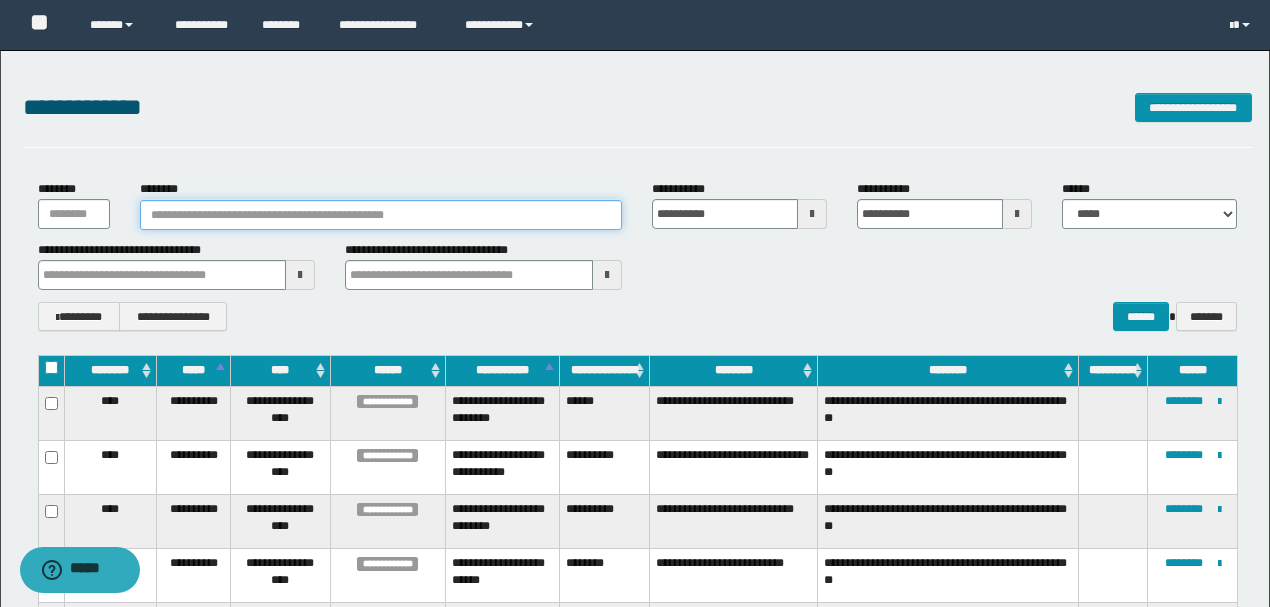 click on "********" at bounding box center [381, 215] 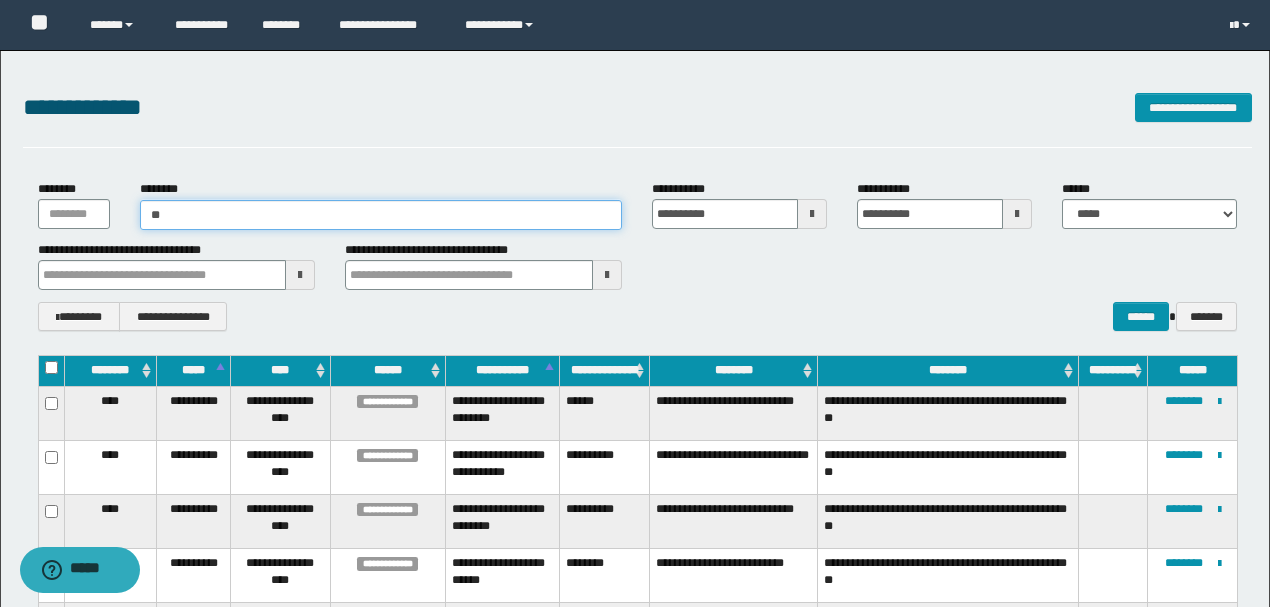 type on "***" 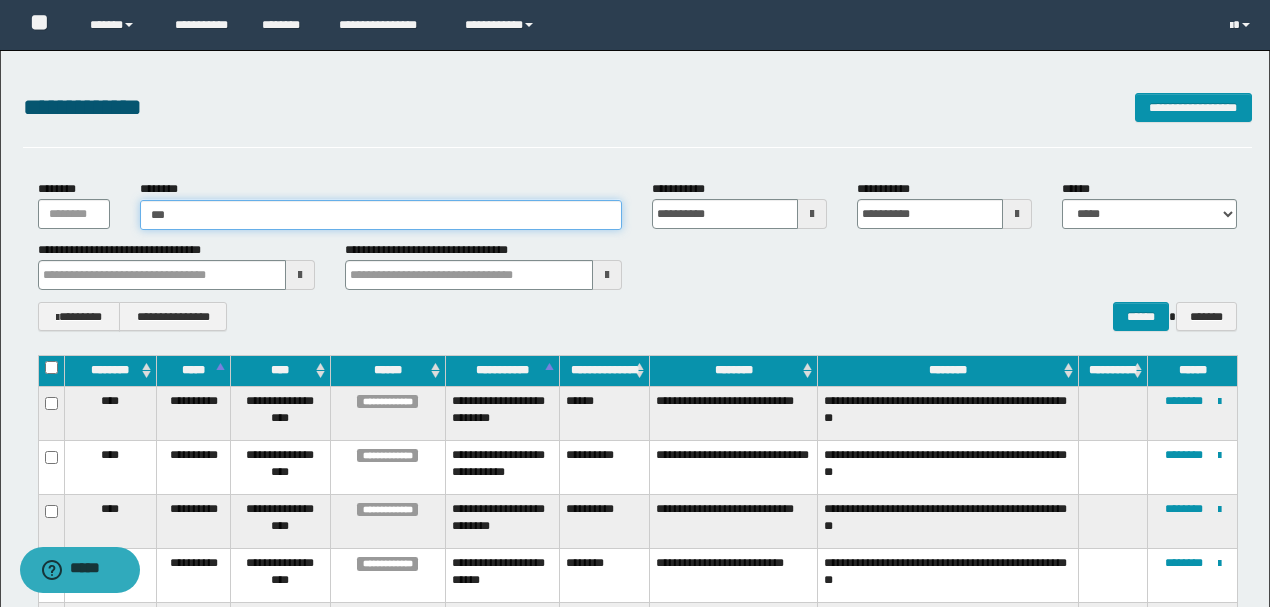 type on "***" 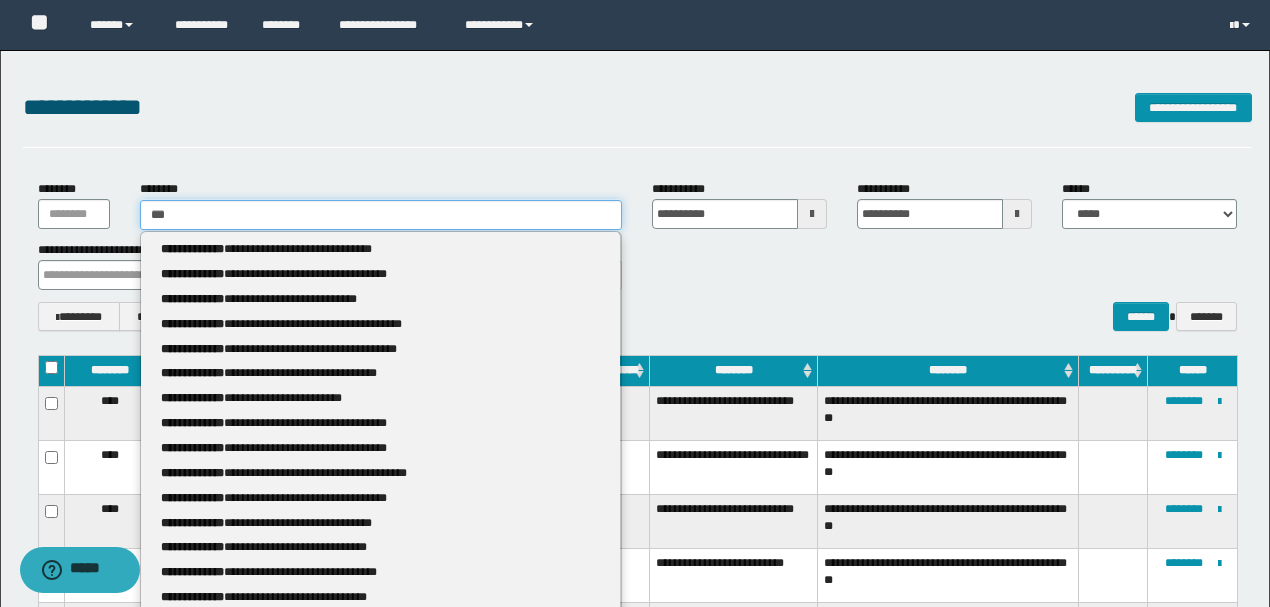 type 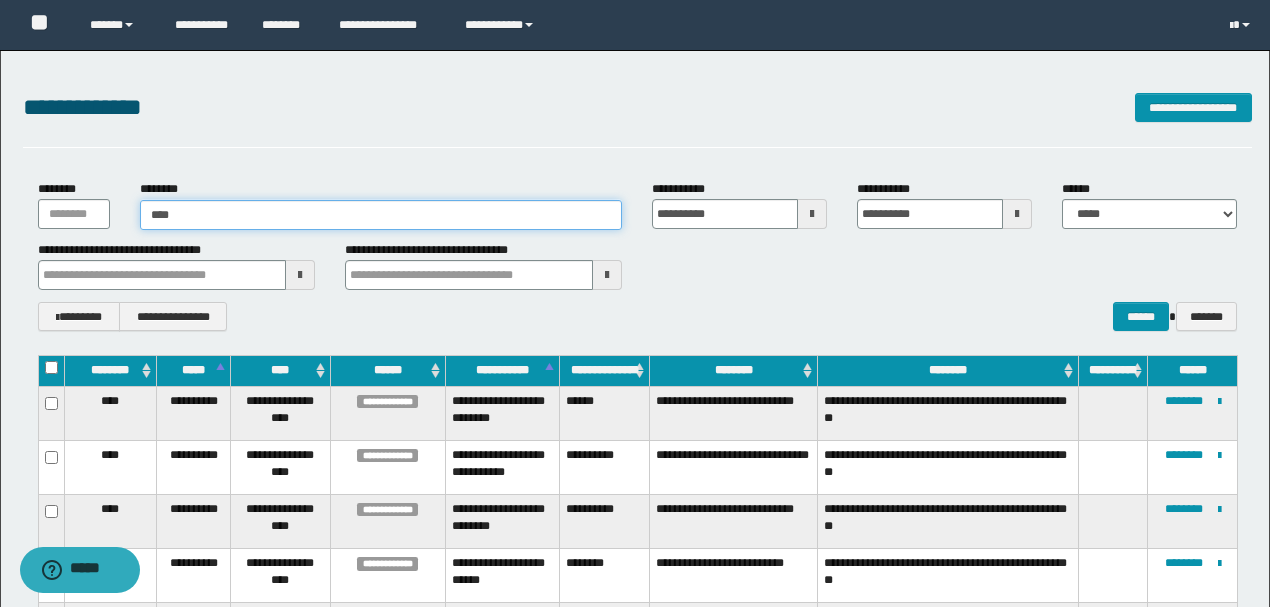 type on "****" 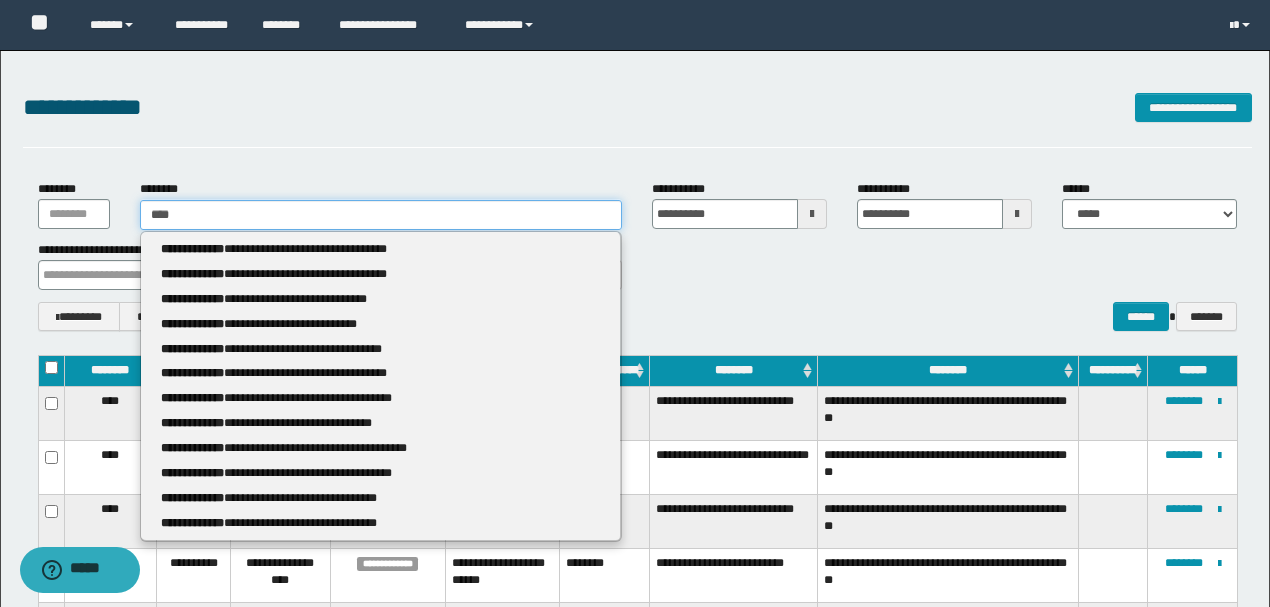 type 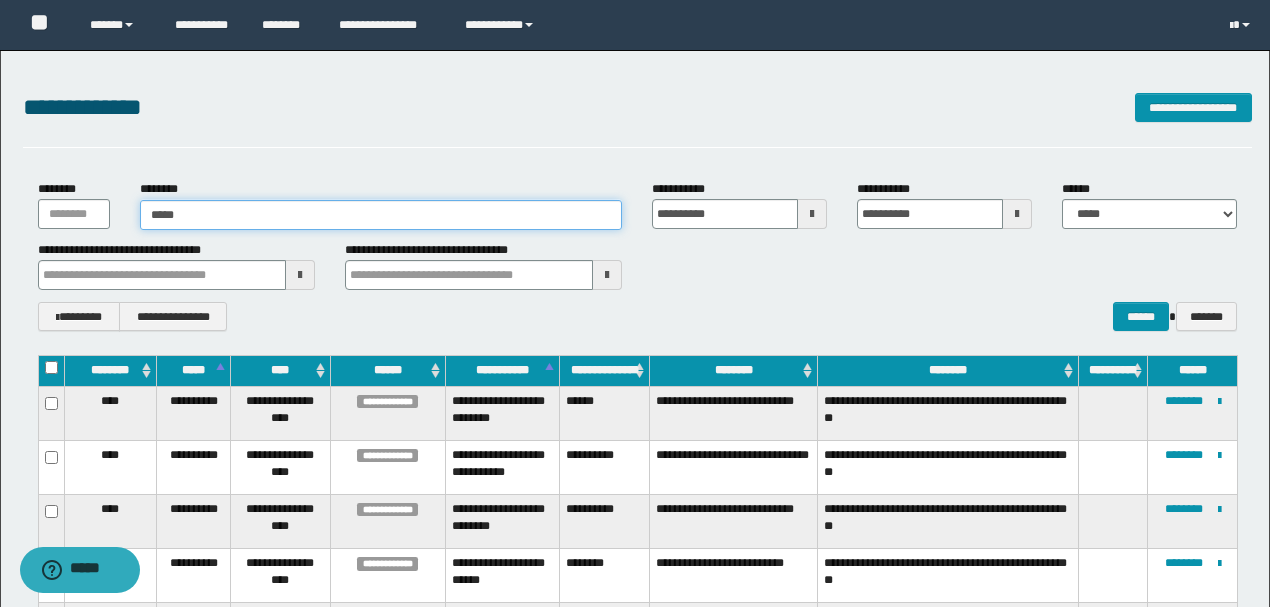 type on "*****" 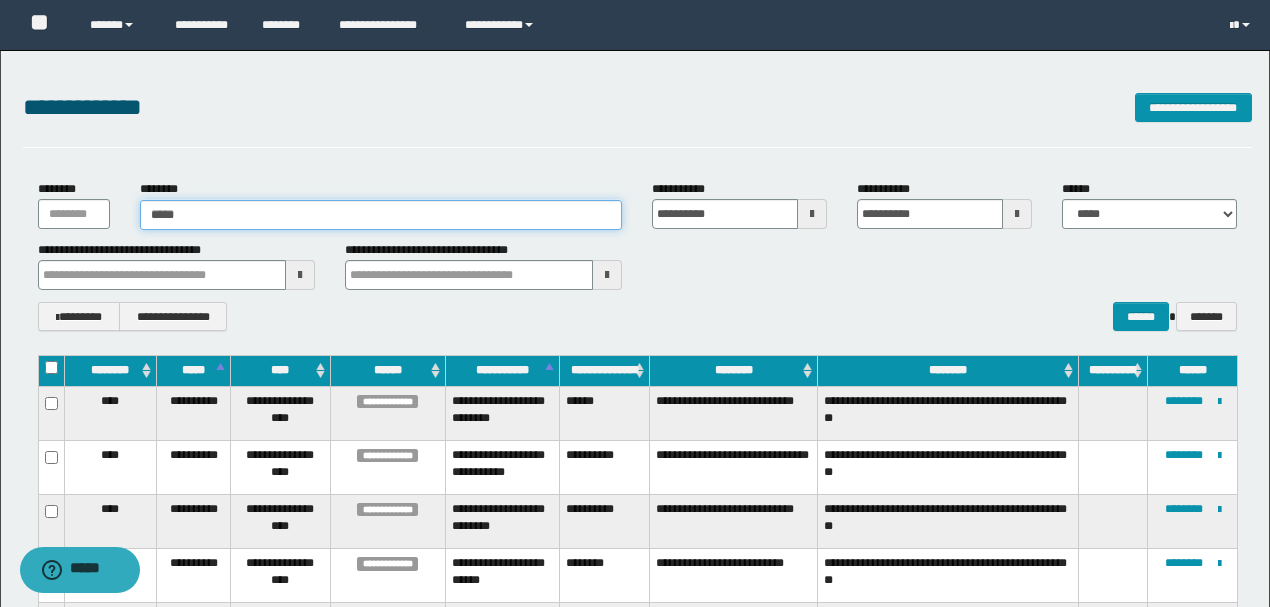 type 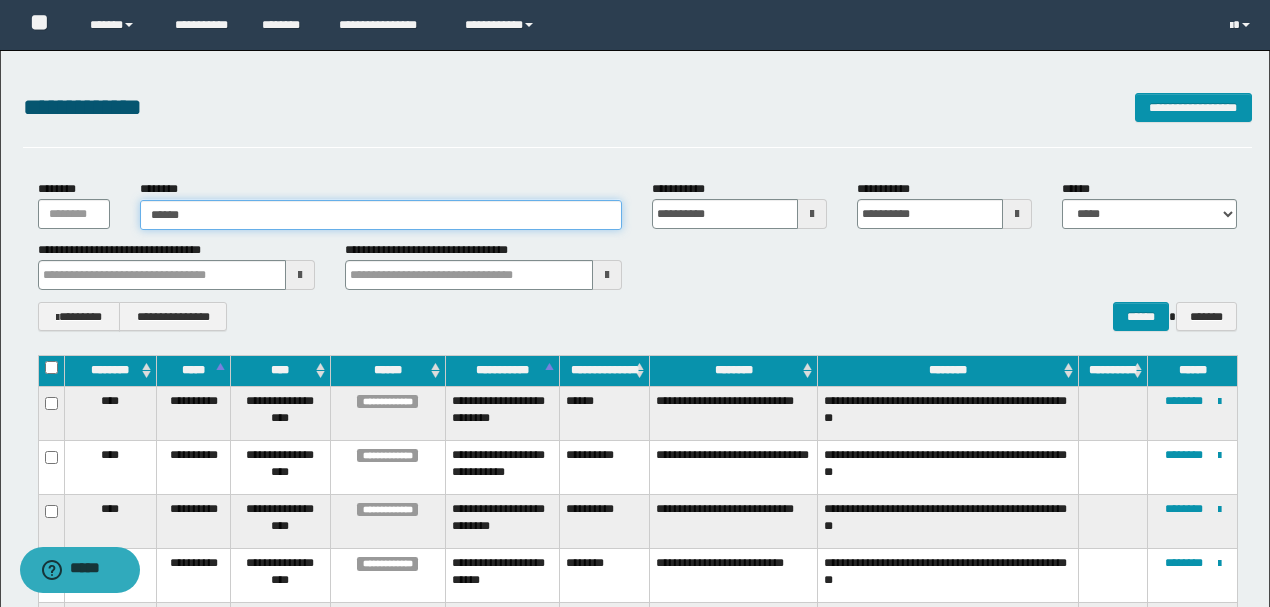 type on "******" 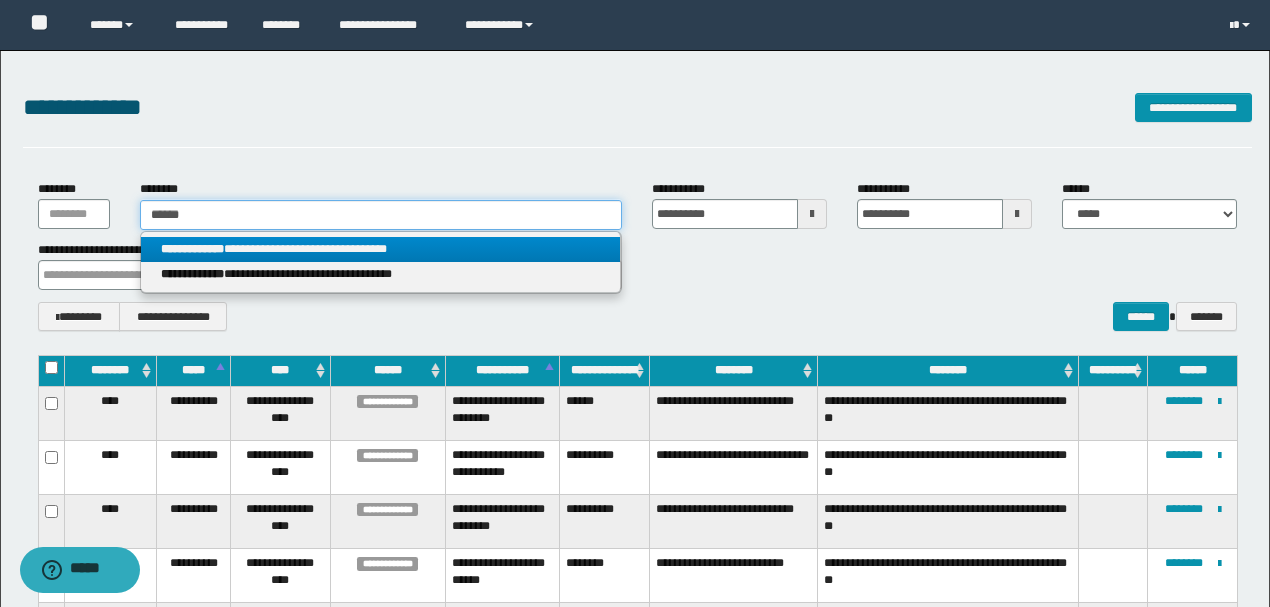 type on "******" 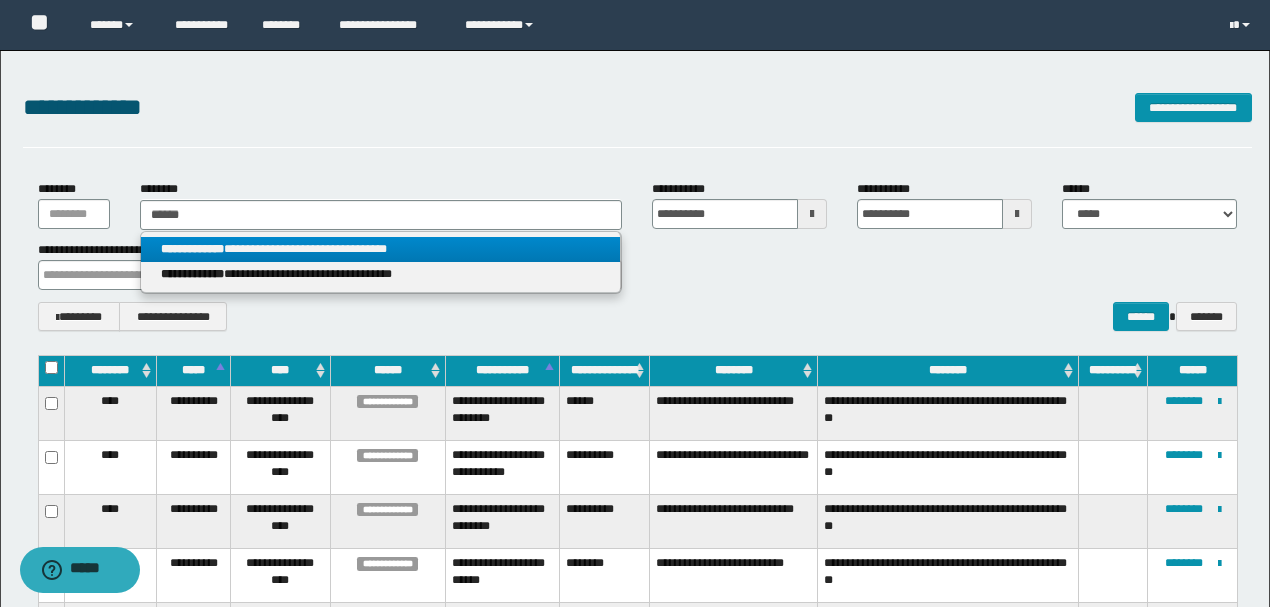 click on "**********" at bounding box center [380, 249] 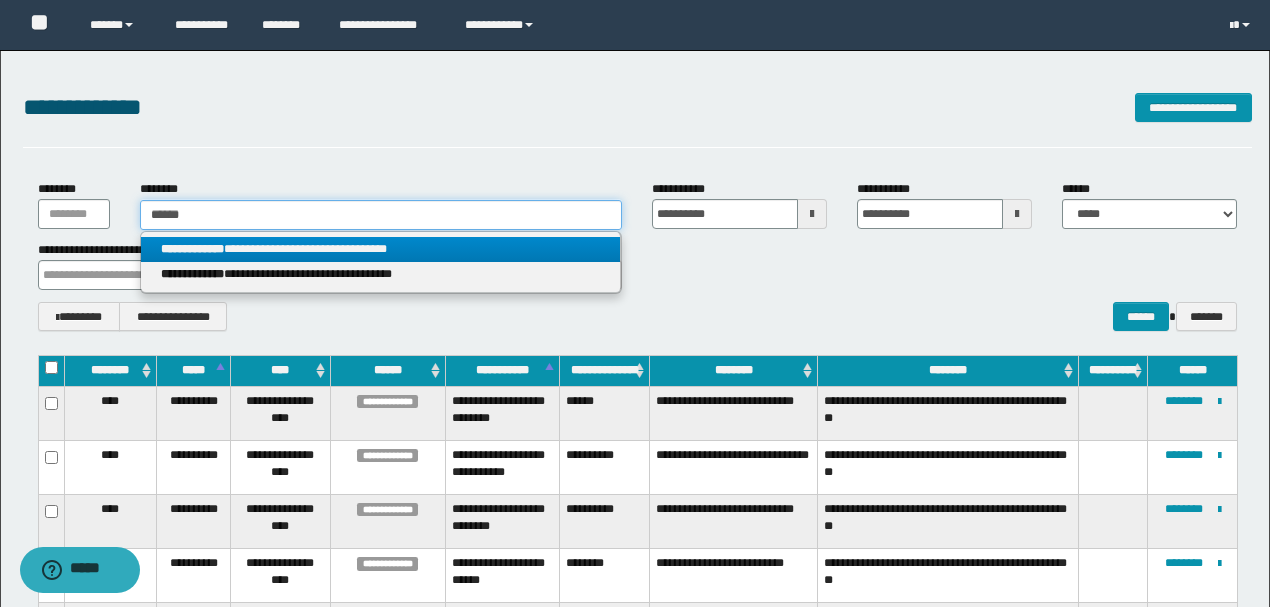 type 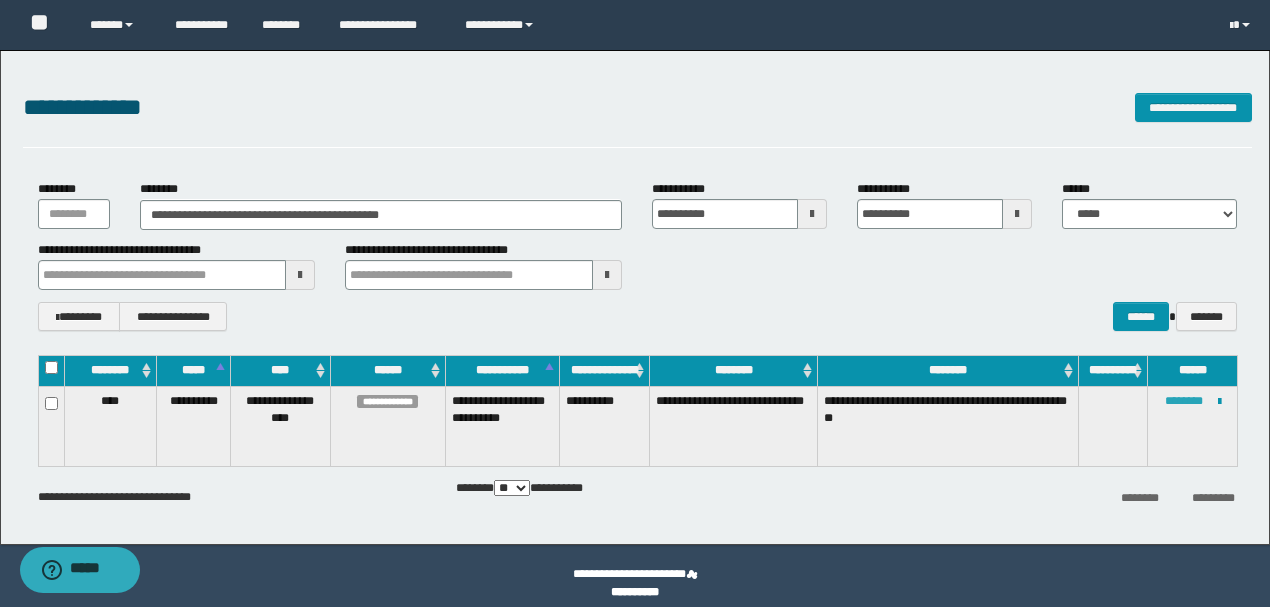 click on "********" at bounding box center (1184, 401) 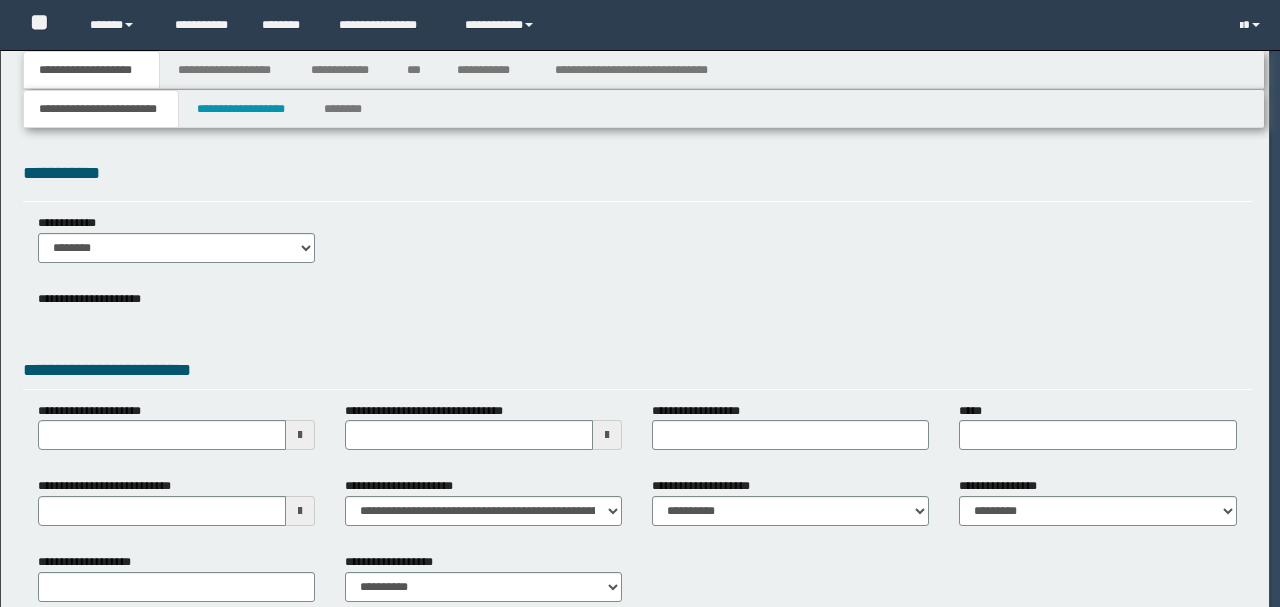 scroll, scrollTop: 0, scrollLeft: 0, axis: both 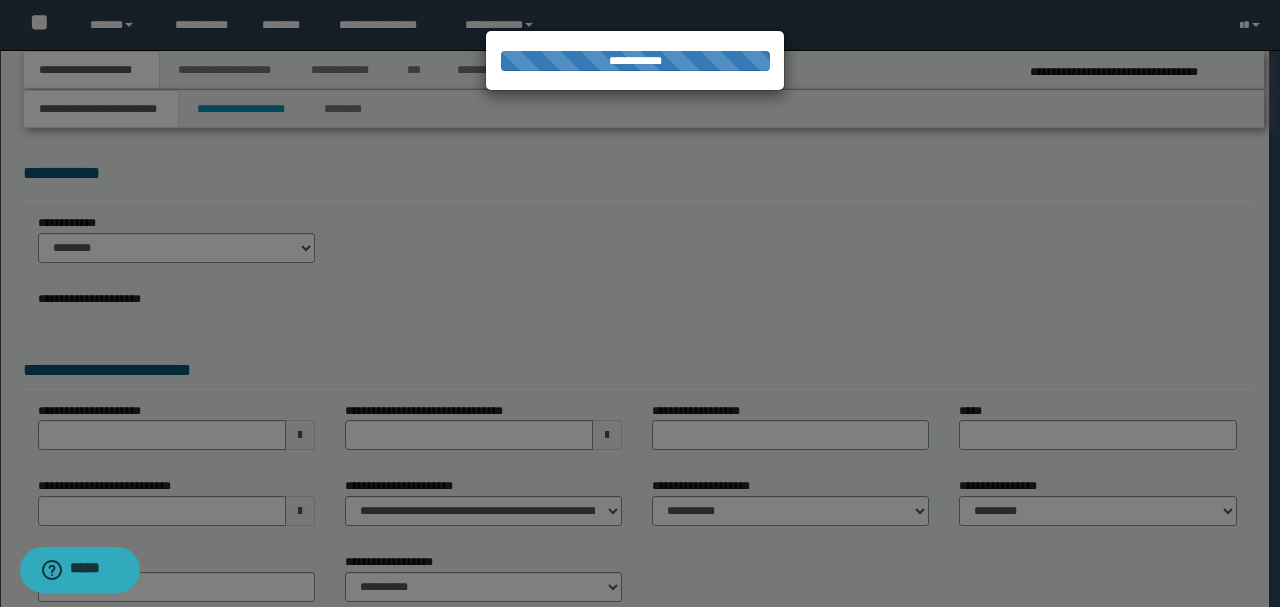 select on "*" 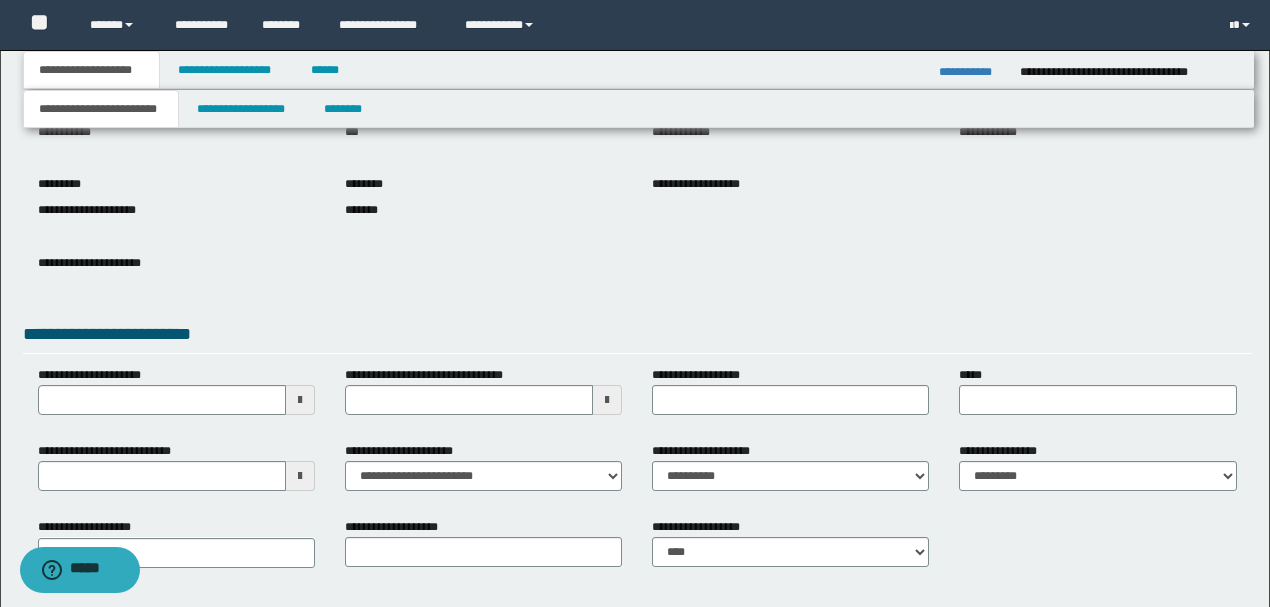 scroll, scrollTop: 200, scrollLeft: 0, axis: vertical 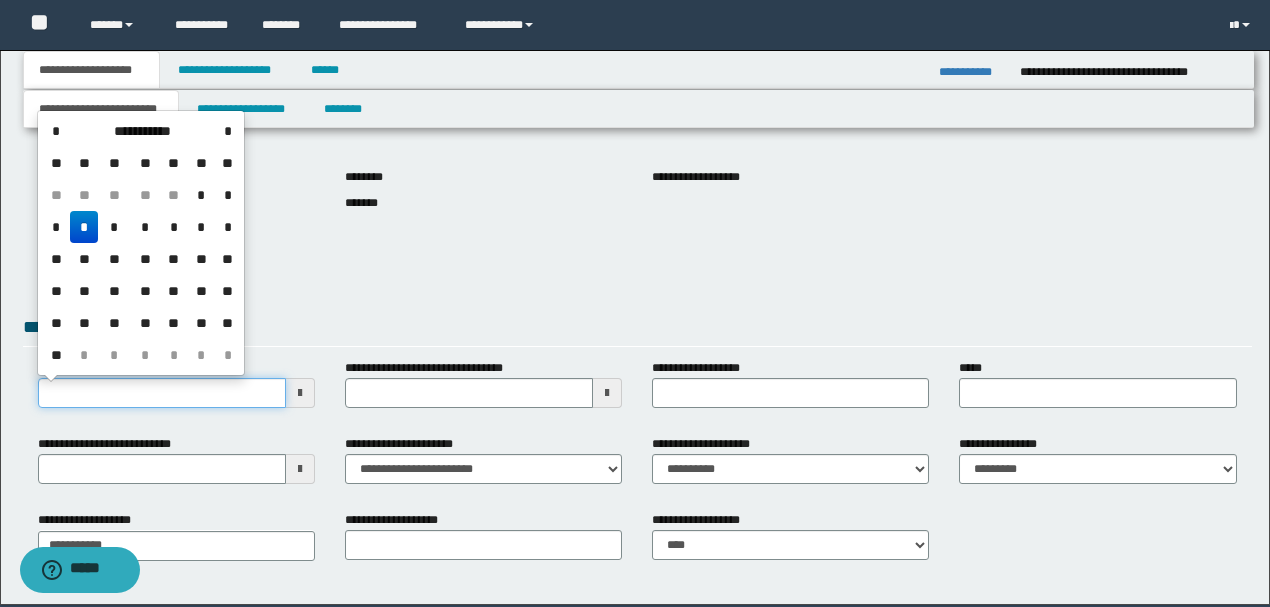 click on "**********" at bounding box center [162, 393] 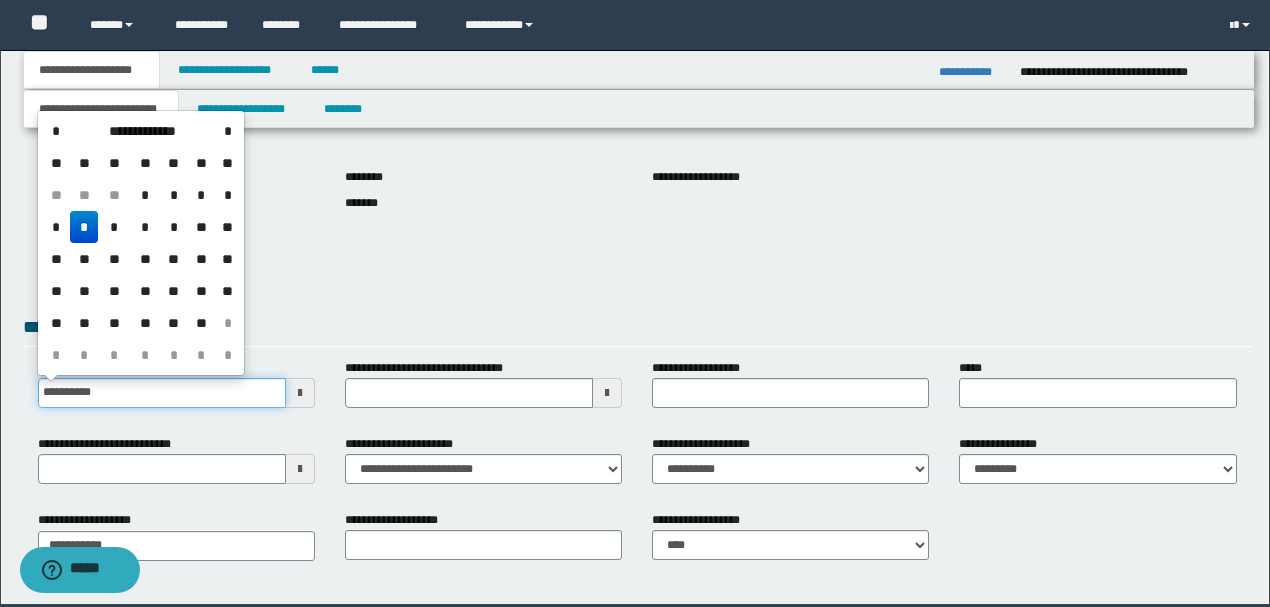 type on "**********" 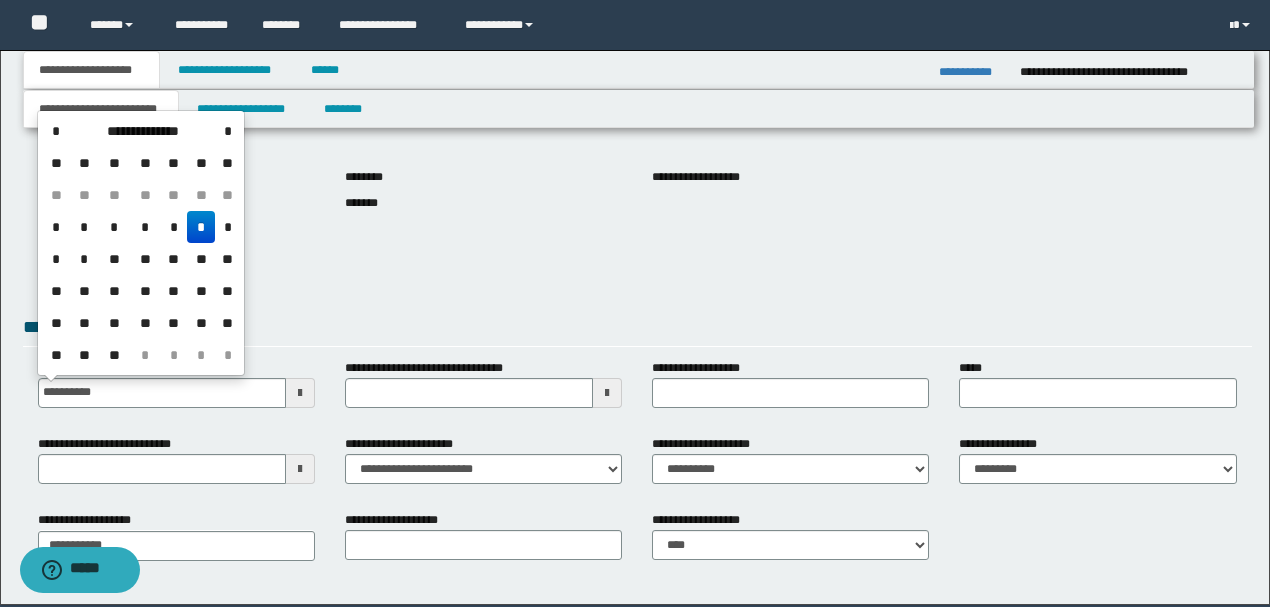 click on "*" at bounding box center (201, 227) 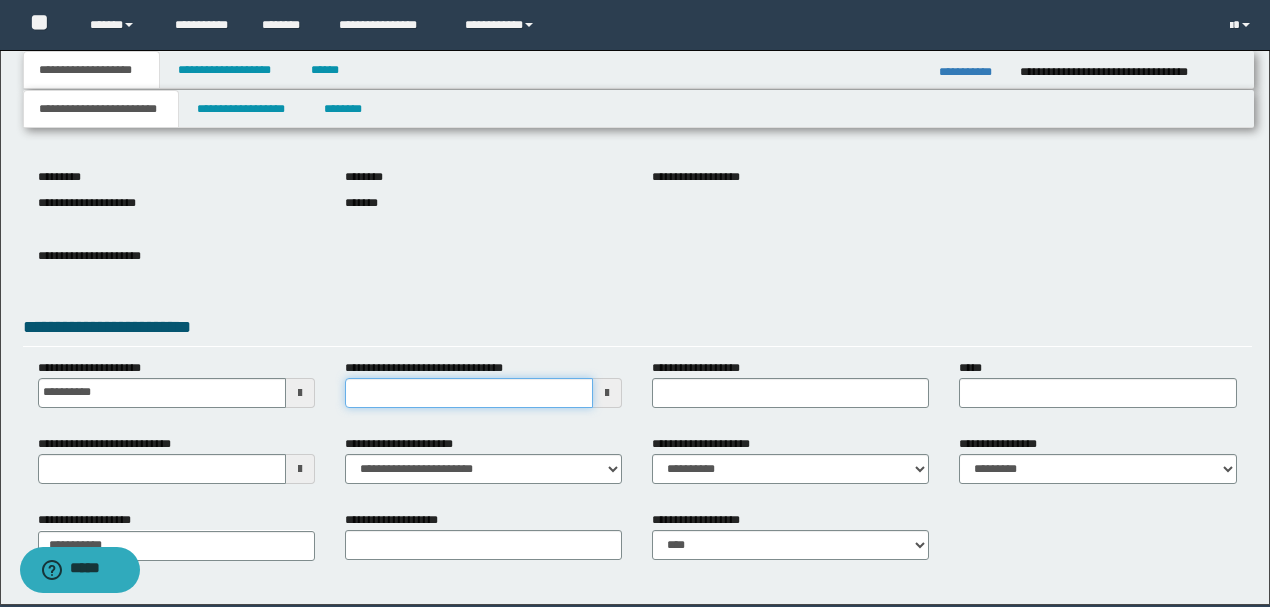 click on "**********" at bounding box center (469, 393) 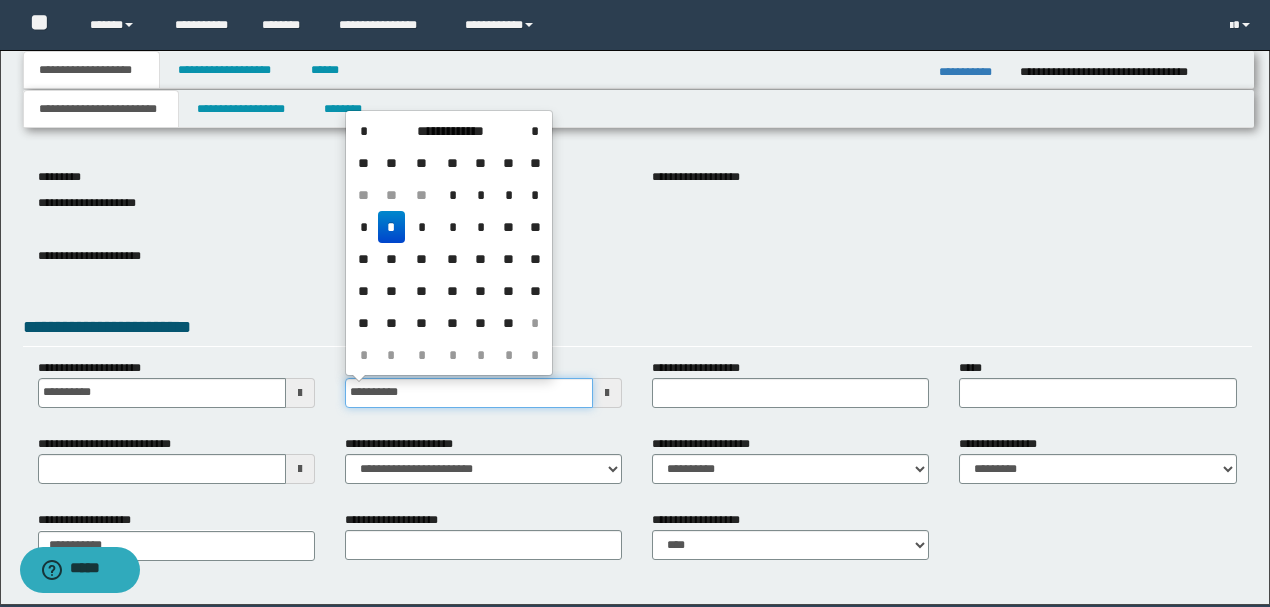 type on "**********" 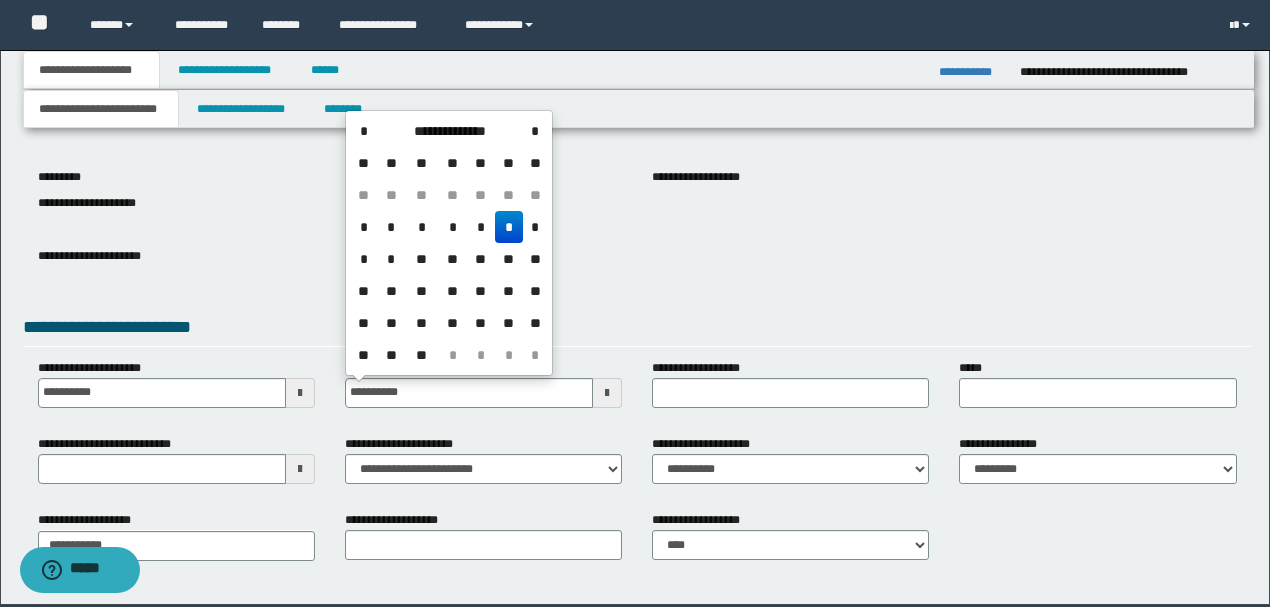 click on "*" at bounding box center [509, 227] 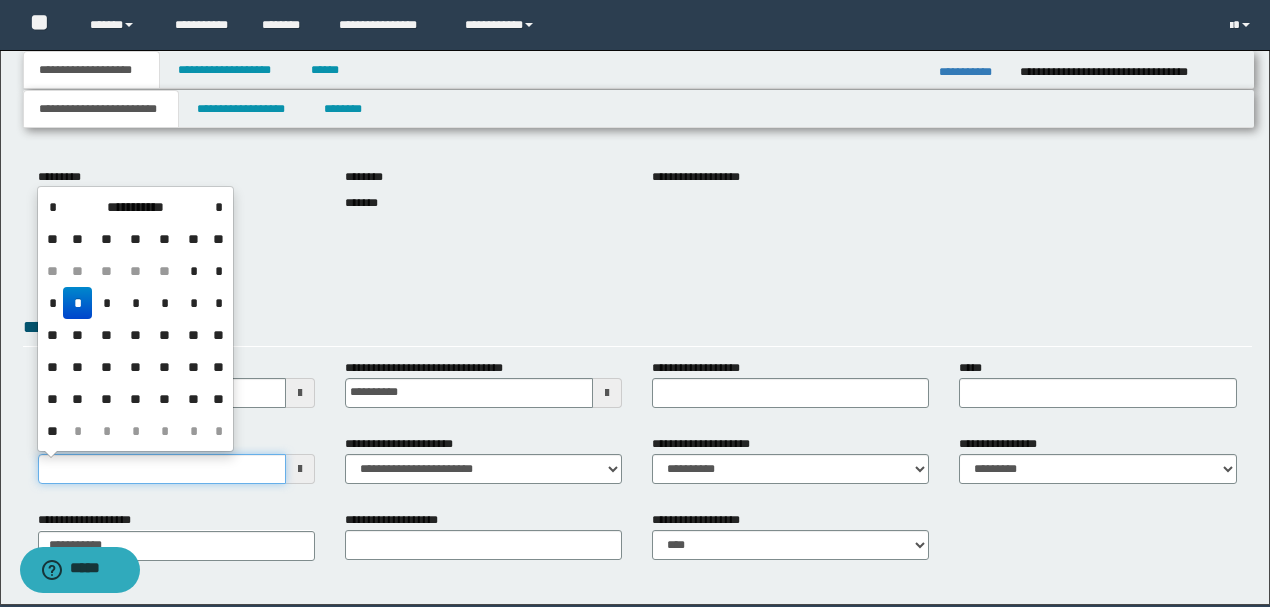 click on "**********" at bounding box center [162, 469] 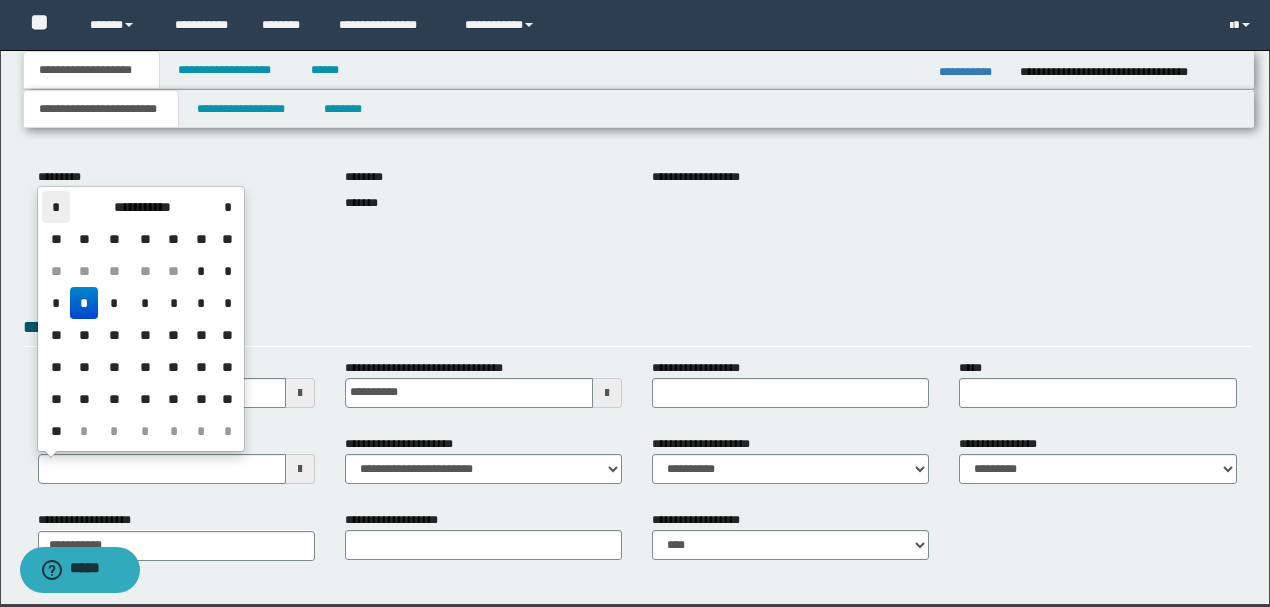 click on "*" at bounding box center [56, 207] 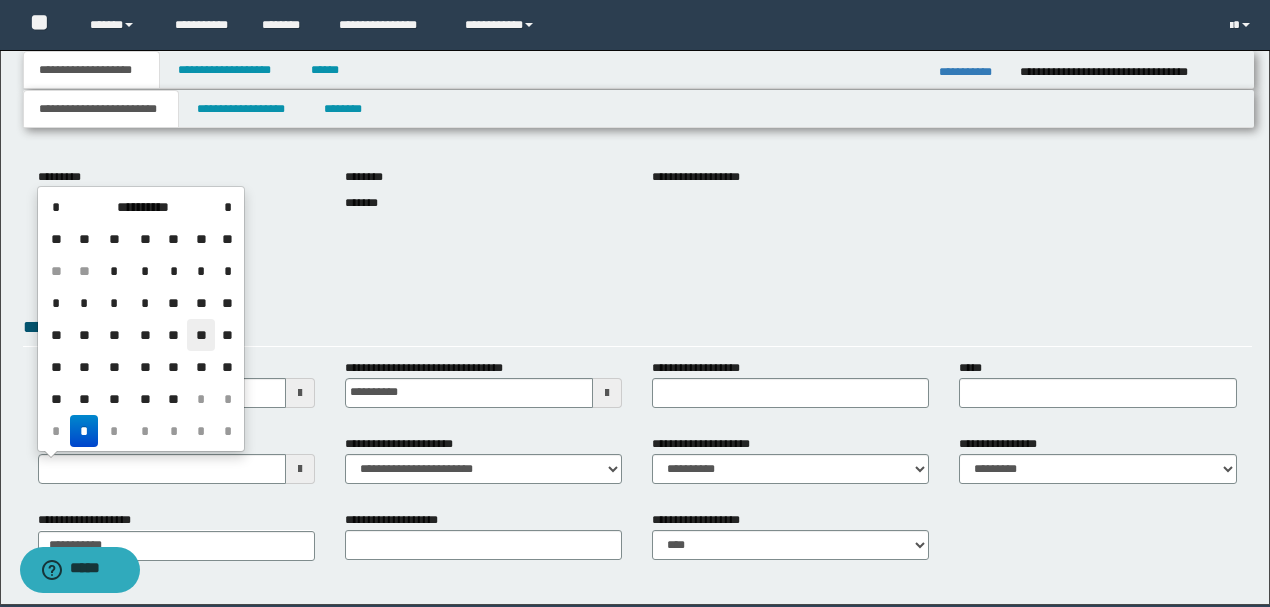 click on "**" at bounding box center (201, 335) 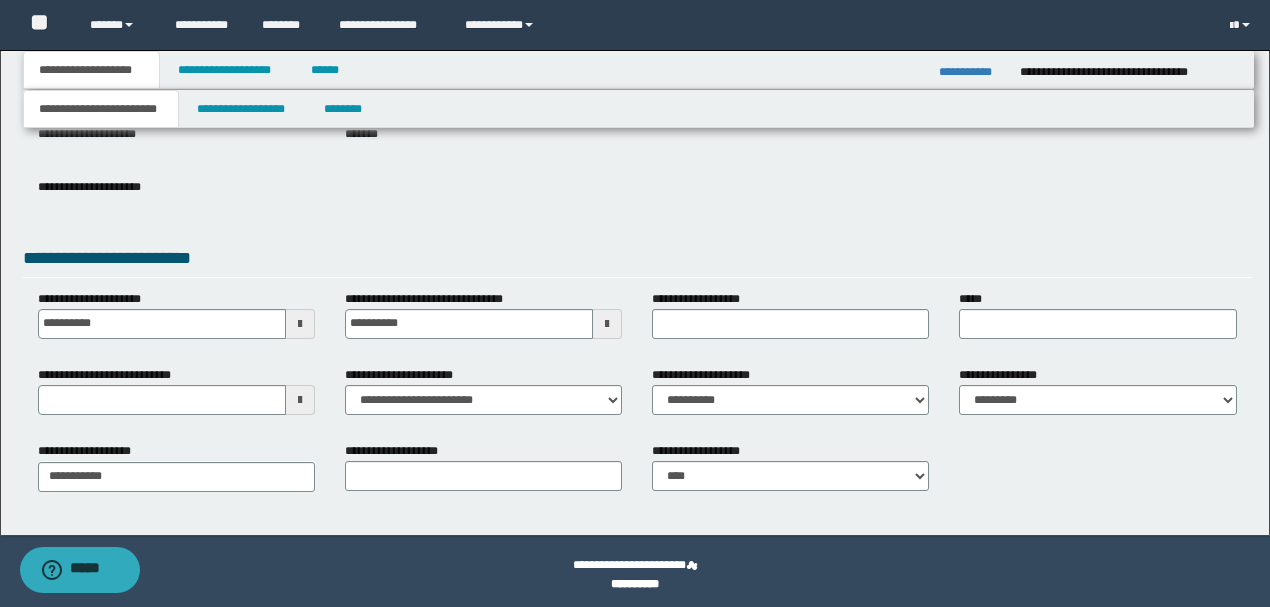 scroll, scrollTop: 275, scrollLeft: 0, axis: vertical 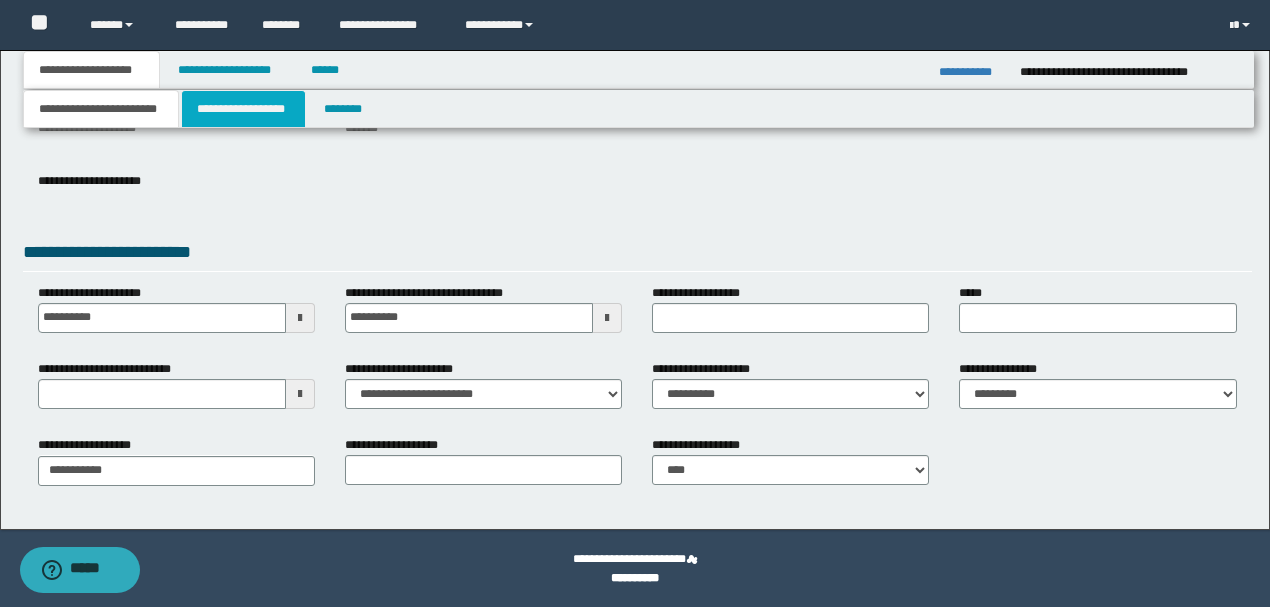 click on "**********" at bounding box center [243, 109] 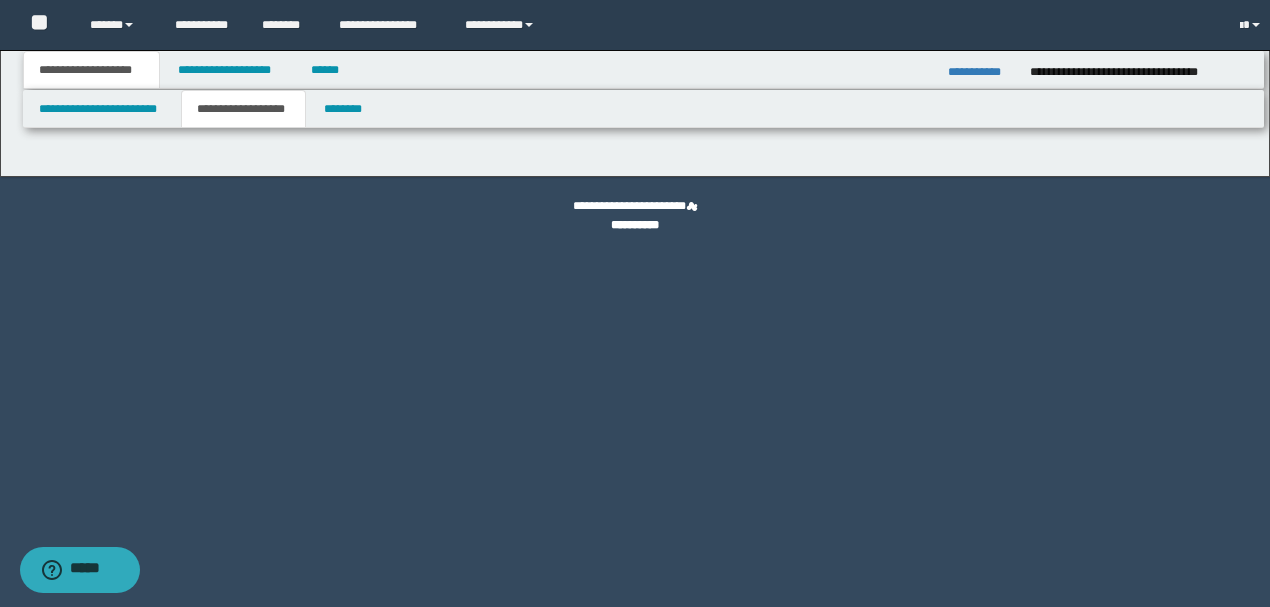 scroll, scrollTop: 0, scrollLeft: 0, axis: both 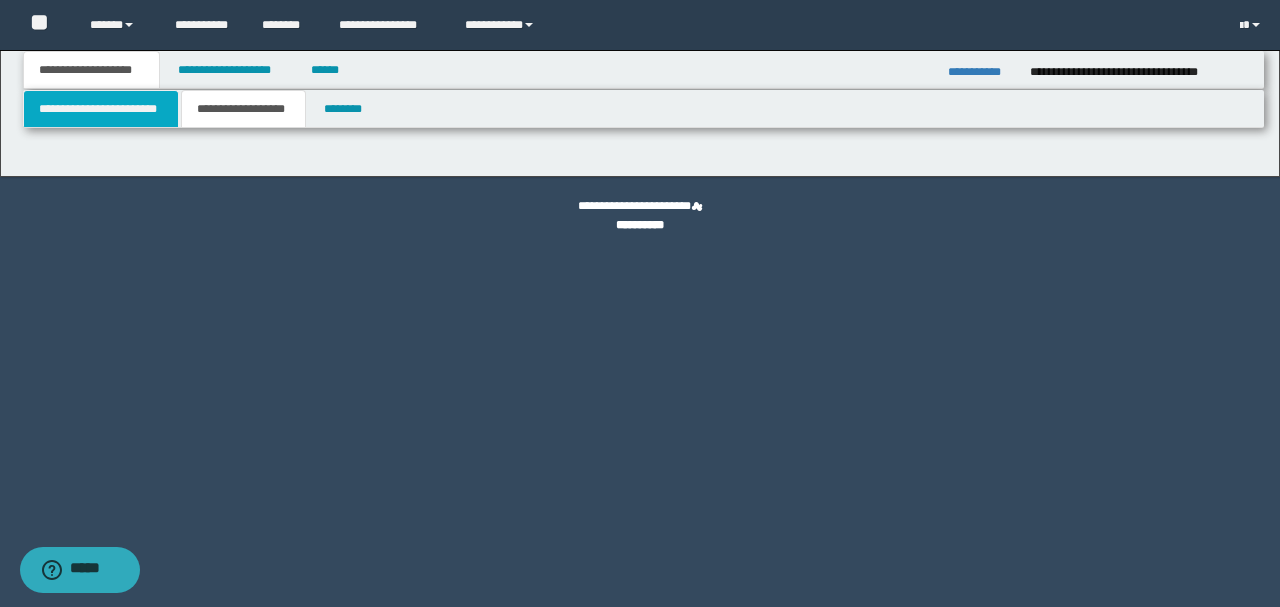 type on "**********" 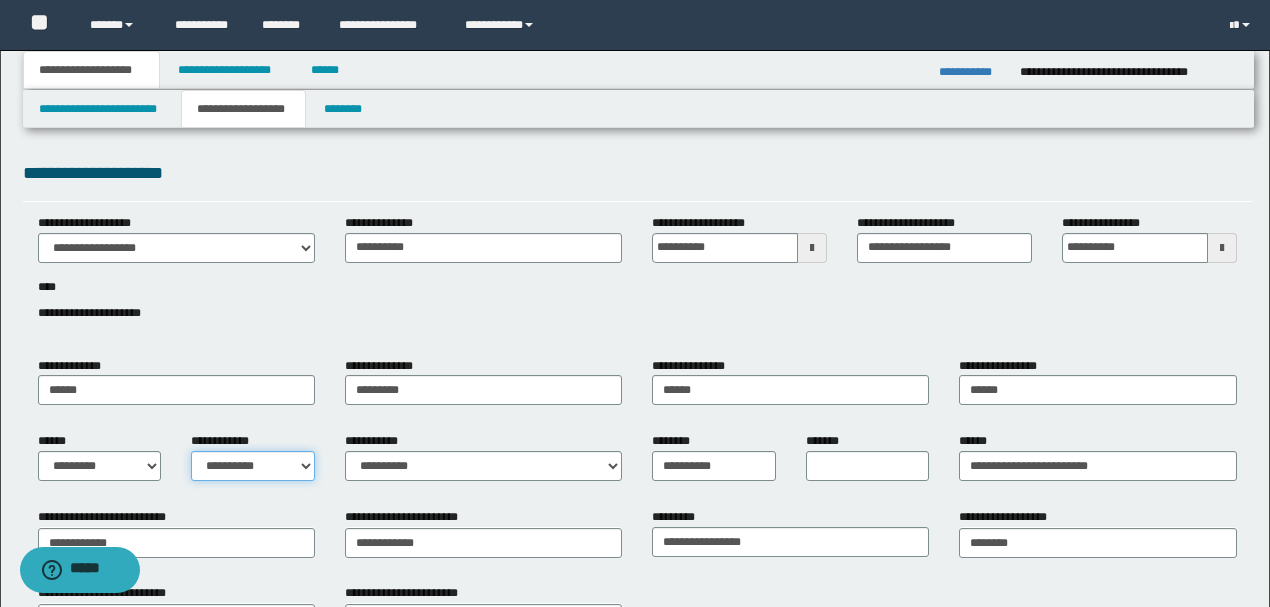 click on "**********" at bounding box center [253, 466] 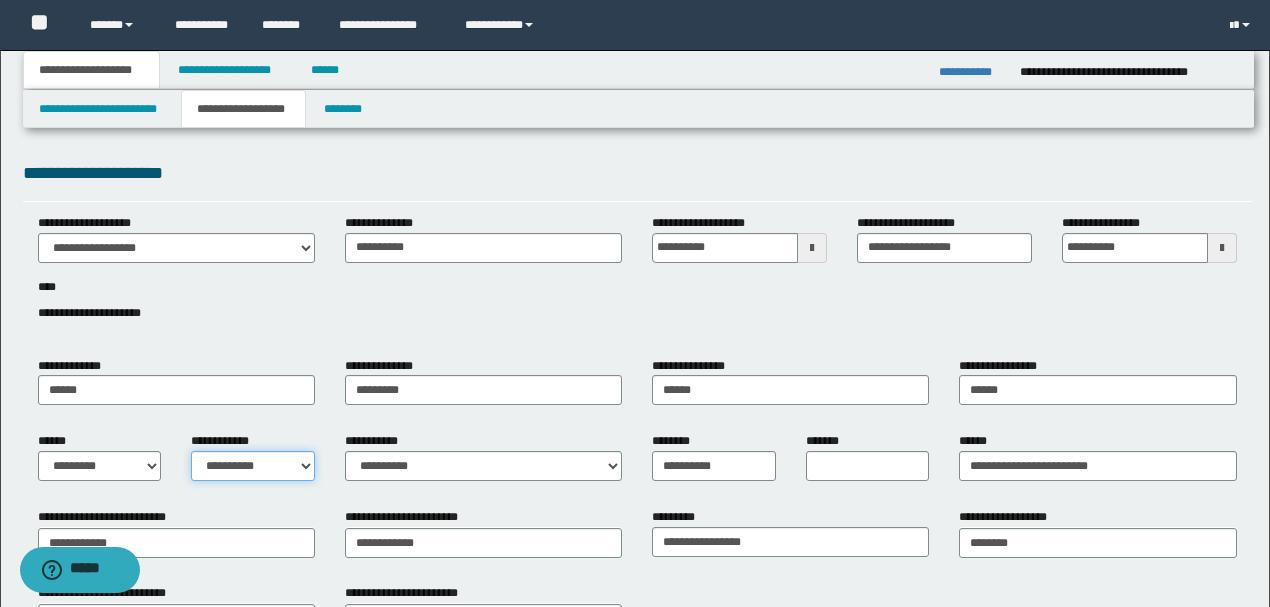 select on "*" 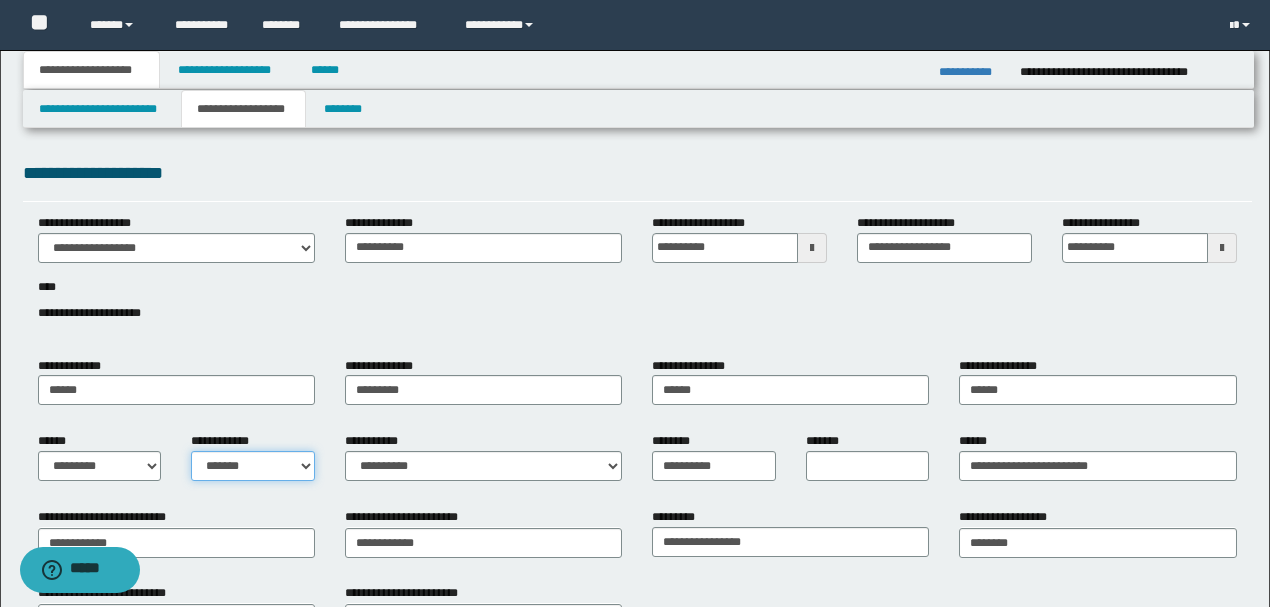 click on "**********" at bounding box center (253, 466) 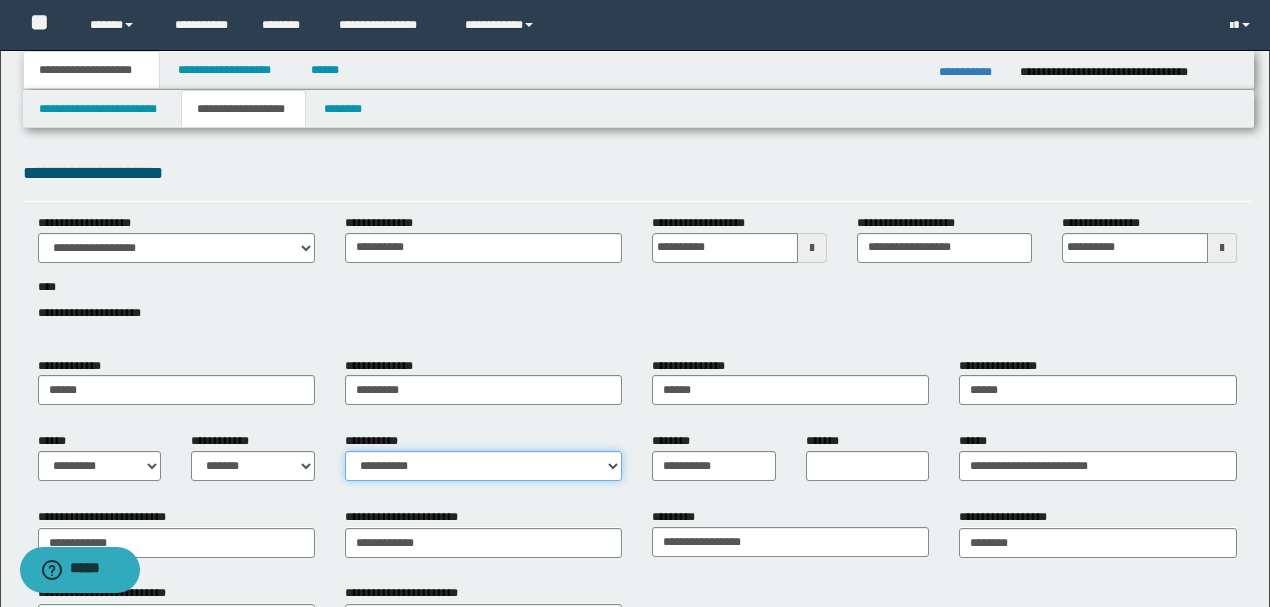 click on "**********" at bounding box center [483, 466] 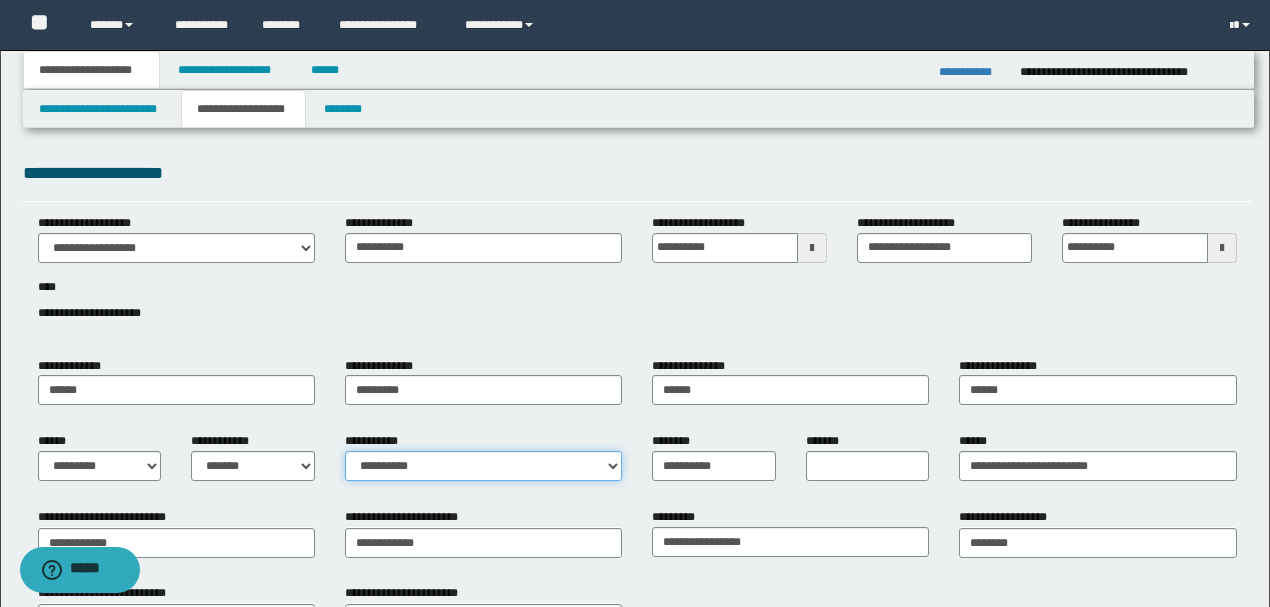 select on "*" 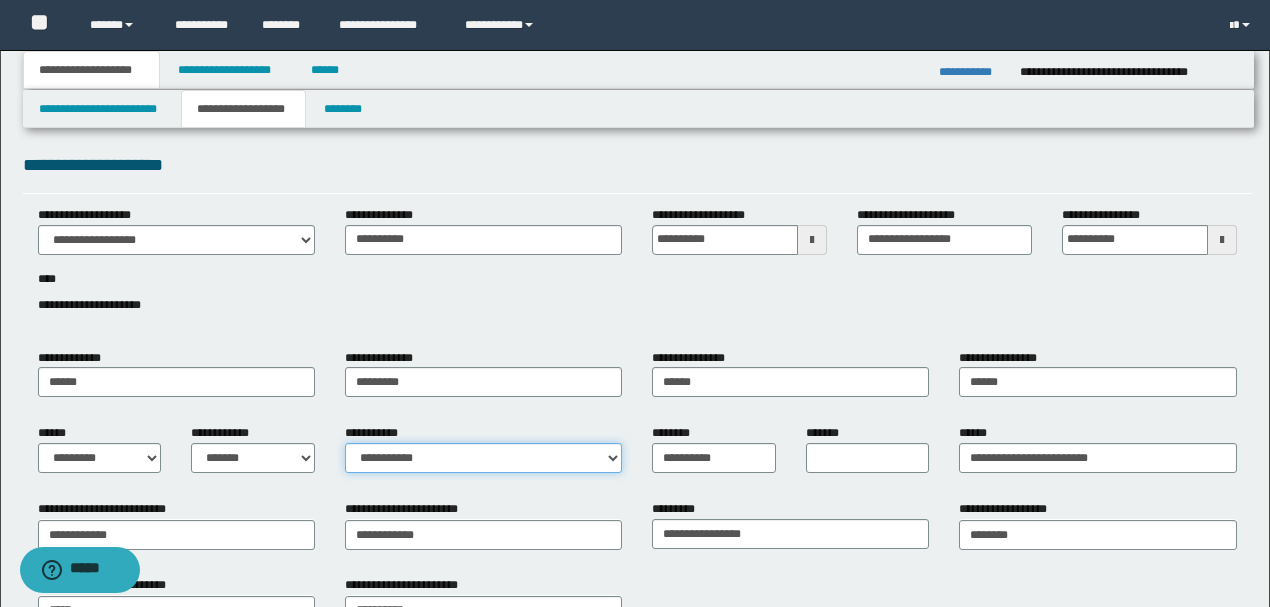 scroll, scrollTop: 0, scrollLeft: 0, axis: both 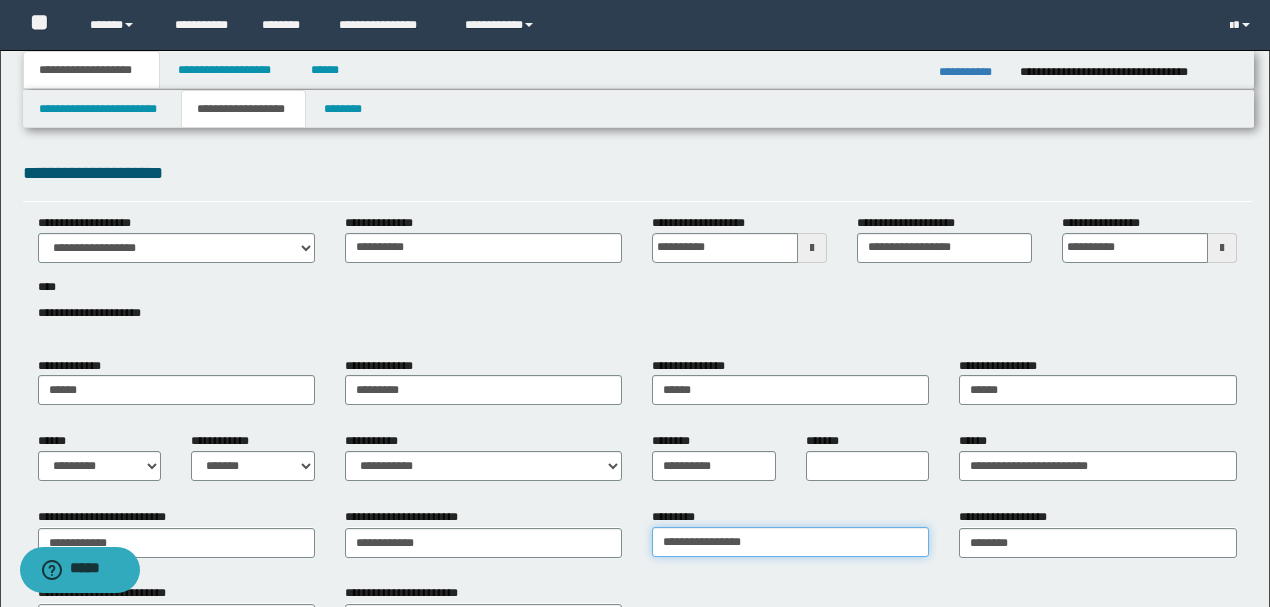 click on "**********" at bounding box center (790, 542) 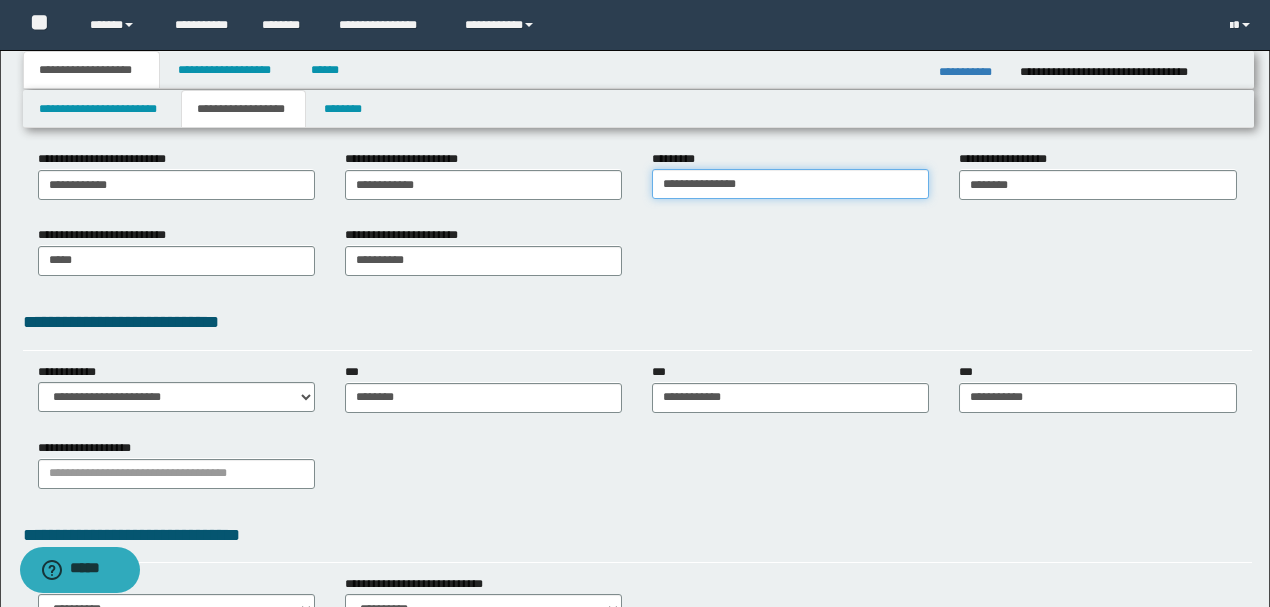 scroll, scrollTop: 400, scrollLeft: 0, axis: vertical 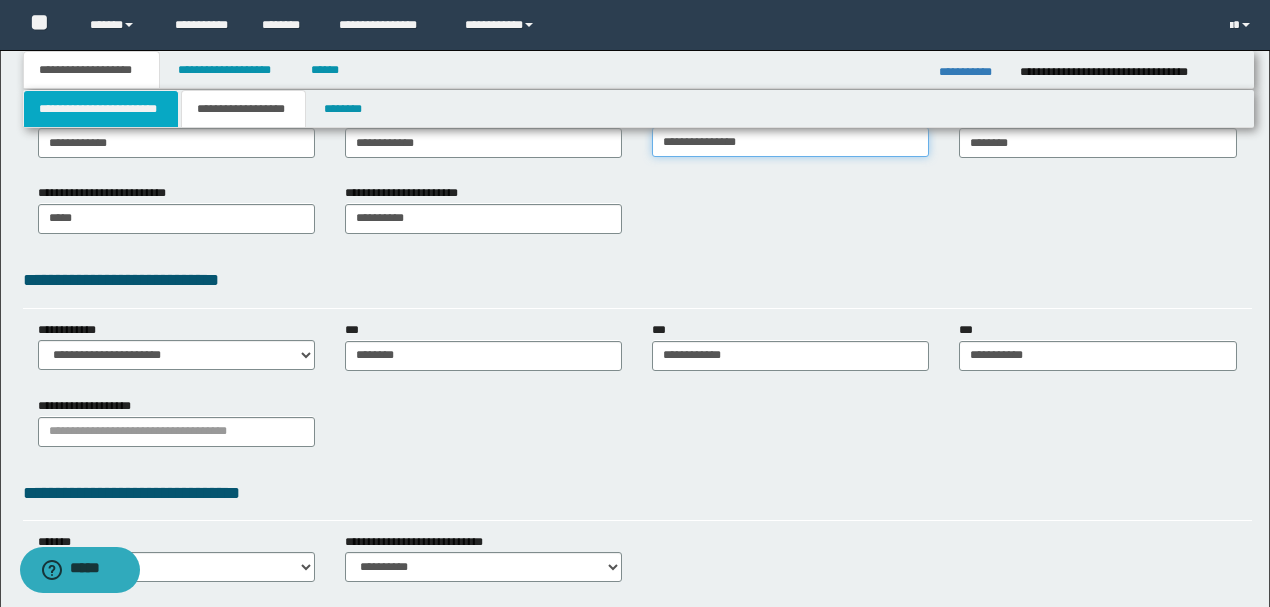 type on "**********" 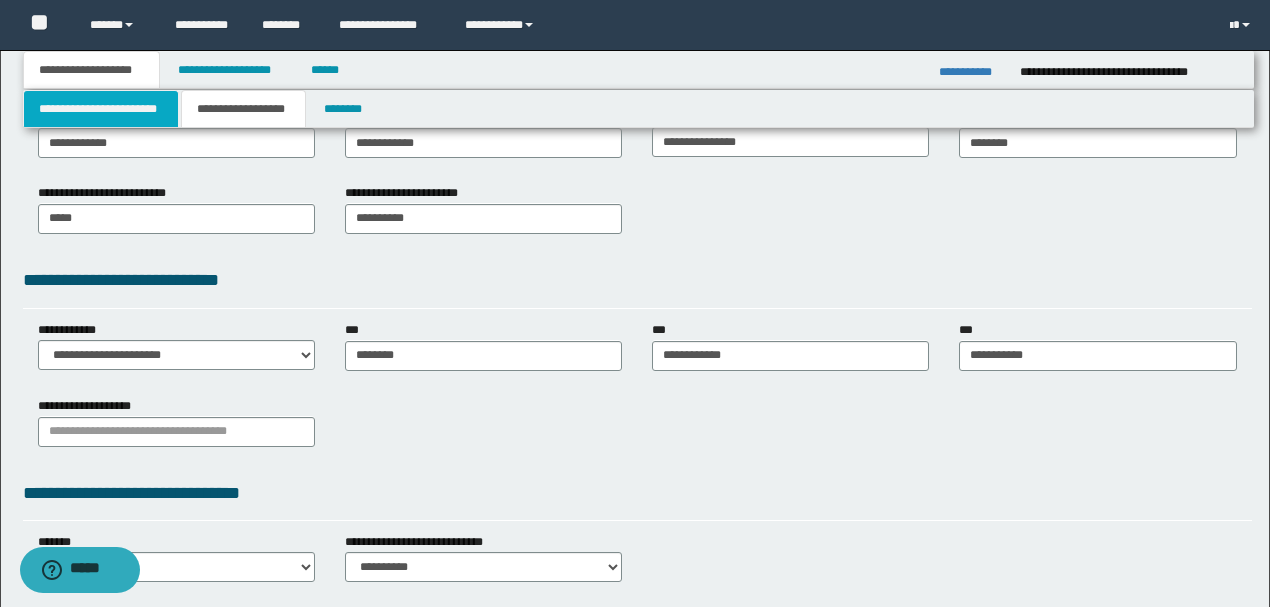 click on "**********" at bounding box center (101, 109) 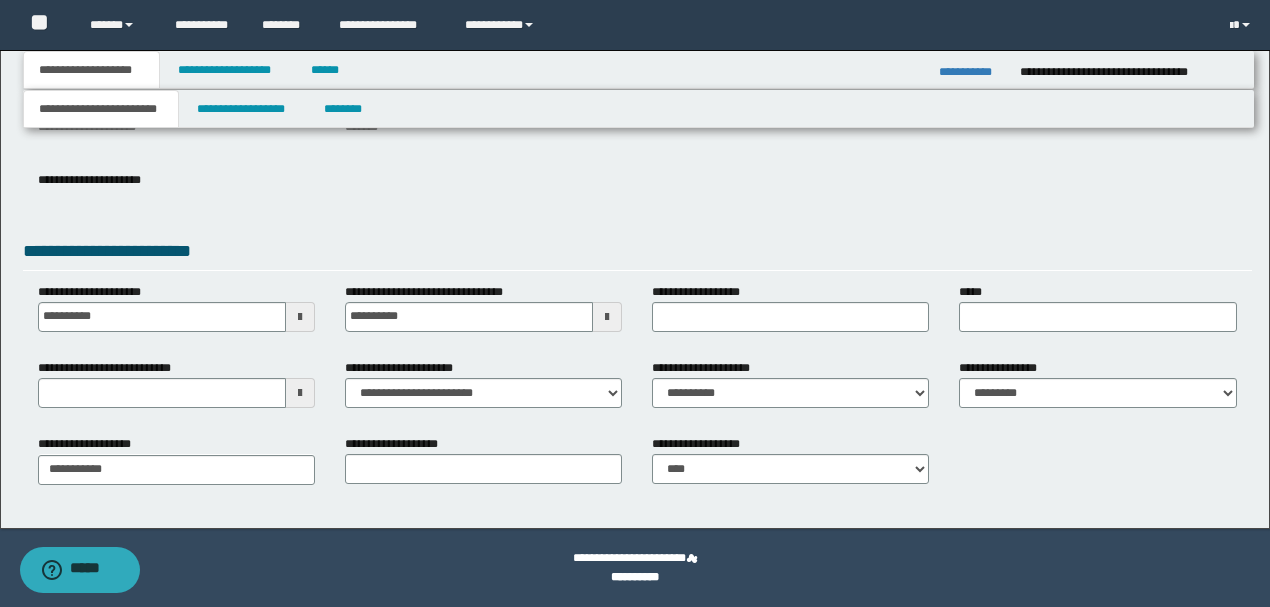 scroll, scrollTop: 275, scrollLeft: 0, axis: vertical 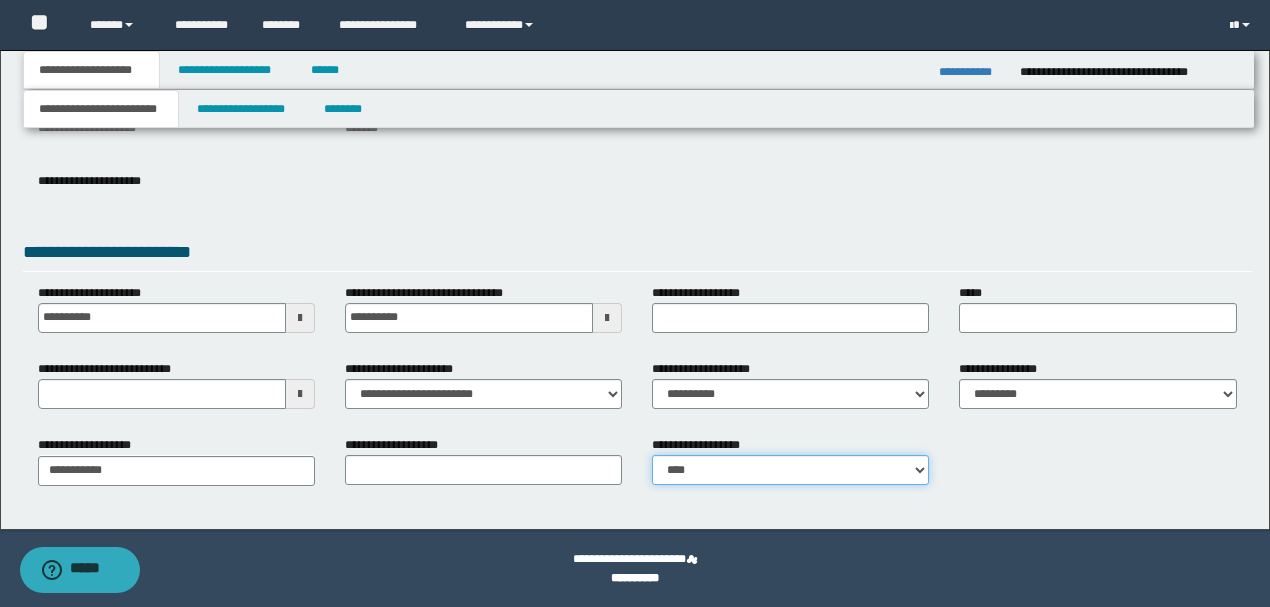 click on "**********" at bounding box center [790, 470] 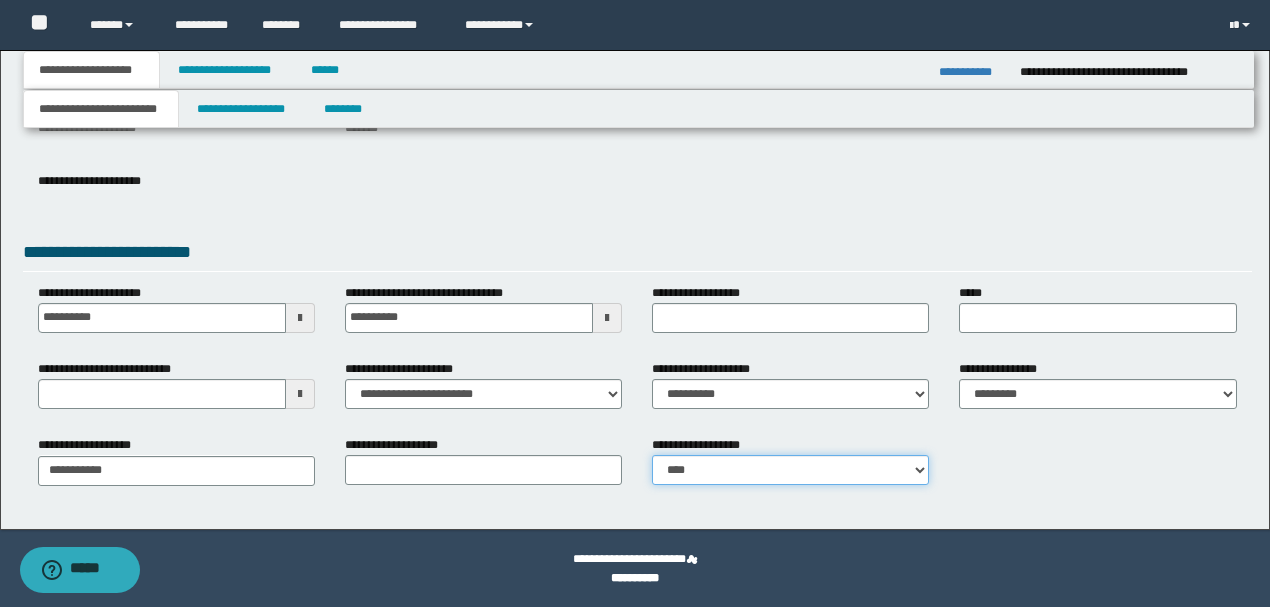 select on "*" 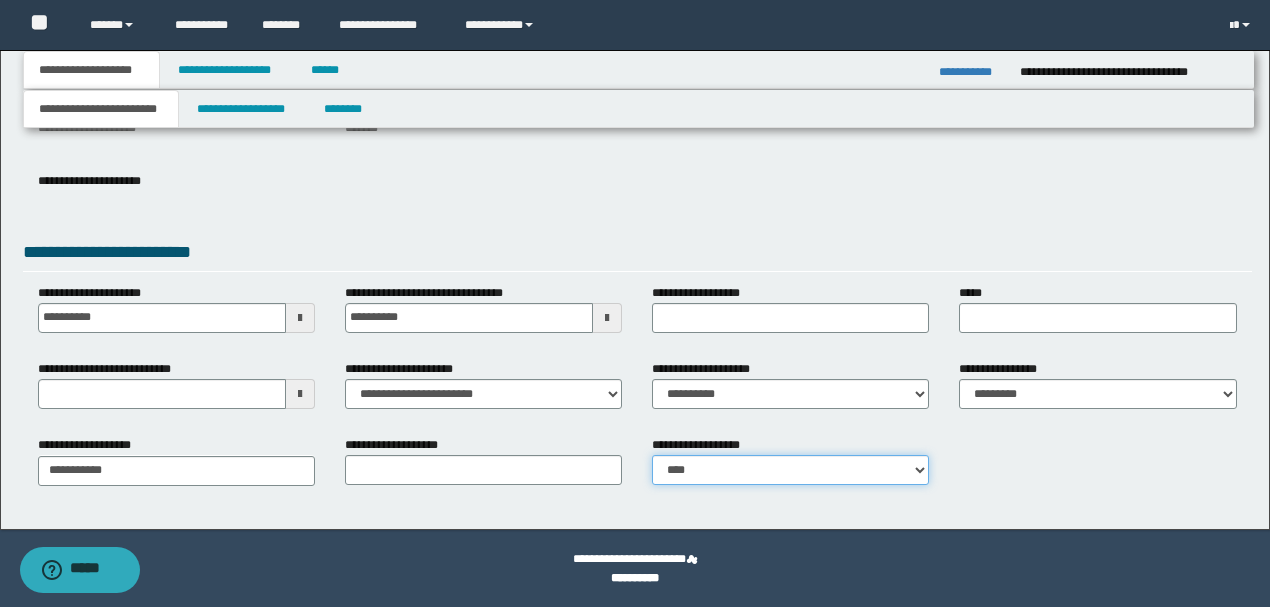 click on "**********" at bounding box center (790, 470) 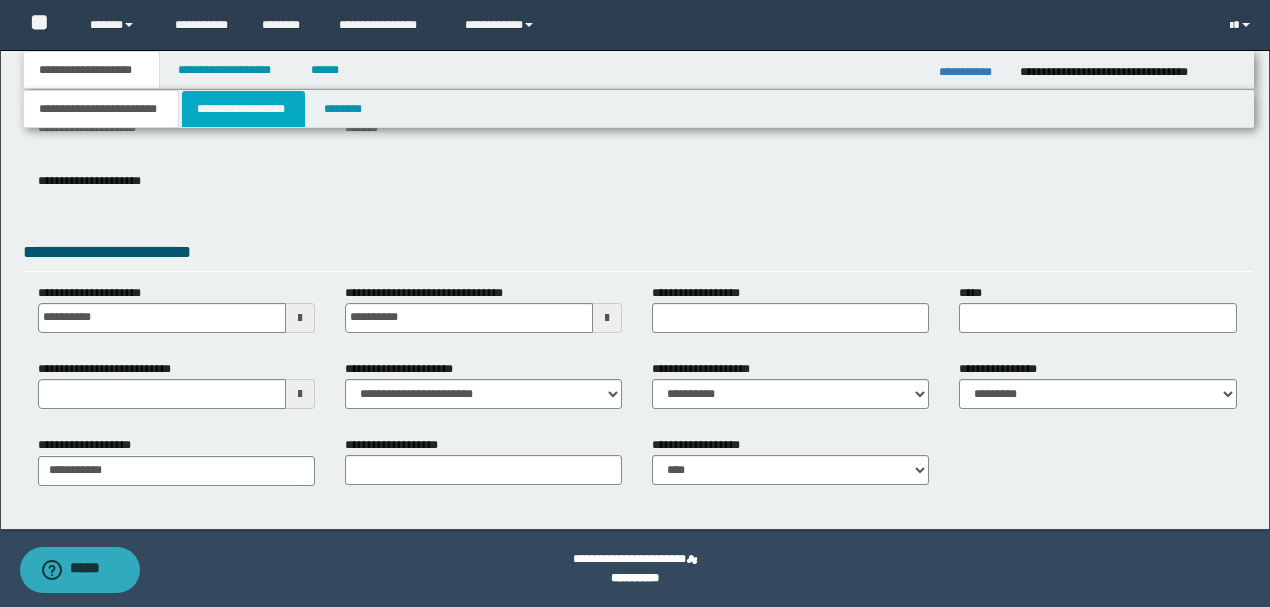 click on "**********" at bounding box center (243, 109) 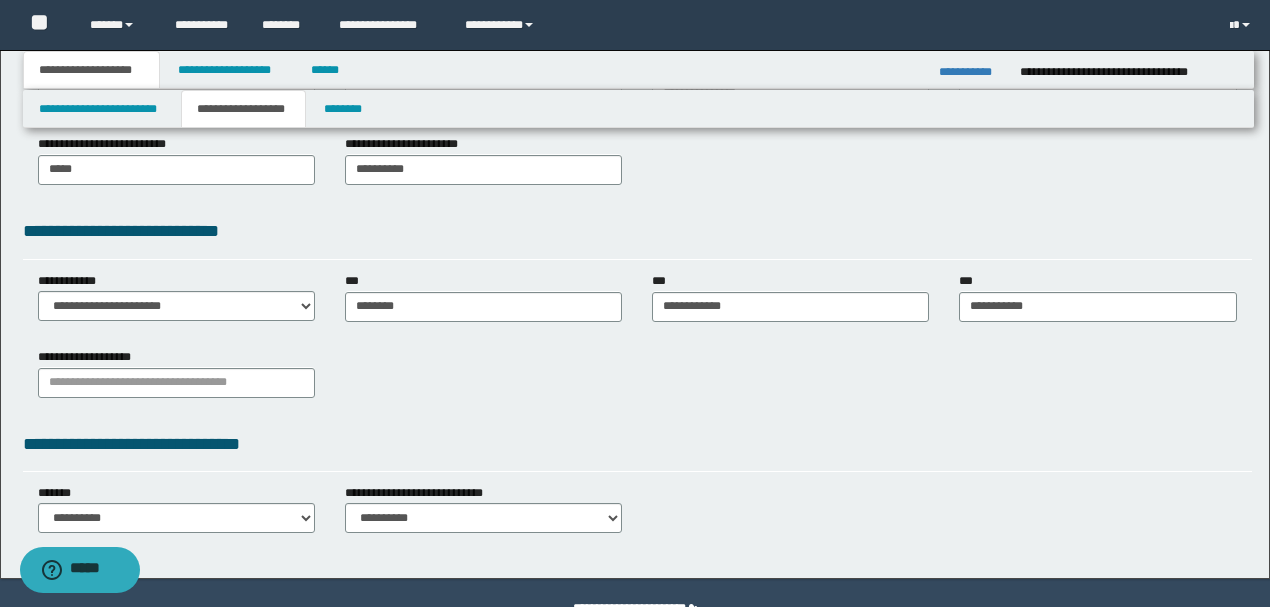 scroll, scrollTop: 498, scrollLeft: 0, axis: vertical 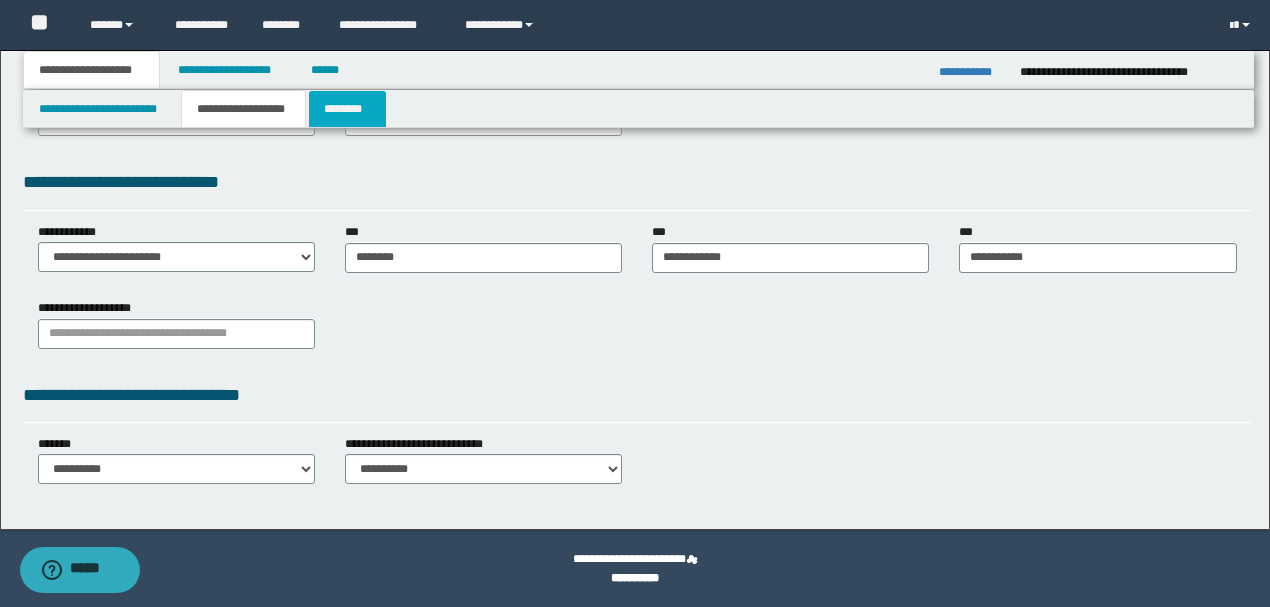 click on "********" at bounding box center (347, 109) 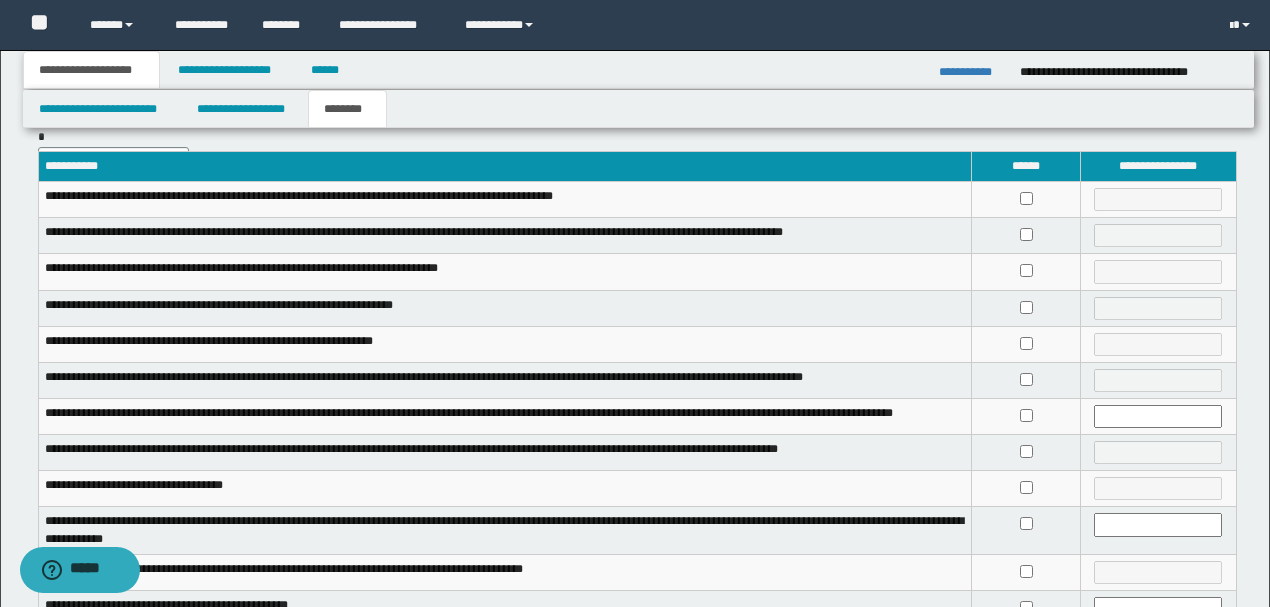 scroll, scrollTop: 200, scrollLeft: 0, axis: vertical 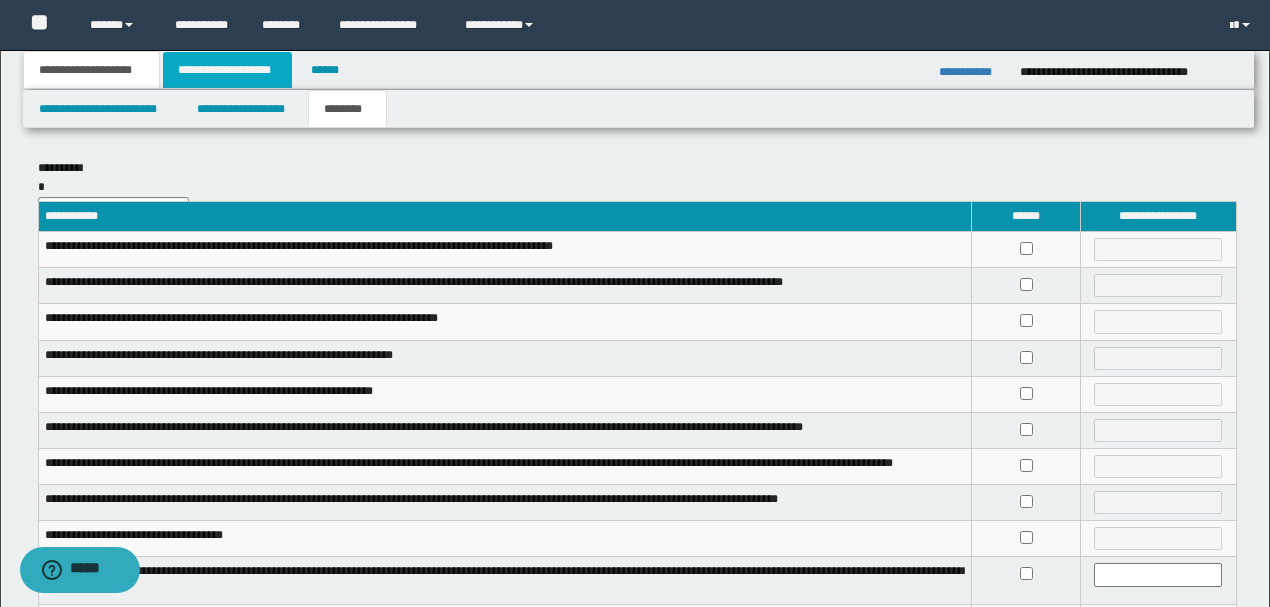 click on "**********" at bounding box center [227, 70] 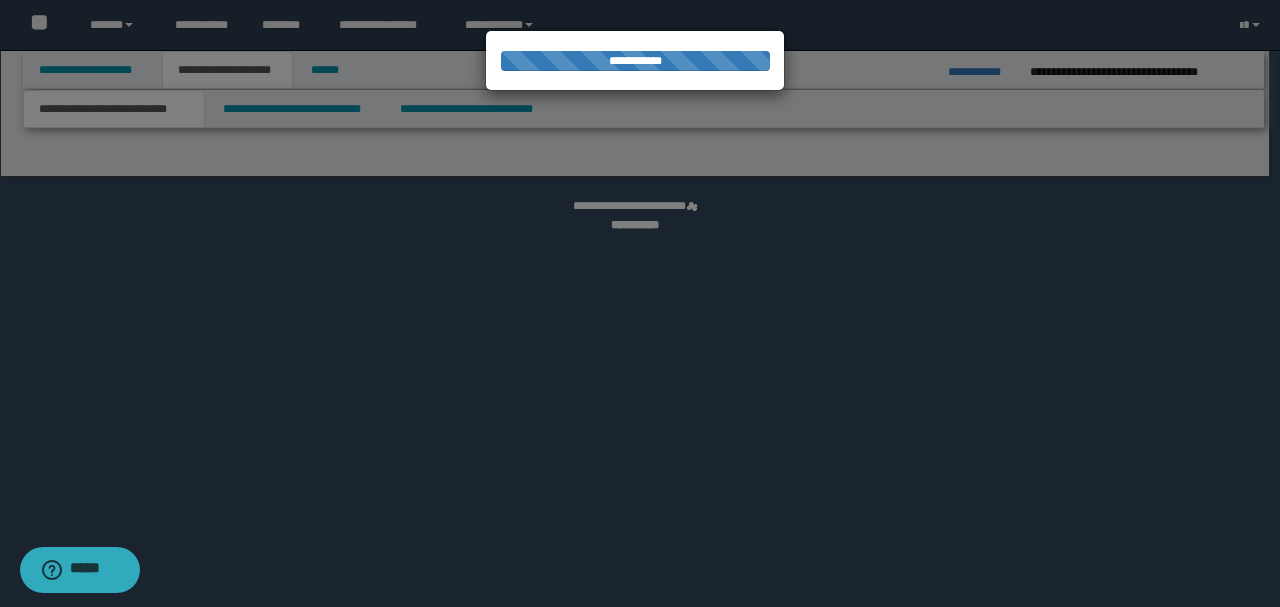 select on "*" 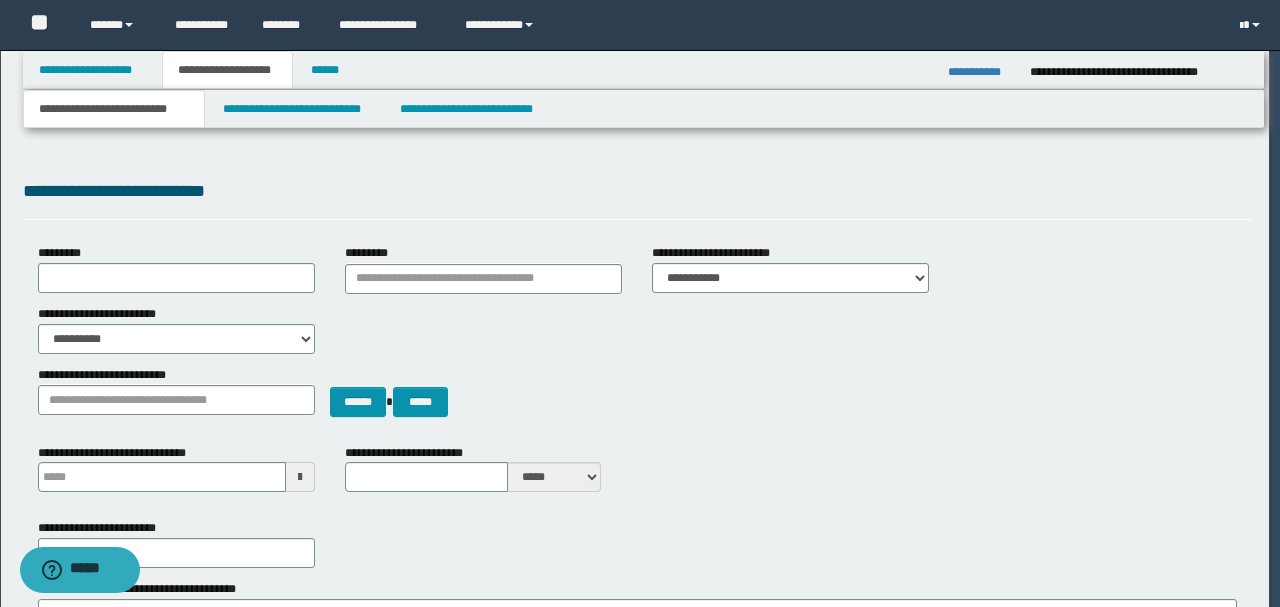 type 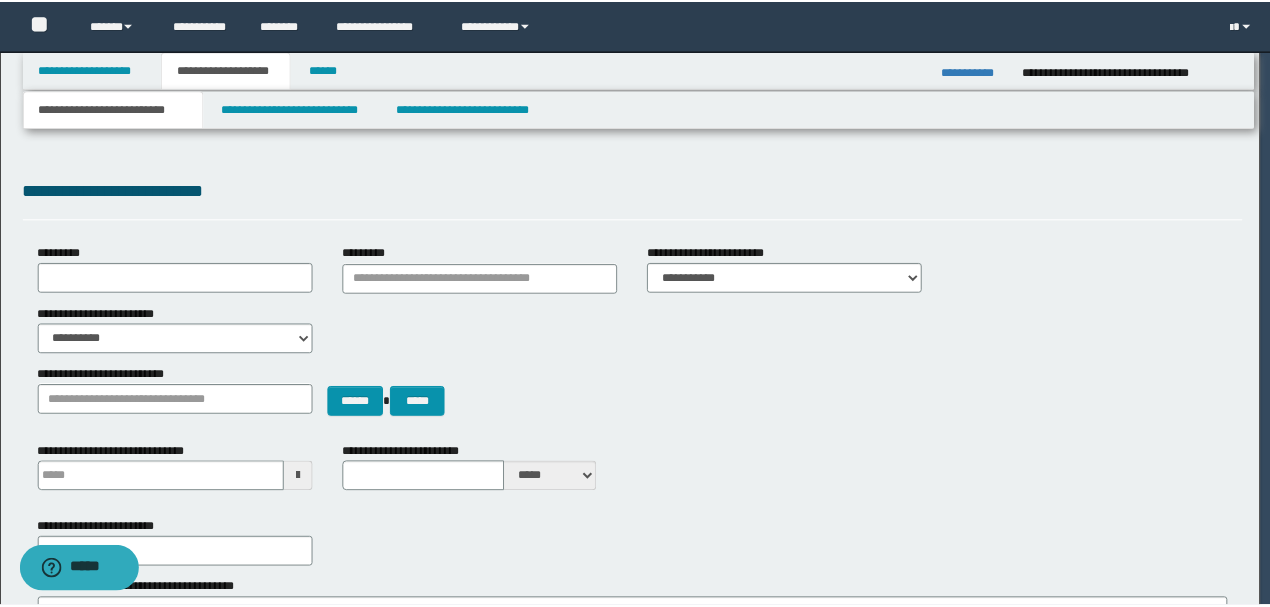 scroll, scrollTop: 0, scrollLeft: 0, axis: both 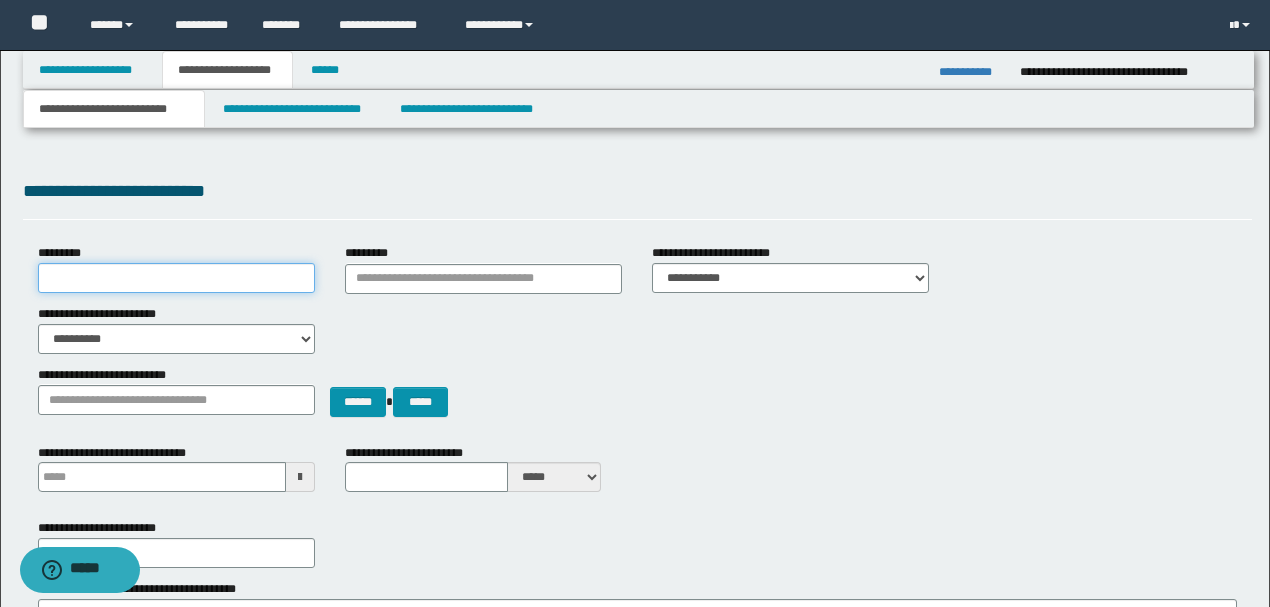 click on "*********" at bounding box center (176, 278) 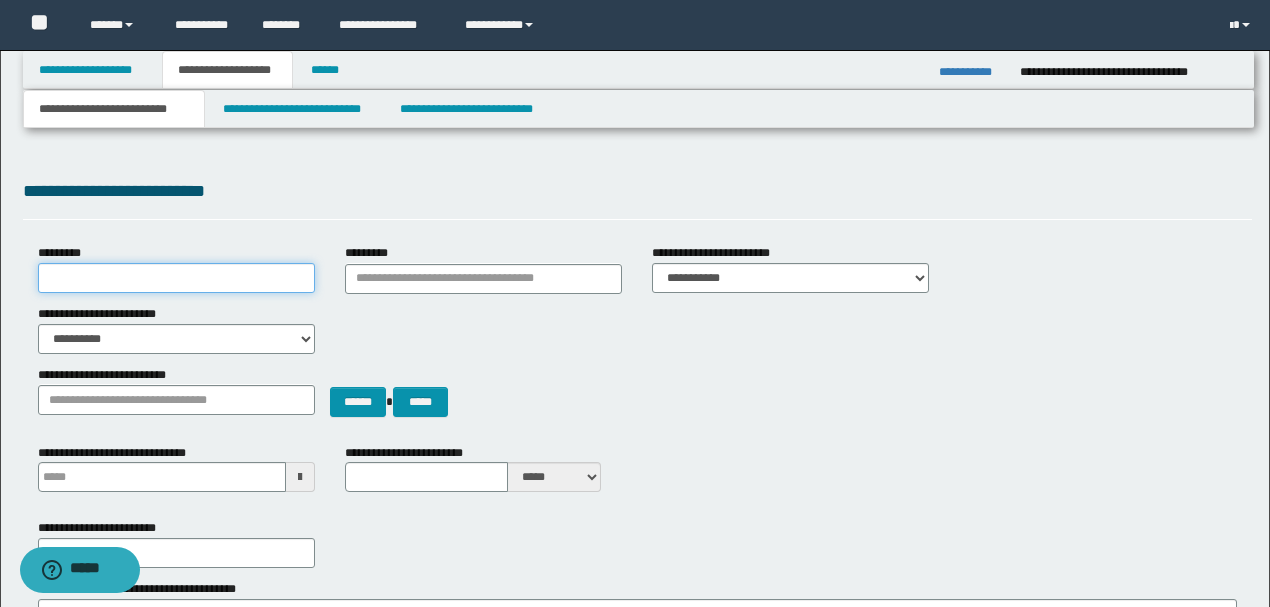 type on "**********" 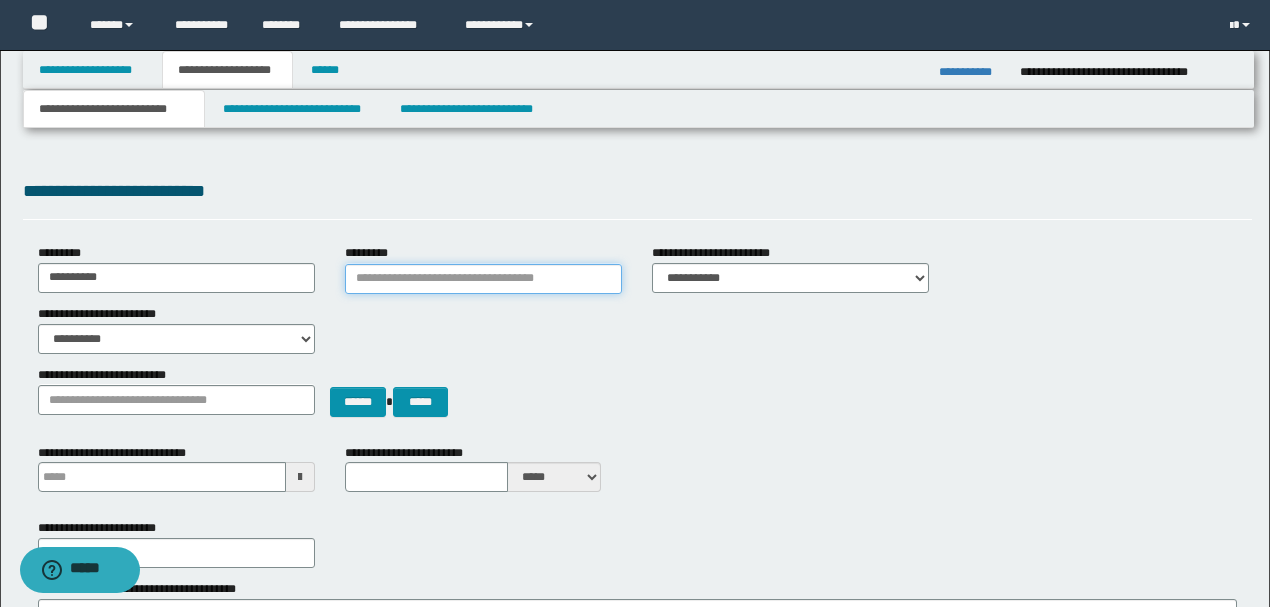 click on "*********" at bounding box center [483, 279] 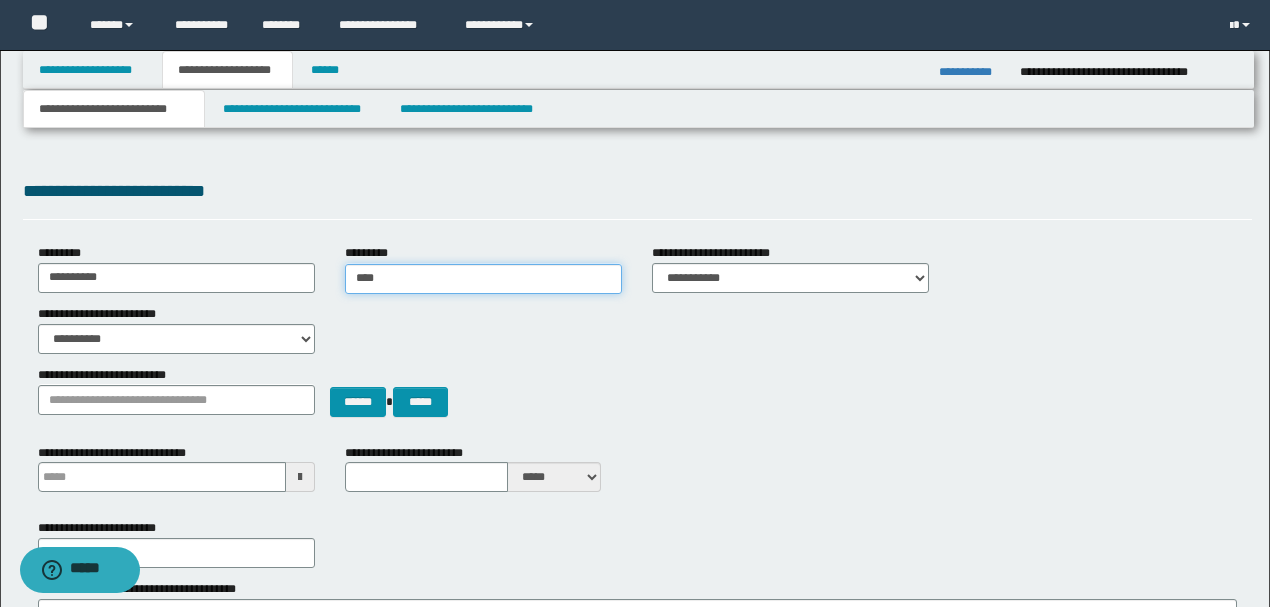 type on "*****" 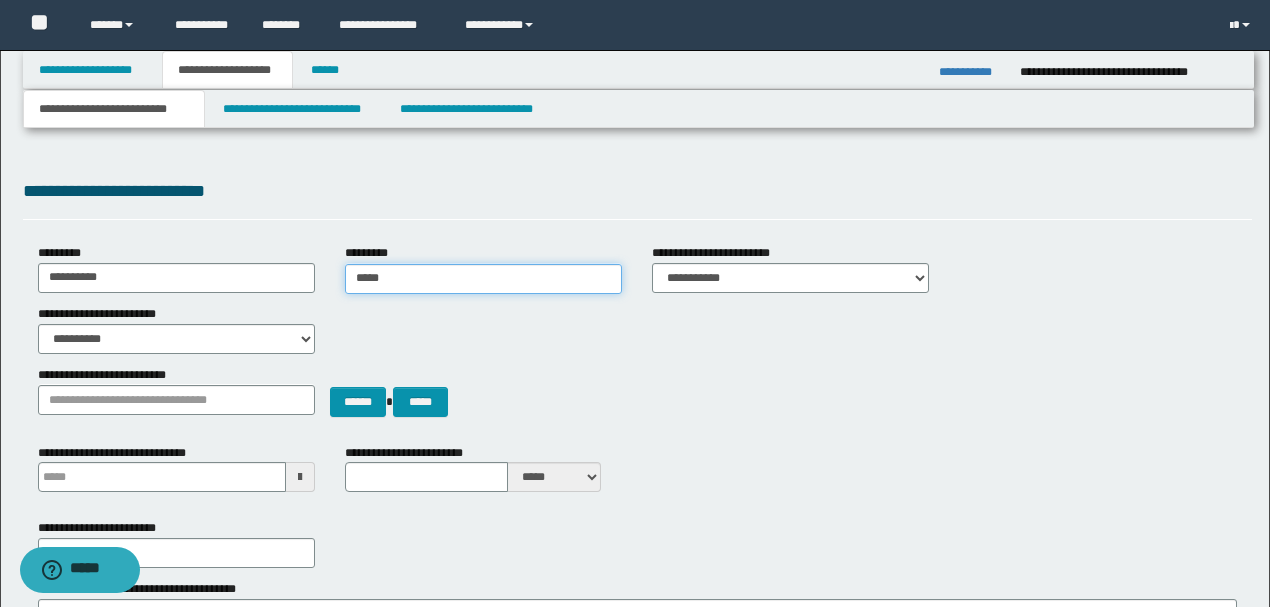 type on "*****" 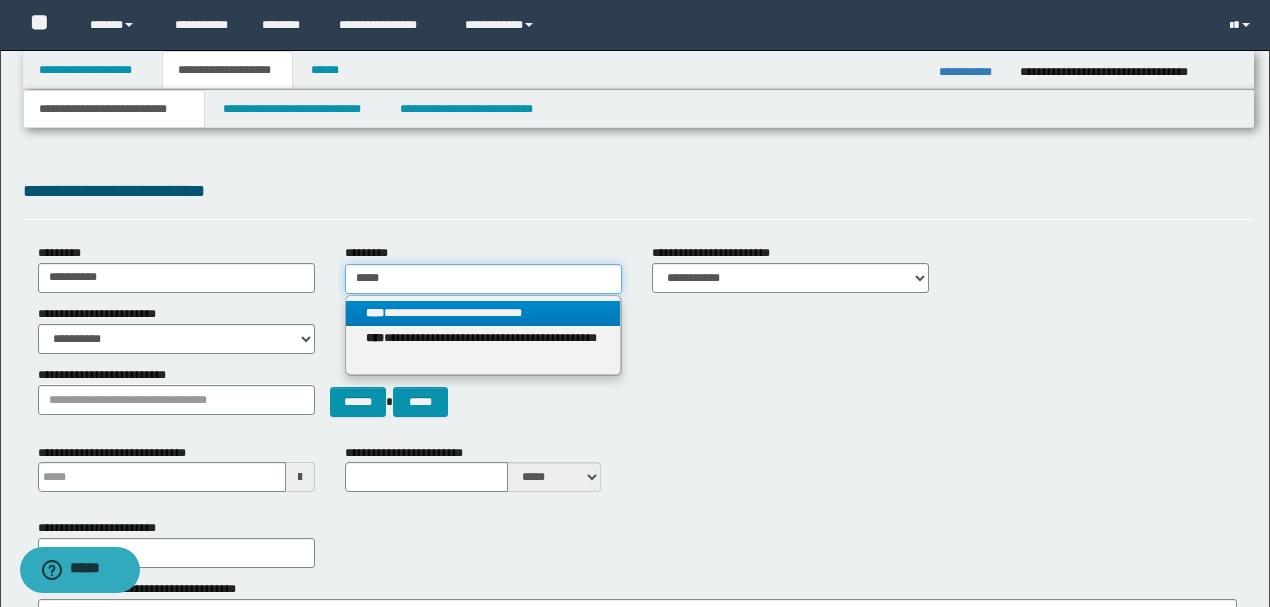 type on "*****" 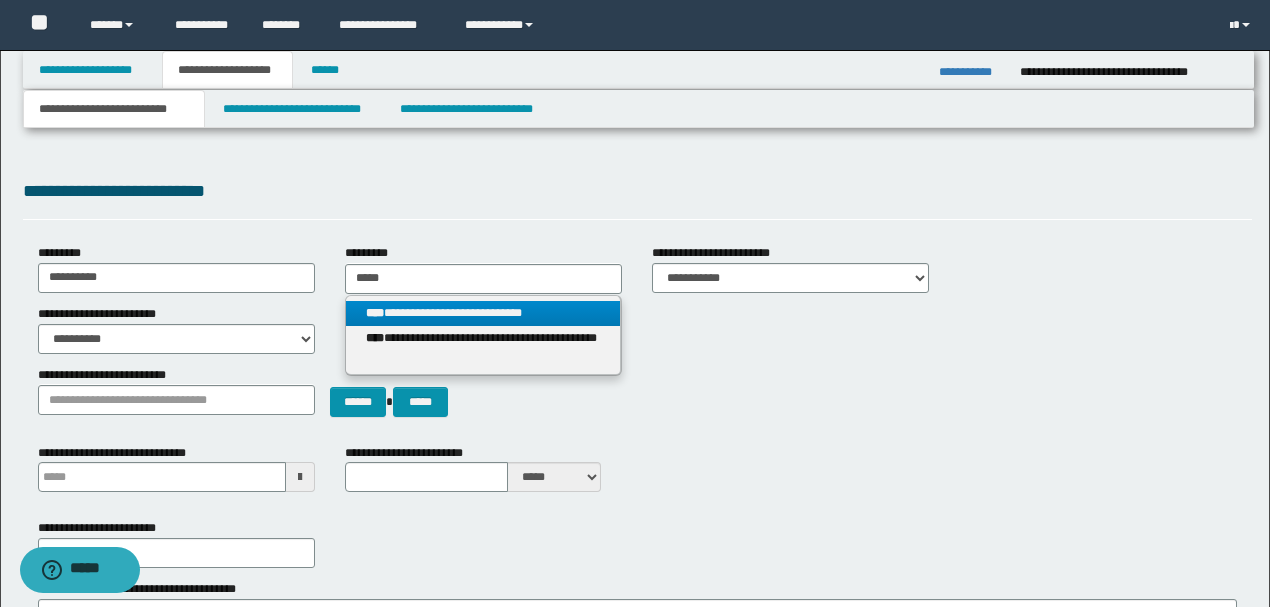 click on "**********" at bounding box center (483, 313) 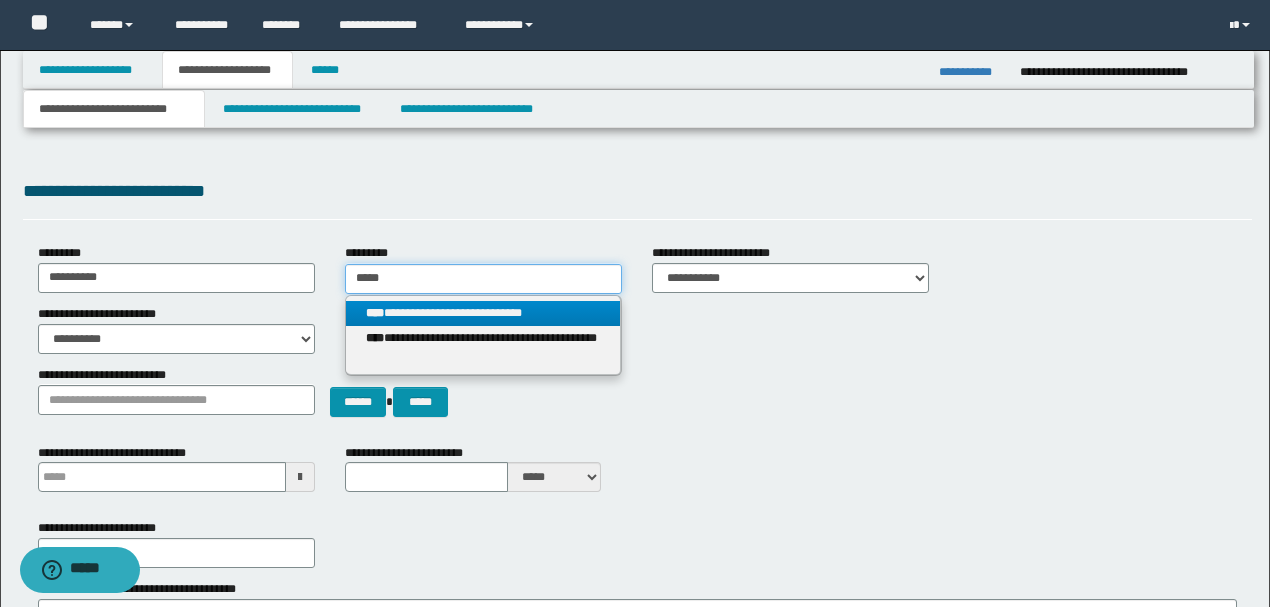 type 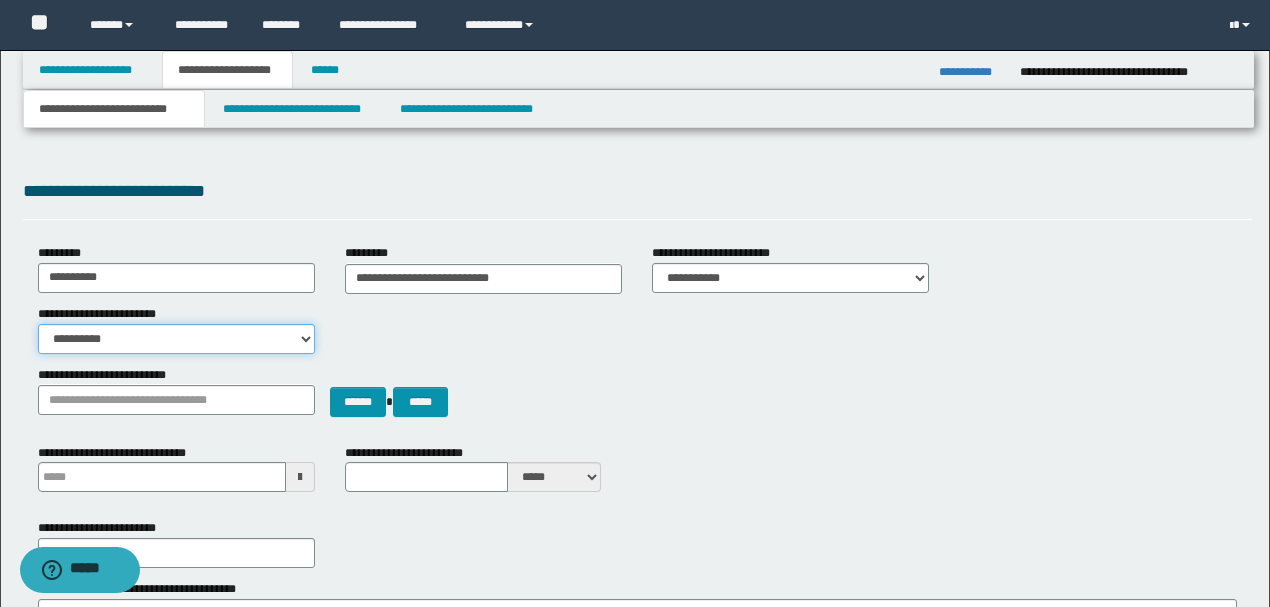 click on "**********" at bounding box center (176, 339) 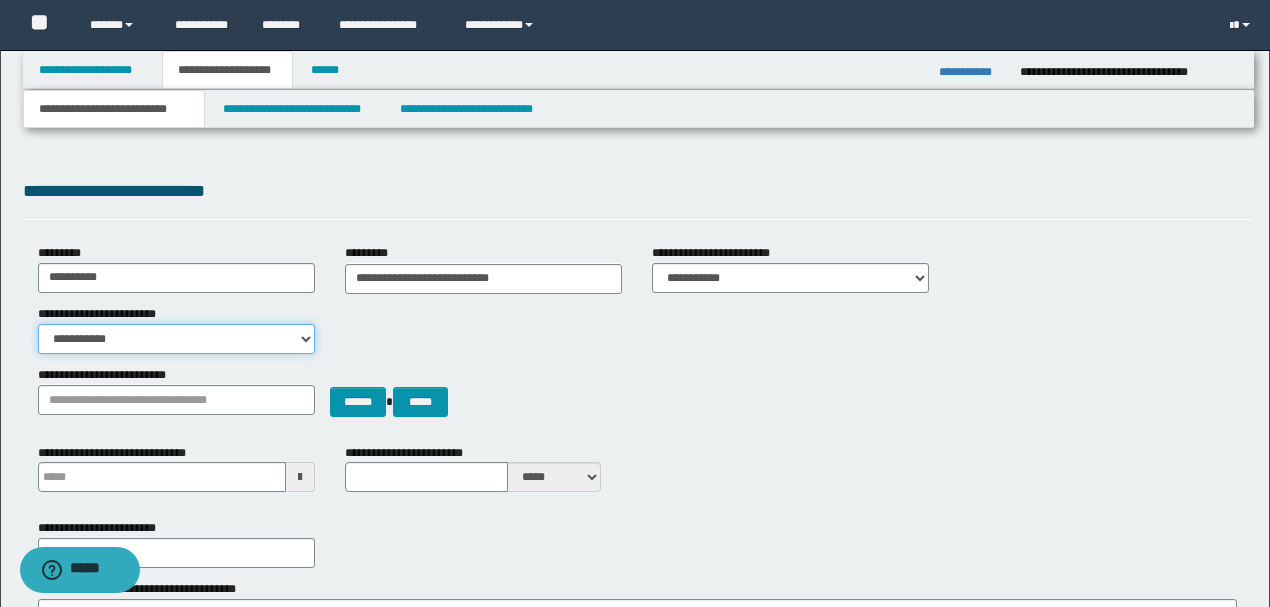click on "**********" at bounding box center [176, 339] 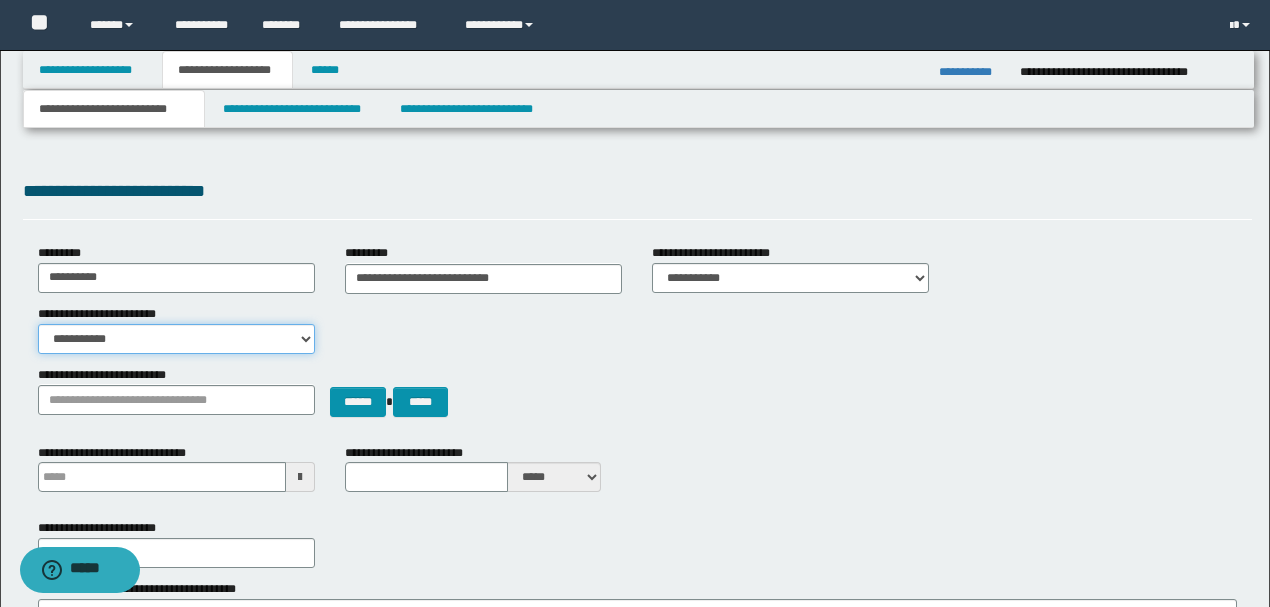 type 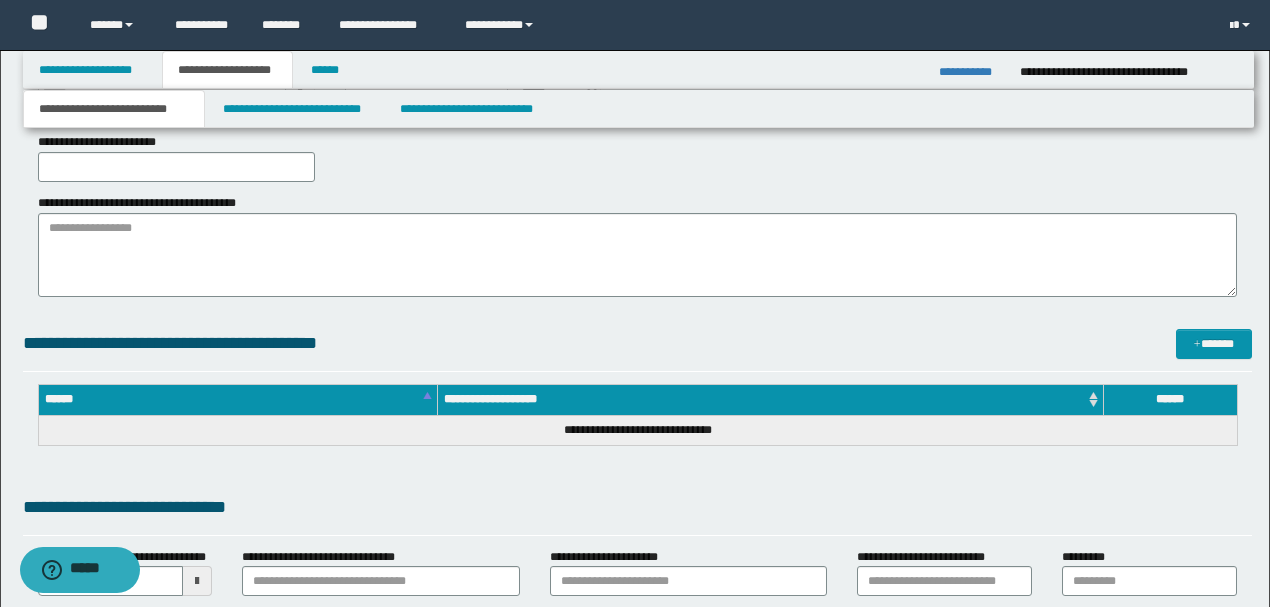 scroll, scrollTop: 466, scrollLeft: 0, axis: vertical 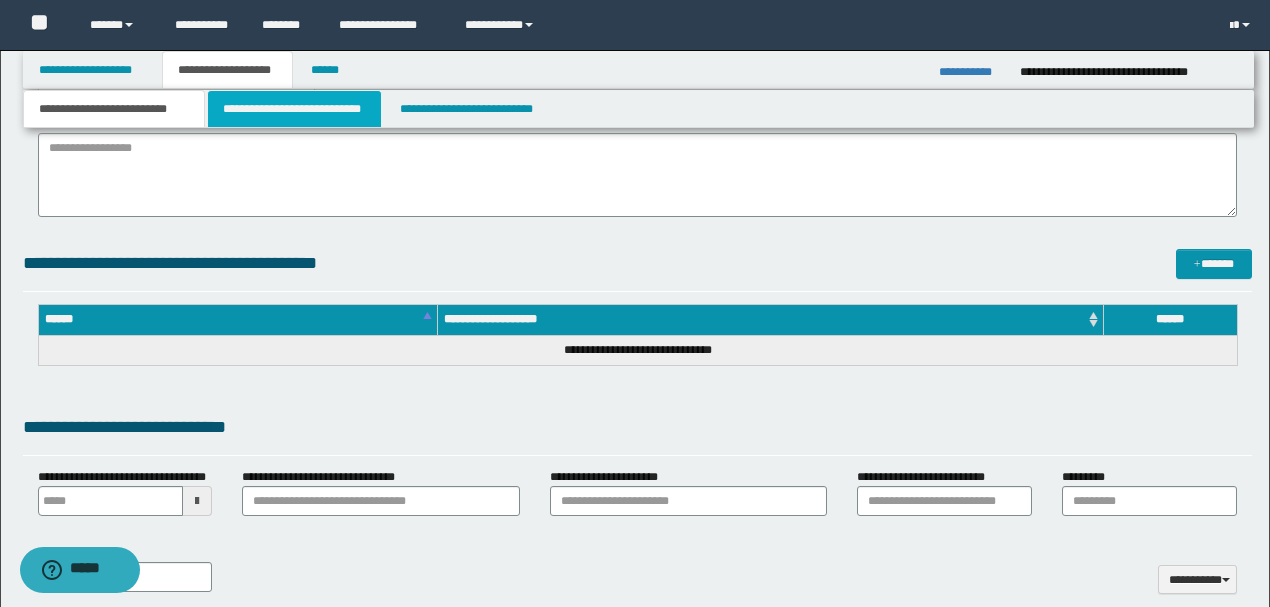 click on "**********" at bounding box center (294, 109) 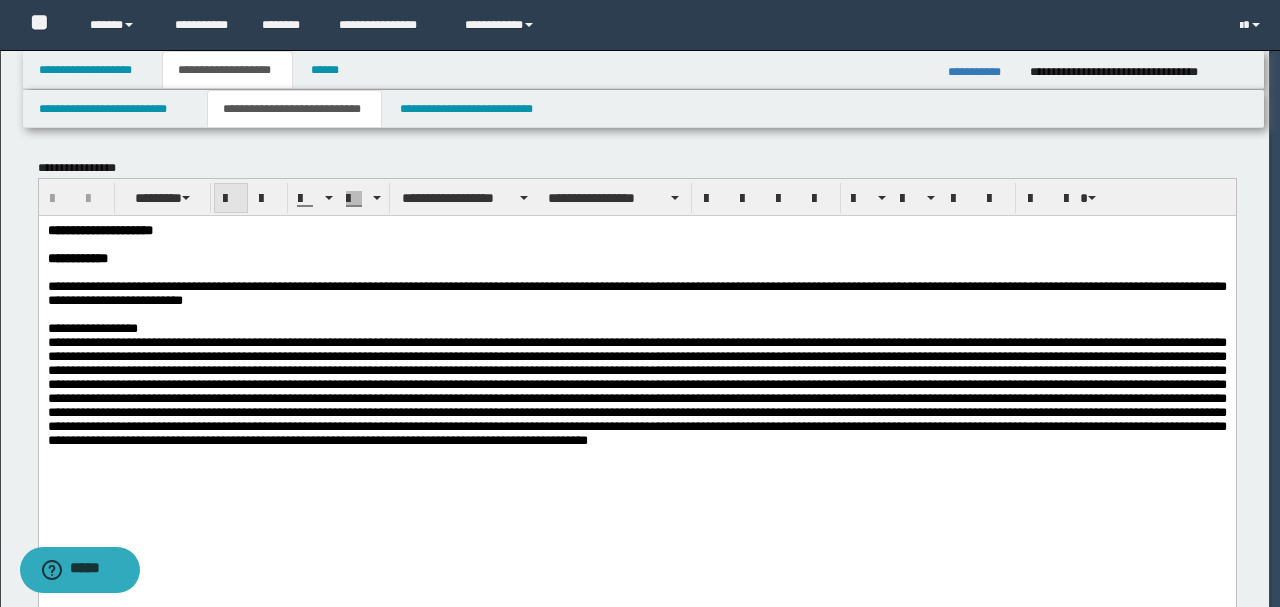 scroll, scrollTop: 0, scrollLeft: 0, axis: both 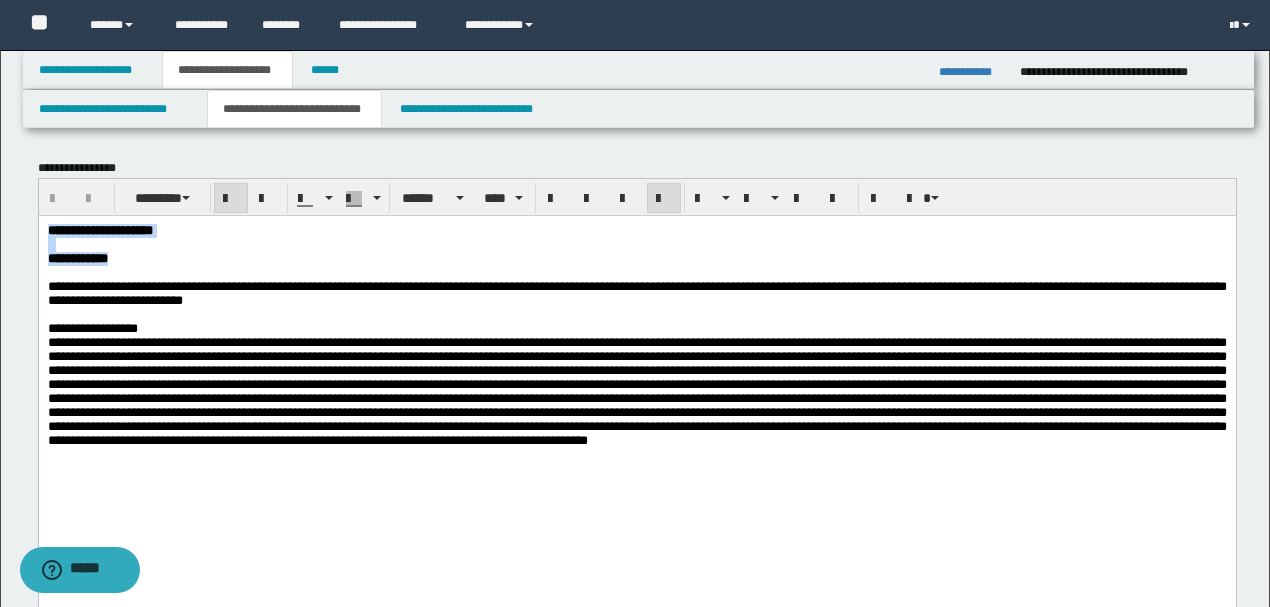 drag, startPoint x: 164, startPoint y: 266, endPoint x: 21, endPoint y: 225, distance: 148.76155 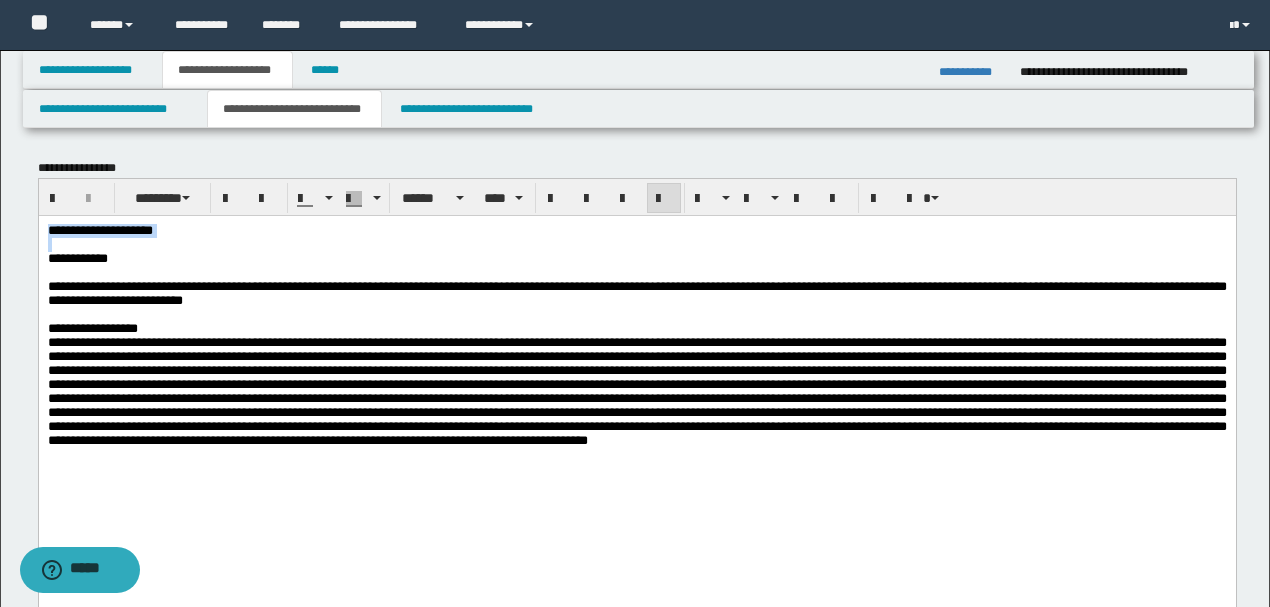 click on "**********" at bounding box center (636, 230) 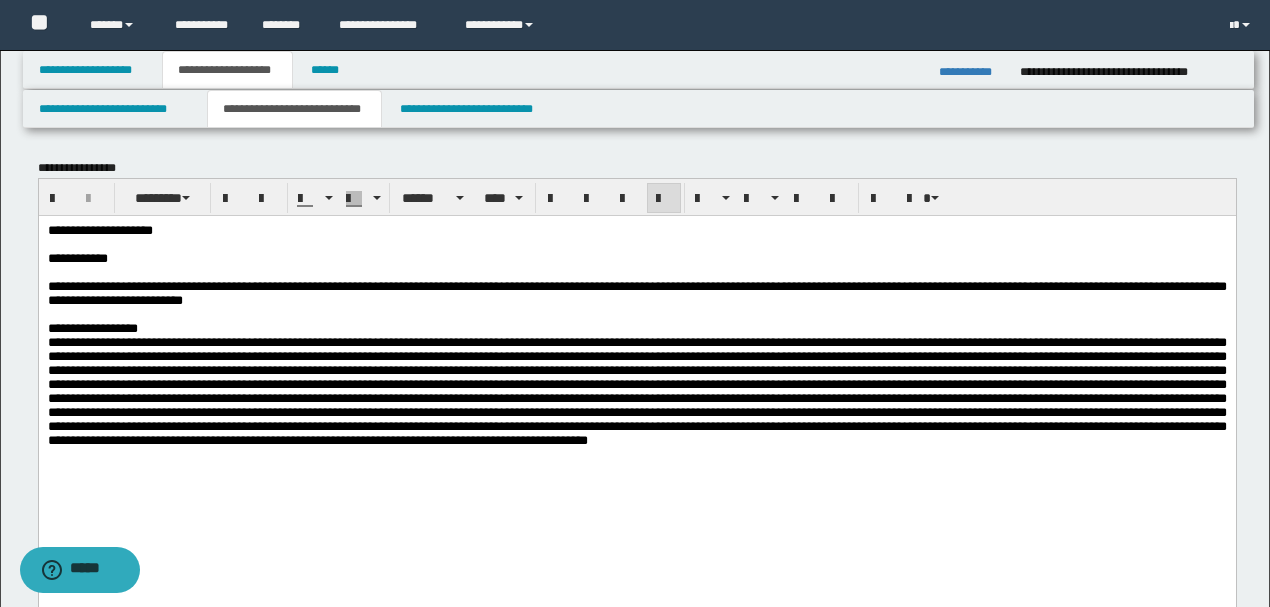 type 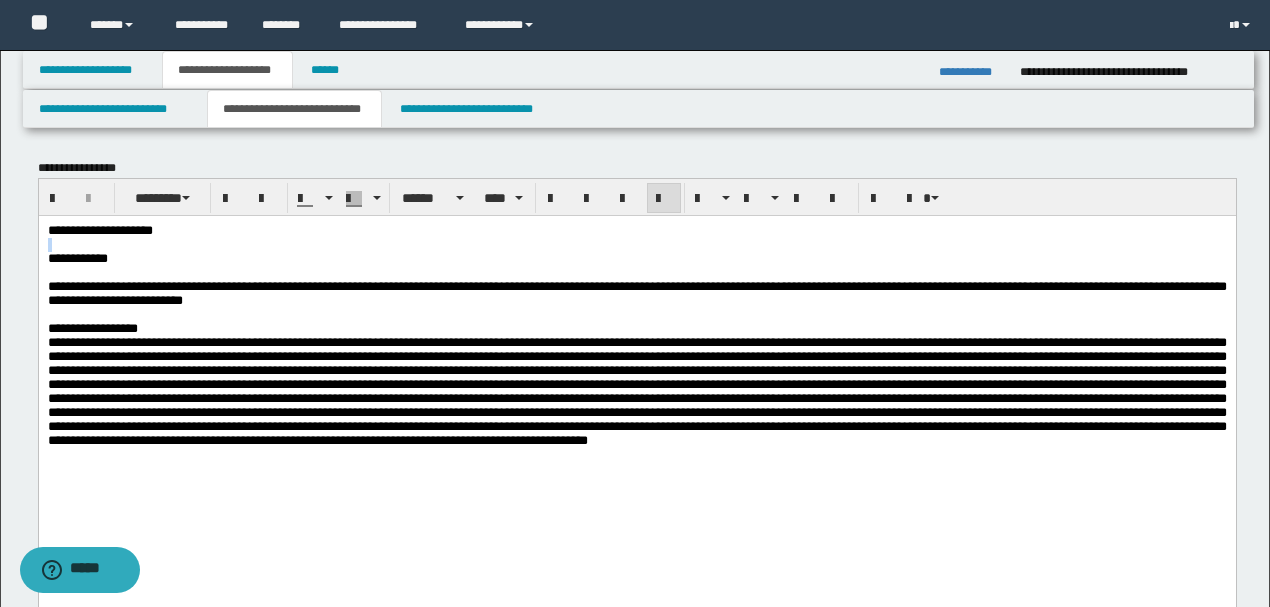 drag, startPoint x: 216, startPoint y: 232, endPoint x: 64, endPoint y: 477, distance: 288.321 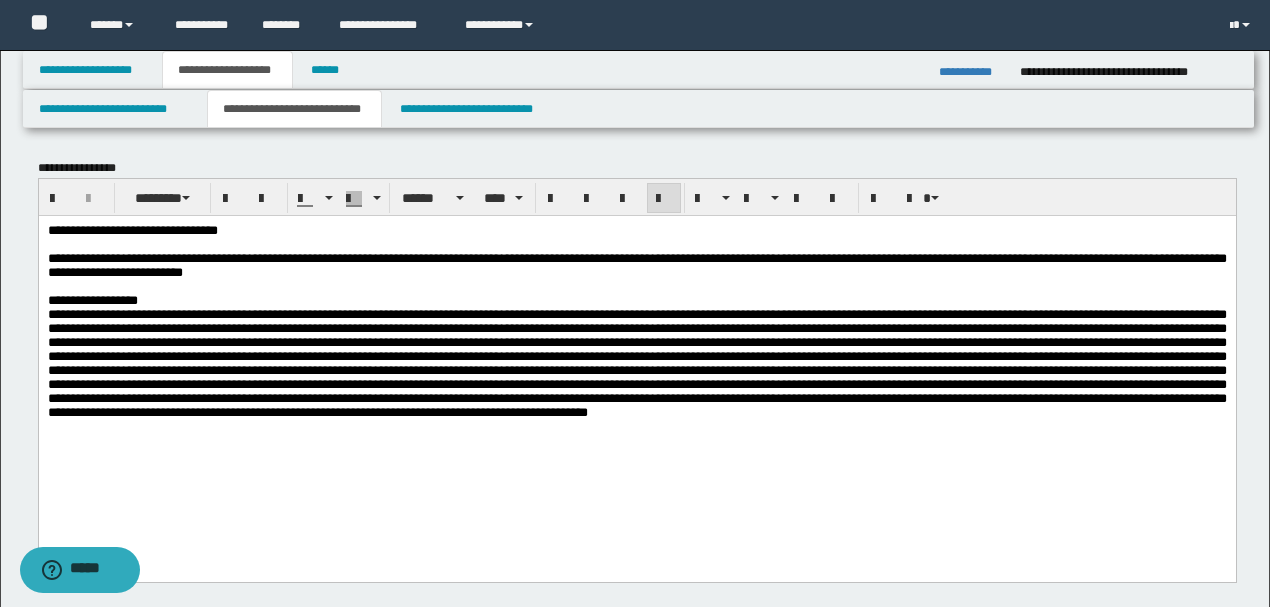 click on "**********" at bounding box center (636, 230) 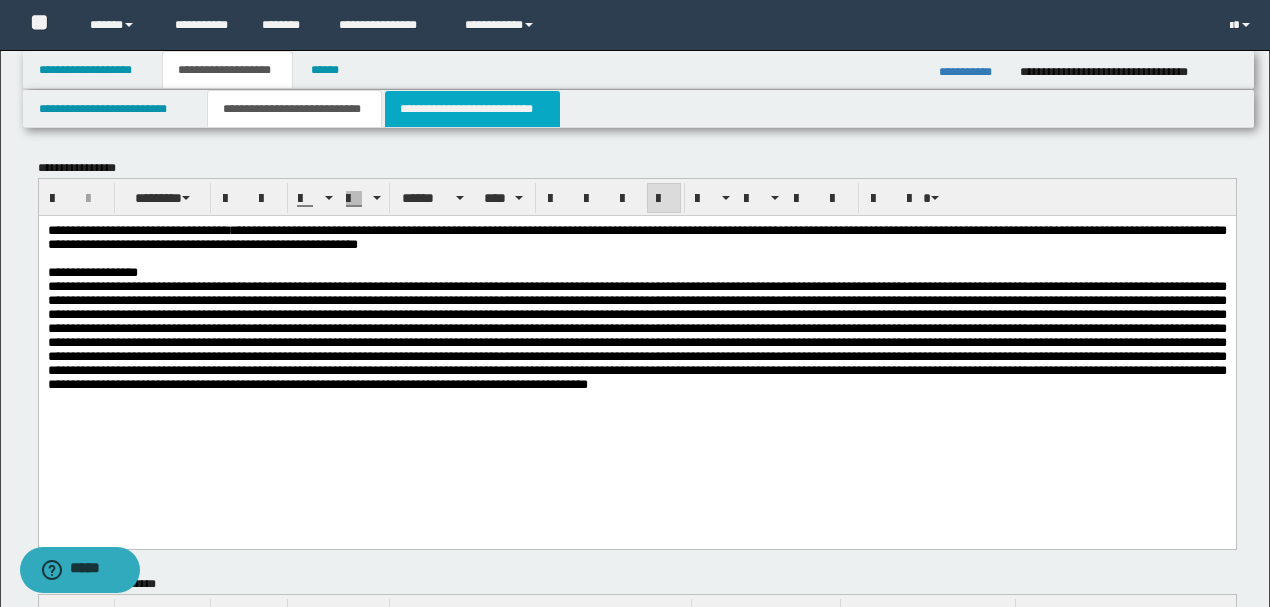 click on "**********" at bounding box center [472, 109] 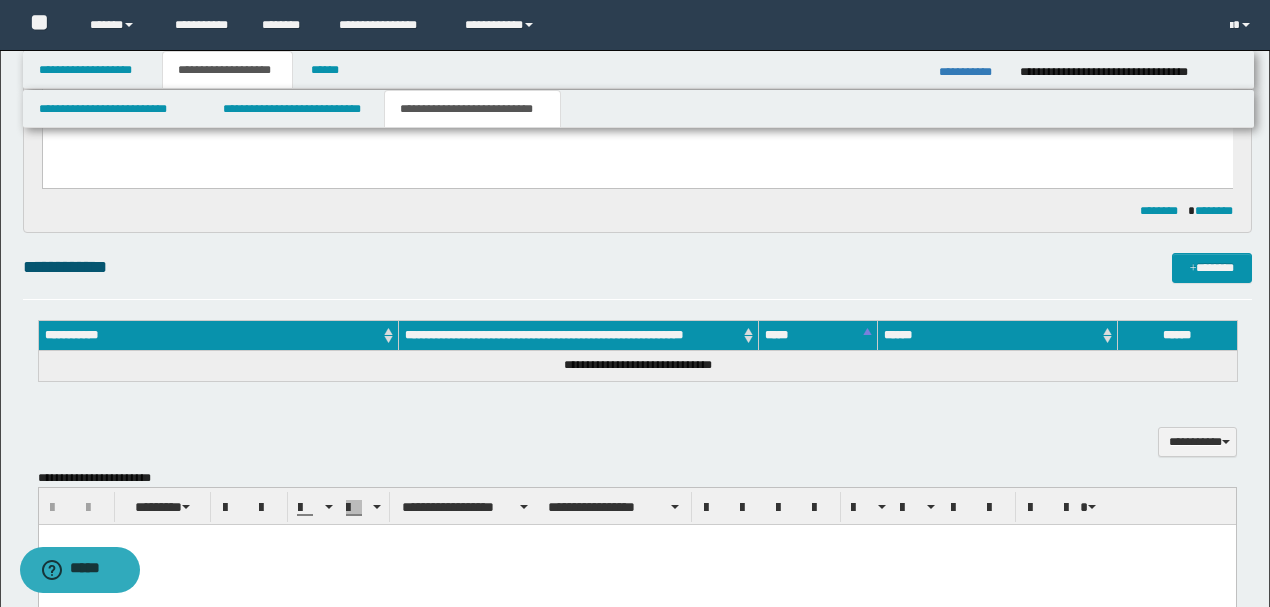 scroll, scrollTop: 0, scrollLeft: 0, axis: both 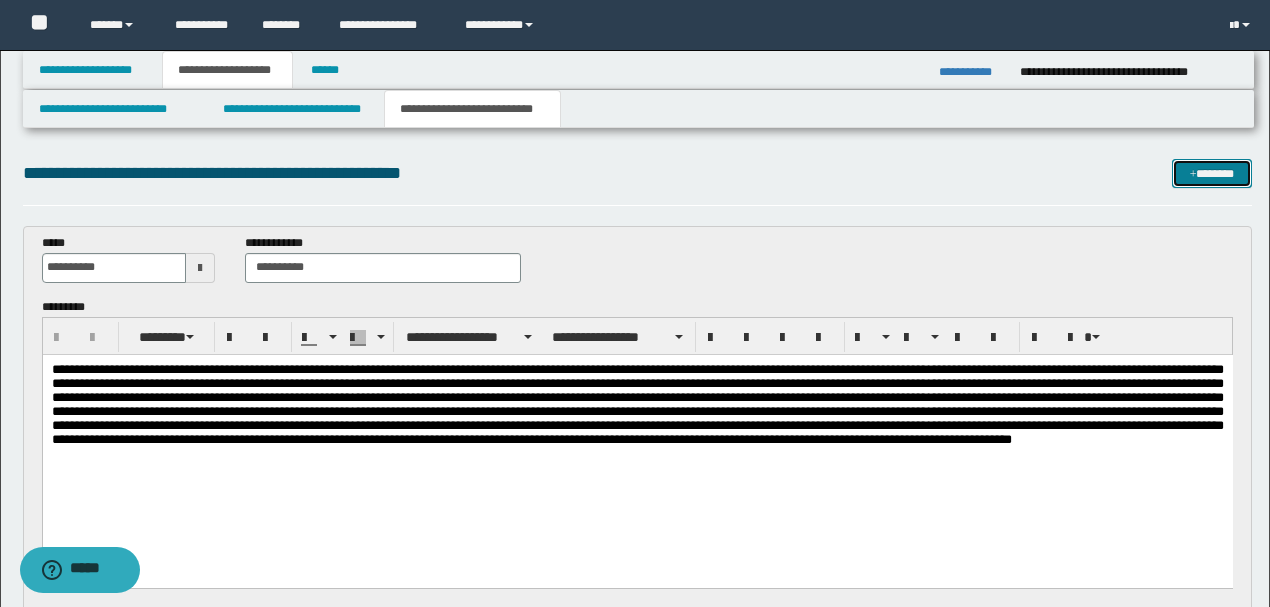 click on "*******" at bounding box center [1211, 173] 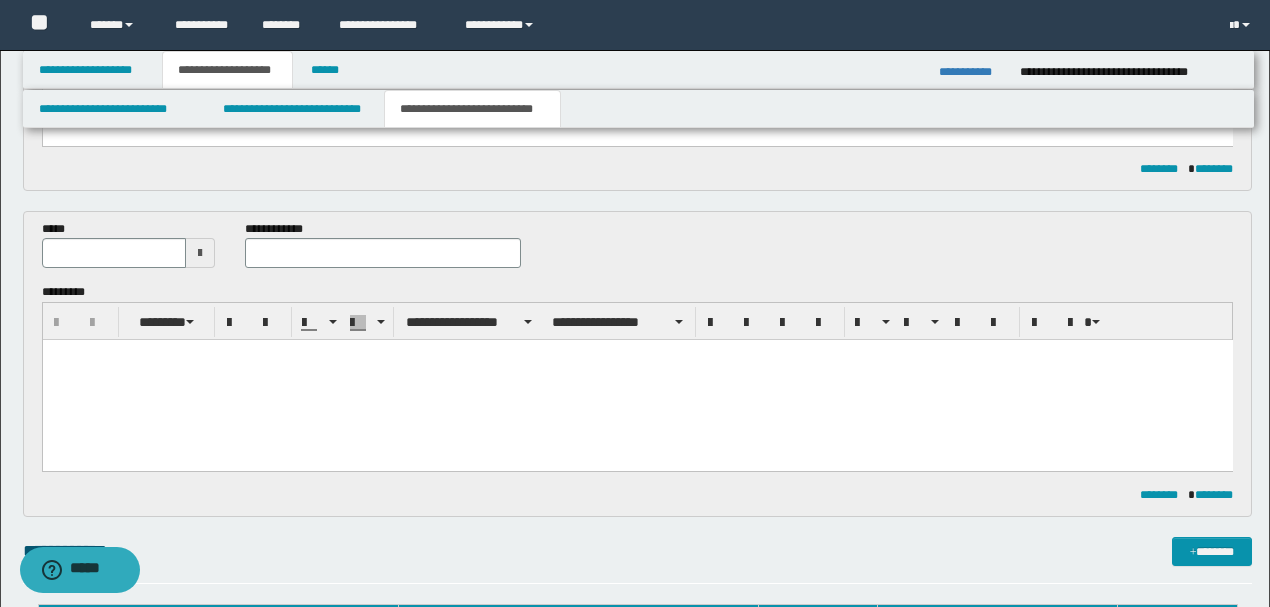 scroll, scrollTop: 380, scrollLeft: 0, axis: vertical 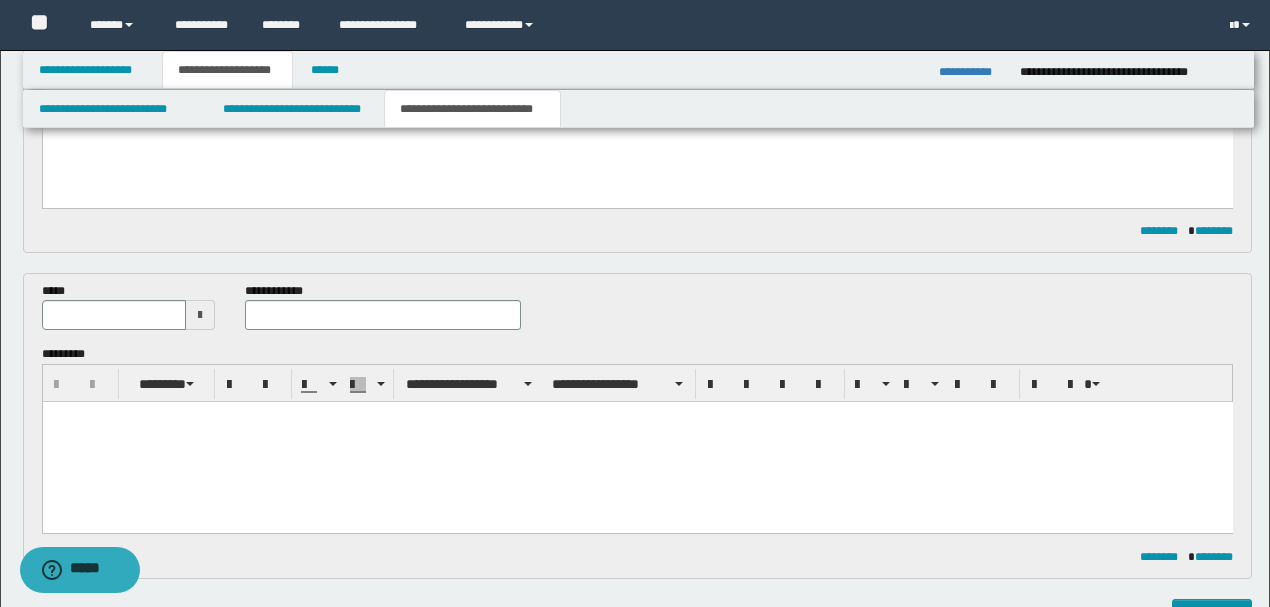type 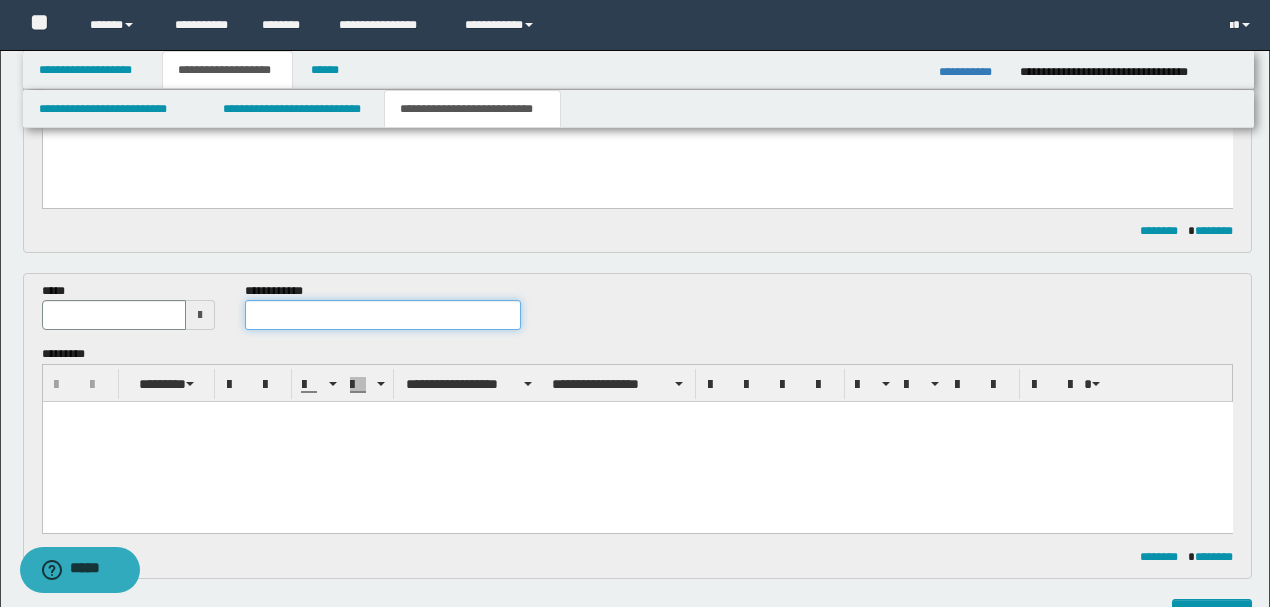 click at bounding box center [382, 315] 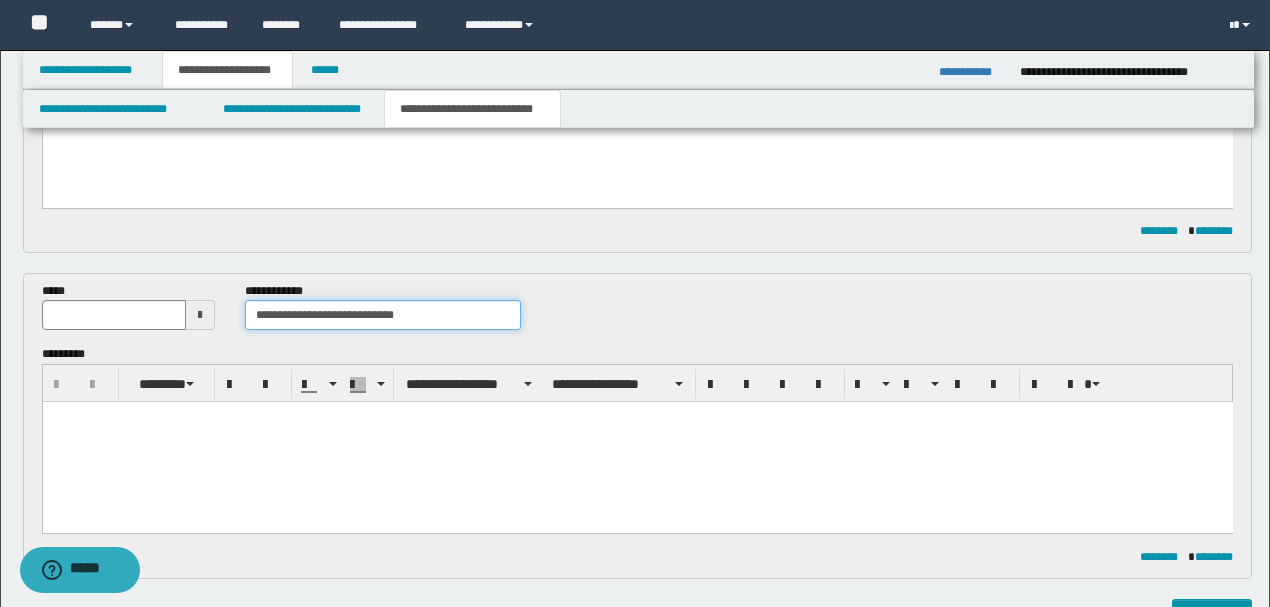 type 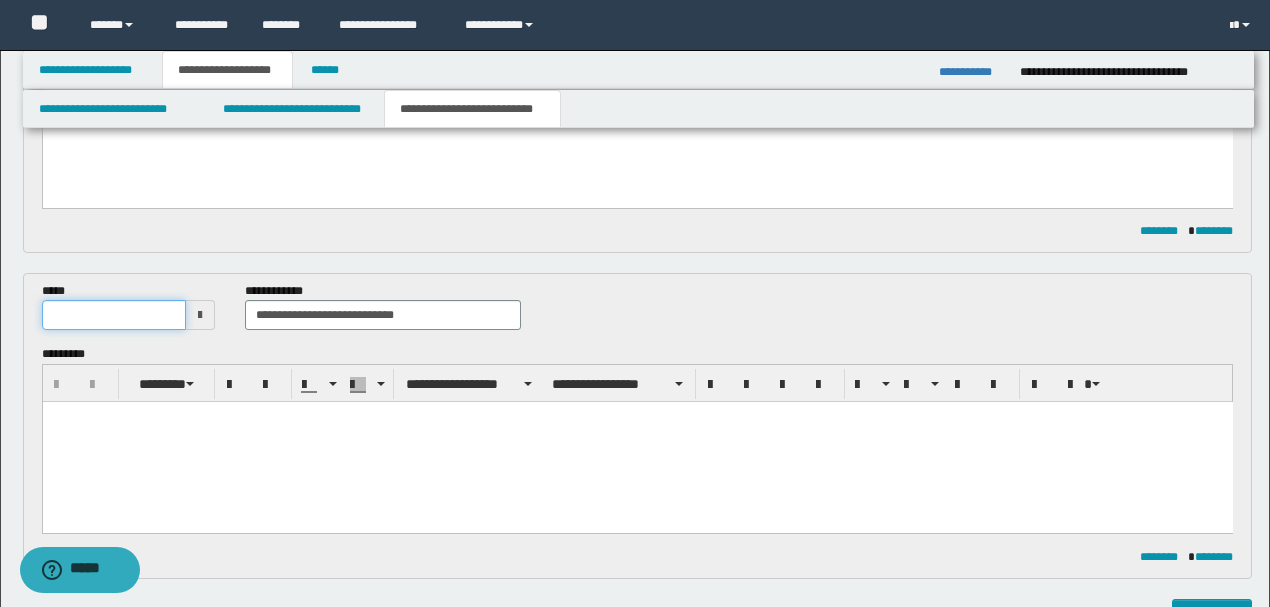 click at bounding box center [114, 315] 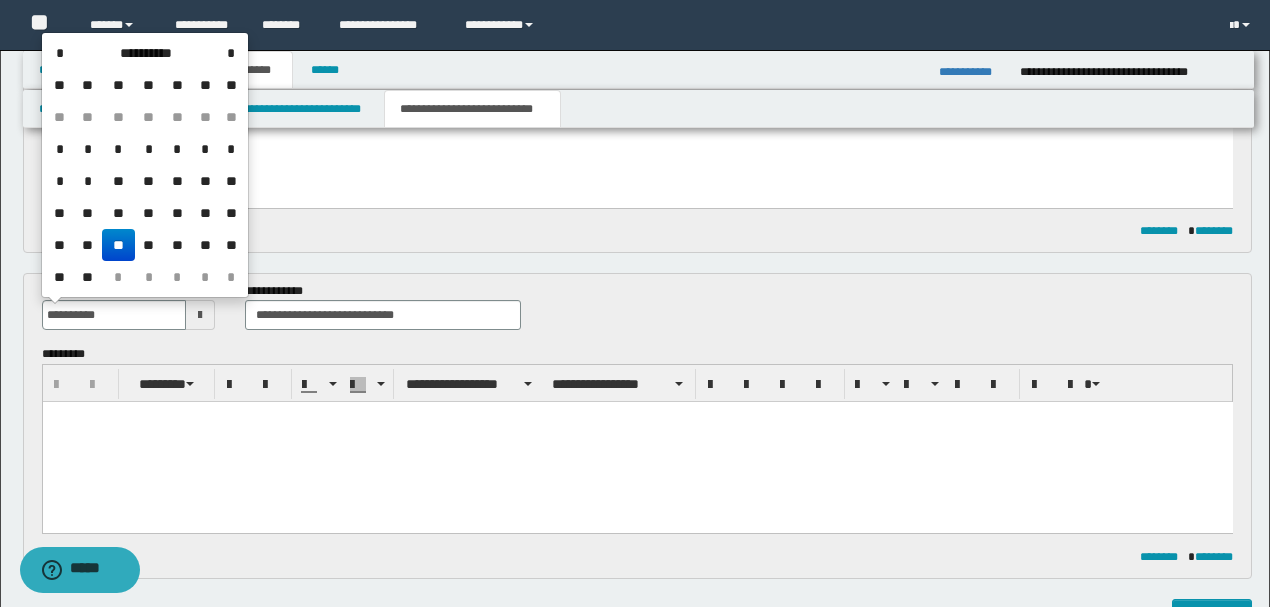 click on "**" at bounding box center [118, 245] 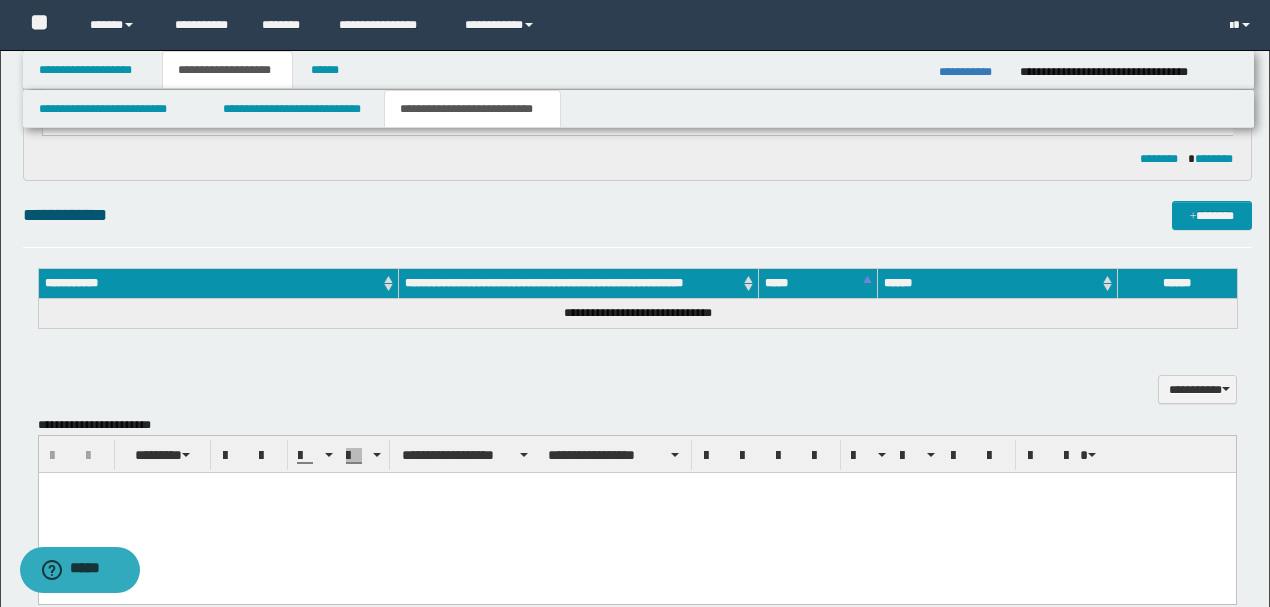 scroll, scrollTop: 780, scrollLeft: 0, axis: vertical 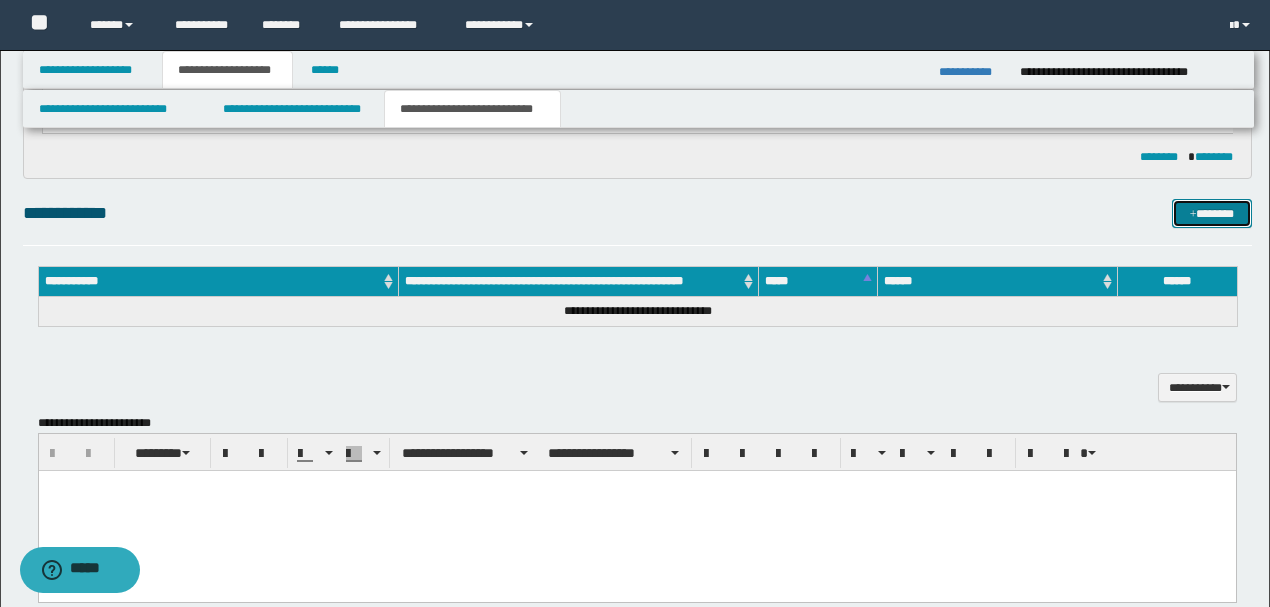 click on "*******" at bounding box center (1211, 213) 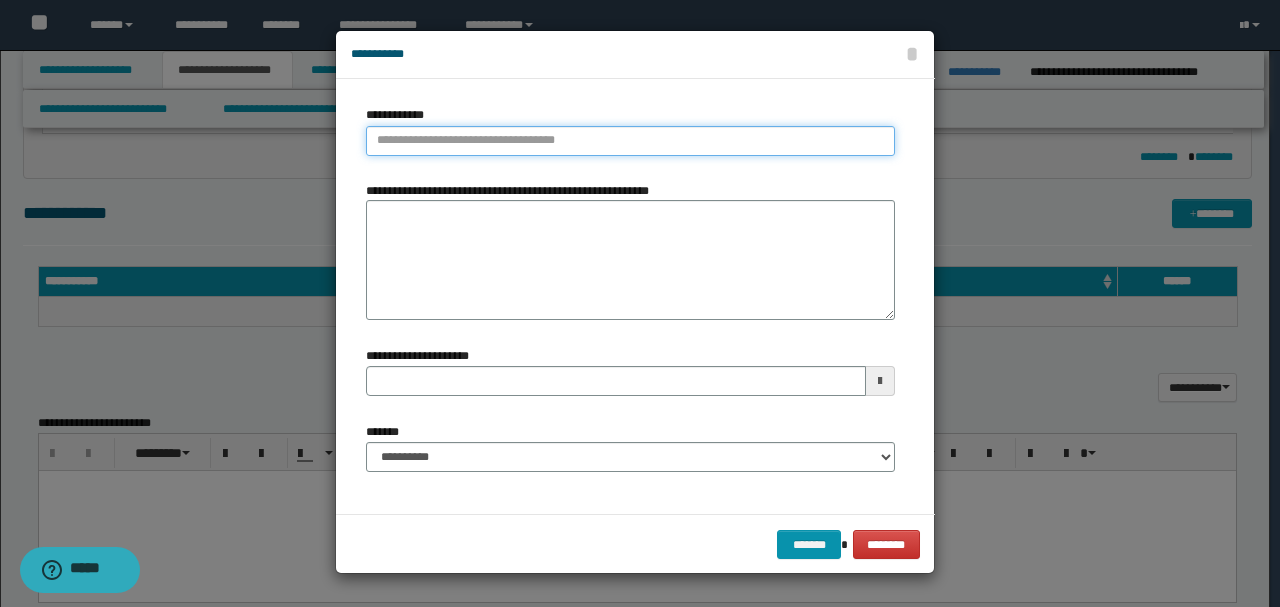 click on "**********" at bounding box center (630, 141) 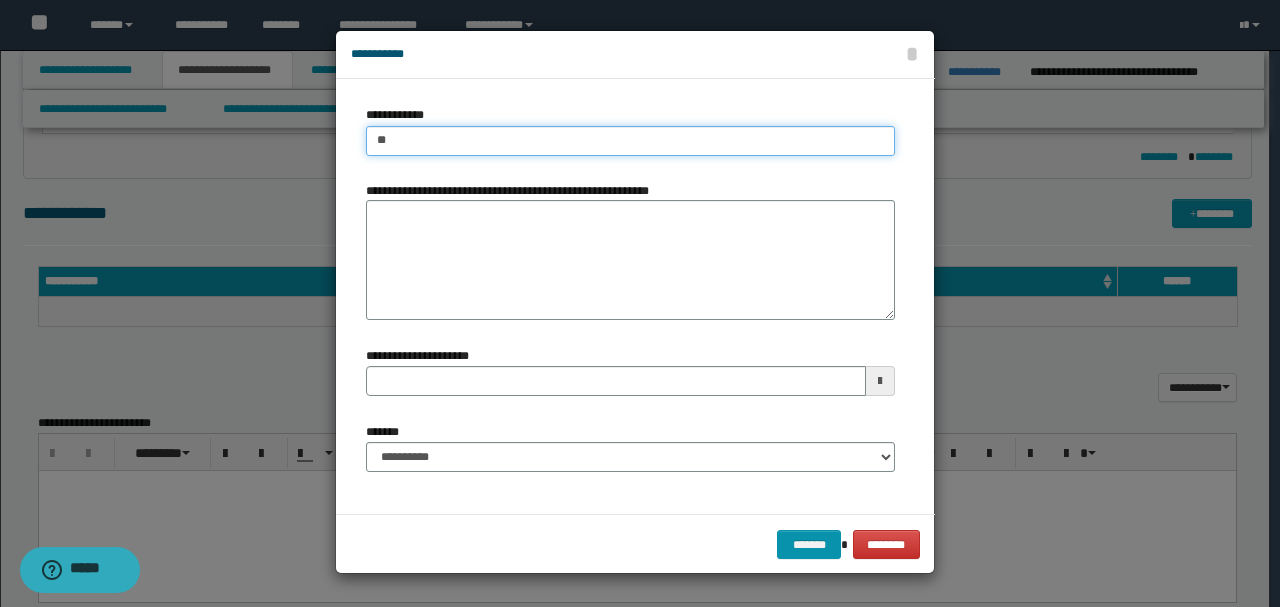 type on "***" 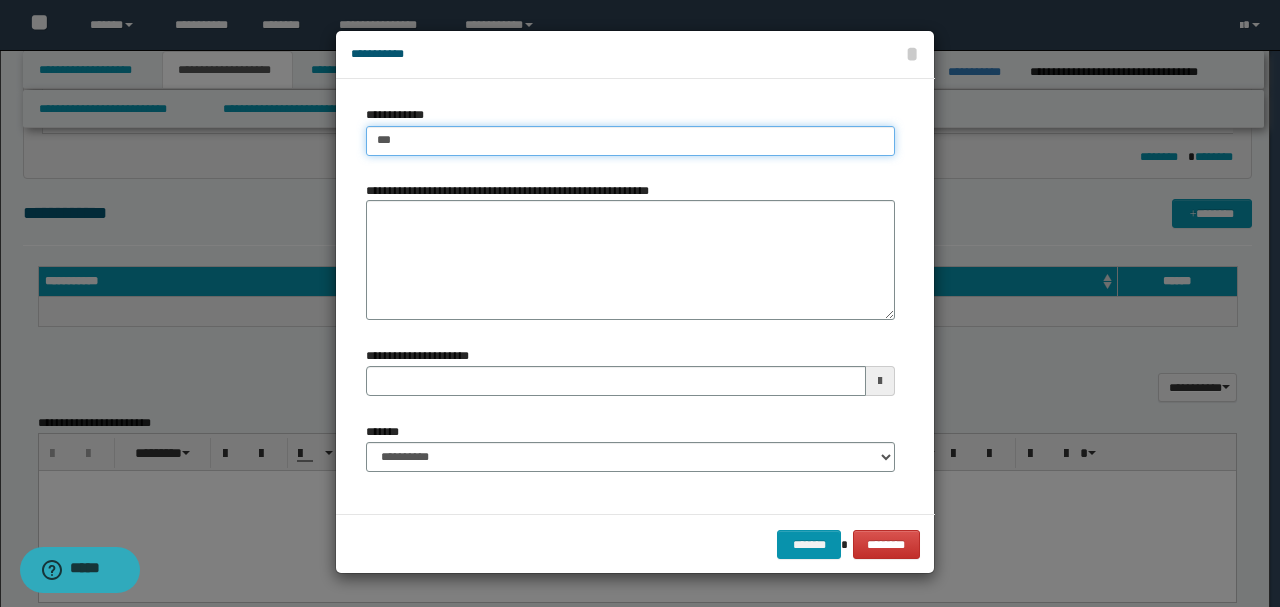 type on "***" 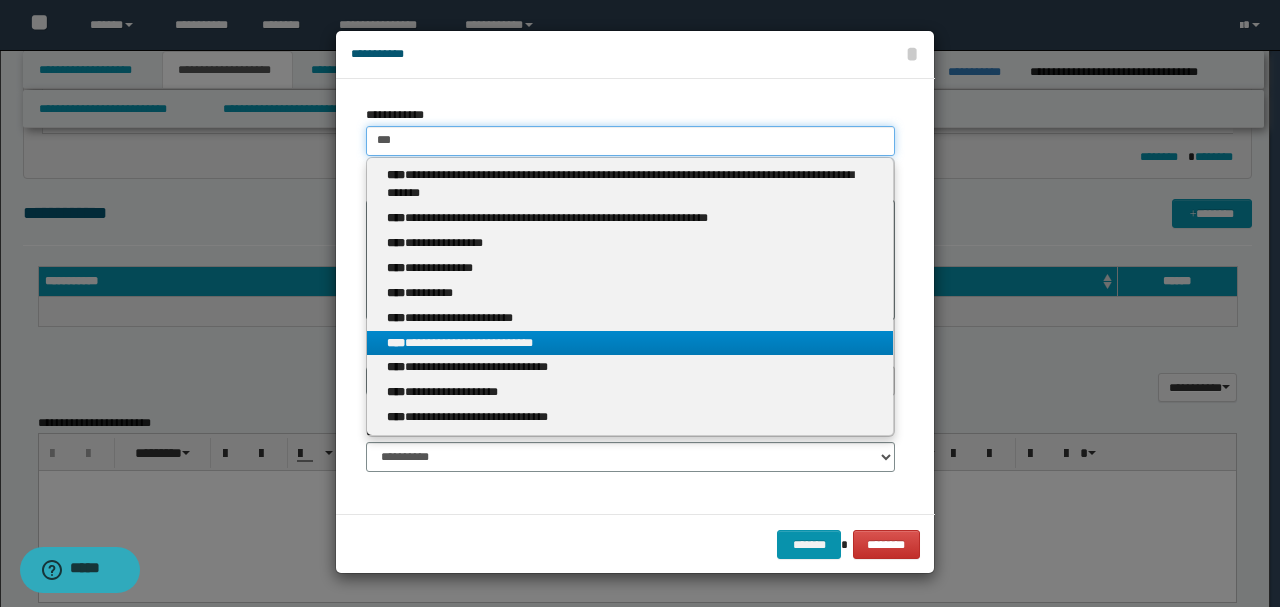 type on "***" 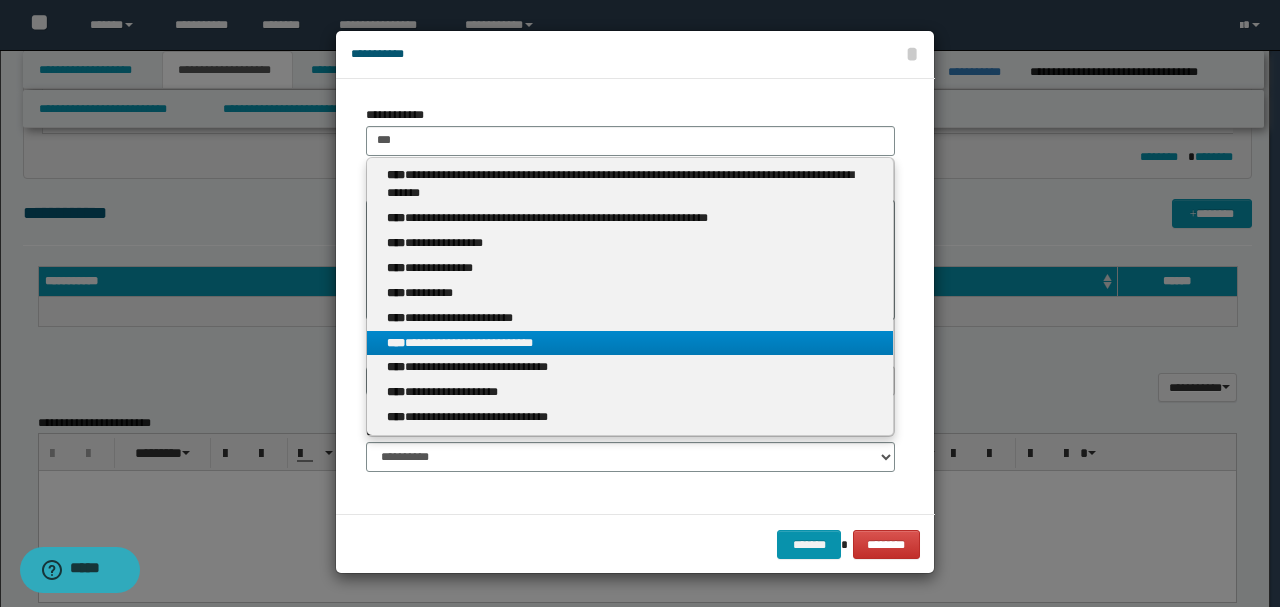 click on "**********" at bounding box center (630, 343) 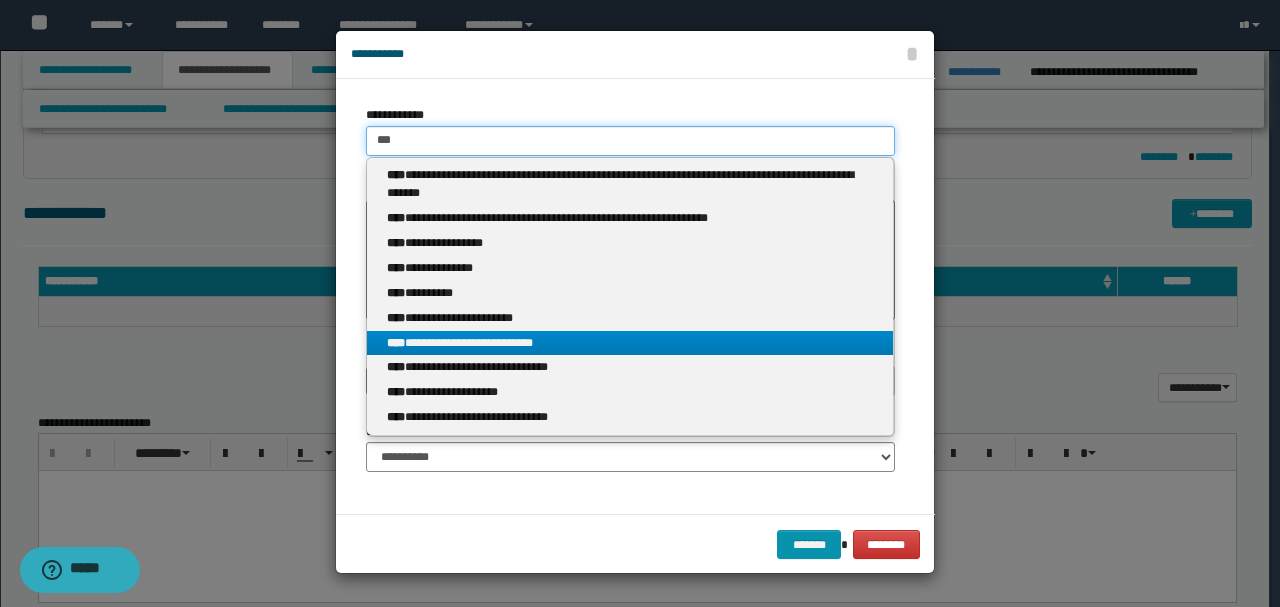 type 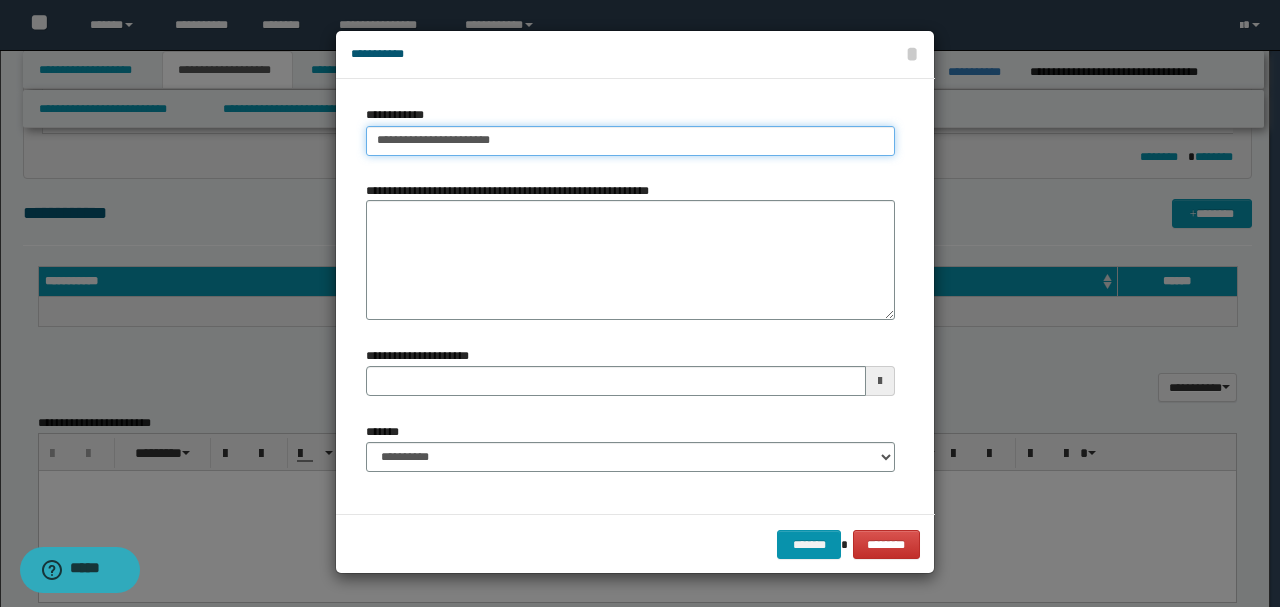 type 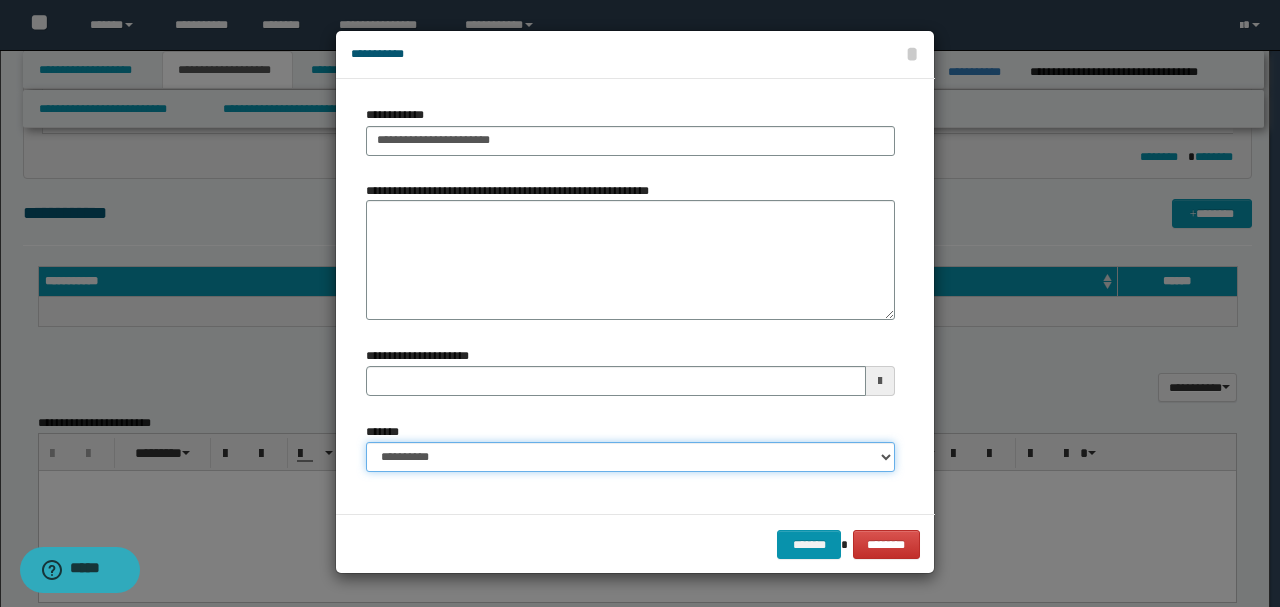 click on "**********" at bounding box center (630, 457) 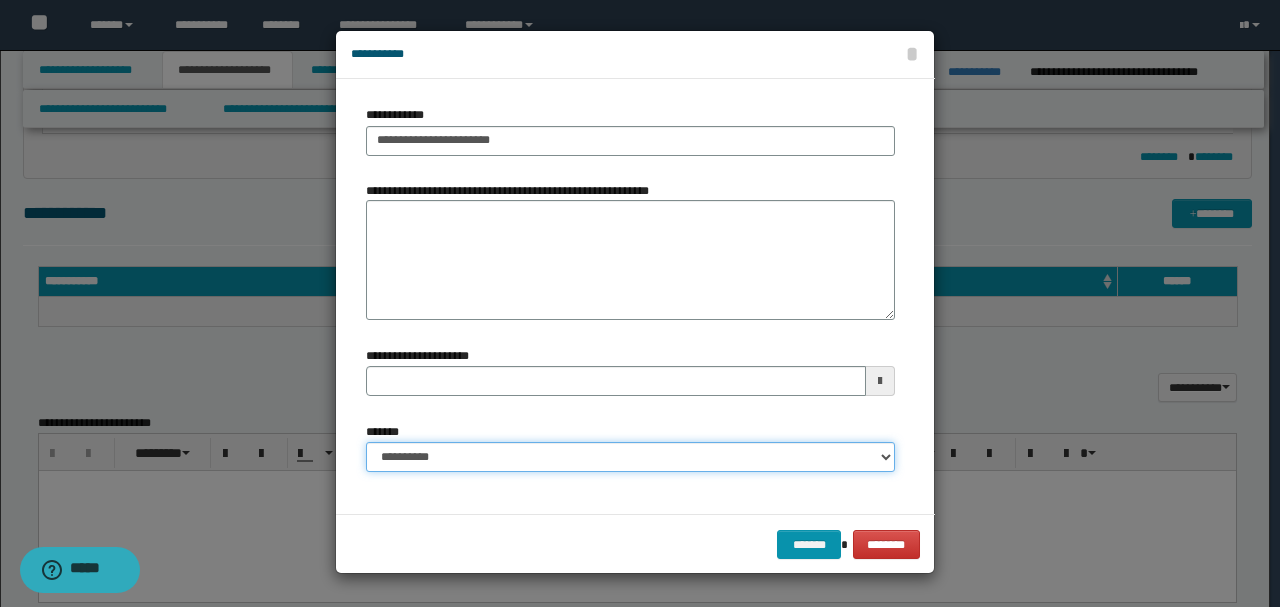 select on "*" 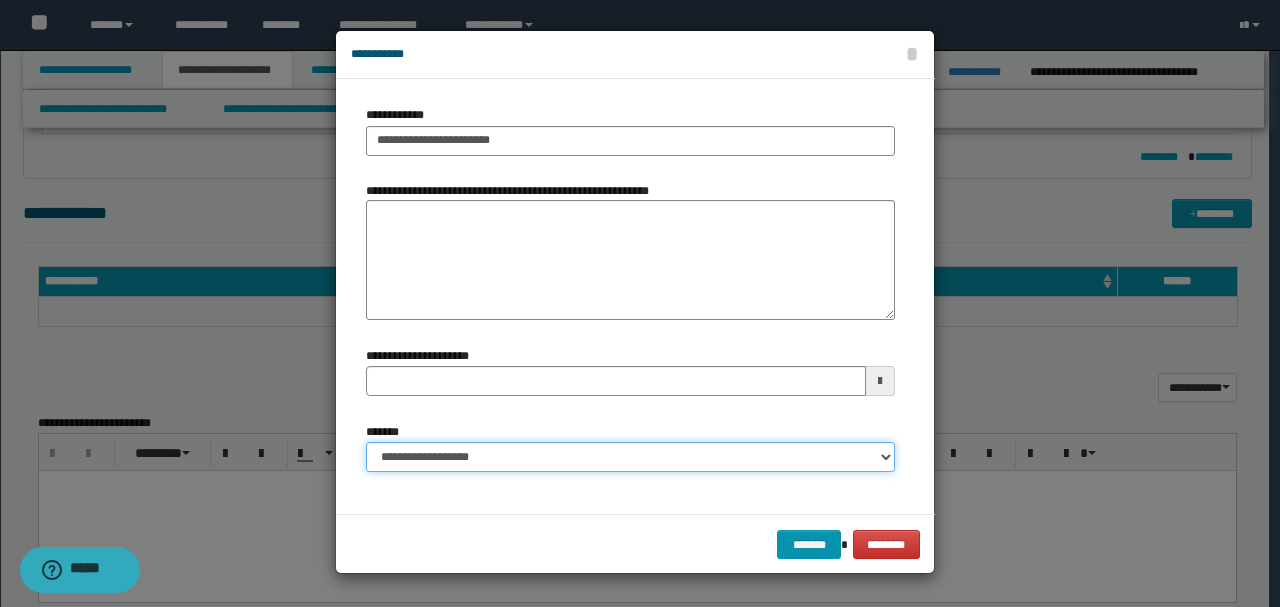 type 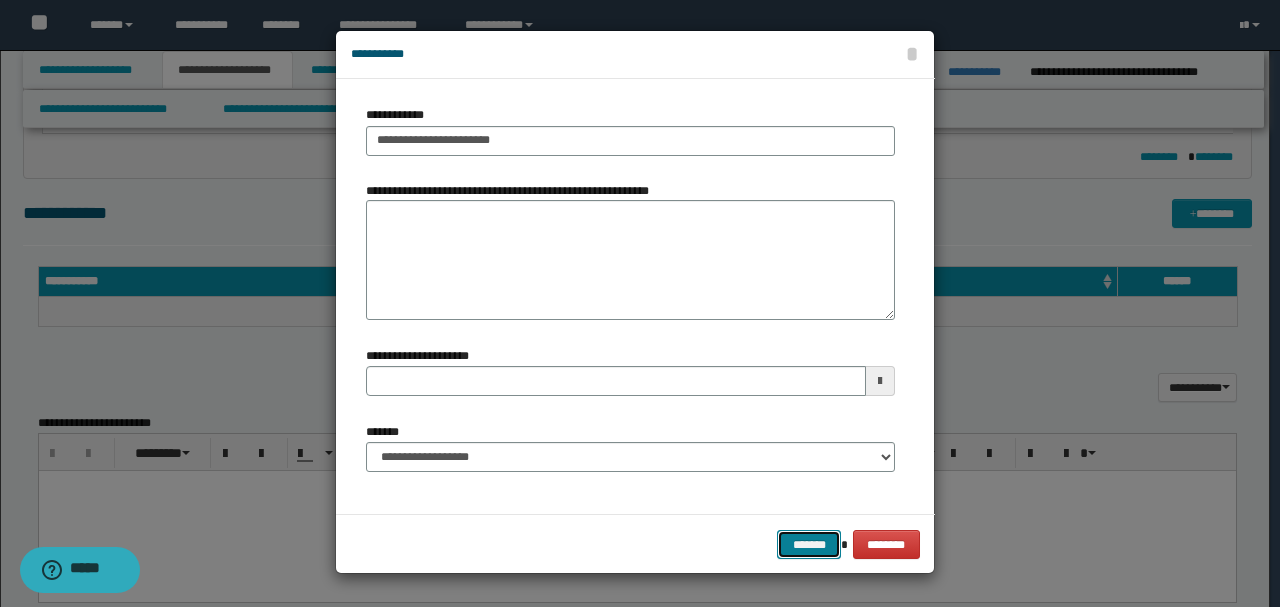 click on "*******" at bounding box center (809, 544) 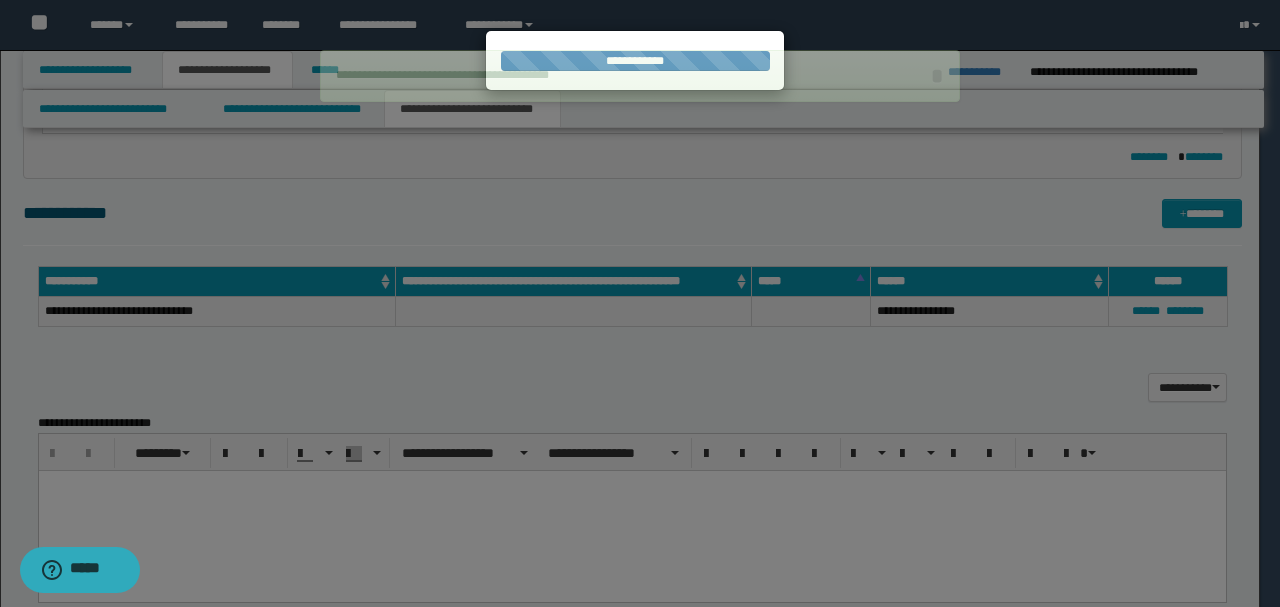 type 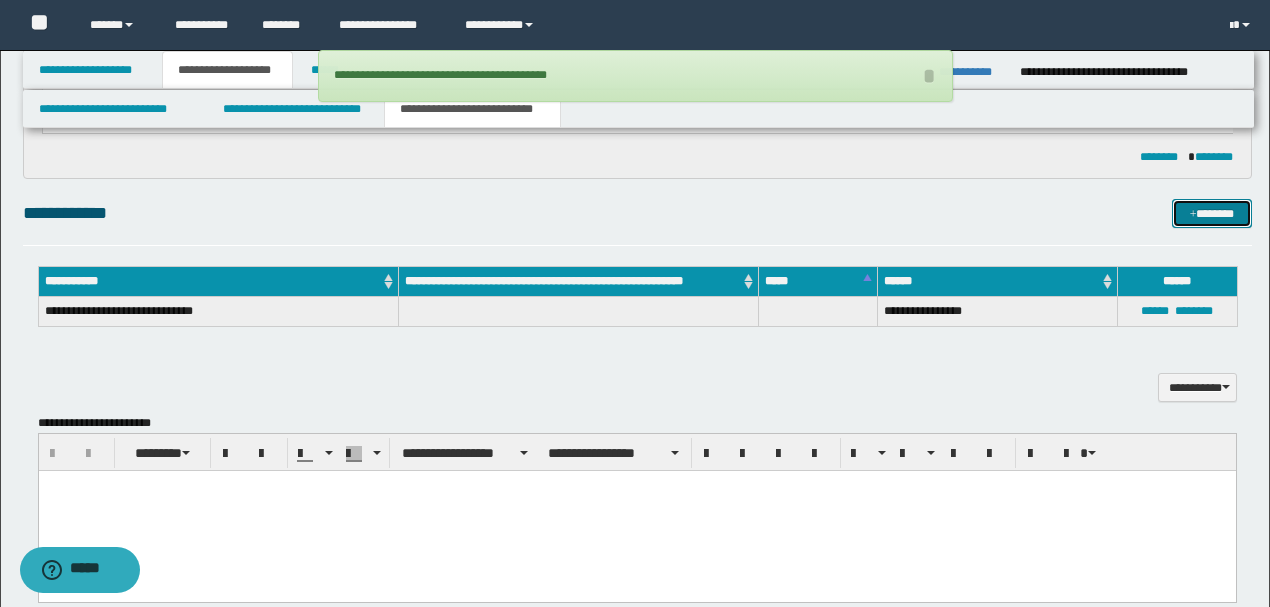 click at bounding box center [1193, 215] 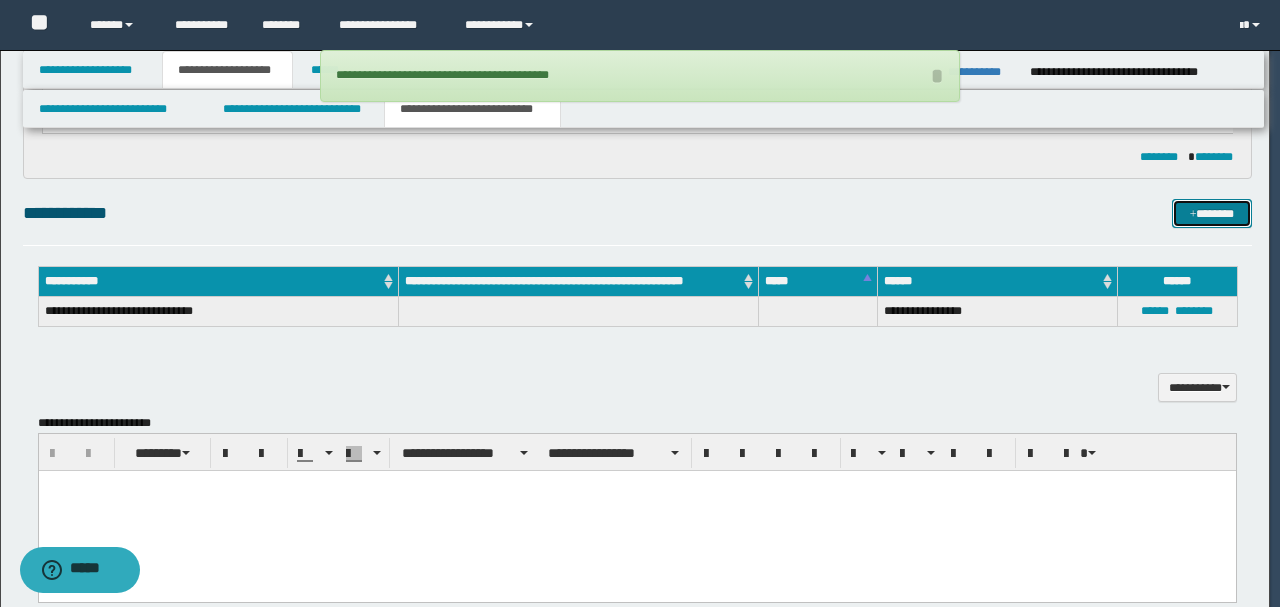 type 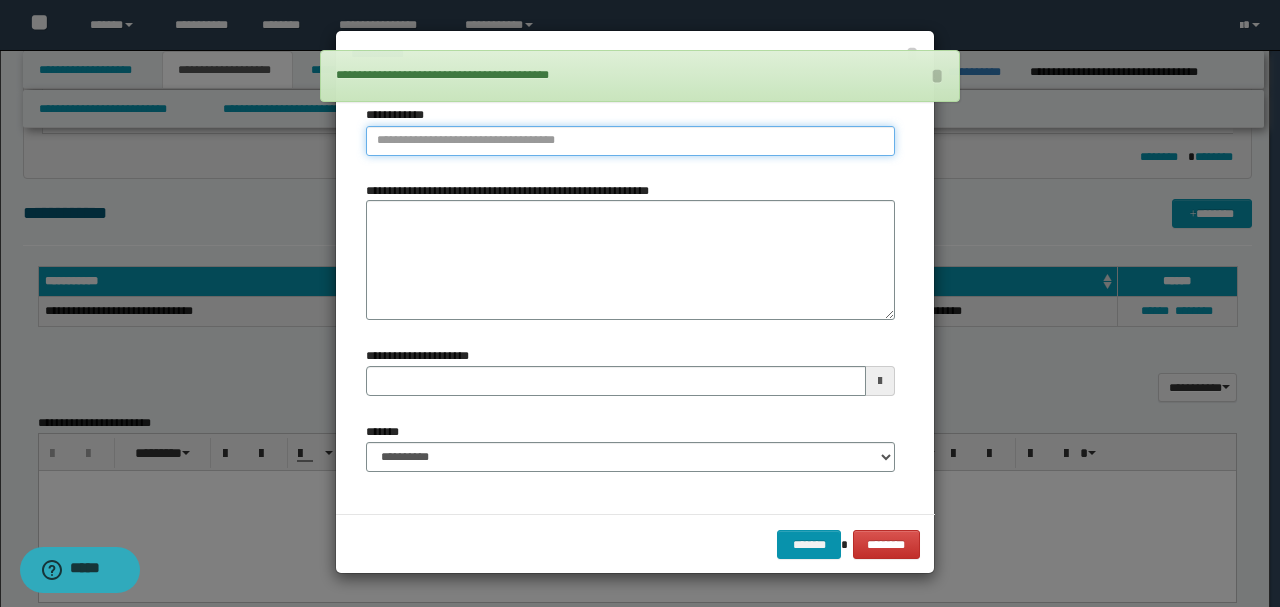 type on "**********" 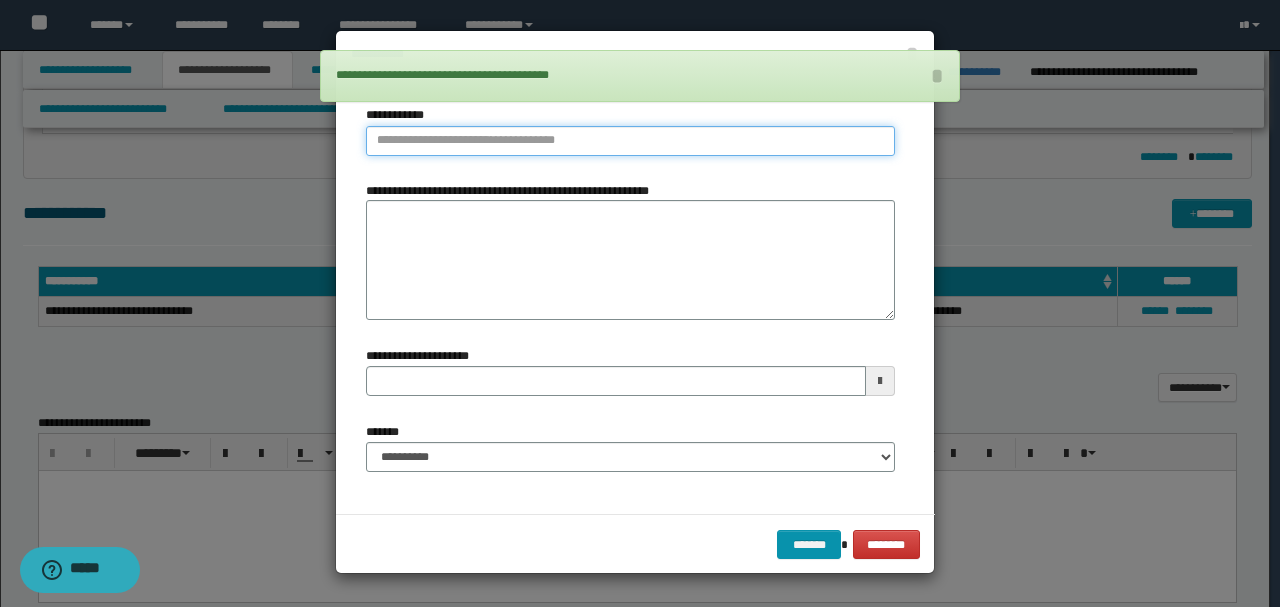 click on "**********" at bounding box center [630, 141] 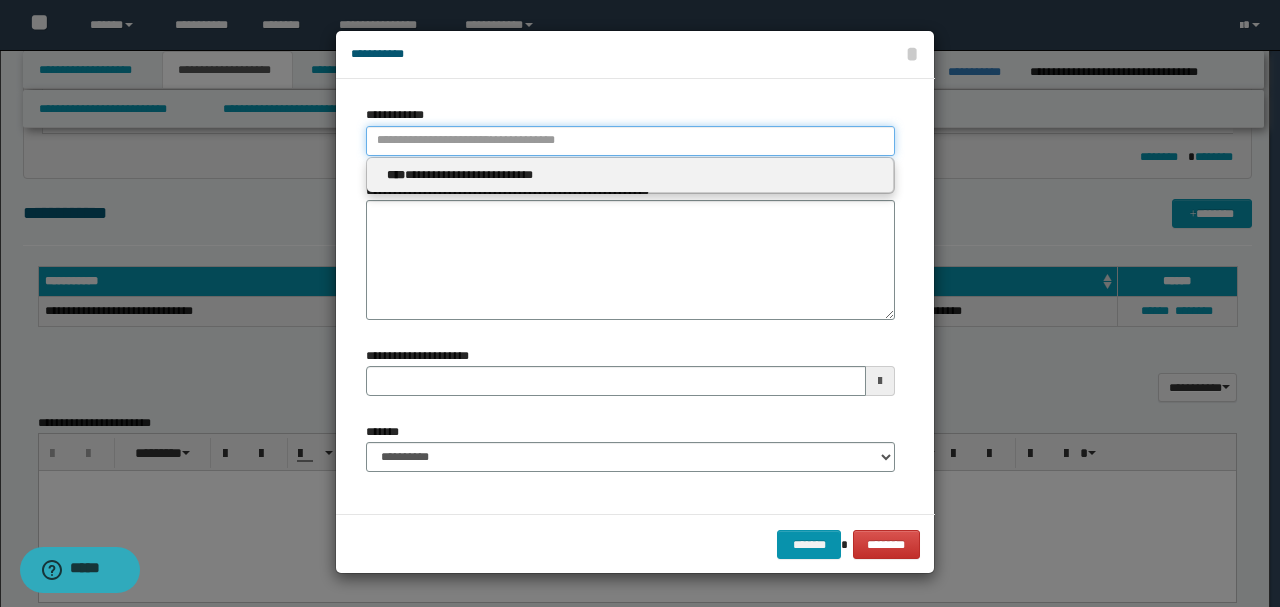 type 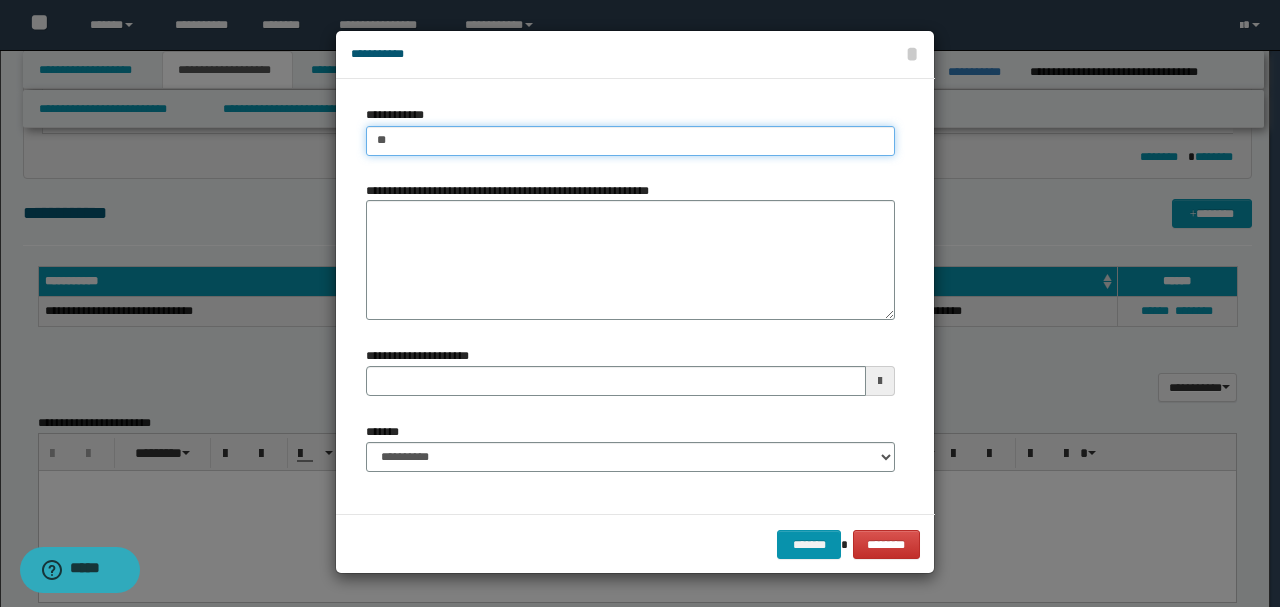 type on "***" 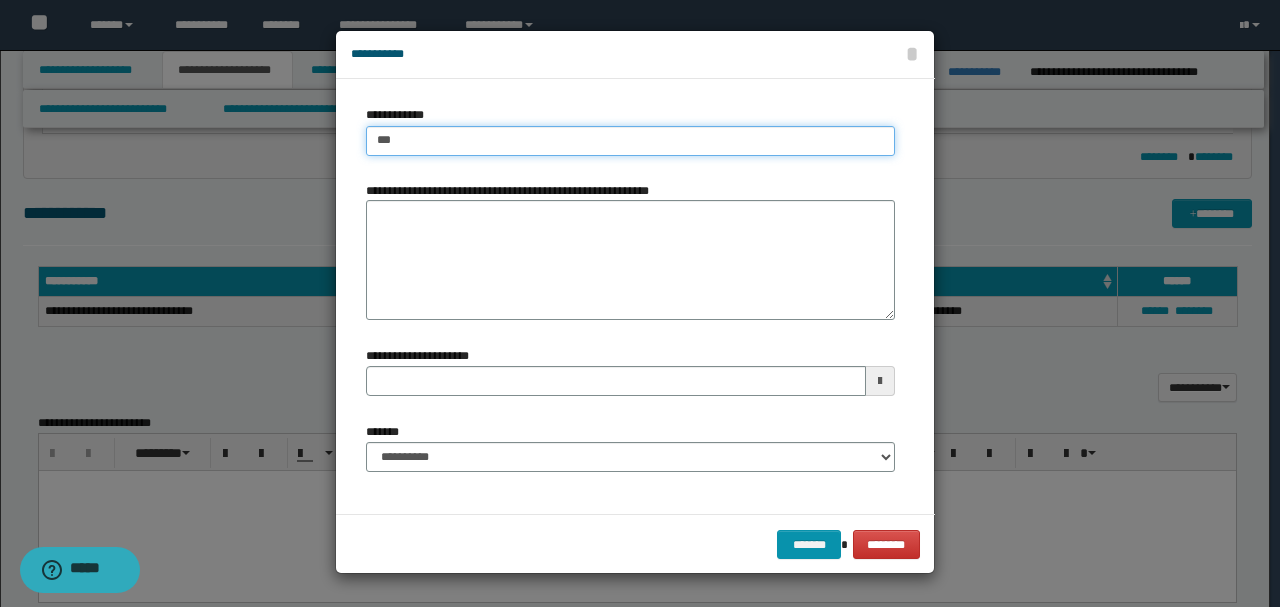 type on "***" 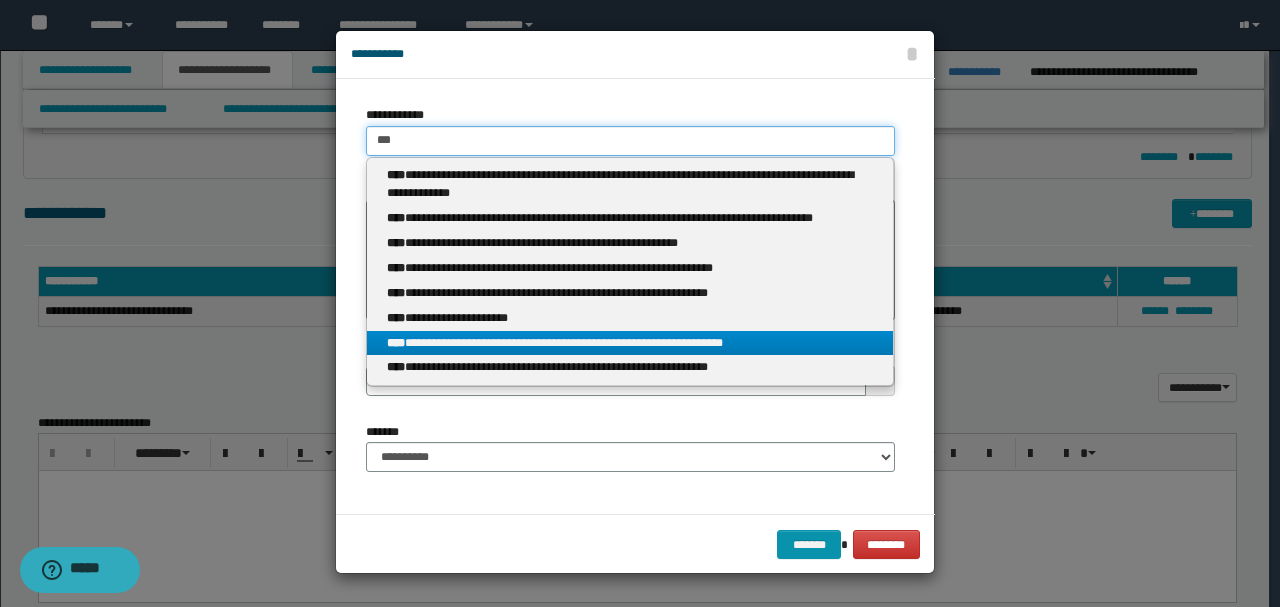 type on "***" 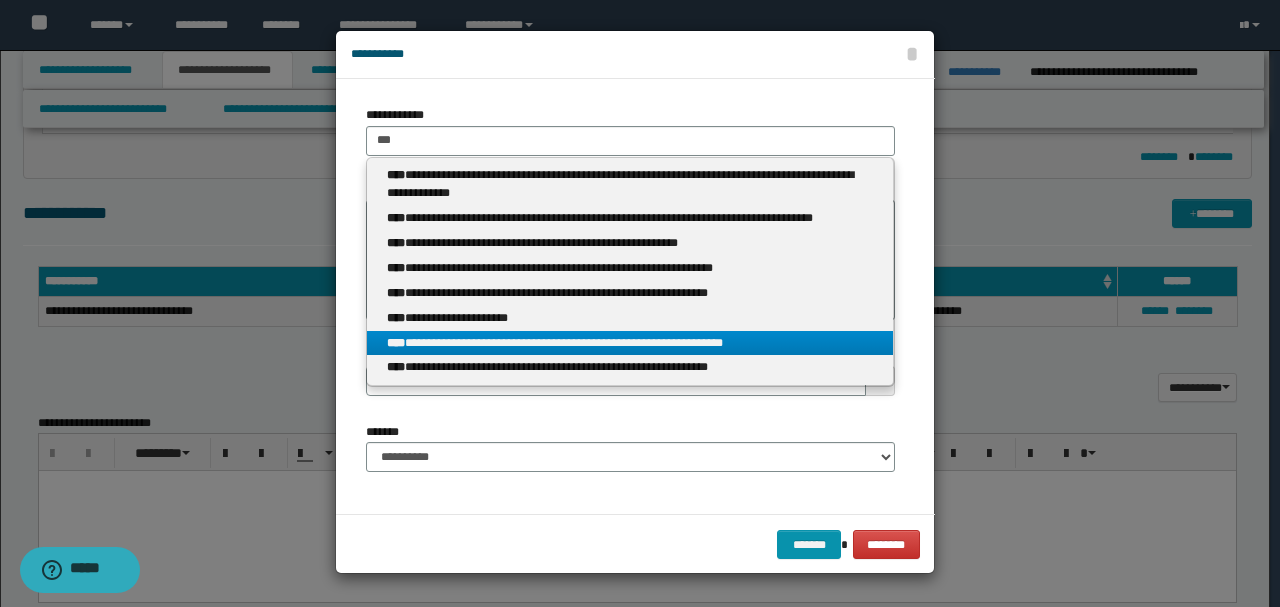 click on "**********" at bounding box center [630, 343] 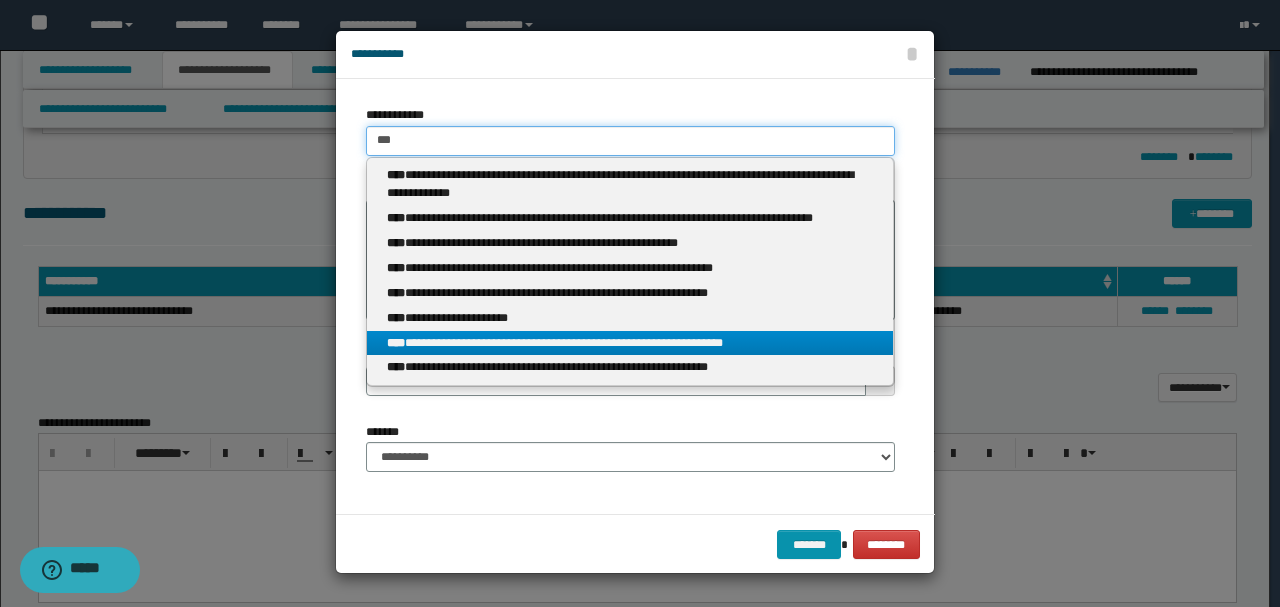 type 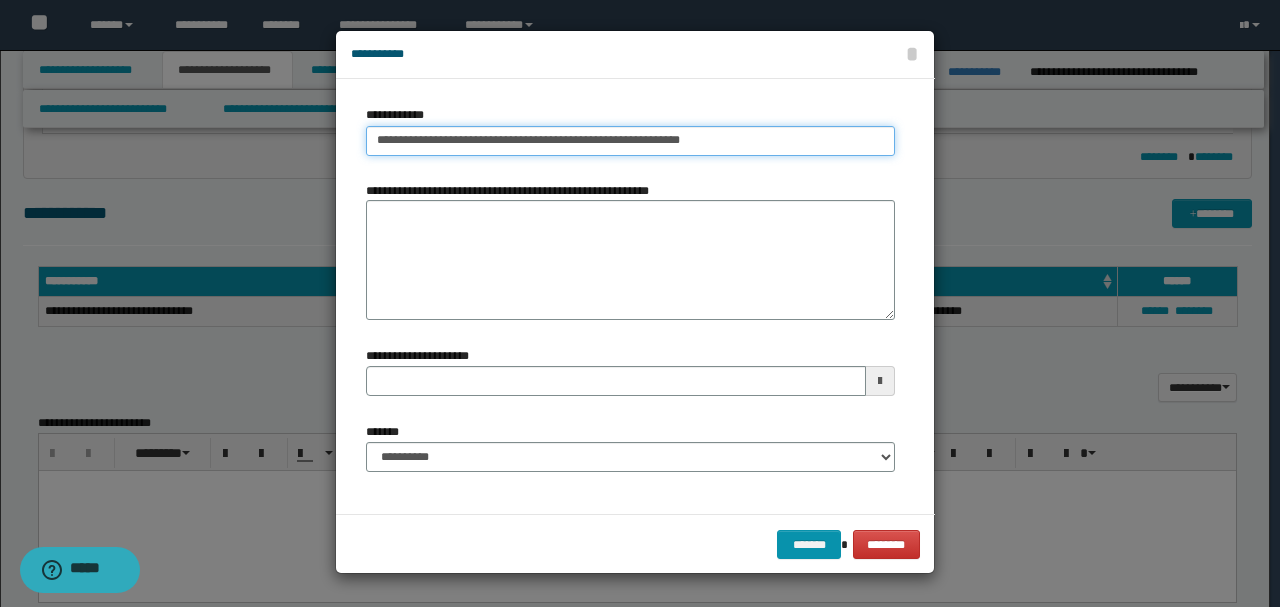 type 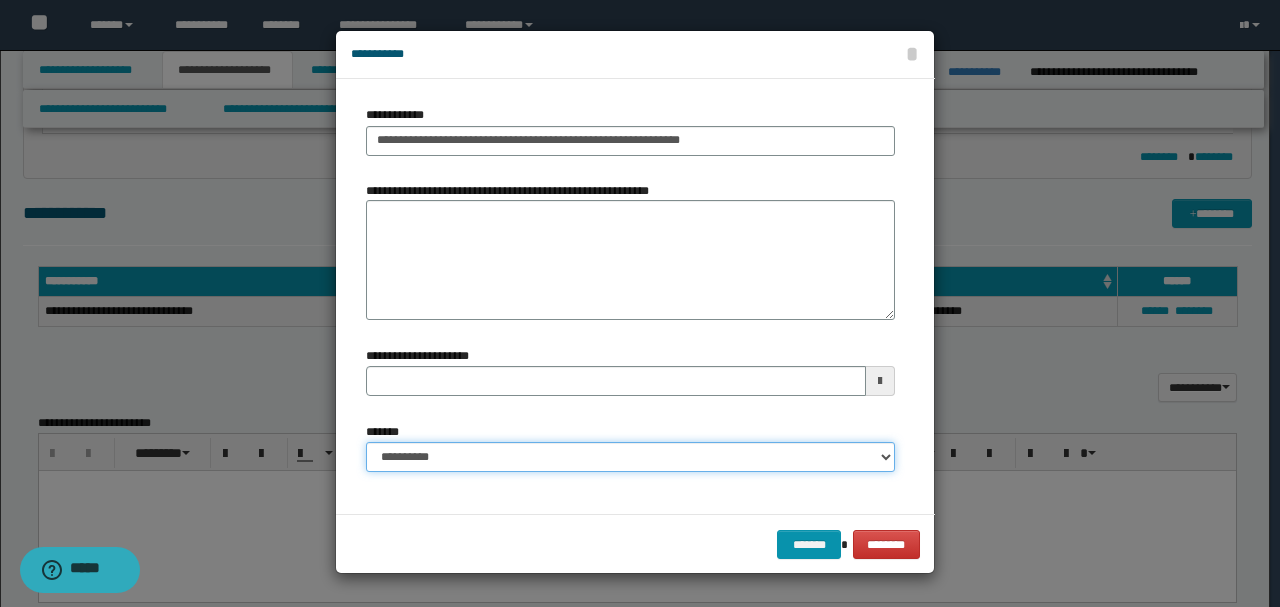 click on "**********" at bounding box center [630, 457] 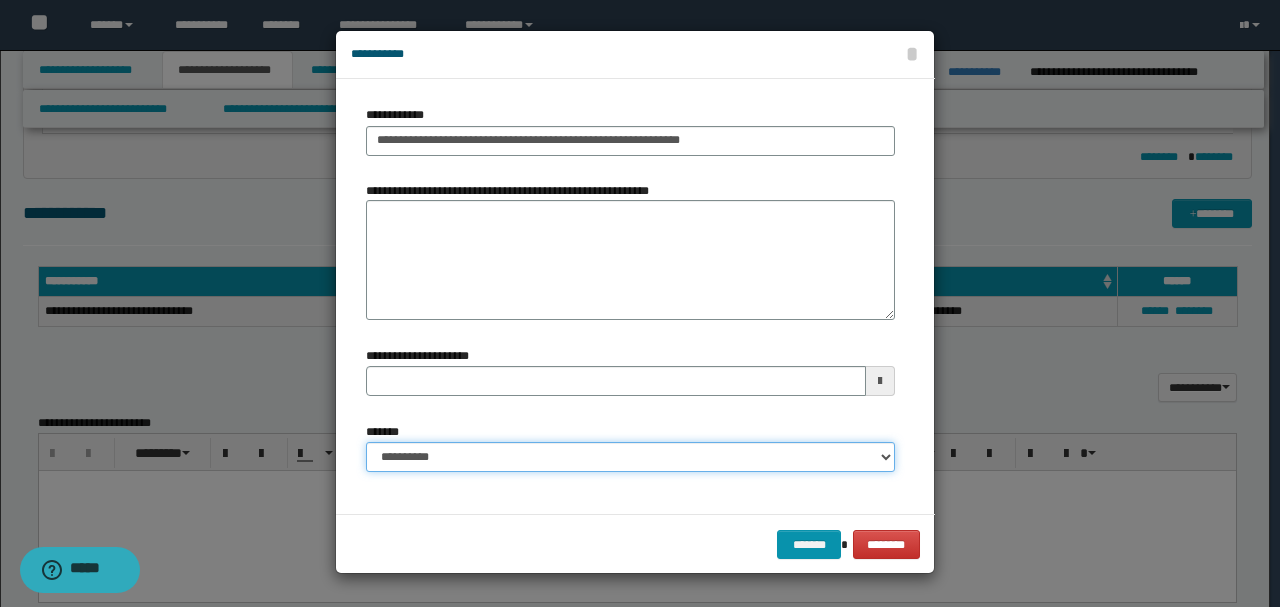 select on "*" 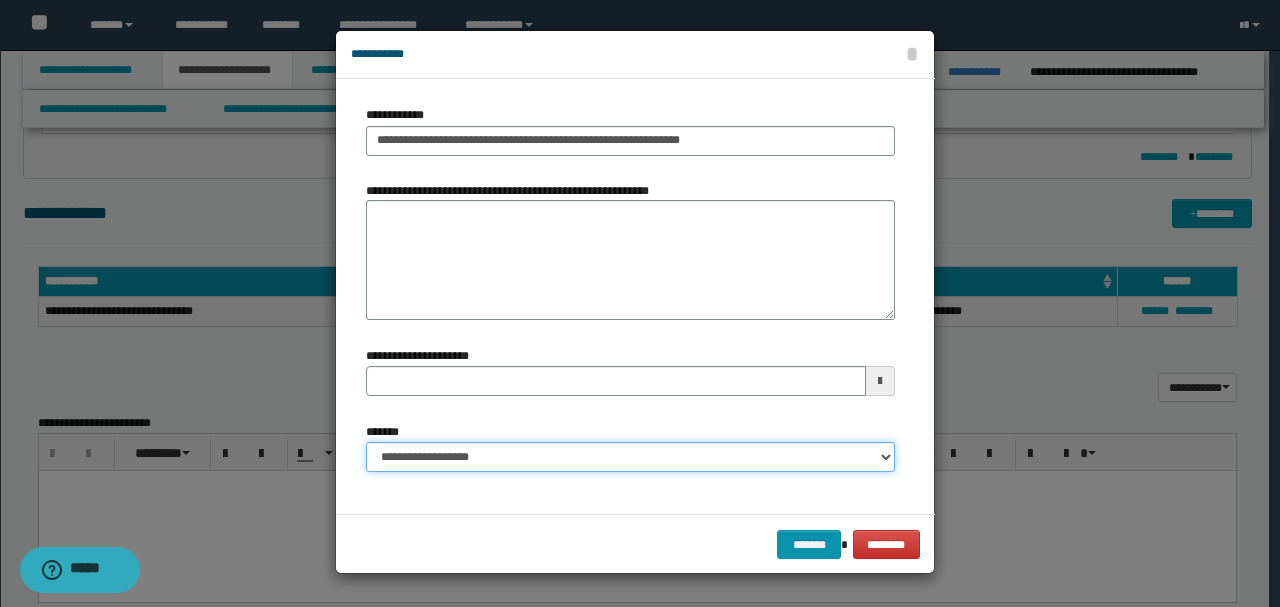 type 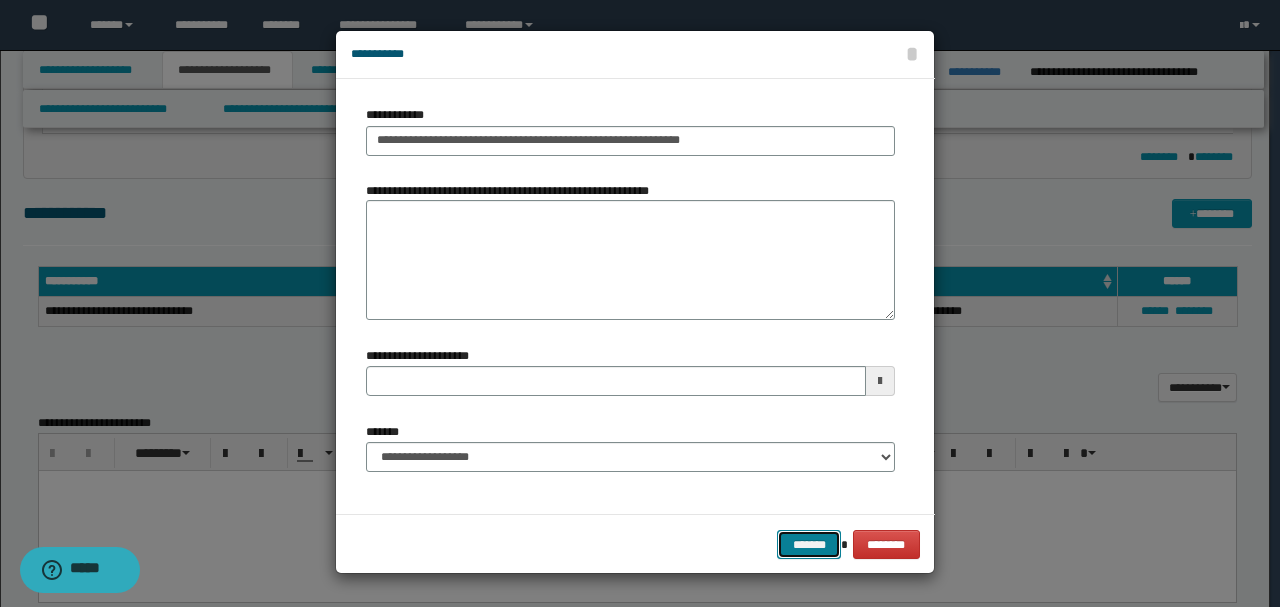 click on "*******" at bounding box center [809, 544] 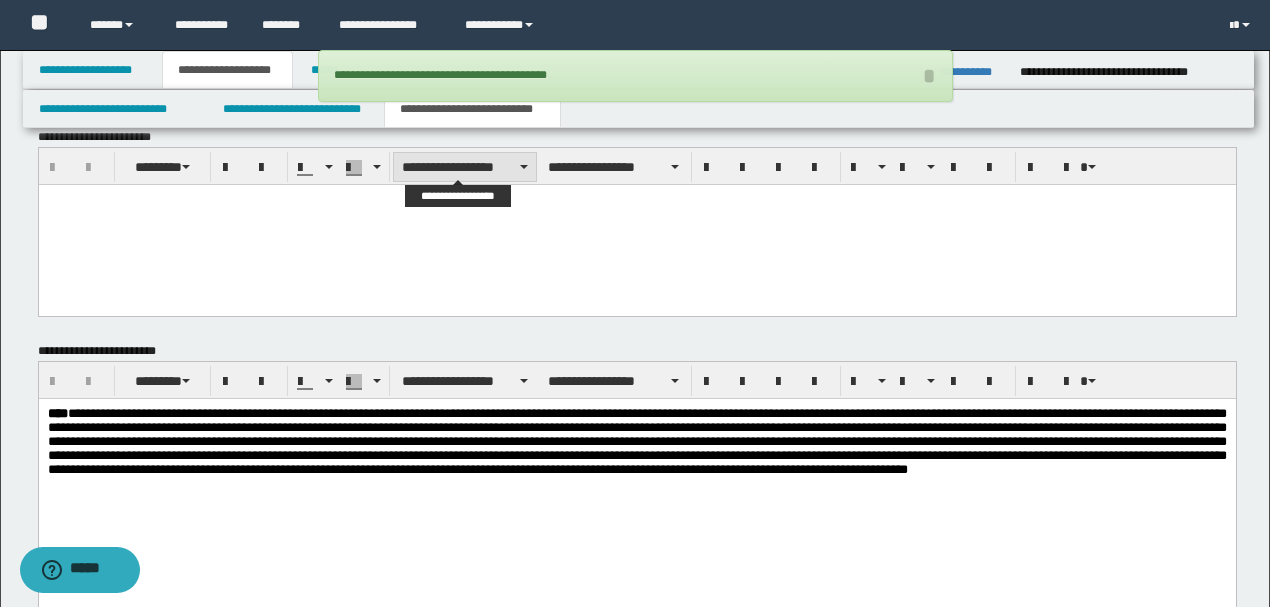 scroll, scrollTop: 1113, scrollLeft: 0, axis: vertical 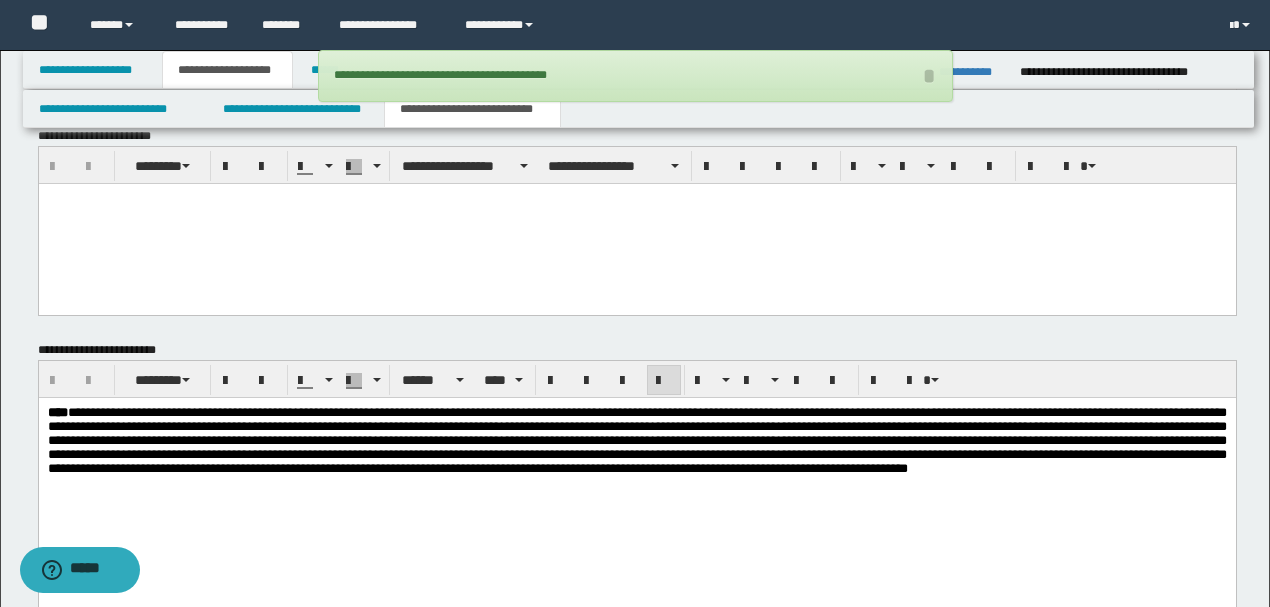 click on "****" at bounding box center (636, 440) 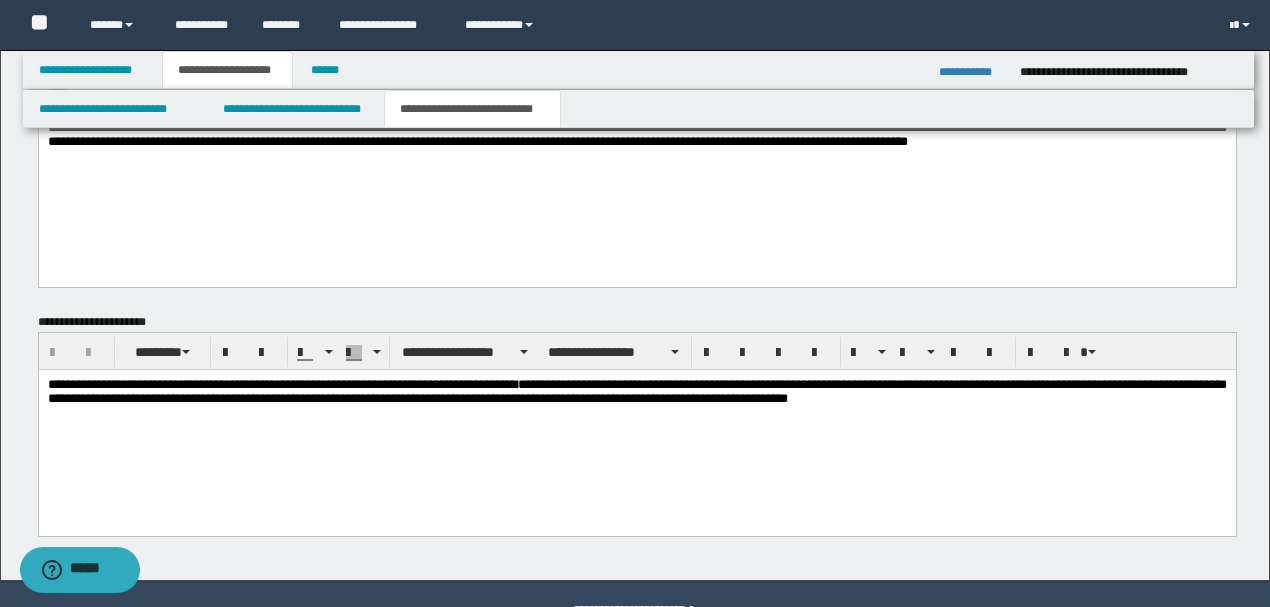scroll, scrollTop: 1446, scrollLeft: 0, axis: vertical 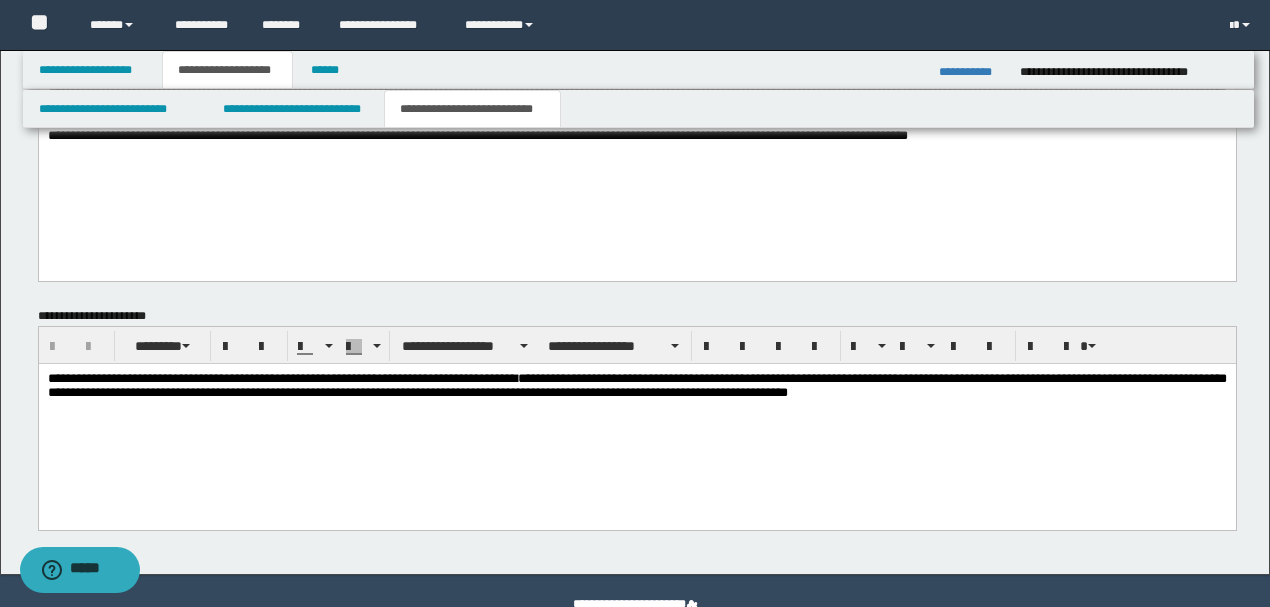 click on "**********" at bounding box center [636, 386] 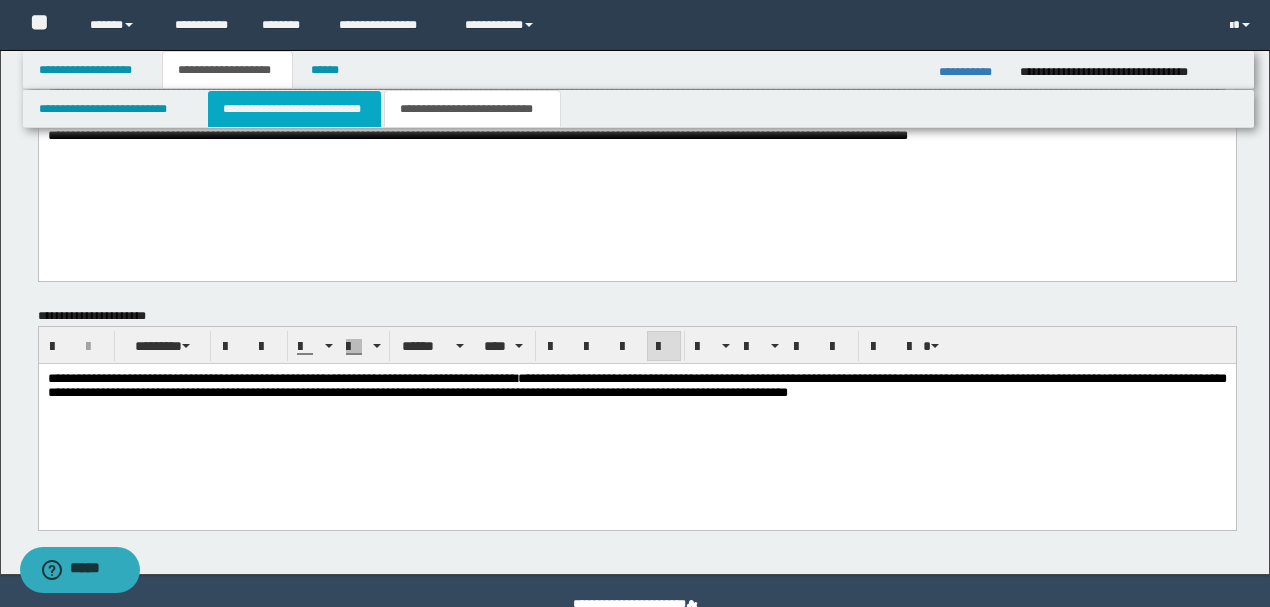 click on "**********" at bounding box center (294, 109) 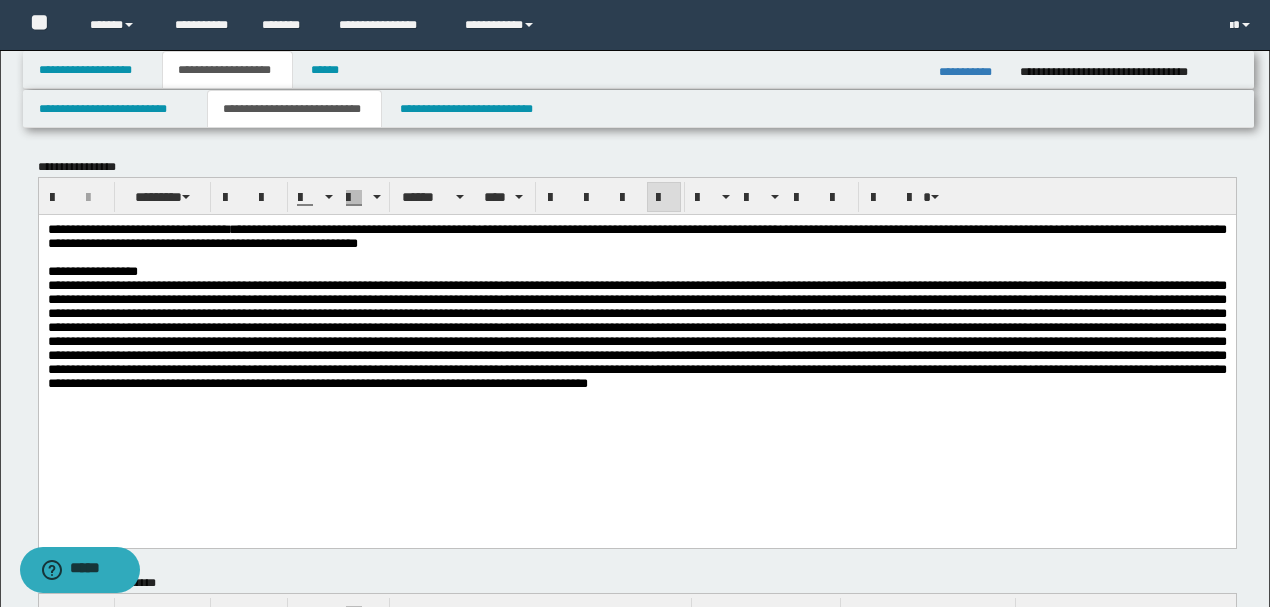 scroll, scrollTop: 0, scrollLeft: 0, axis: both 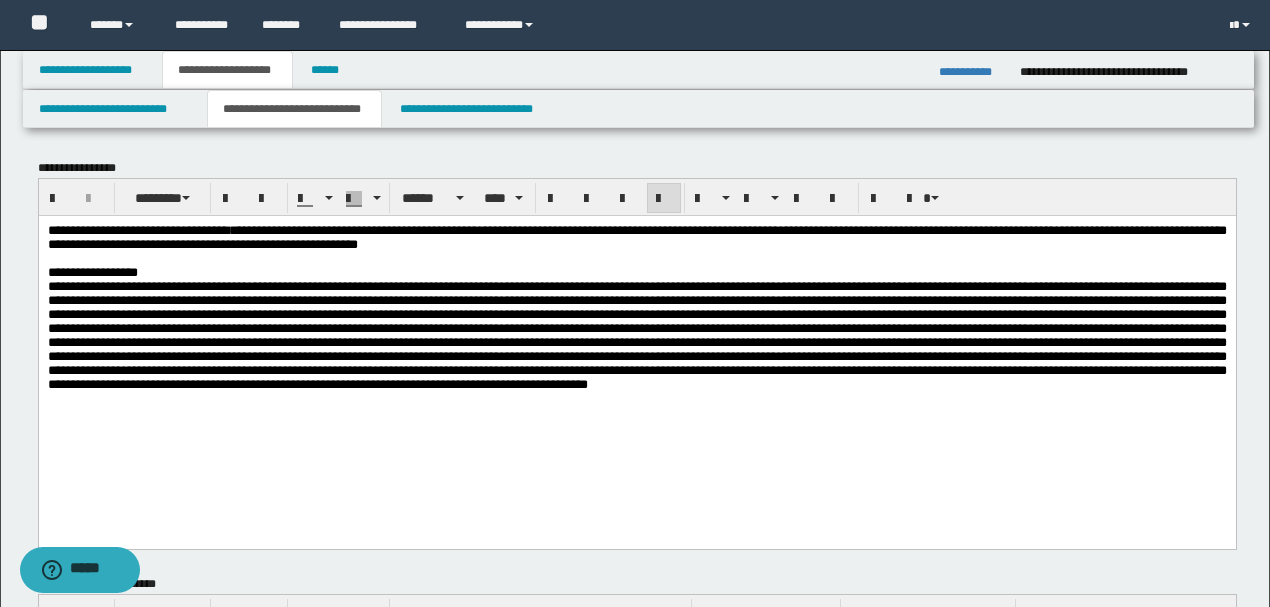 click at bounding box center (636, 334) 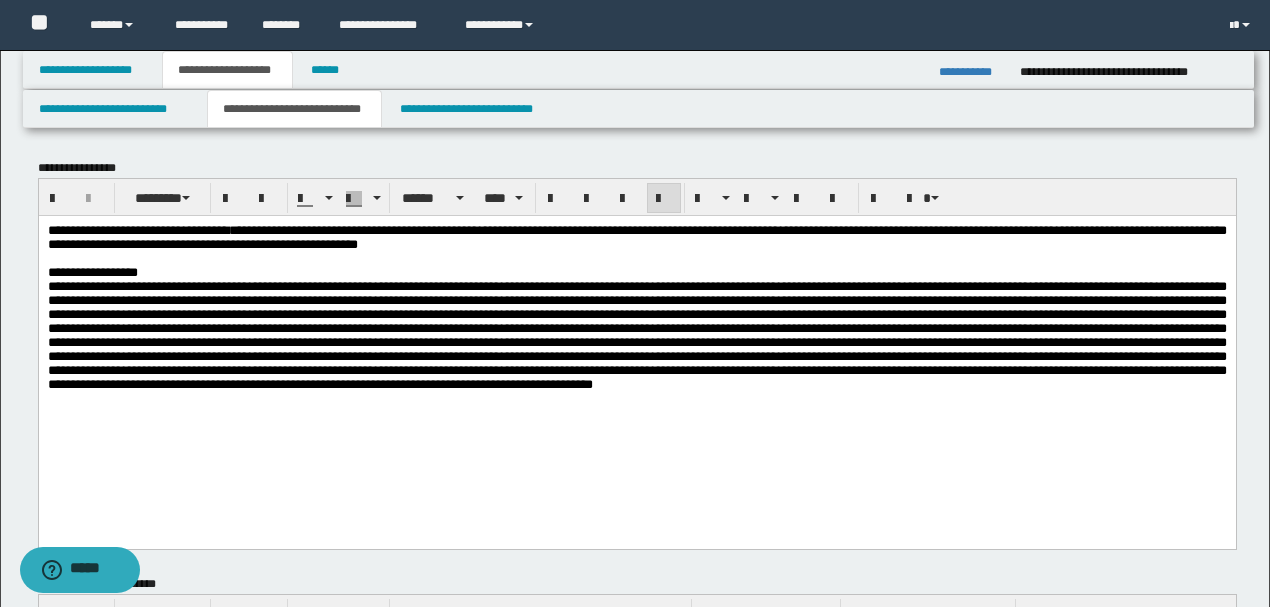 click at bounding box center (636, 334) 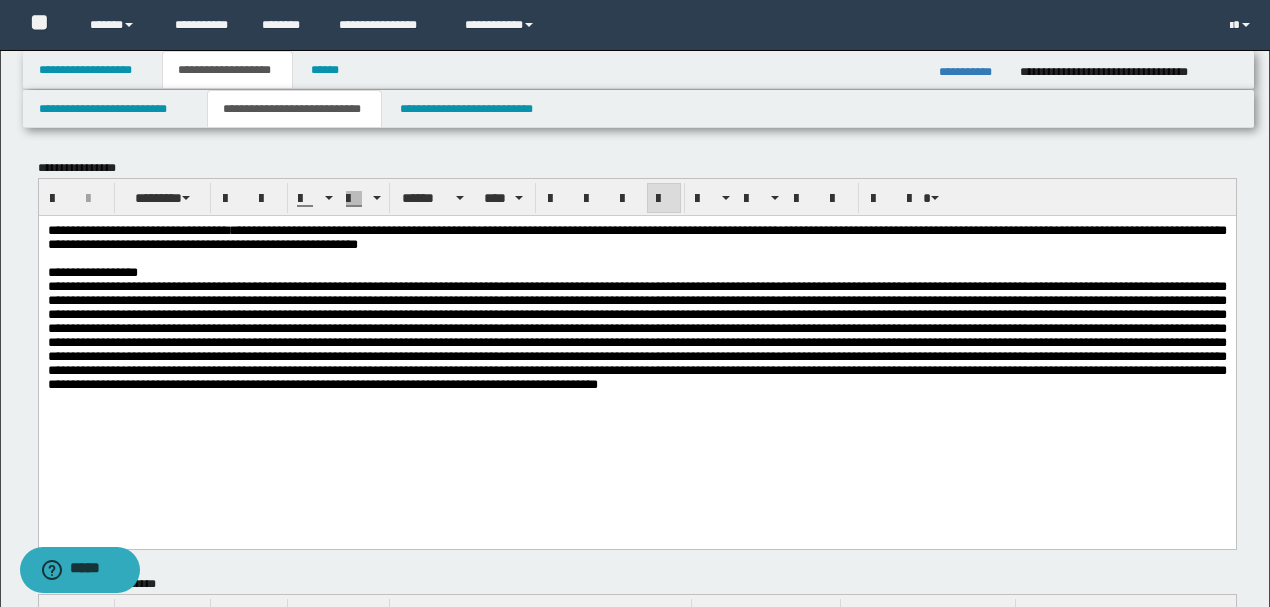 click at bounding box center [636, 334] 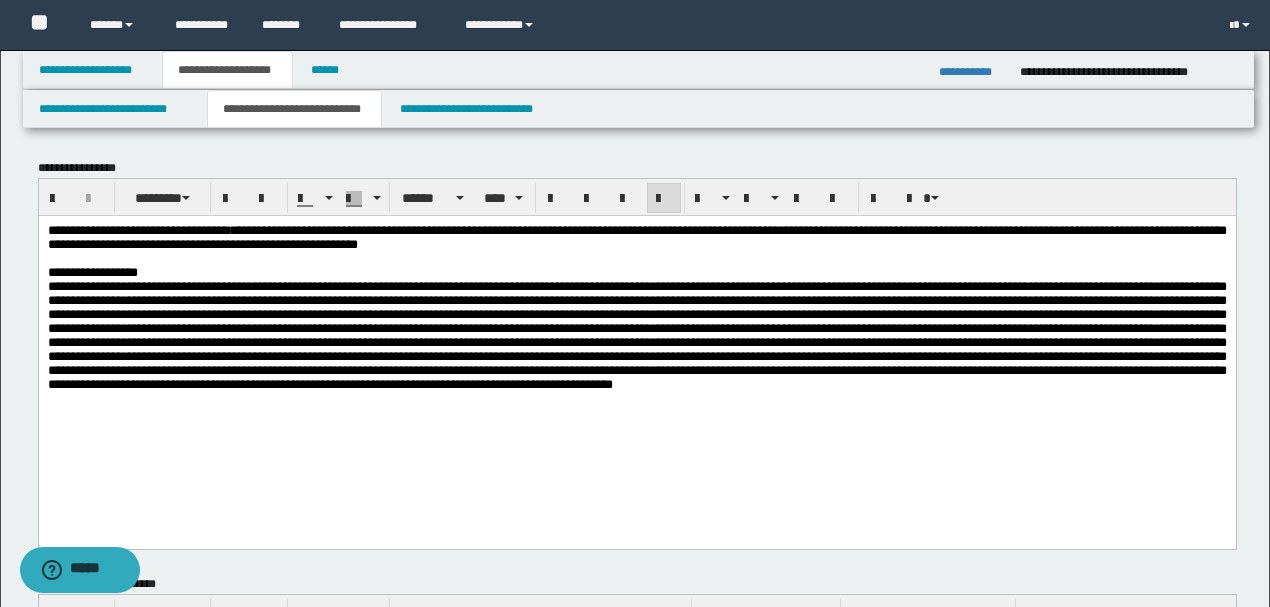 click at bounding box center [636, 334] 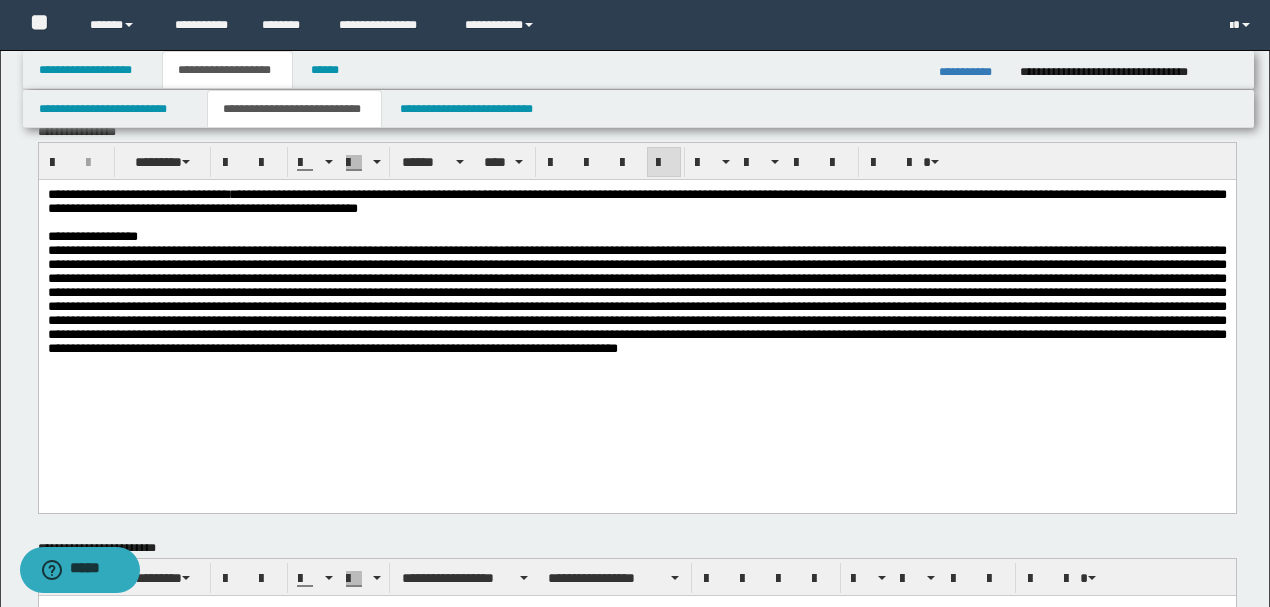 scroll, scrollTop: 66, scrollLeft: 0, axis: vertical 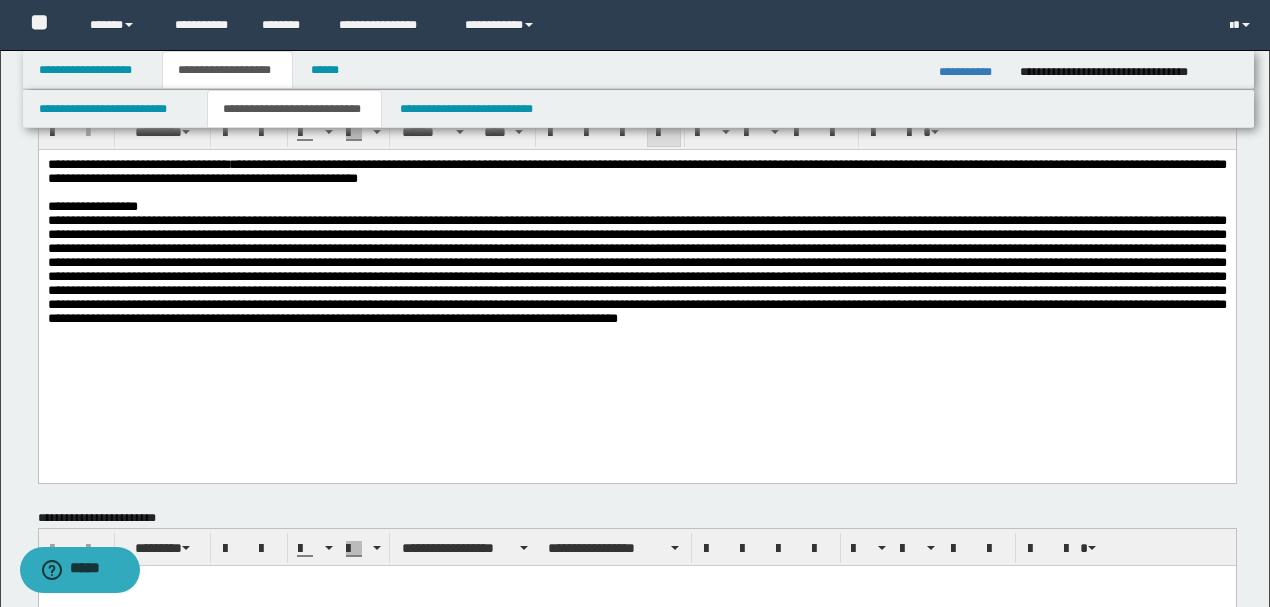 click at bounding box center (636, 268) 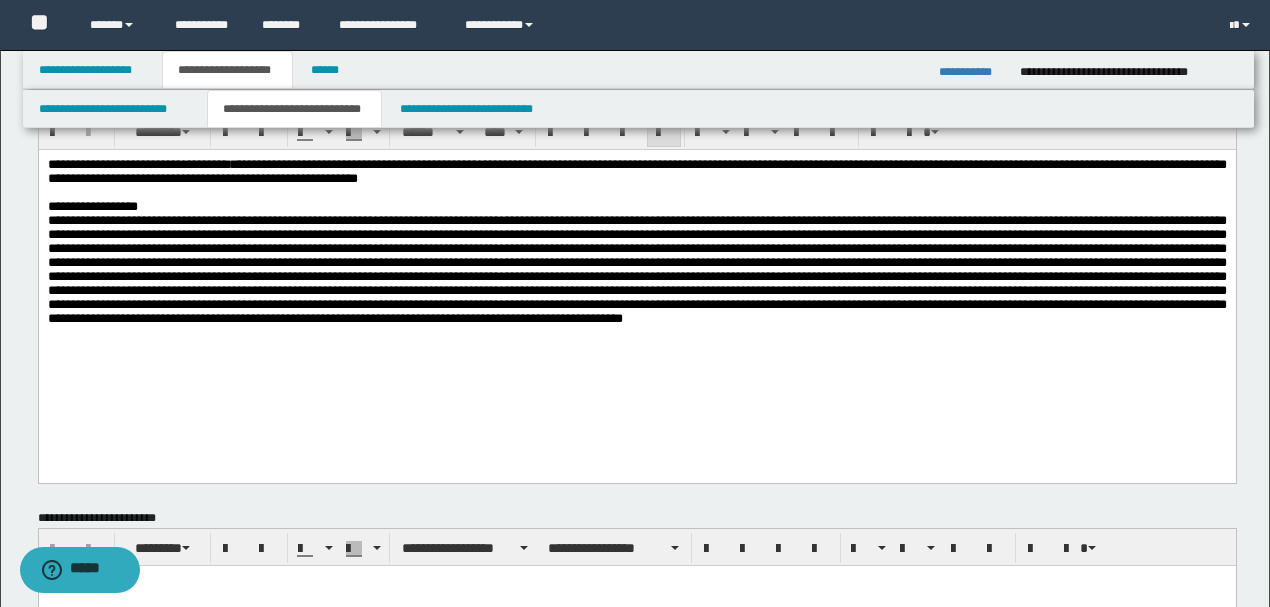 click at bounding box center (636, 268) 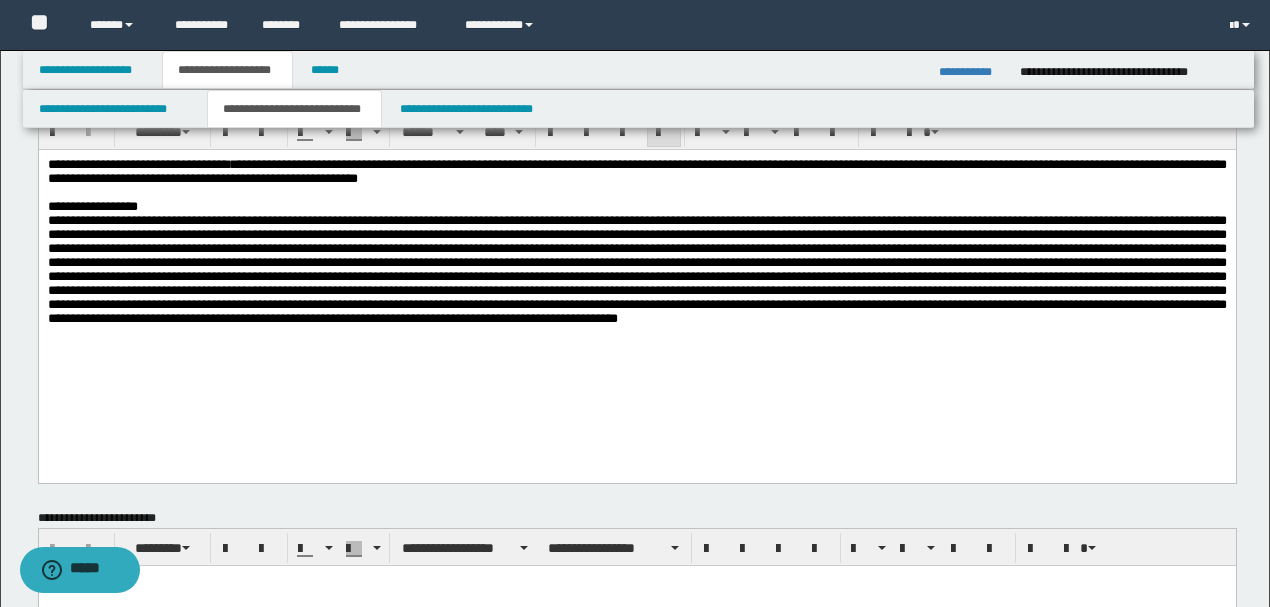 click at bounding box center [636, 268] 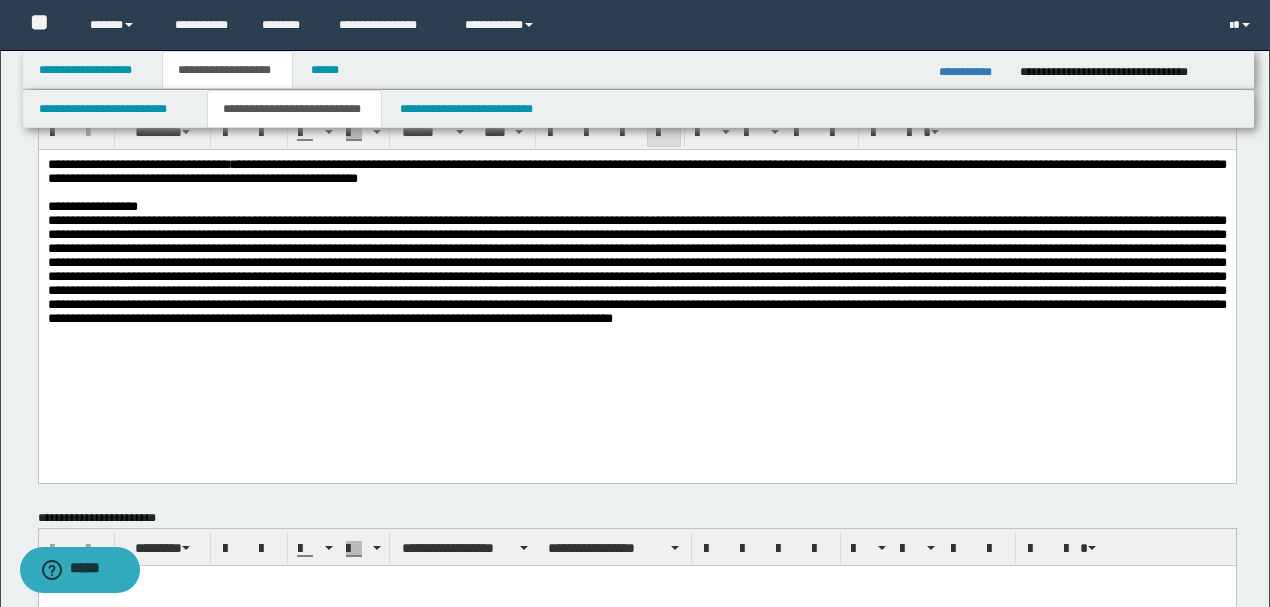 click at bounding box center (636, 268) 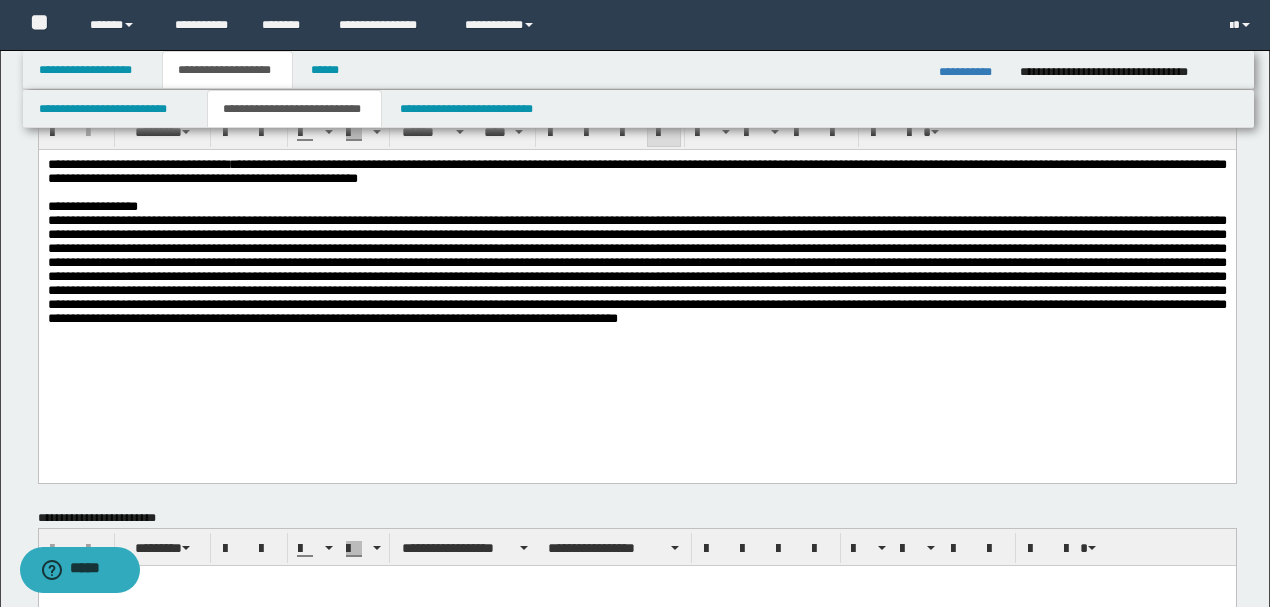 click at bounding box center [636, 268] 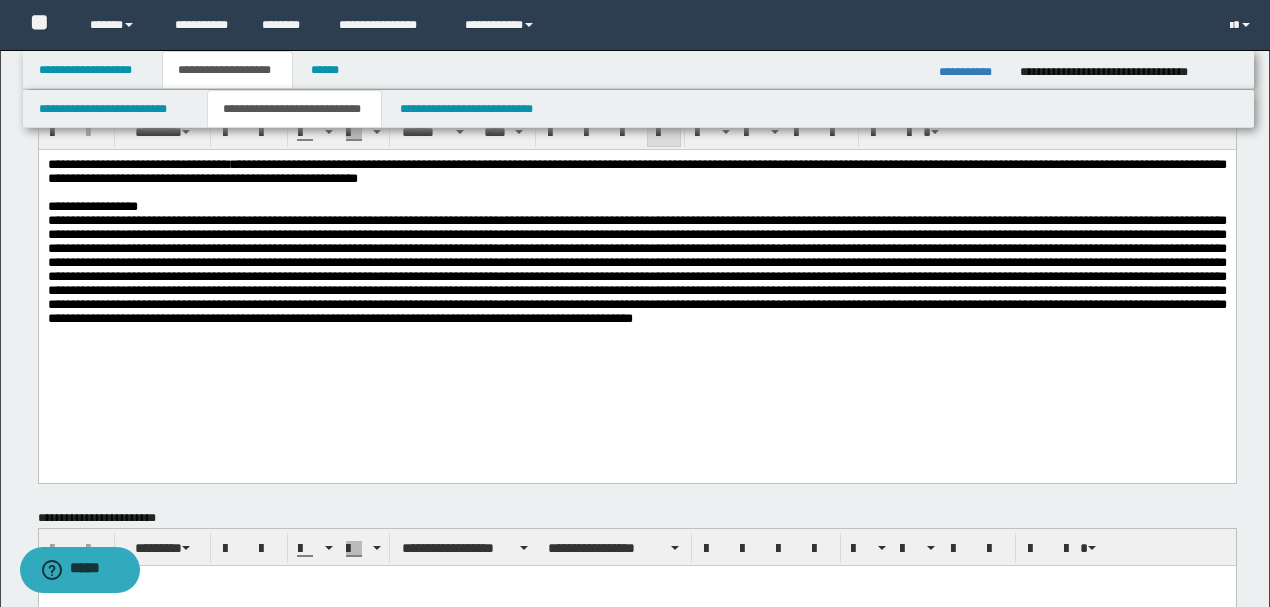 click at bounding box center [636, 269] 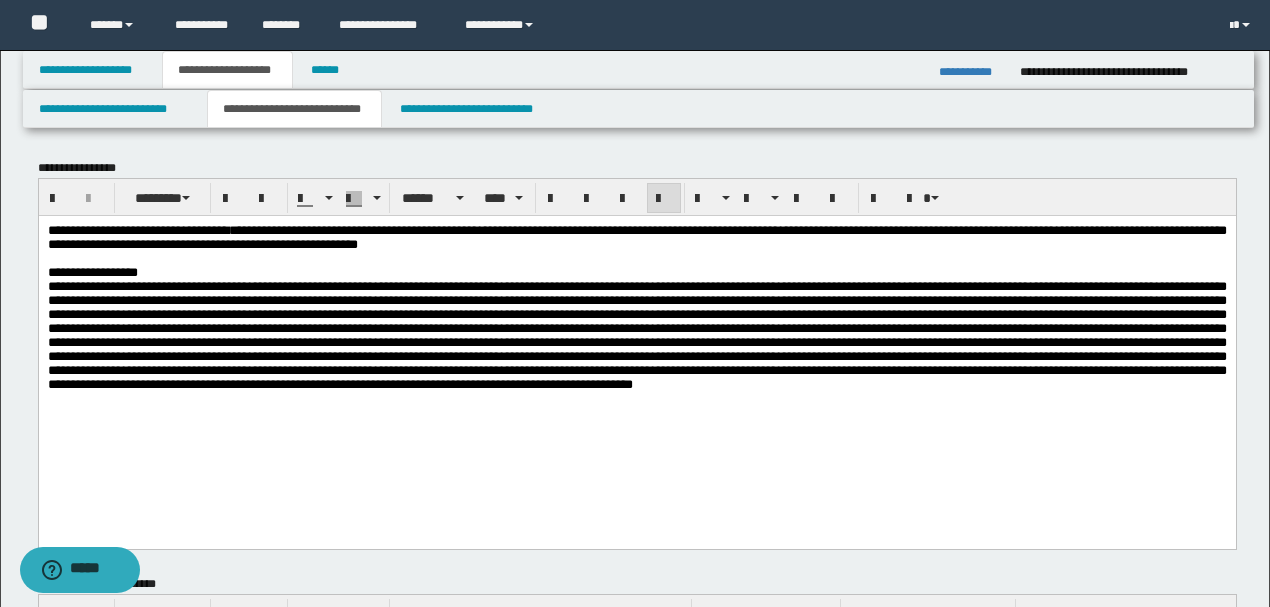 scroll, scrollTop: 0, scrollLeft: 0, axis: both 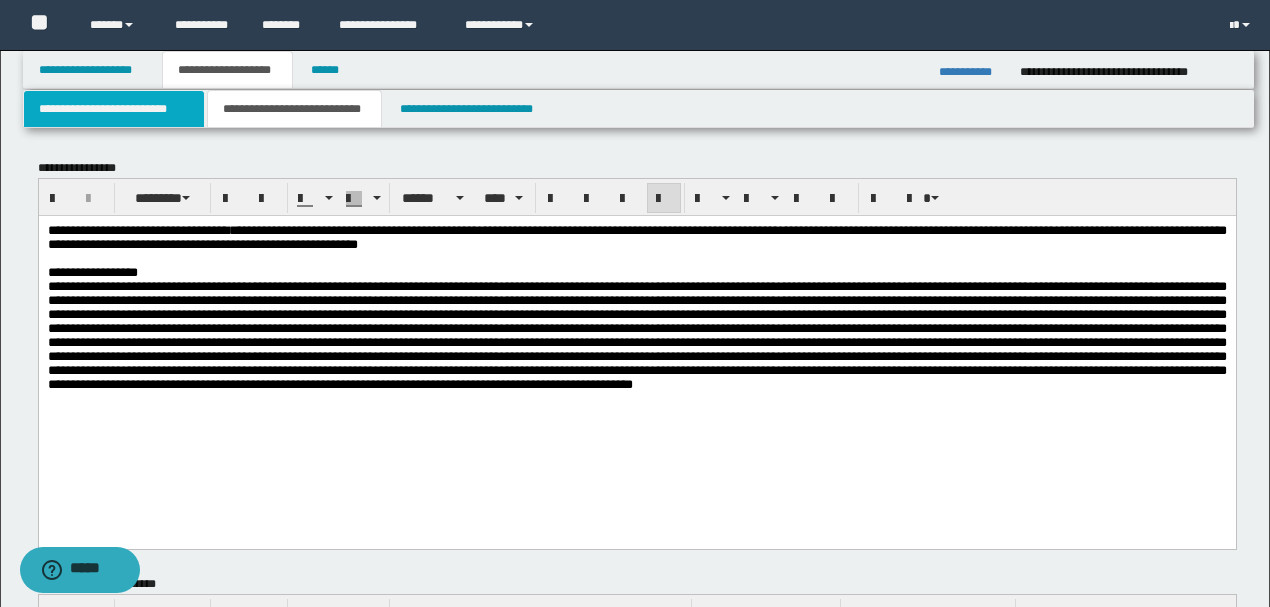 click on "**********" at bounding box center (114, 109) 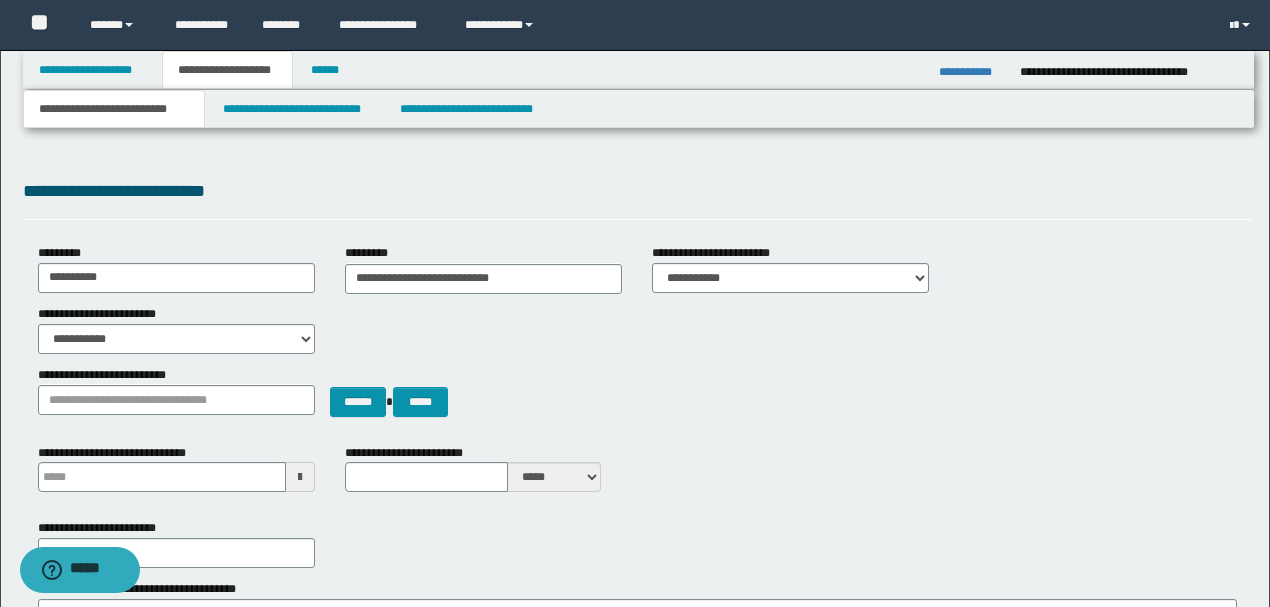 type 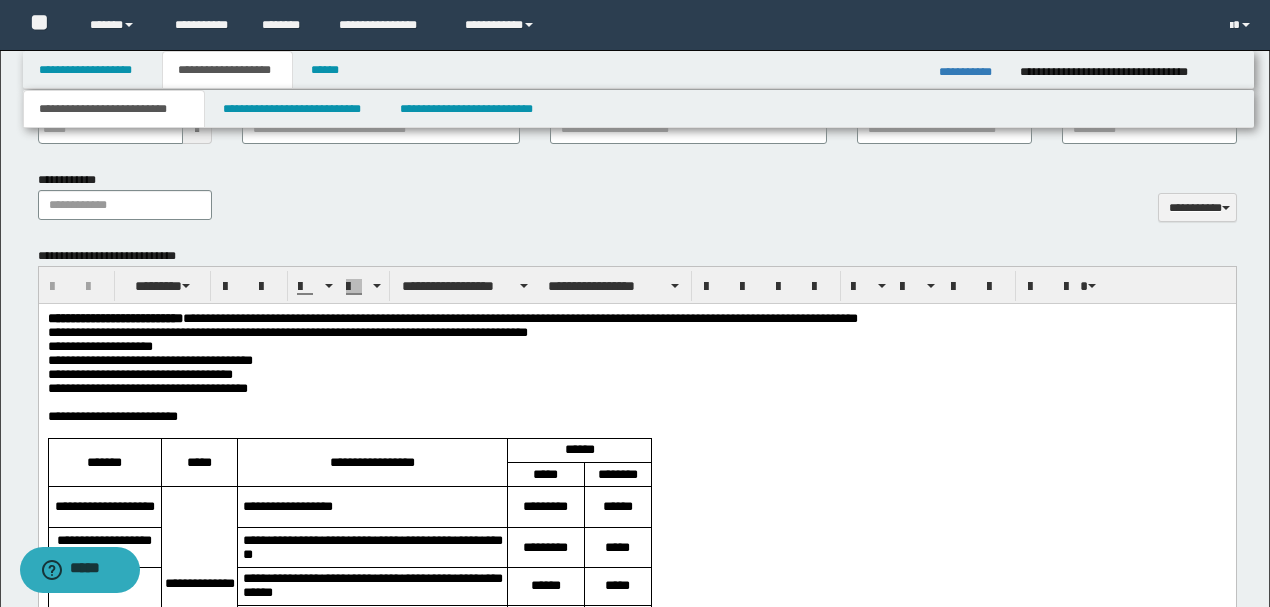 scroll, scrollTop: 866, scrollLeft: 0, axis: vertical 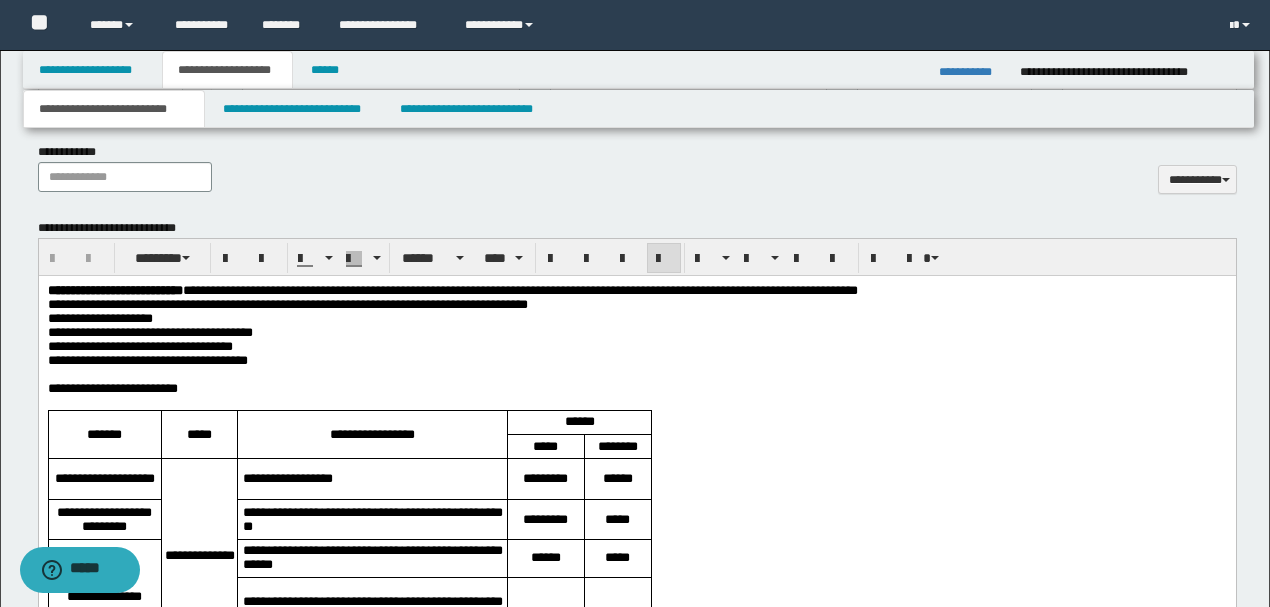click on "**********" at bounding box center [149, 332] 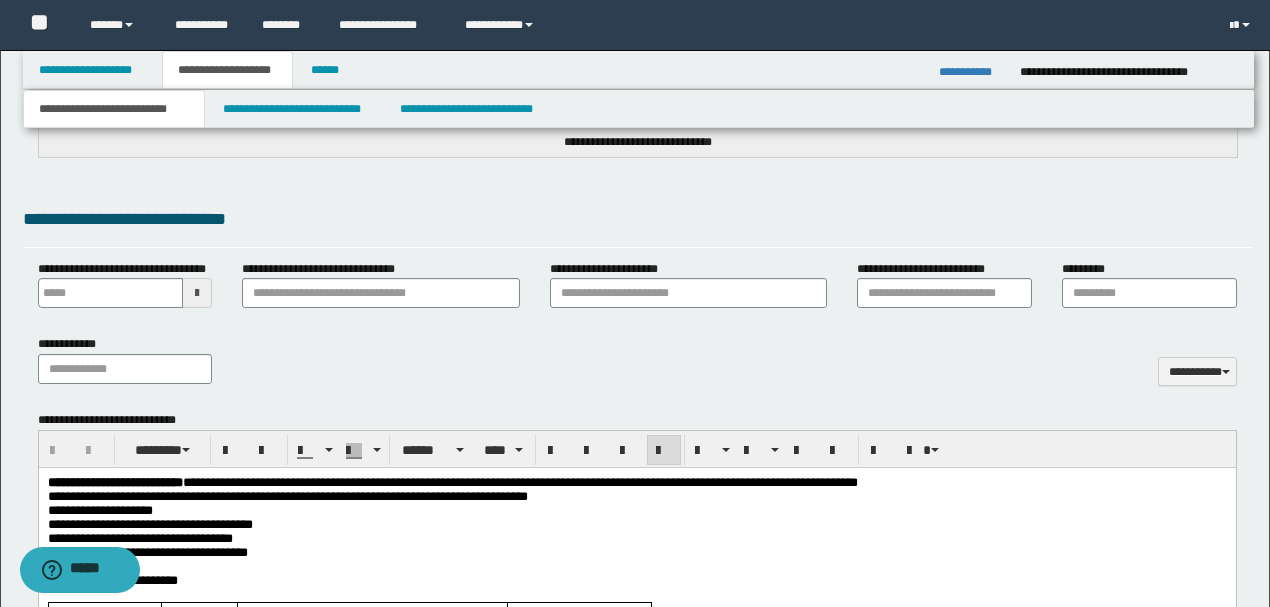 scroll, scrollTop: 666, scrollLeft: 0, axis: vertical 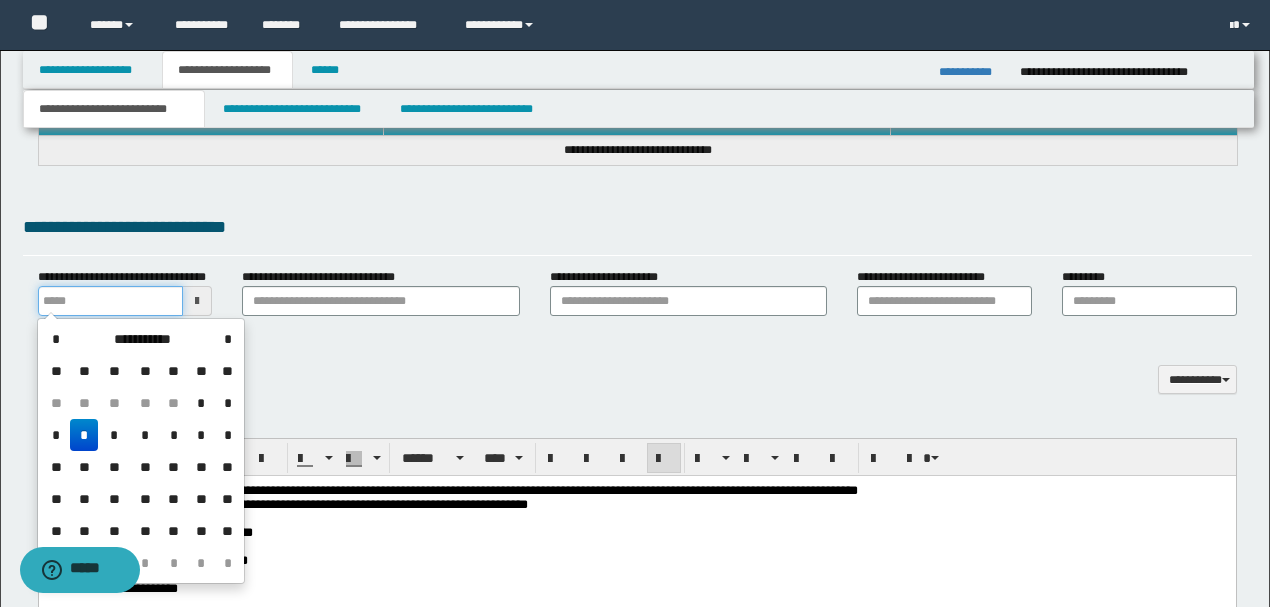 click on "**********" at bounding box center (111, 301) 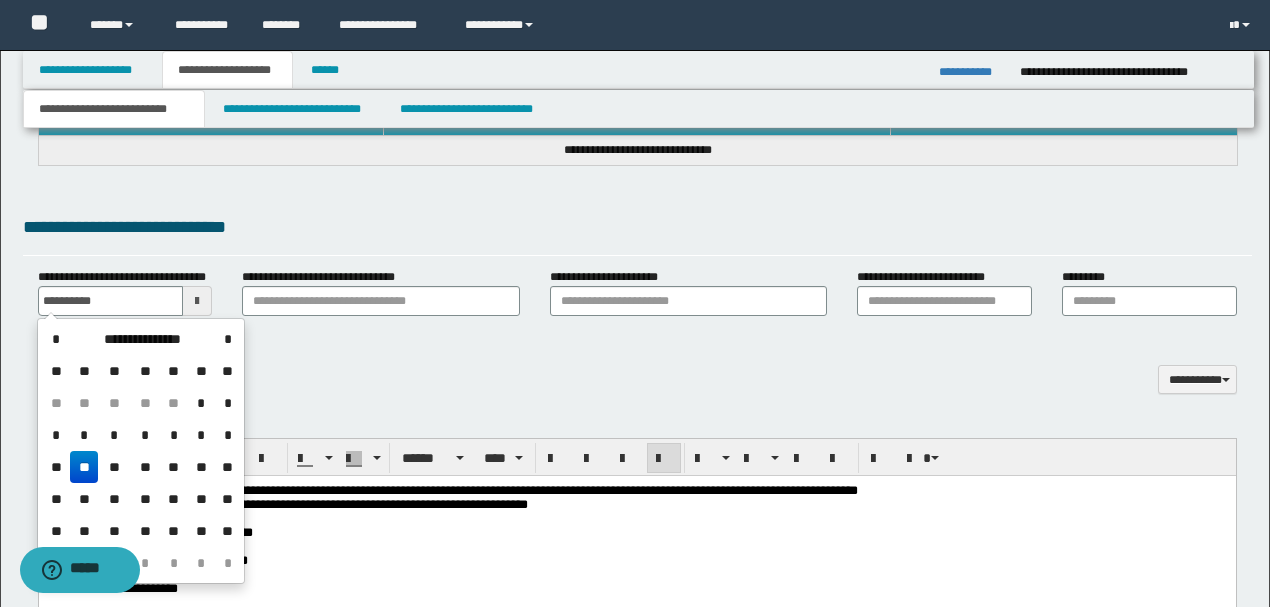 click on "**" at bounding box center (84, 467) 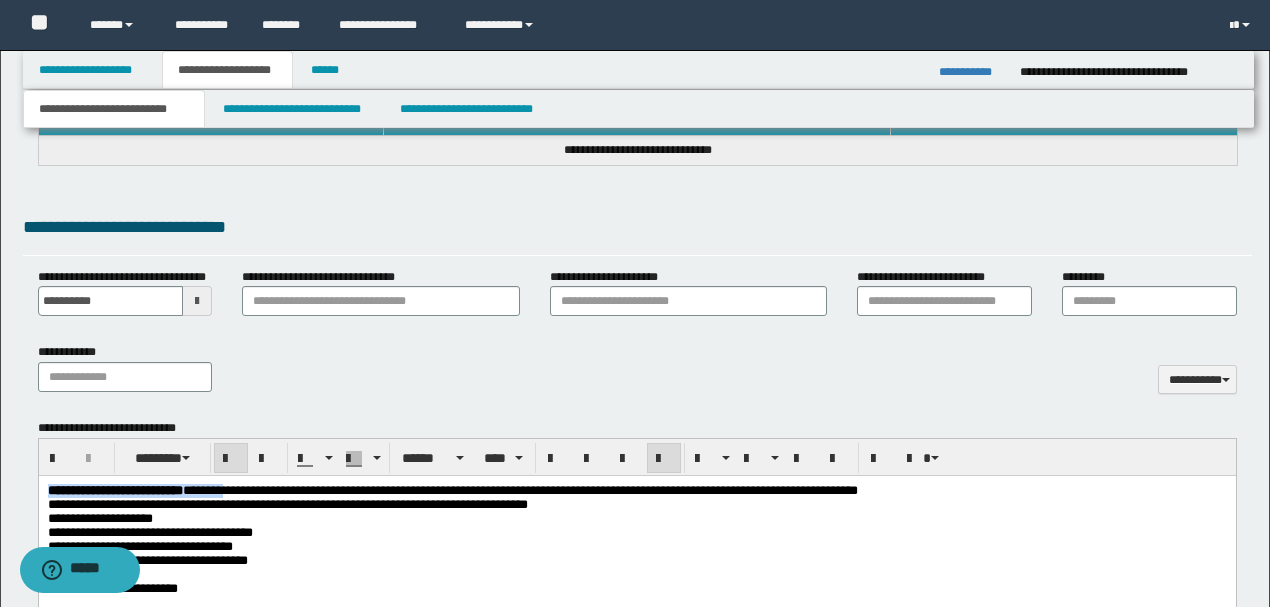 drag, startPoint x: 280, startPoint y: 491, endPoint x: 0, endPoint y: 488, distance: 280.01608 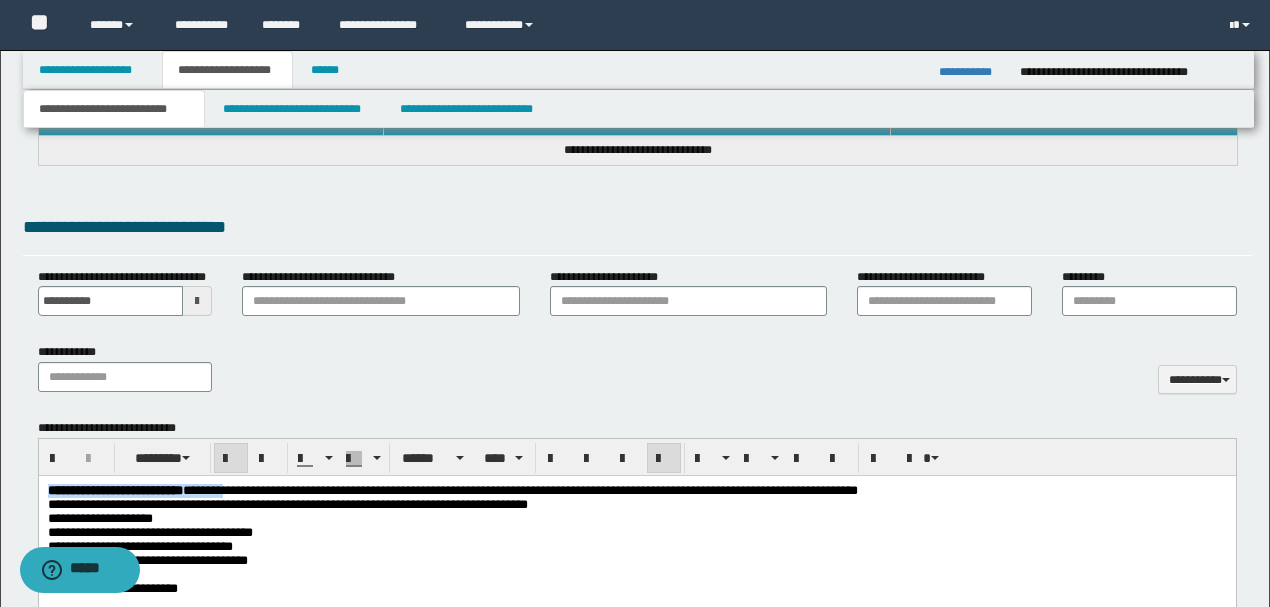 click on "**********" at bounding box center (636, 1366) 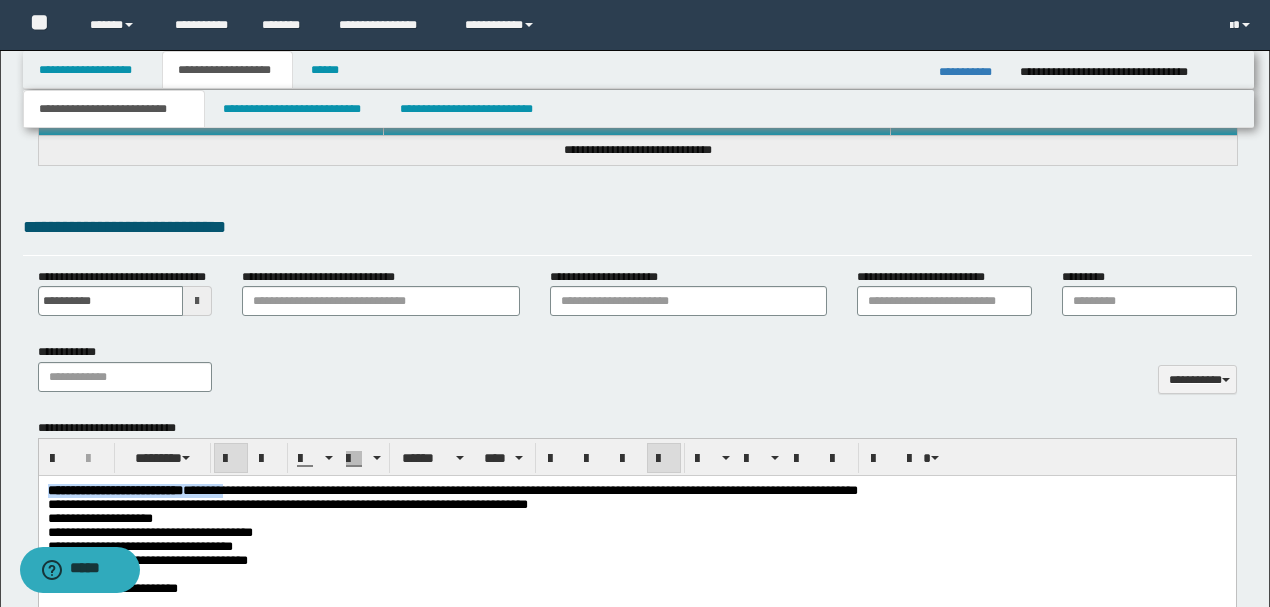type 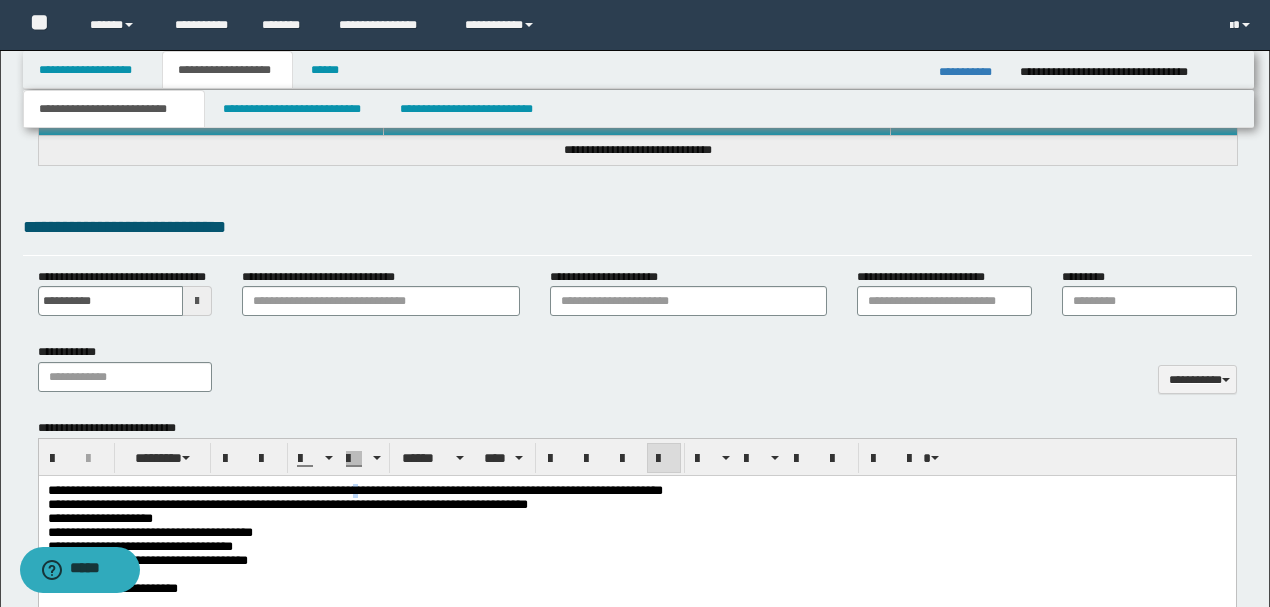 click on "**********" at bounding box center [354, 490] 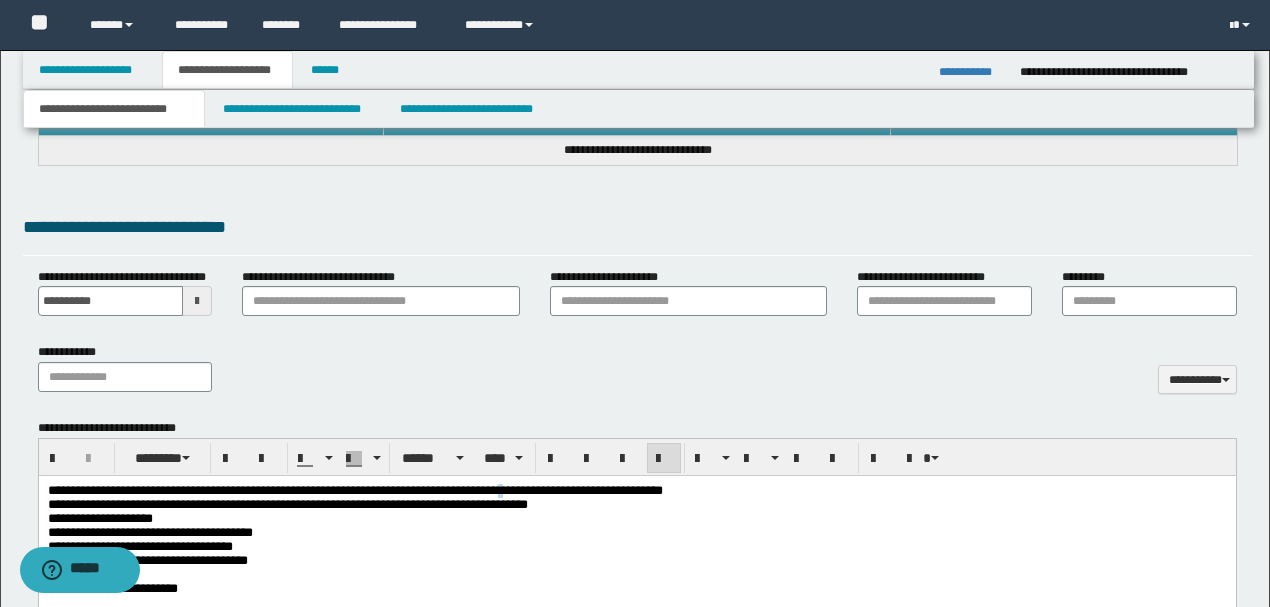 click on "**********" at bounding box center [354, 490] 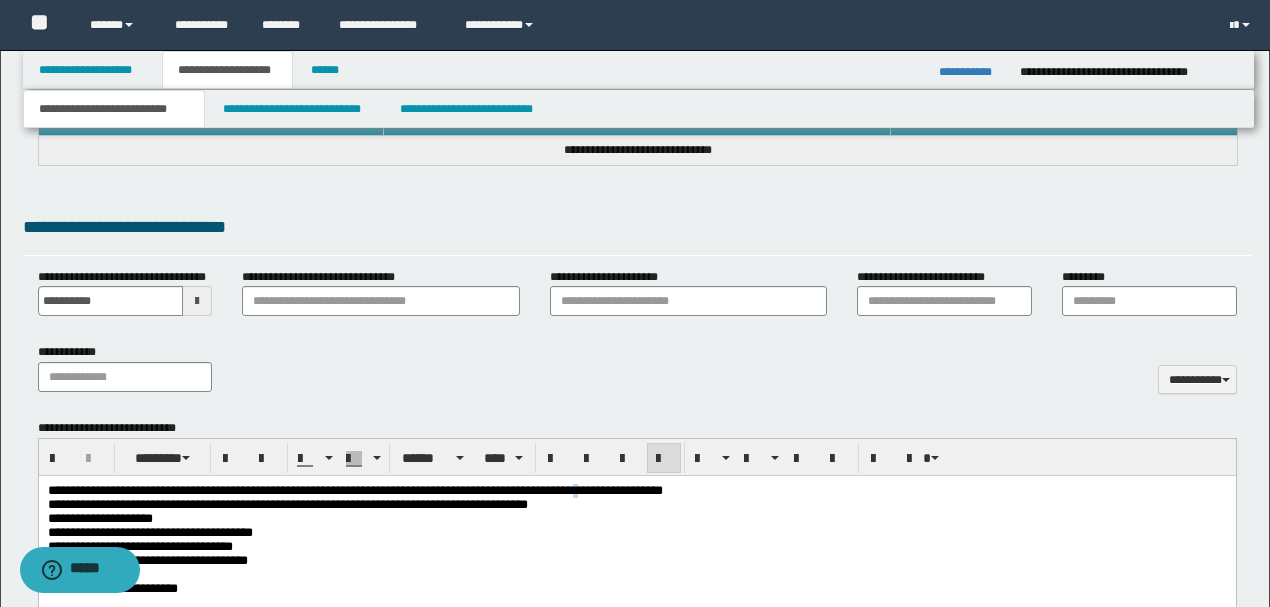 click on "**********" at bounding box center [354, 490] 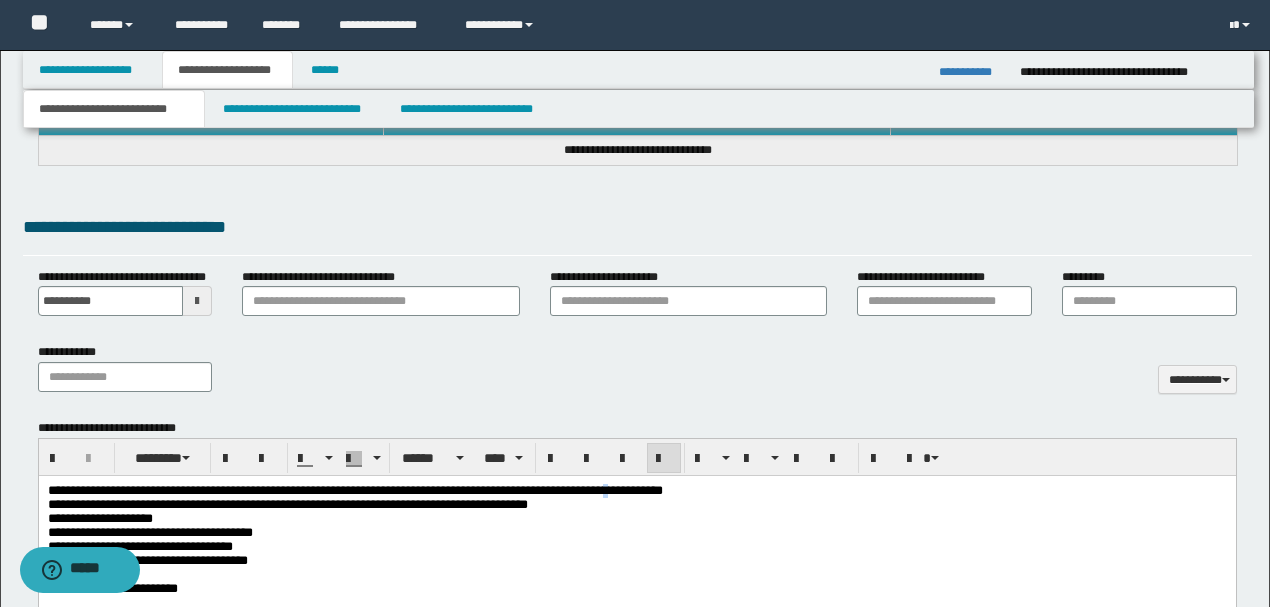 click on "**********" at bounding box center [354, 490] 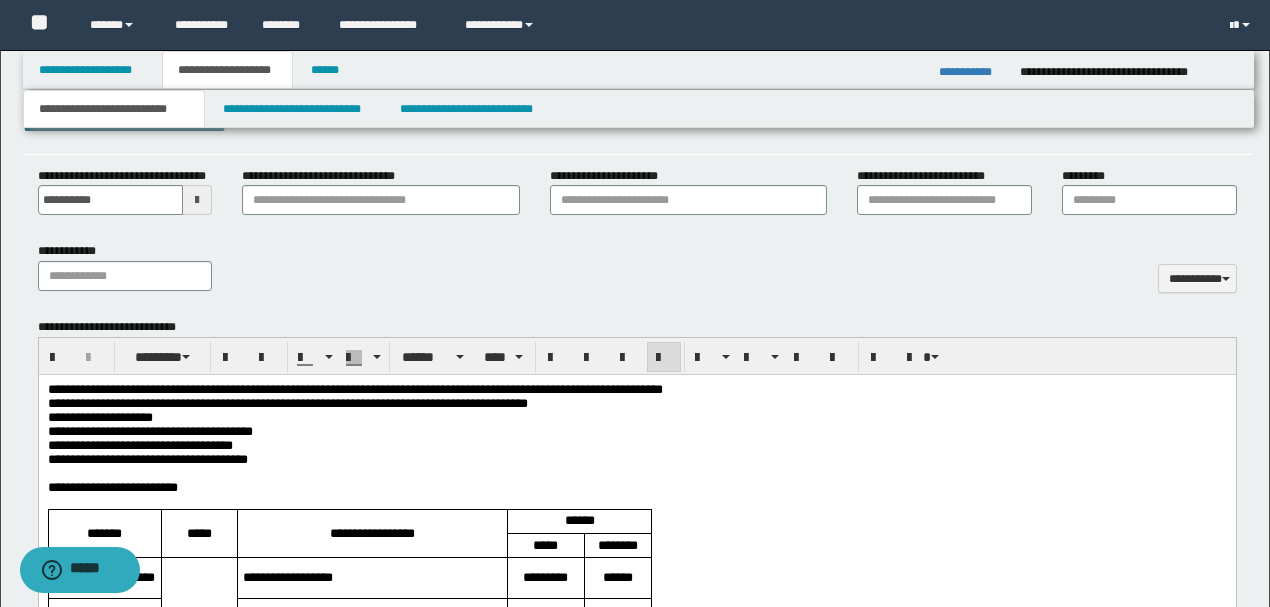 scroll, scrollTop: 800, scrollLeft: 0, axis: vertical 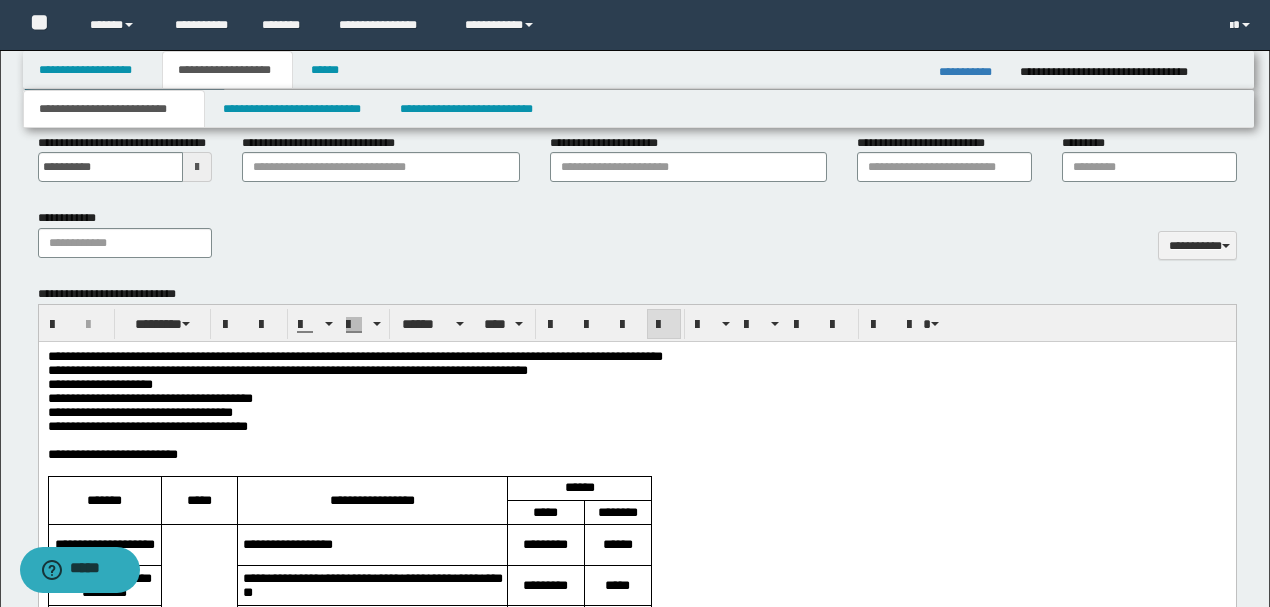 click on "**********" at bounding box center (636, 455) 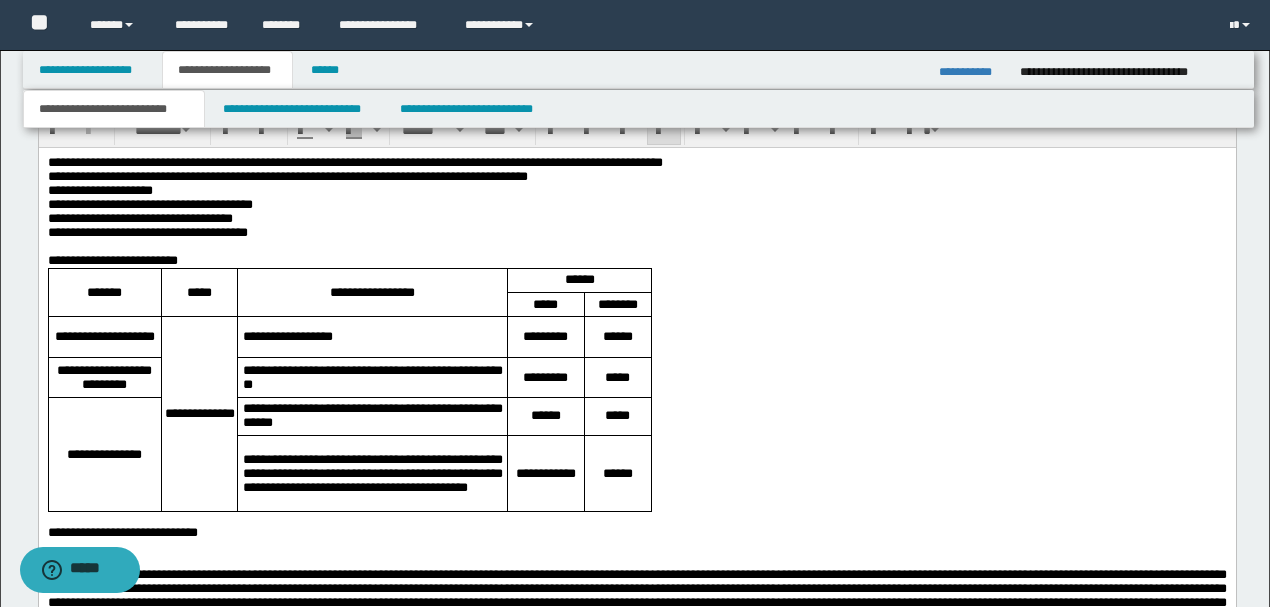 scroll, scrollTop: 1000, scrollLeft: 0, axis: vertical 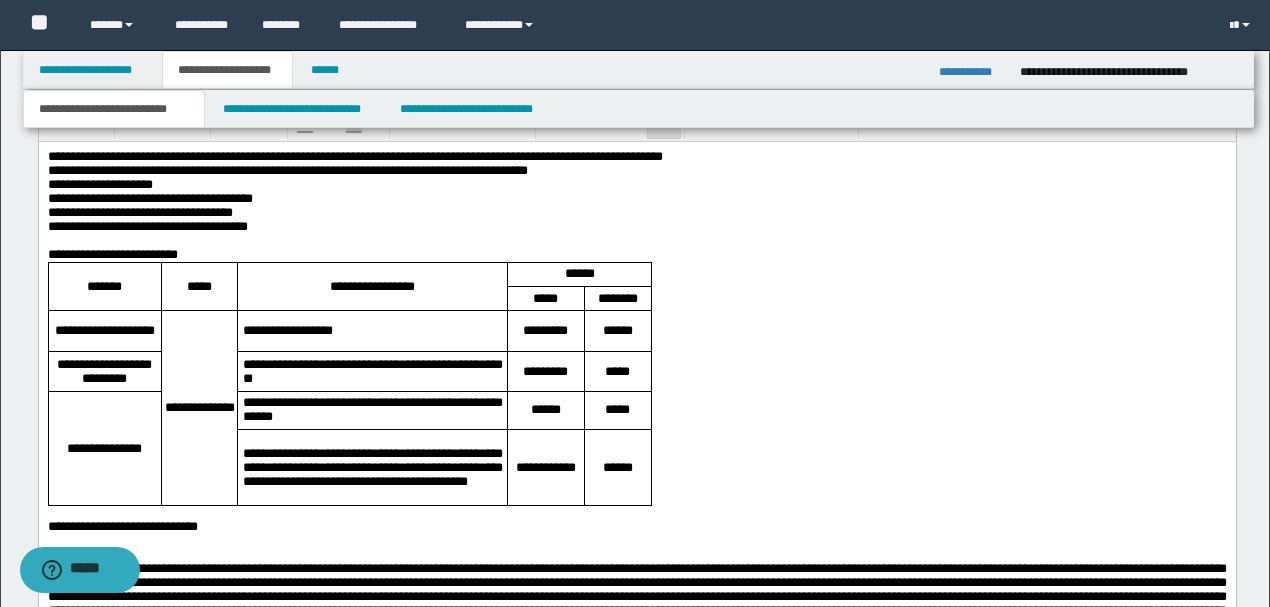 click on "**********" at bounding box center [372, 410] 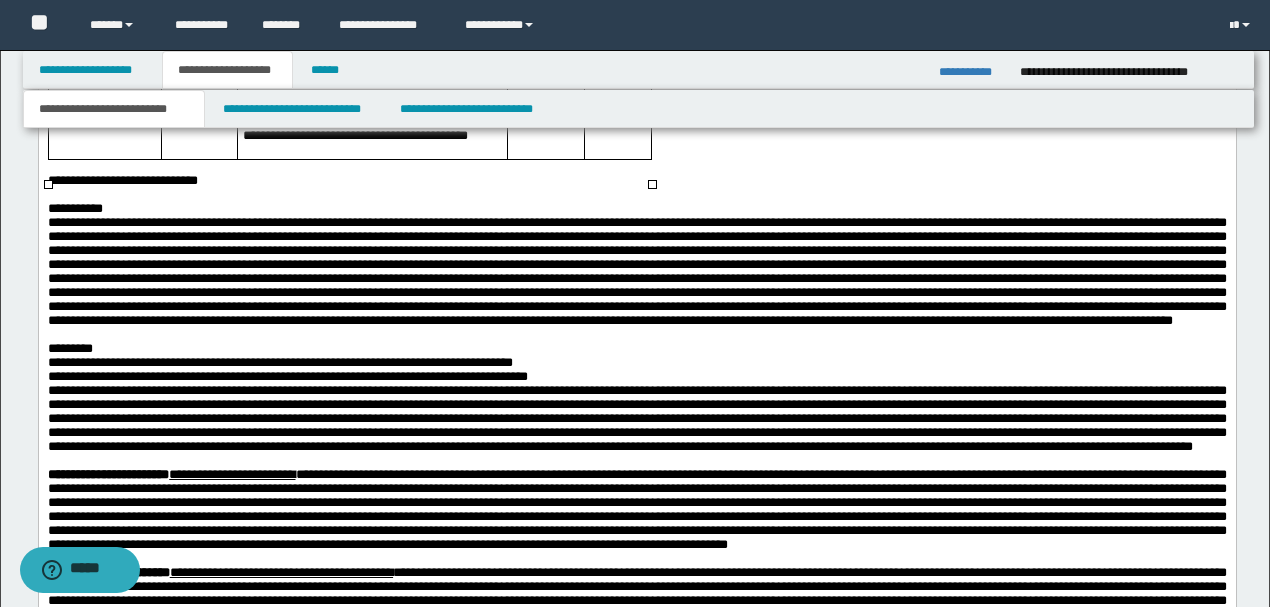 scroll, scrollTop: 1400, scrollLeft: 0, axis: vertical 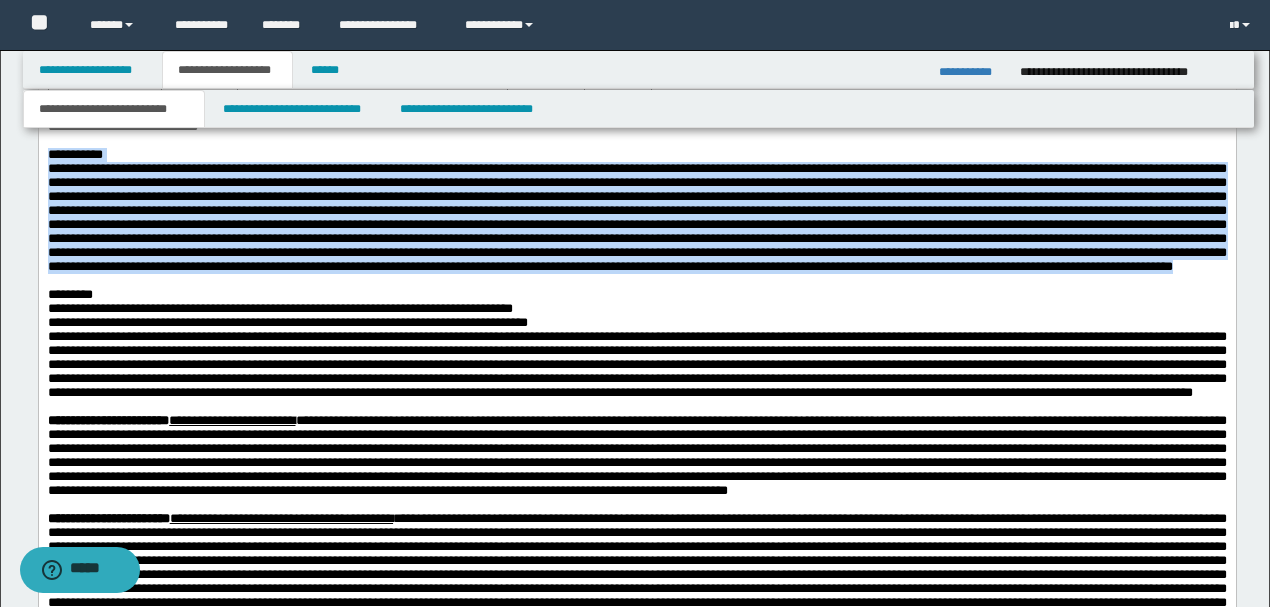 drag, startPoint x: 47, startPoint y: 188, endPoint x: 730, endPoint y: 351, distance: 702.1809 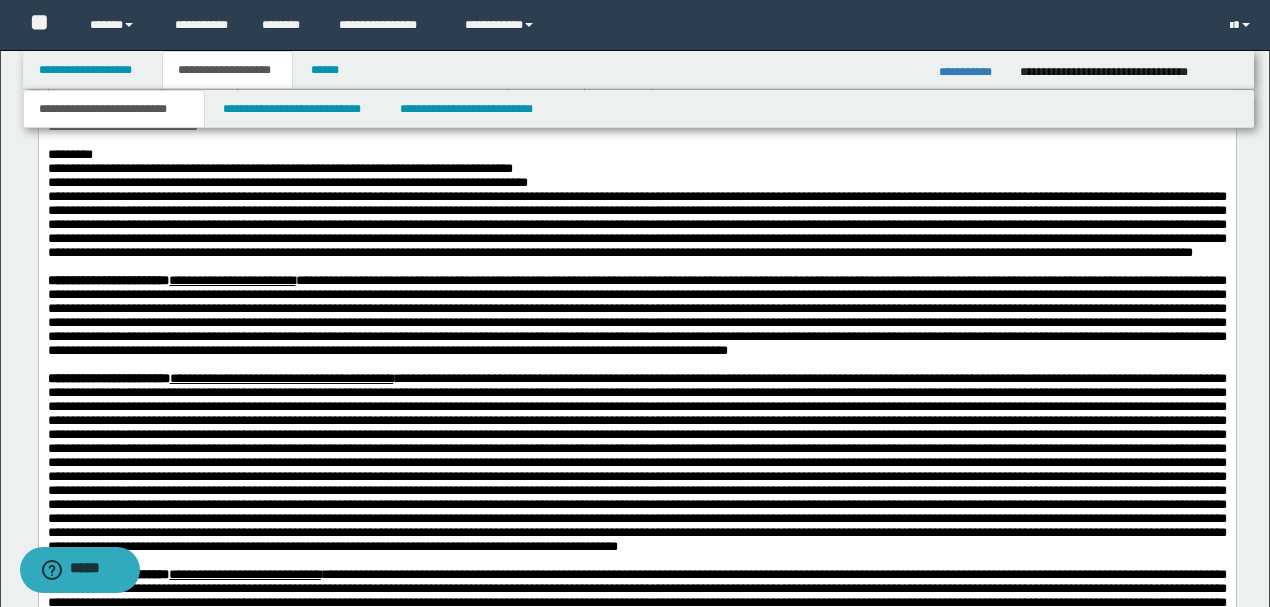 click on "**********" at bounding box center (636, 212) 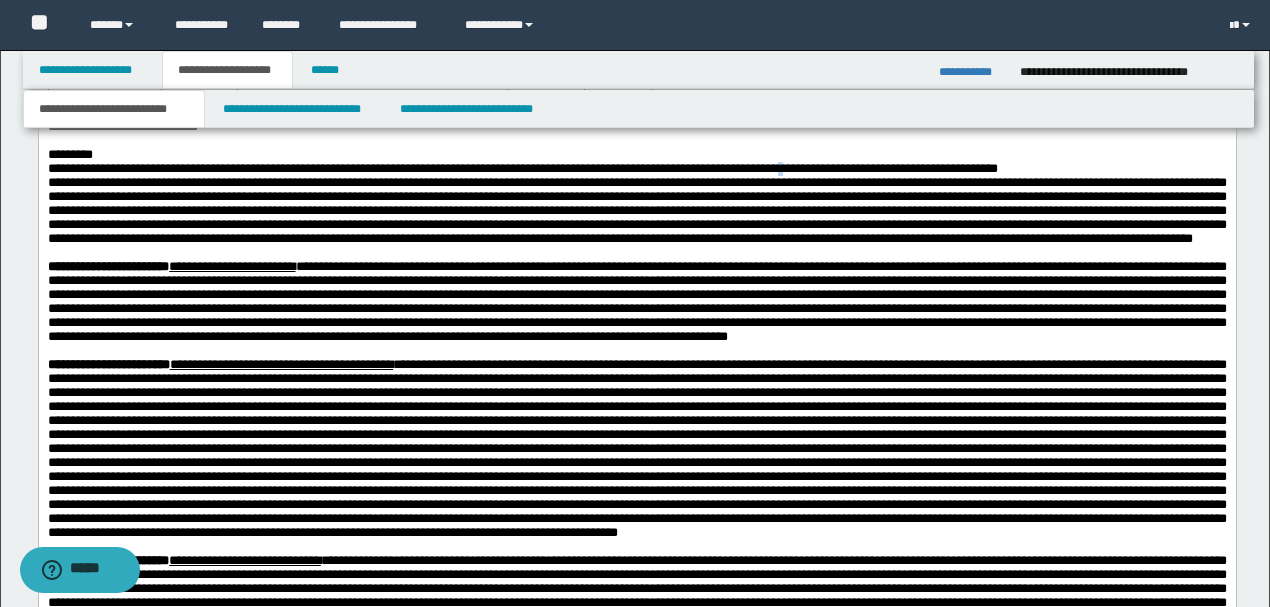 click on "**********" at bounding box center [636, 204] 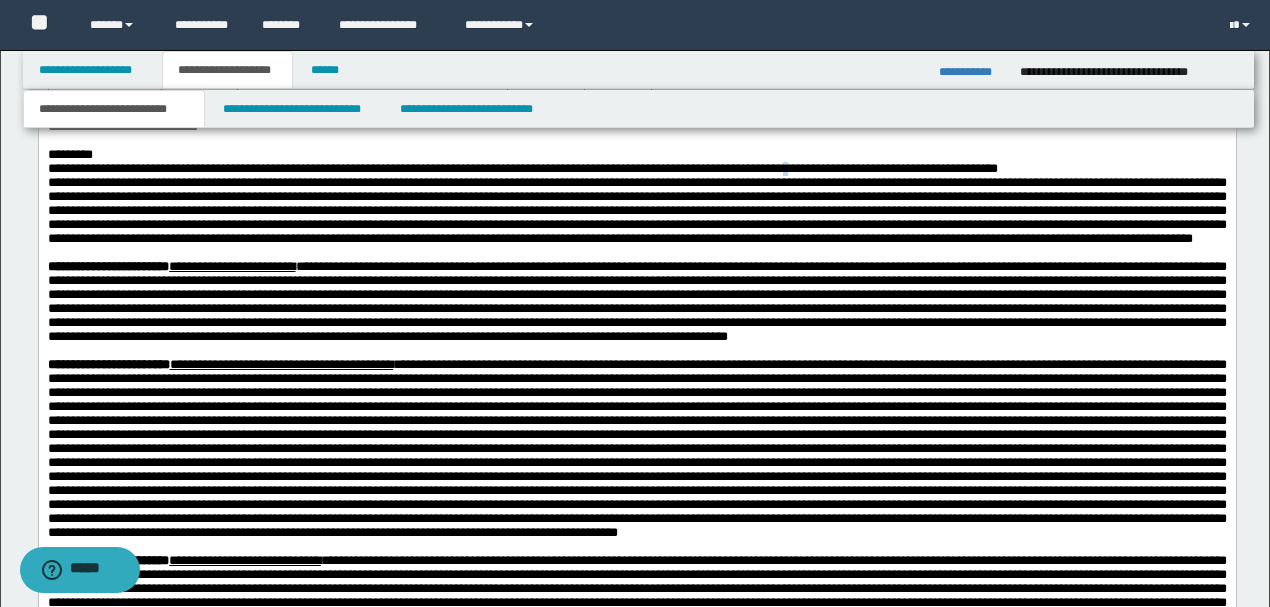 click on "**********" at bounding box center (636, 204) 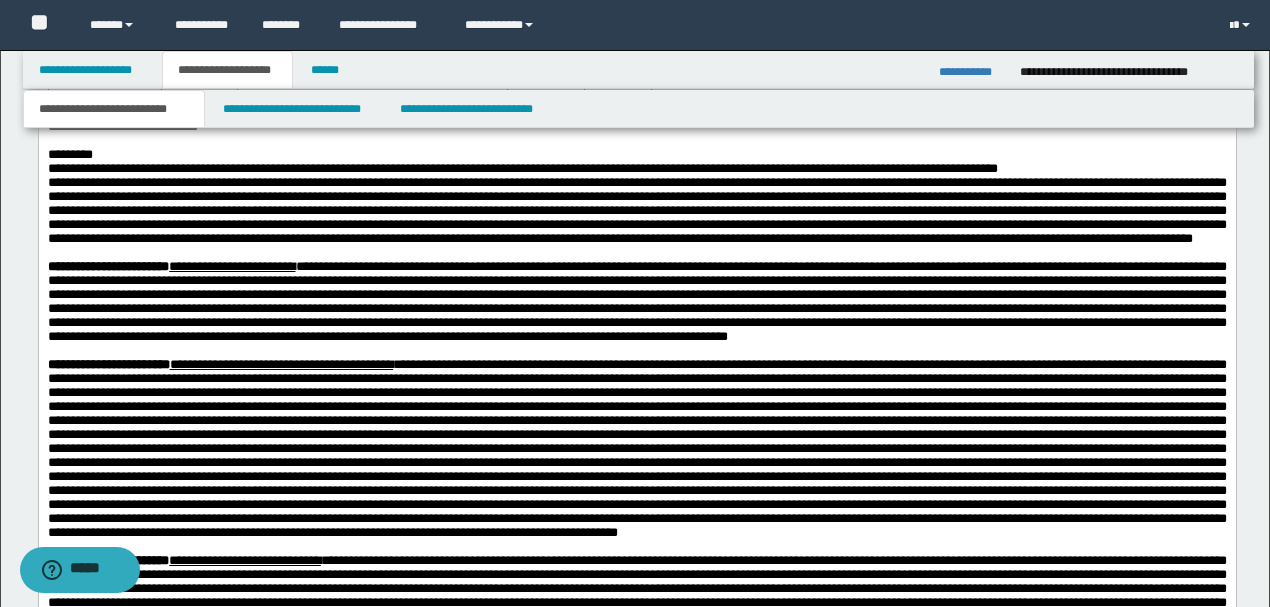 click on "**********" at bounding box center [636, 205] 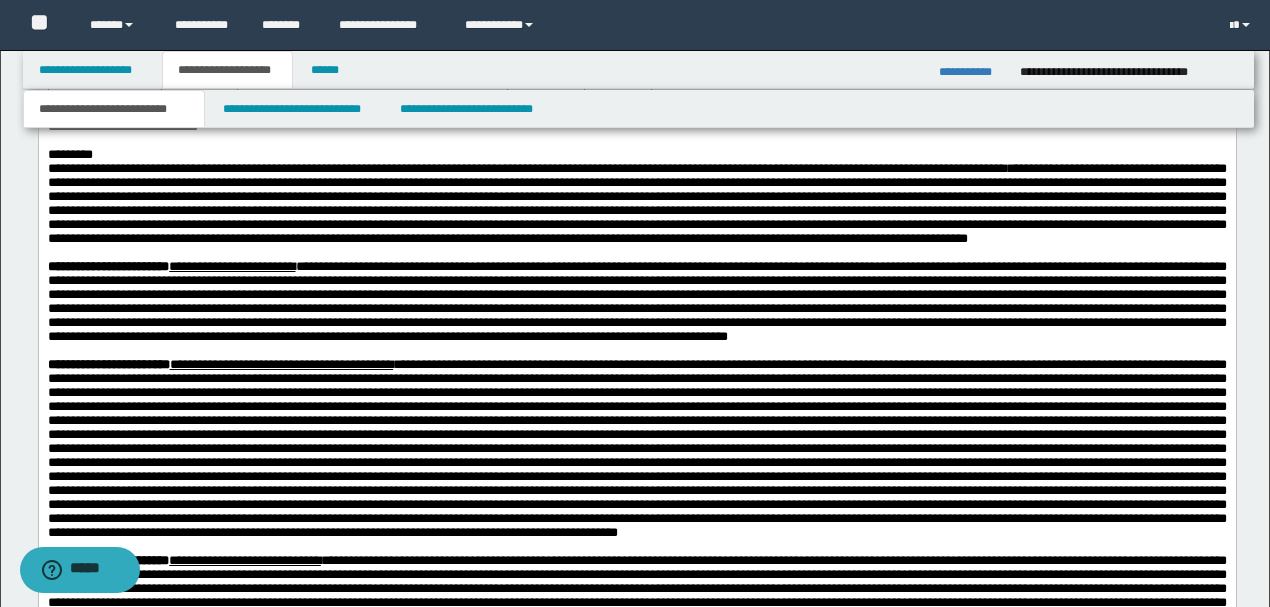 click on "**********" at bounding box center [636, 204] 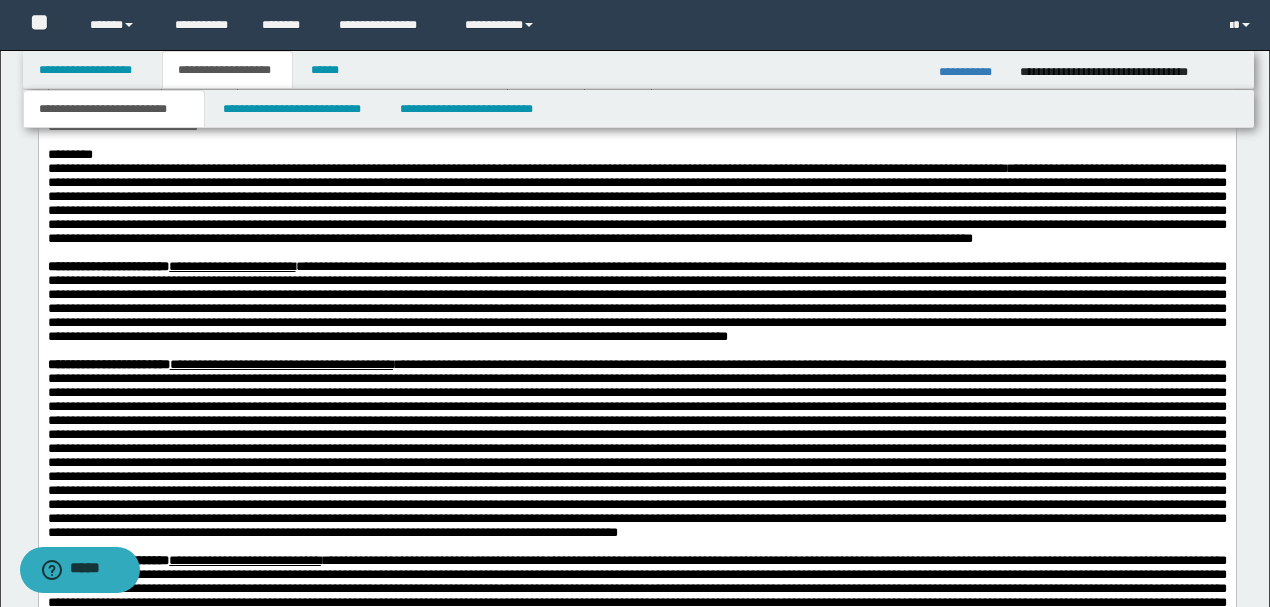 scroll, scrollTop: 1466, scrollLeft: 0, axis: vertical 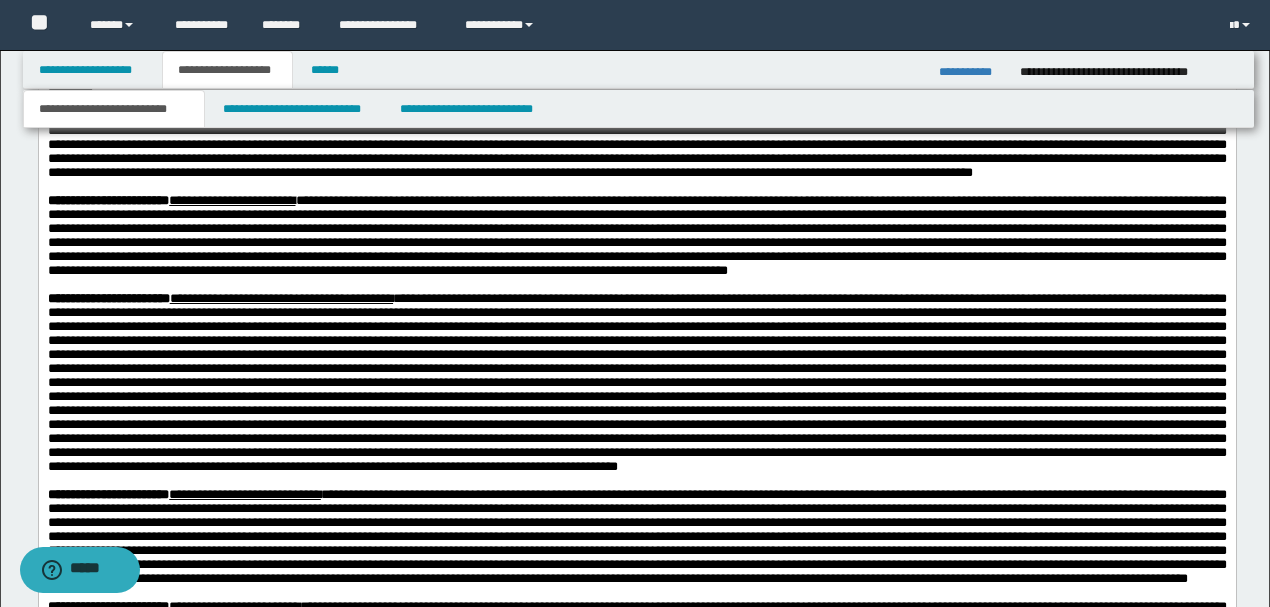 click on "**********" at bounding box center [636, 236] 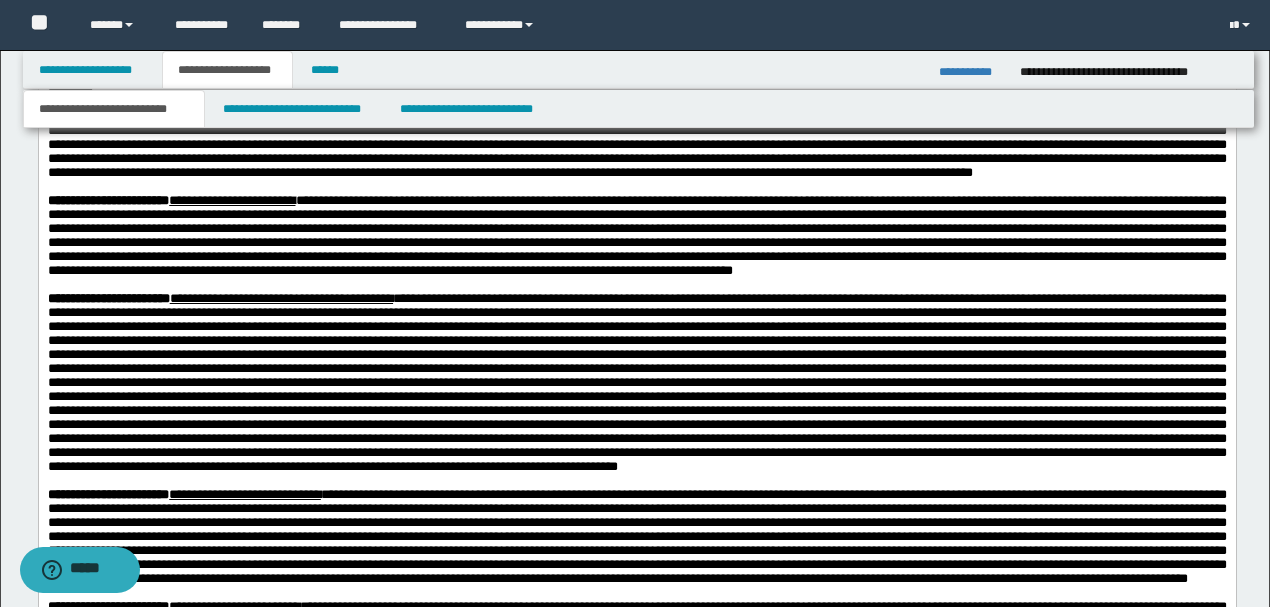 click on "**********" at bounding box center (636, 236) 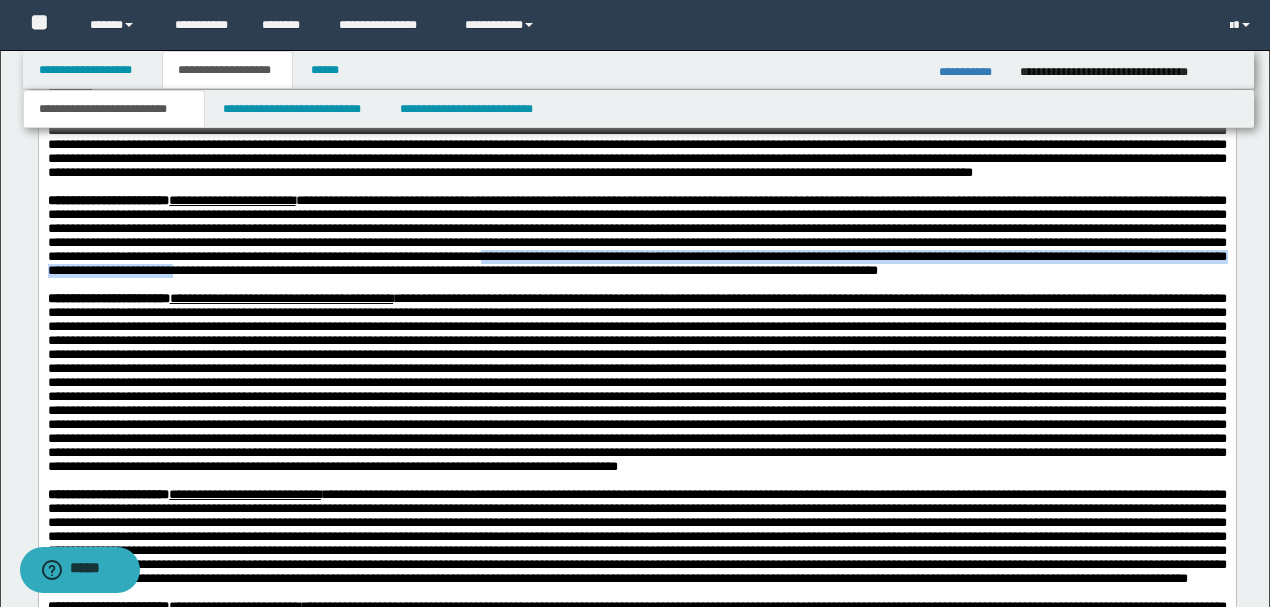 drag, startPoint x: 222, startPoint y: 353, endPoint x: 1226, endPoint y: 354, distance: 1004.0005 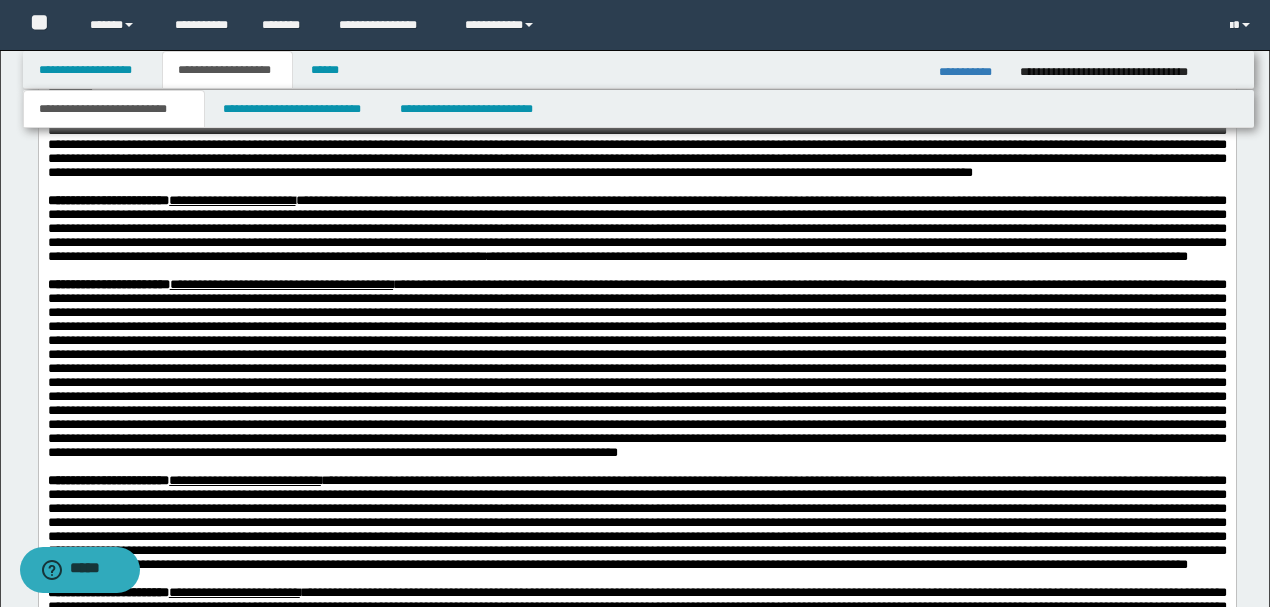 click on "**********" at bounding box center [636, 229] 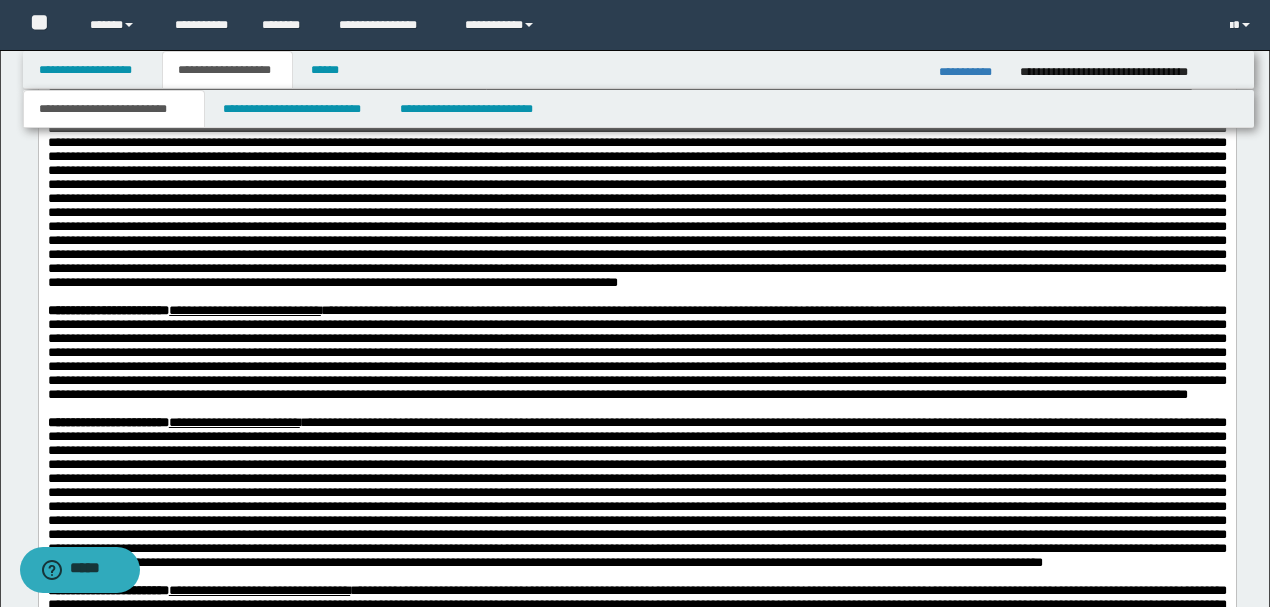 scroll, scrollTop: 1666, scrollLeft: 0, axis: vertical 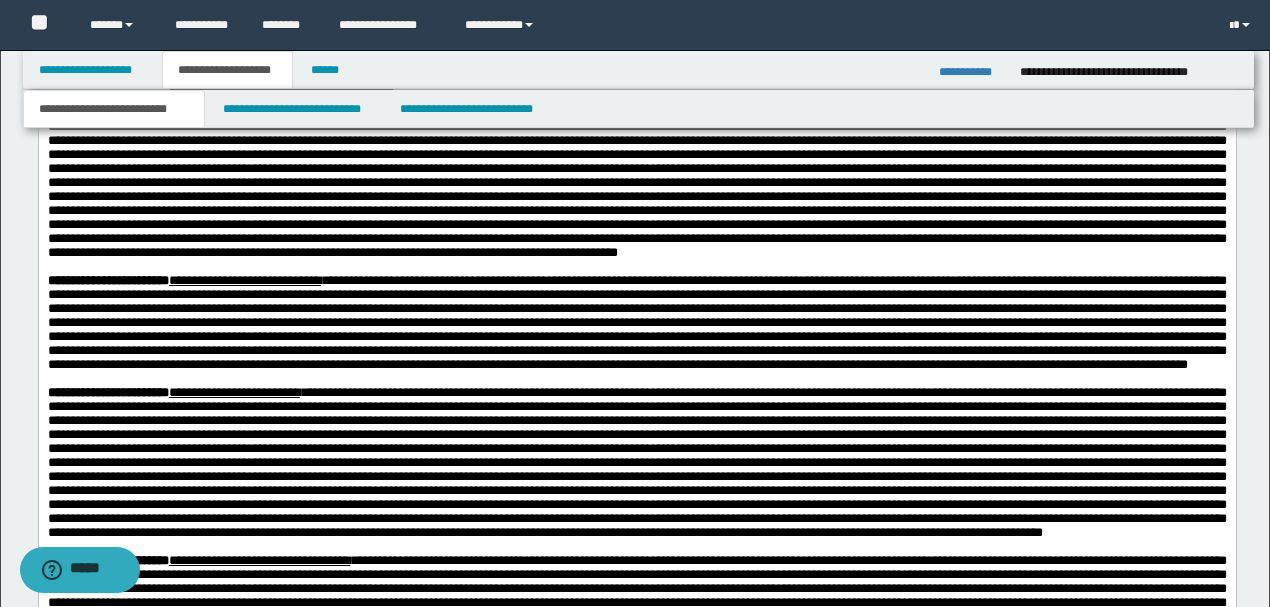 click on "**********" at bounding box center [636, 169] 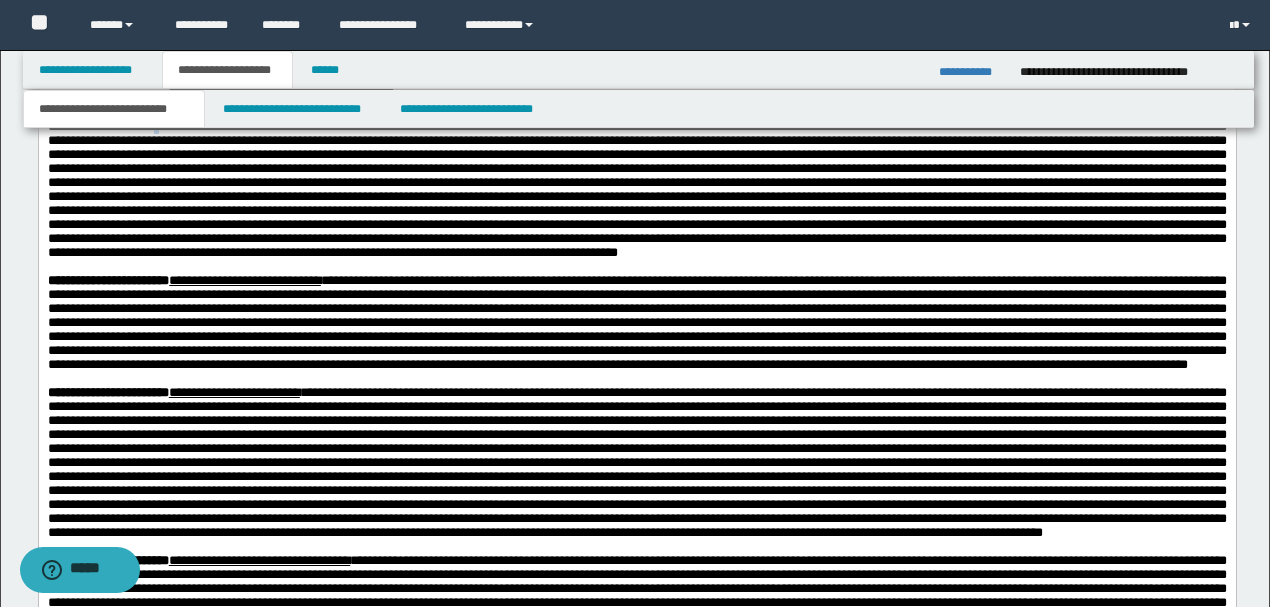 click on "**********" at bounding box center [636, 169] 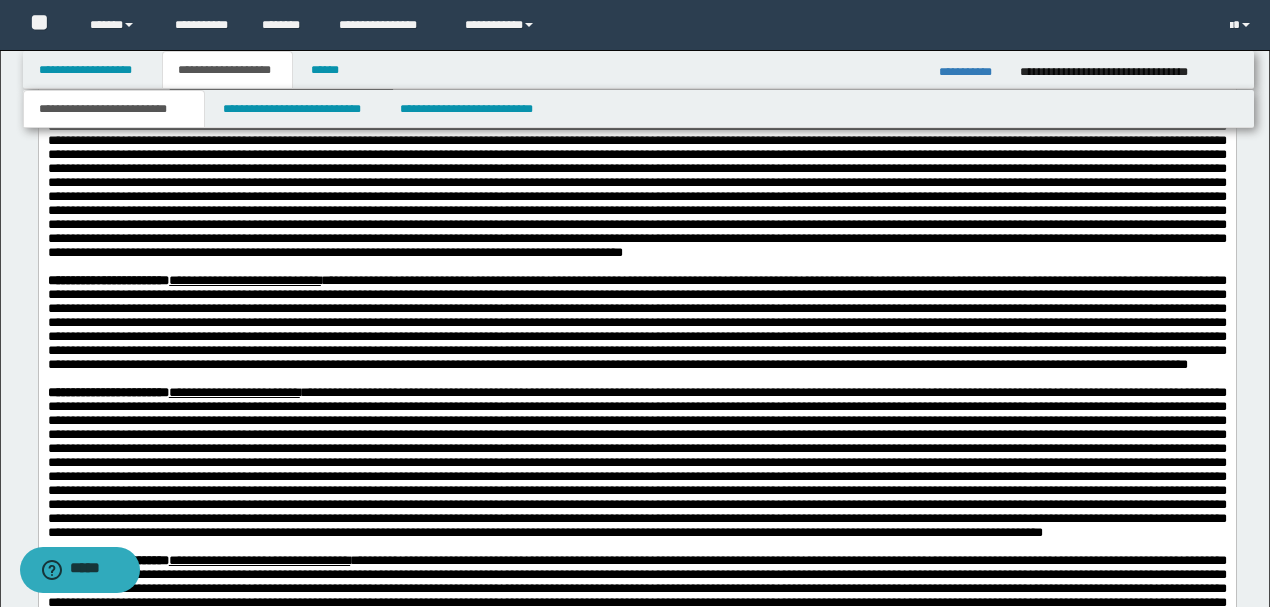 scroll, scrollTop: 1733, scrollLeft: 0, axis: vertical 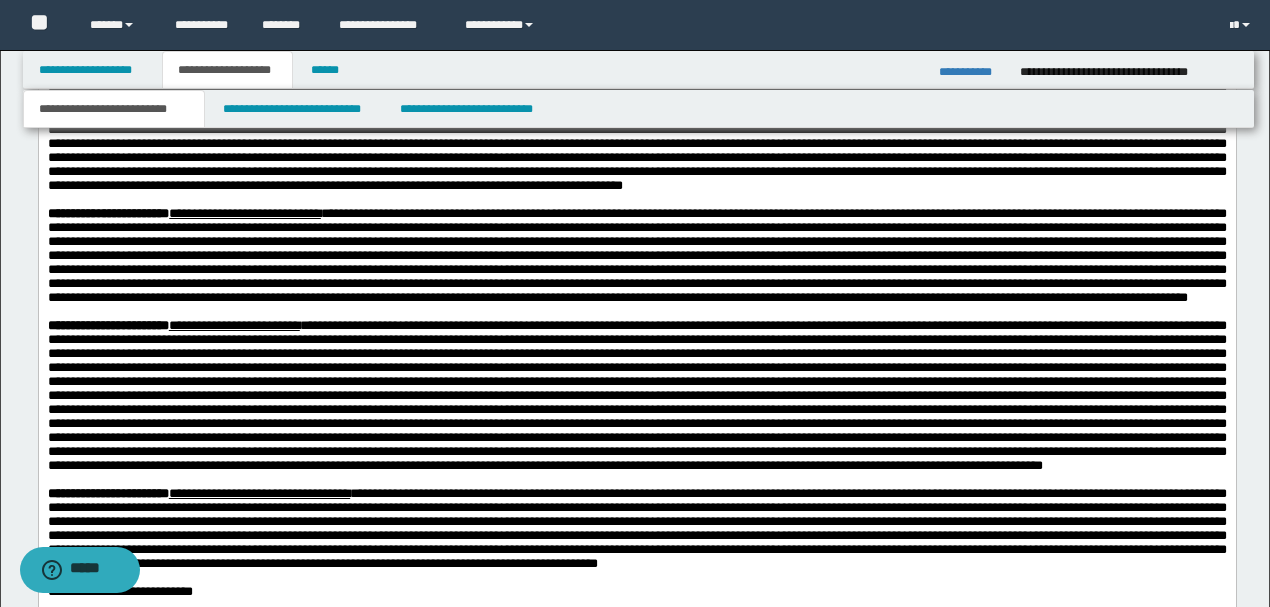 click on "**********" at bounding box center [636, 102] 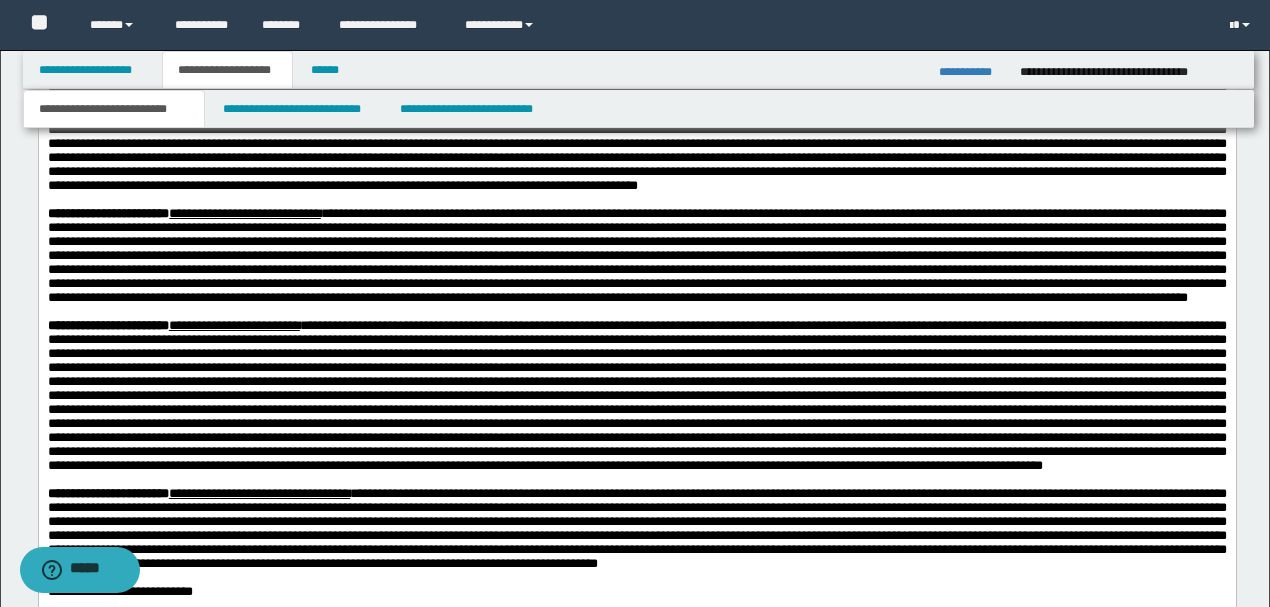 click on "**********" at bounding box center (636, 102) 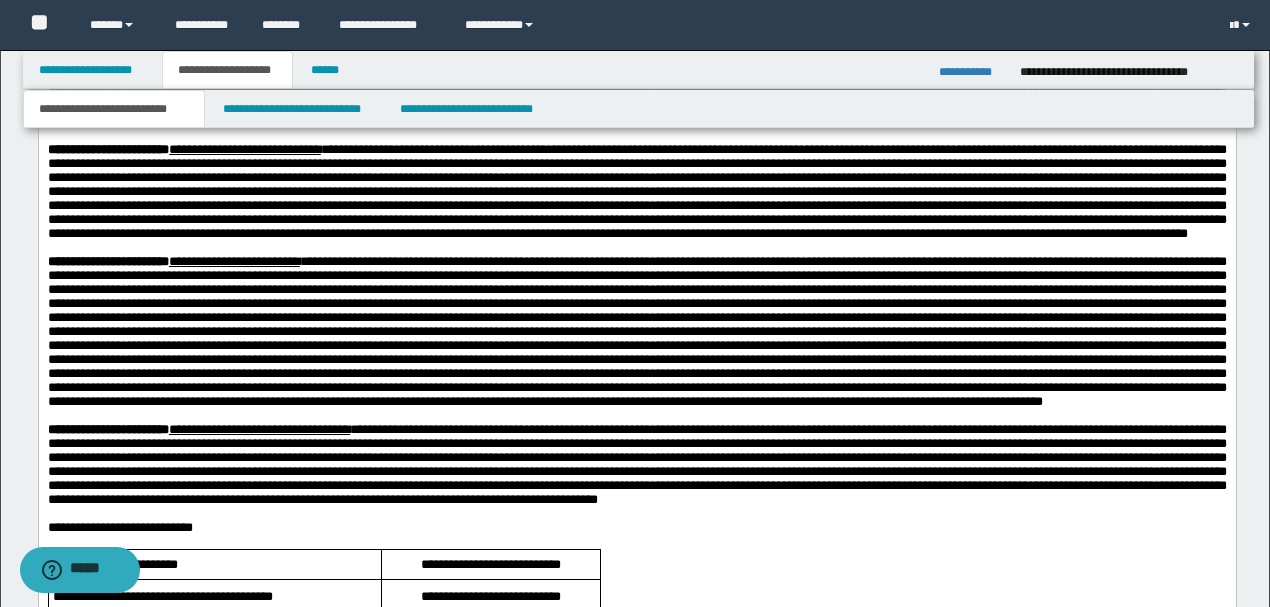 scroll, scrollTop: 1800, scrollLeft: 0, axis: vertical 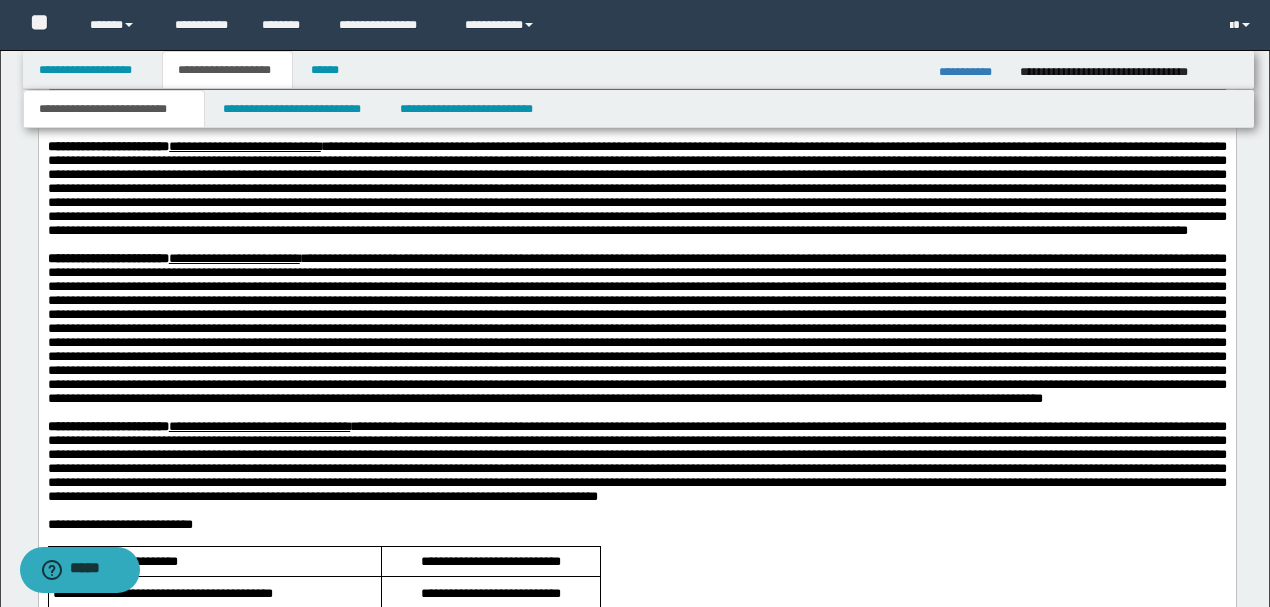 click on "**********" at bounding box center [636, 35] 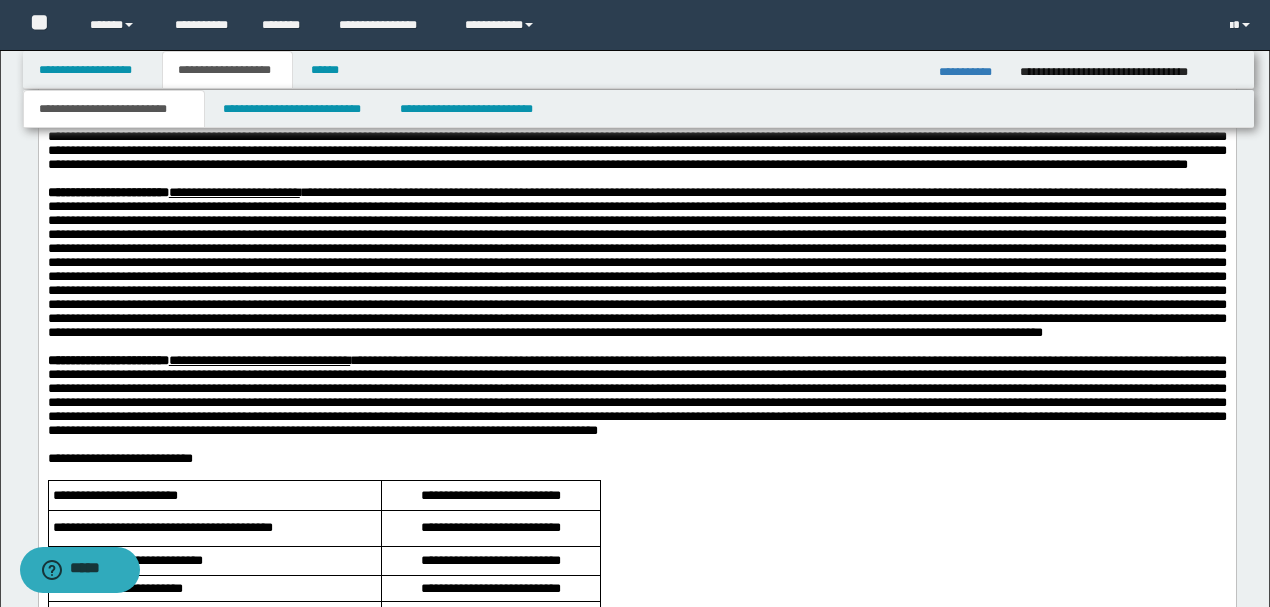 scroll, scrollTop: 1866, scrollLeft: 0, axis: vertical 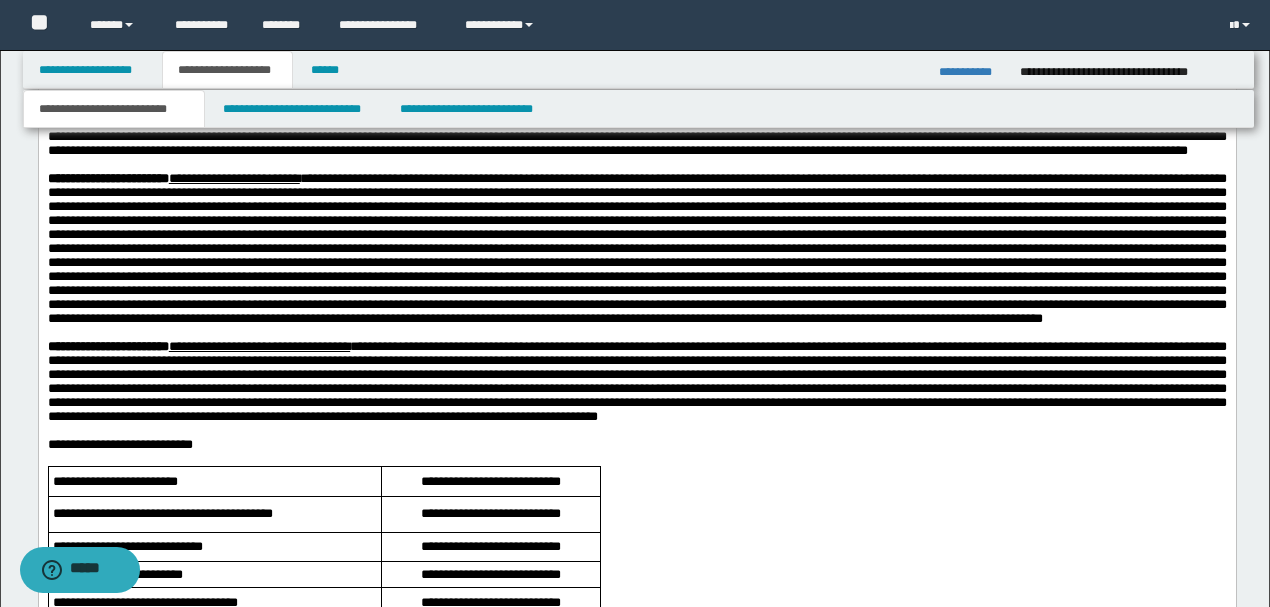 click on "**********" at bounding box center [636, -38] 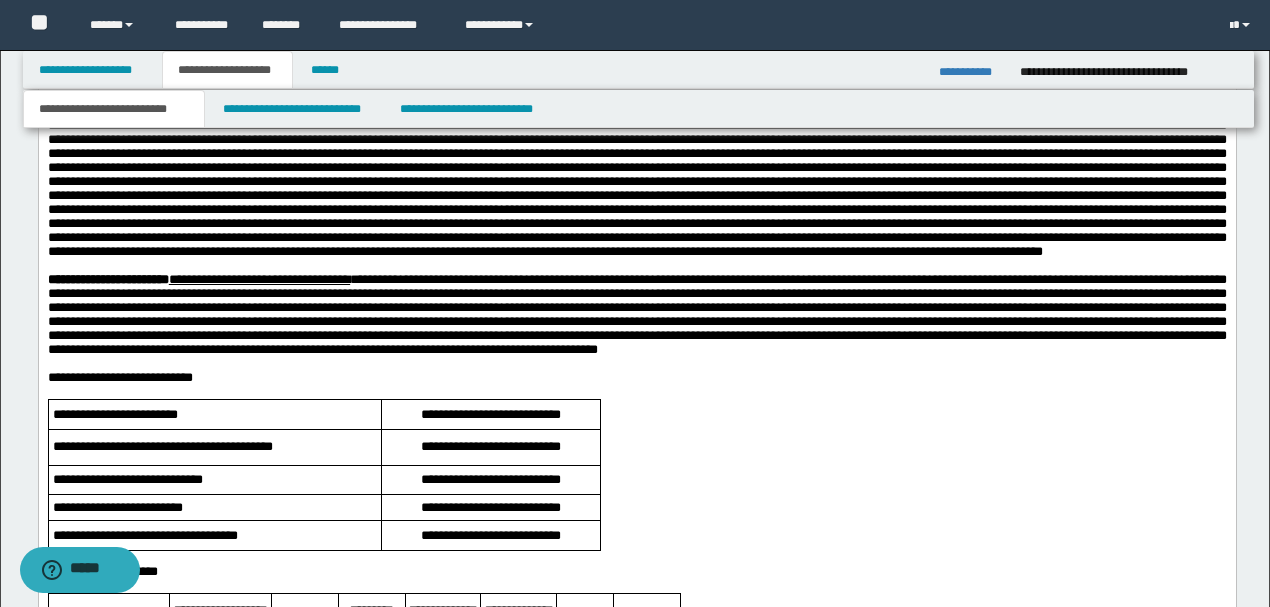 click on "**********" at bounding box center [636, 42] 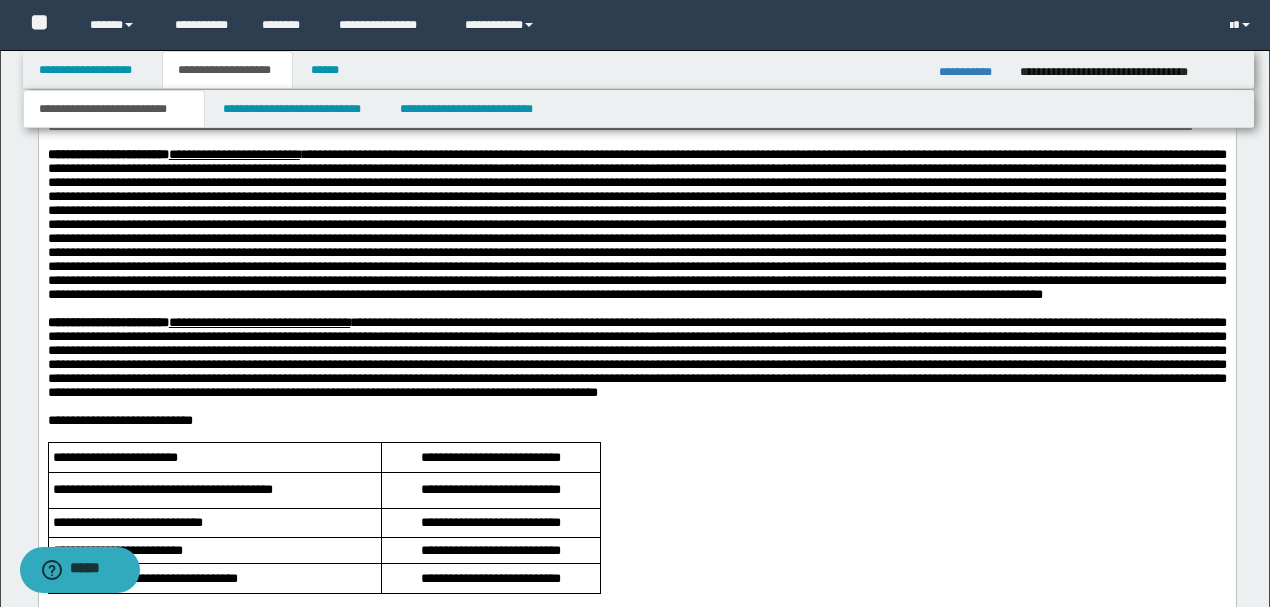 scroll, scrollTop: 1866, scrollLeft: 0, axis: vertical 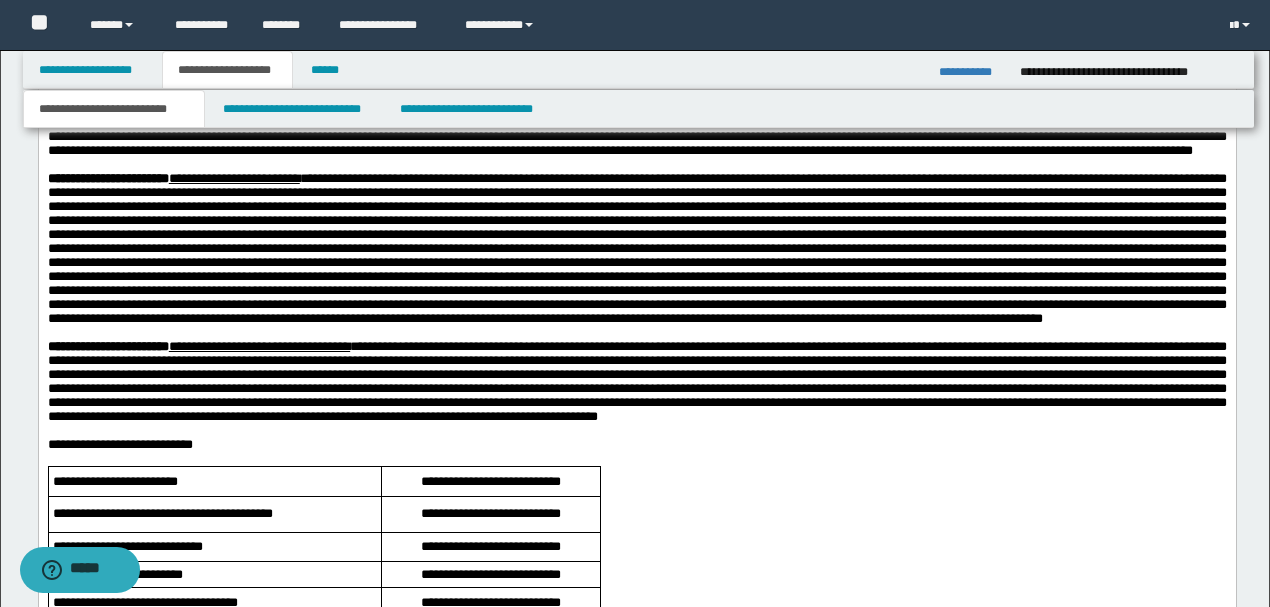 drag, startPoint x: 608, startPoint y: 193, endPoint x: 792, endPoint y: 189, distance: 184.04347 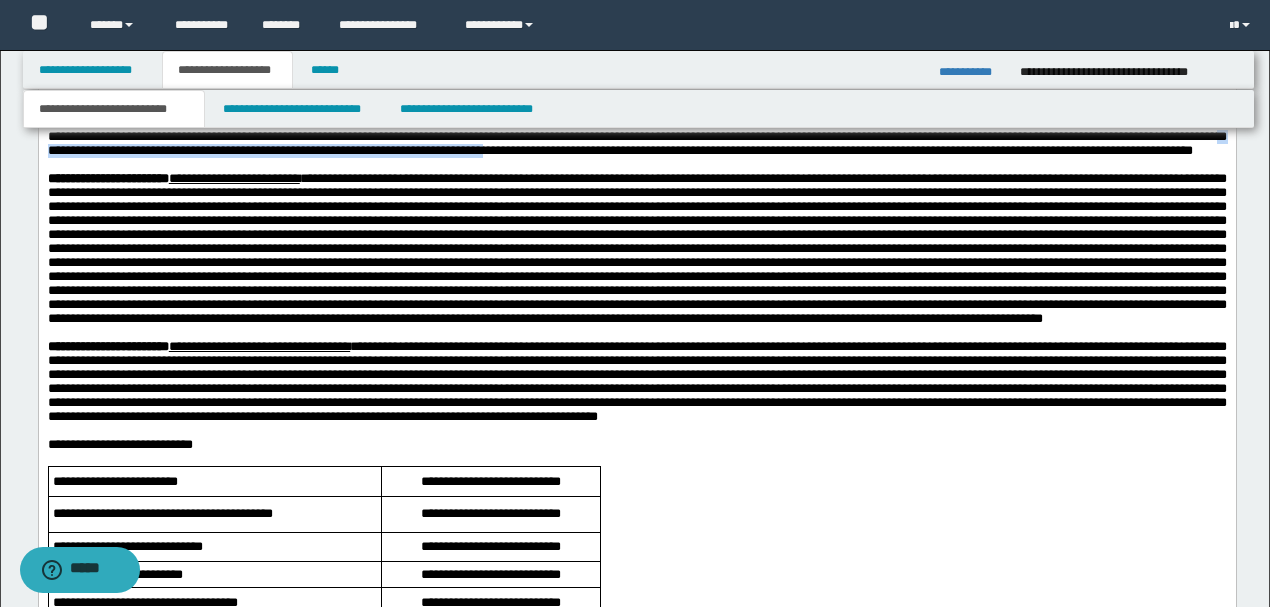 drag, startPoint x: 204, startPoint y: 358, endPoint x: 722, endPoint y: 353, distance: 518.0241 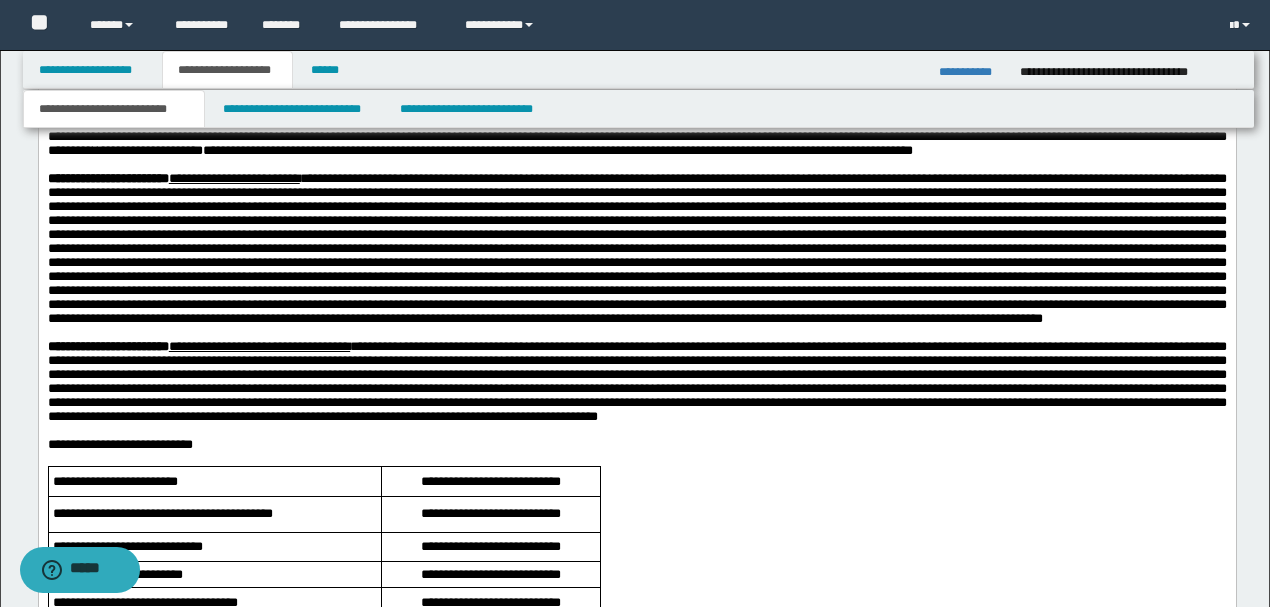 drag, startPoint x: 378, startPoint y: 357, endPoint x: 394, endPoint y: 361, distance: 16.492422 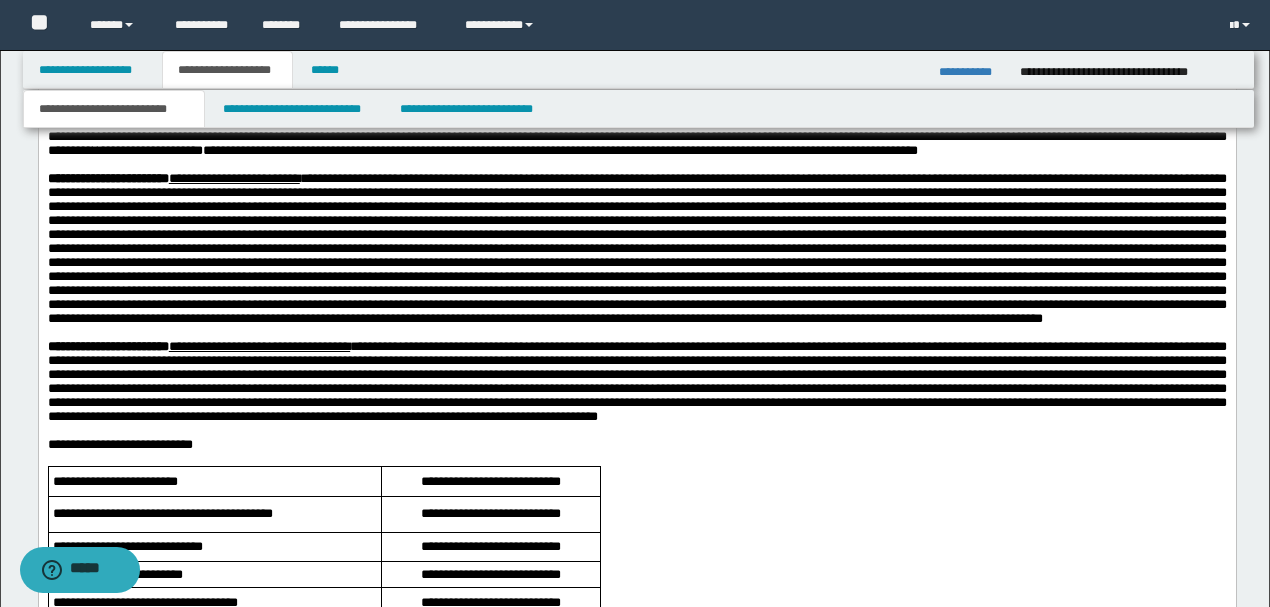 click on "**********" at bounding box center [636, 109] 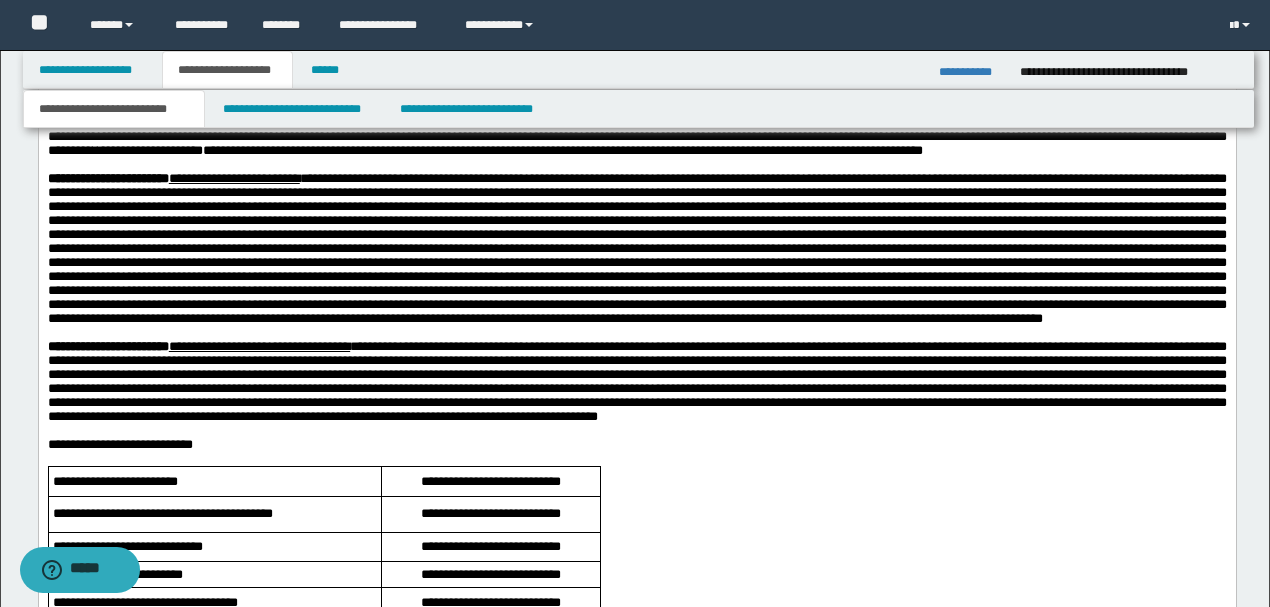 click on "**********" at bounding box center [636, 109] 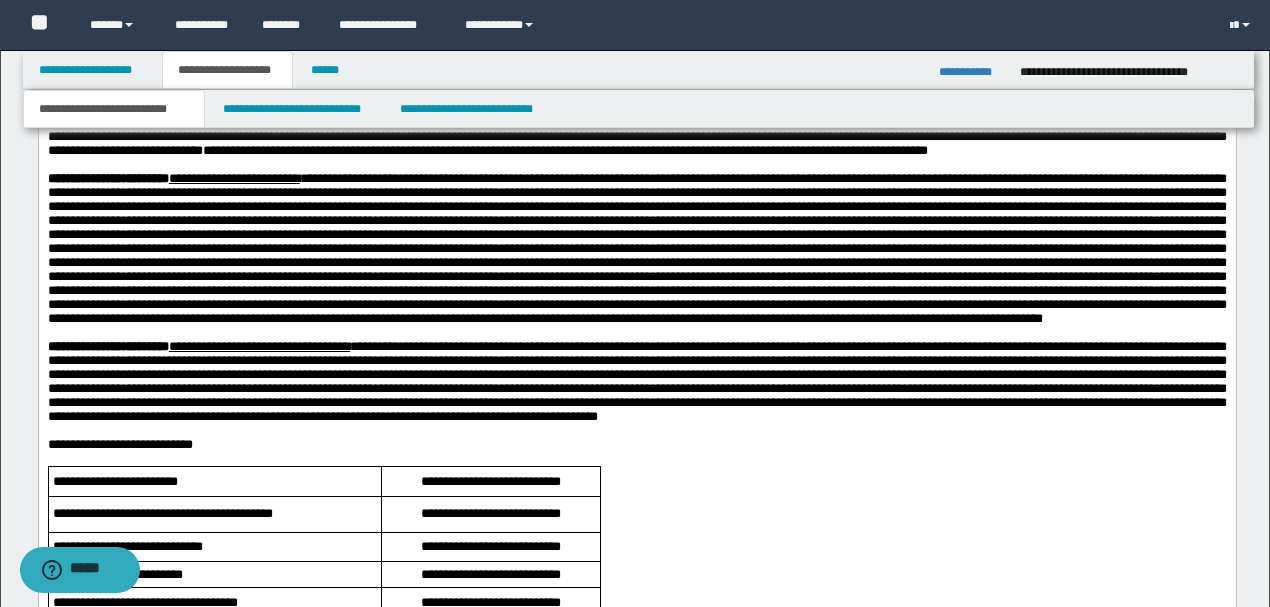 click on "**********" at bounding box center [636, 109] 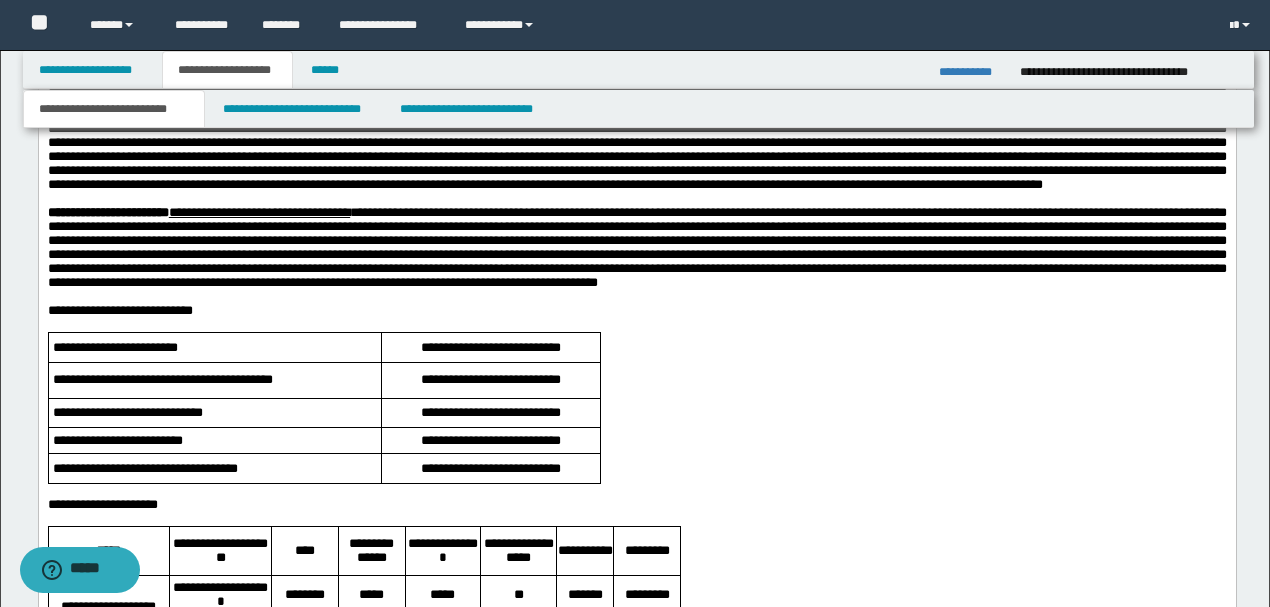 scroll, scrollTop: 2066, scrollLeft: 0, axis: vertical 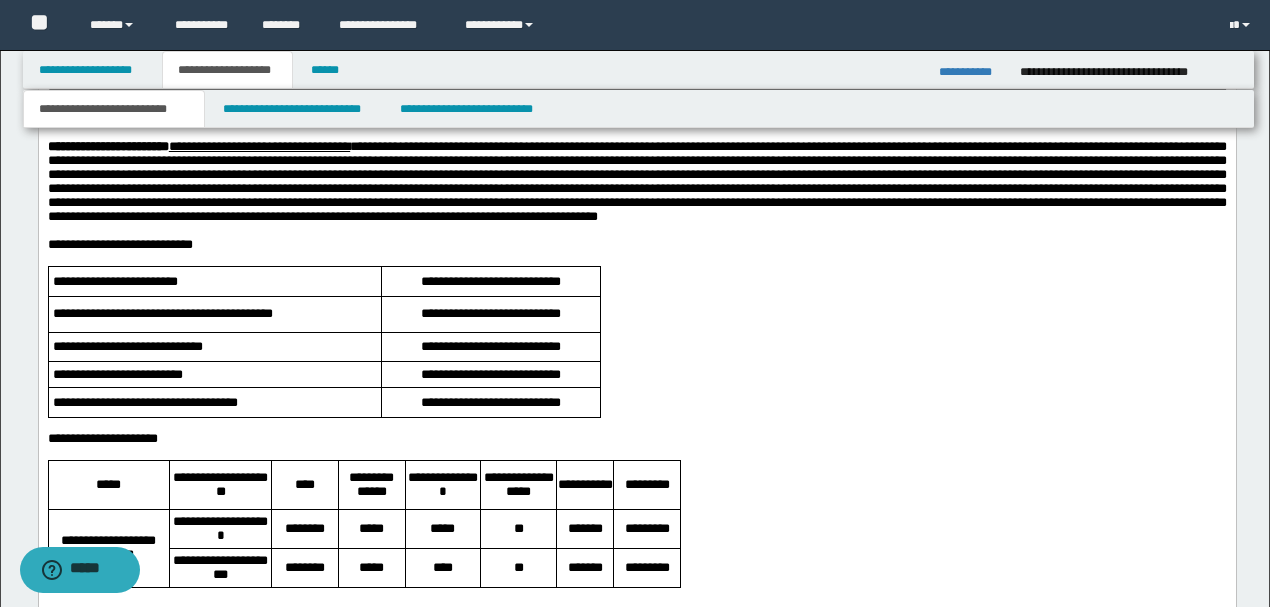 click on "**********" at bounding box center (636, 49) 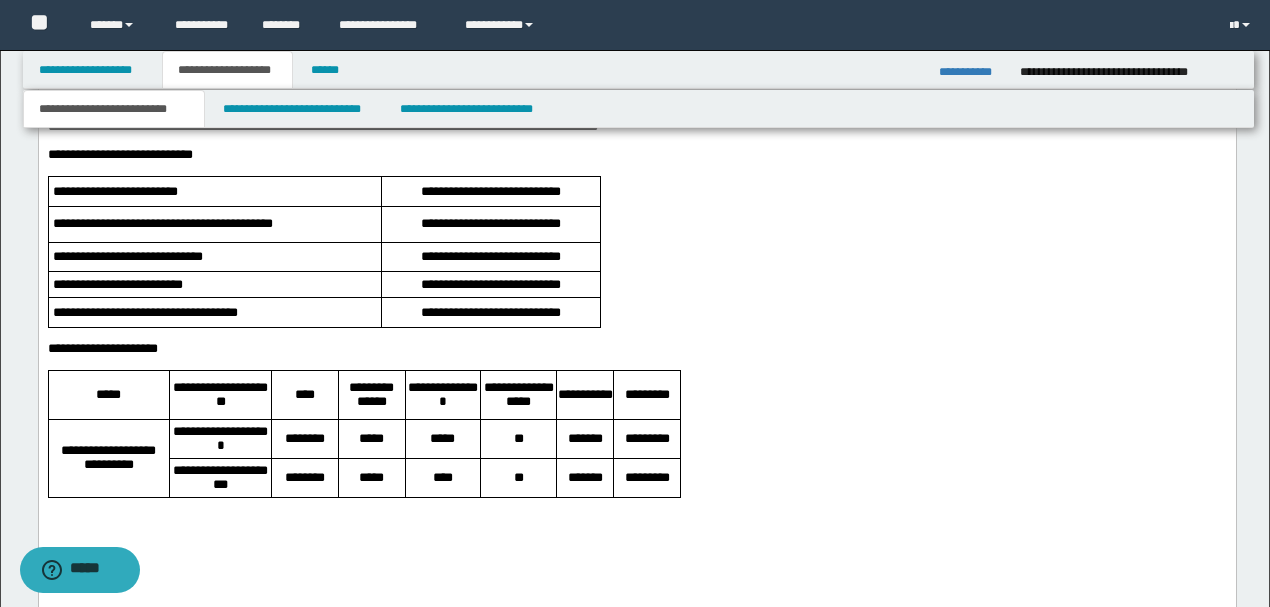 scroll, scrollTop: 2133, scrollLeft: 0, axis: vertical 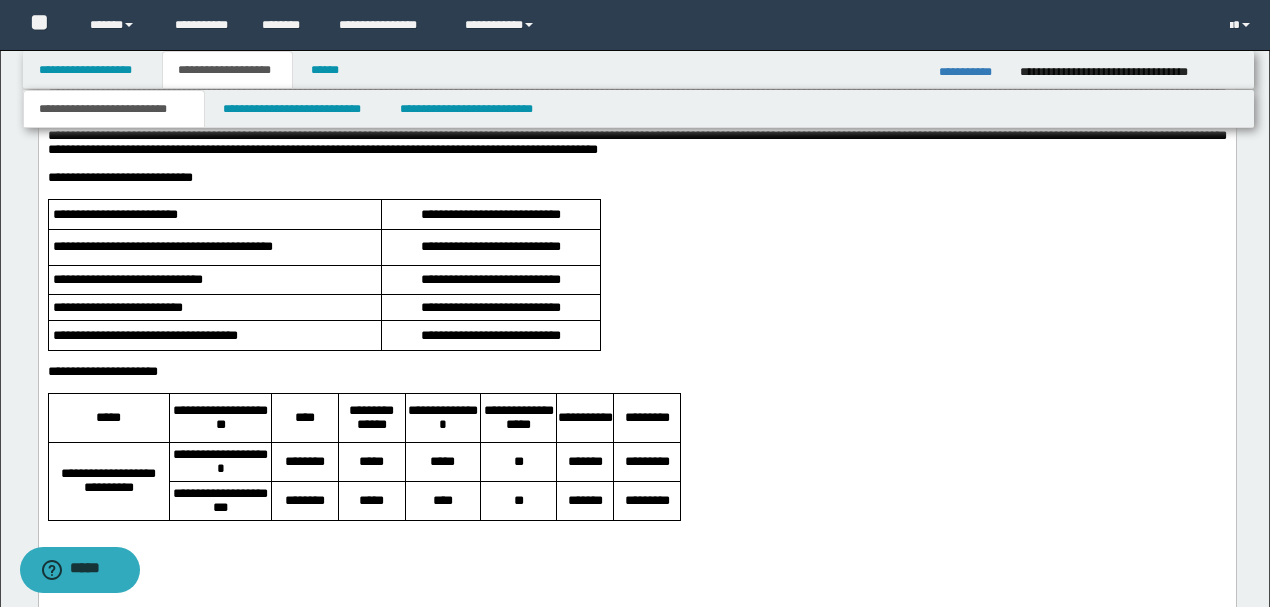 click on "**********" at bounding box center (636, -18) 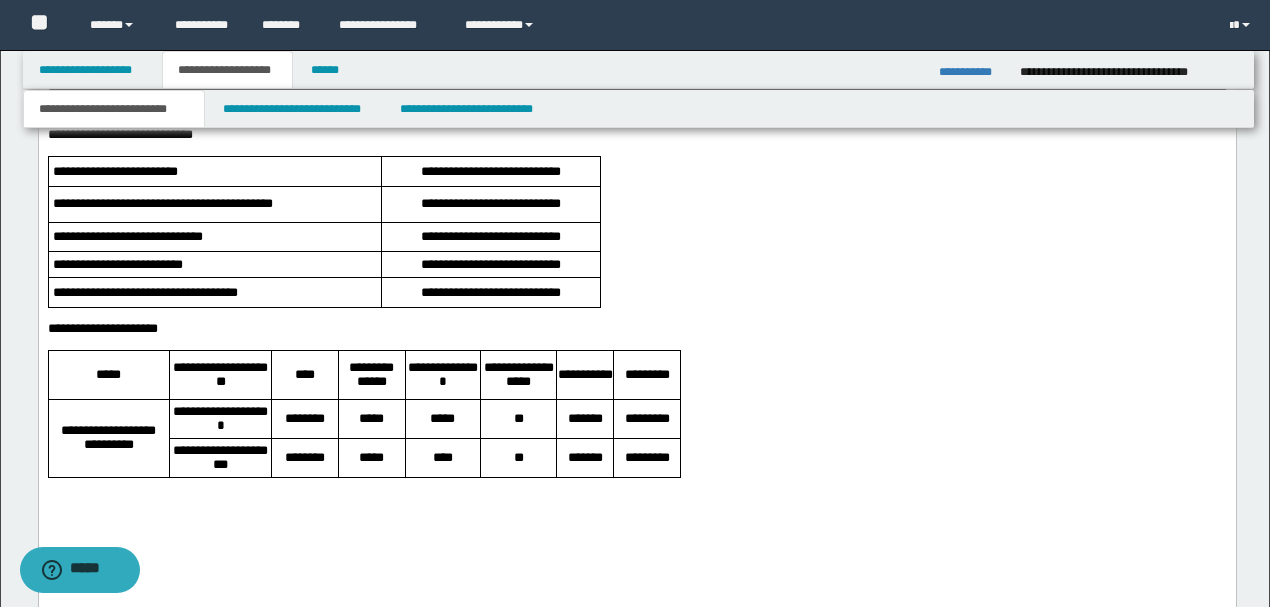scroll, scrollTop: 2200, scrollLeft: 0, axis: vertical 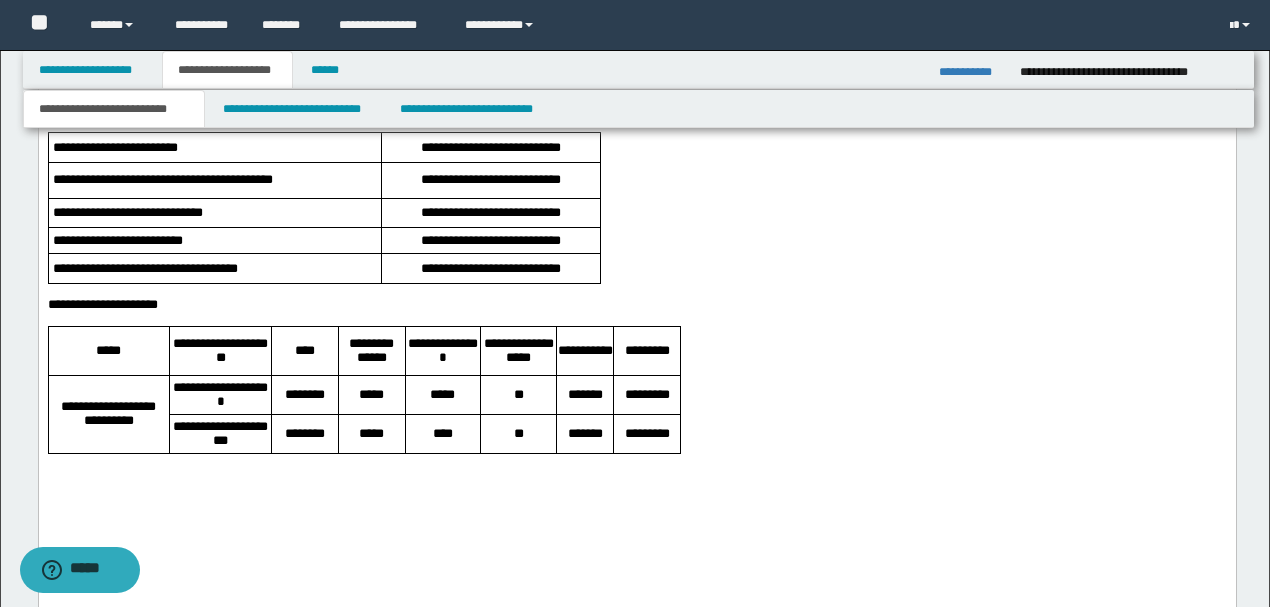 click on "**********" at bounding box center [636, -85] 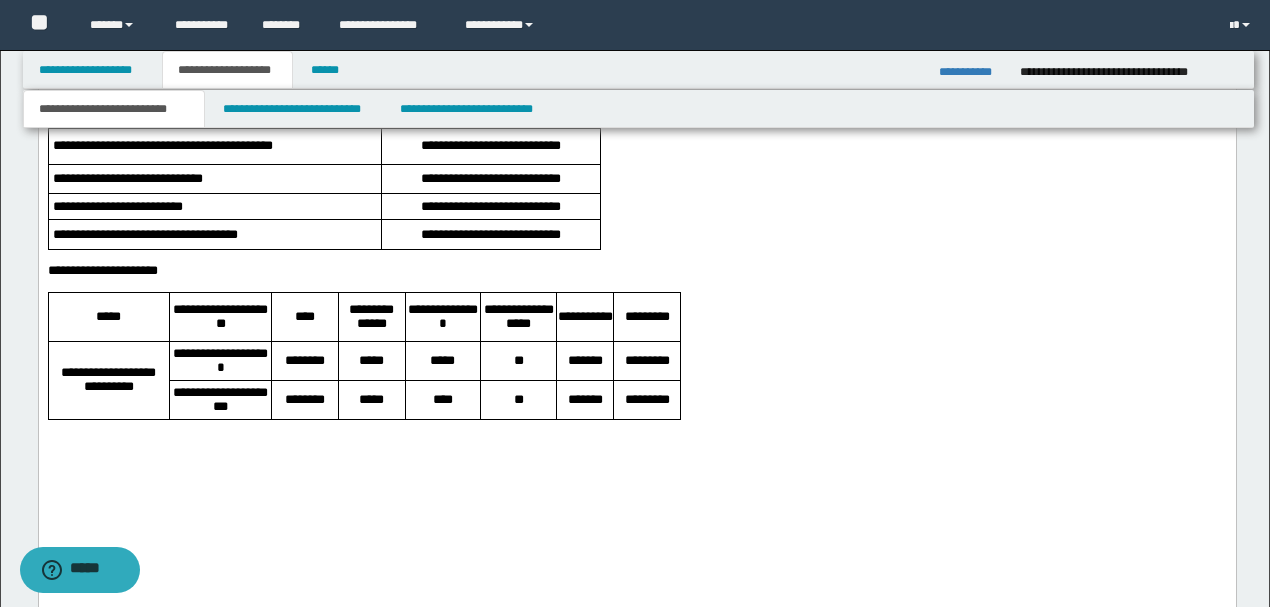 scroll, scrollTop: 2266, scrollLeft: 0, axis: vertical 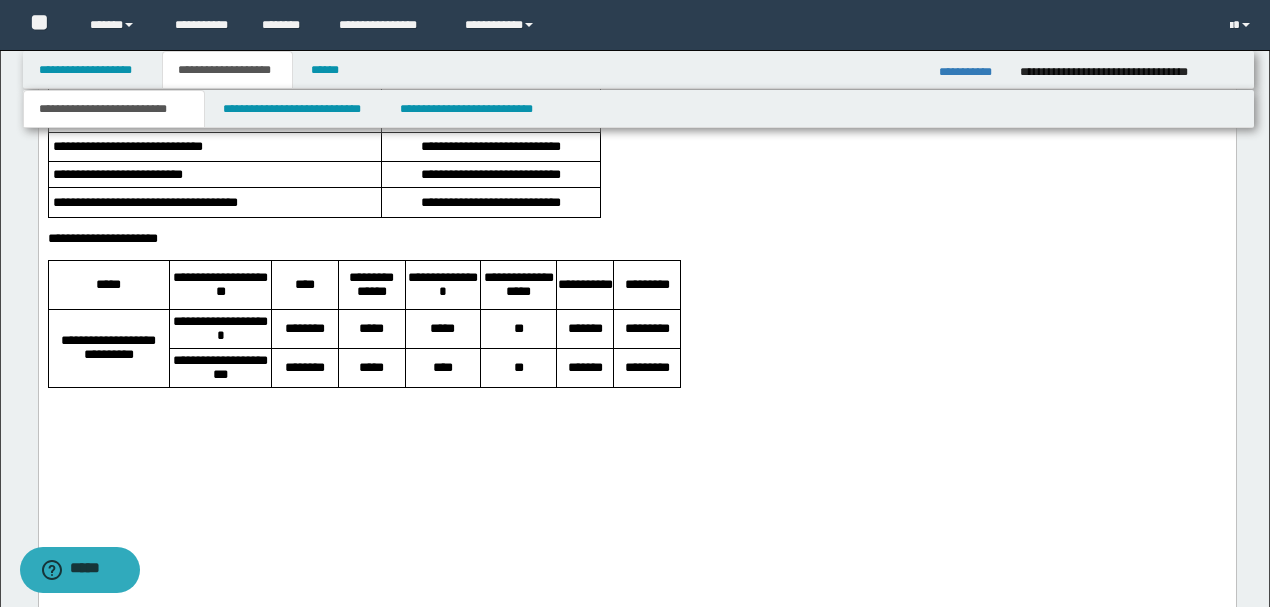 click on "**********" at bounding box center (636, -151) 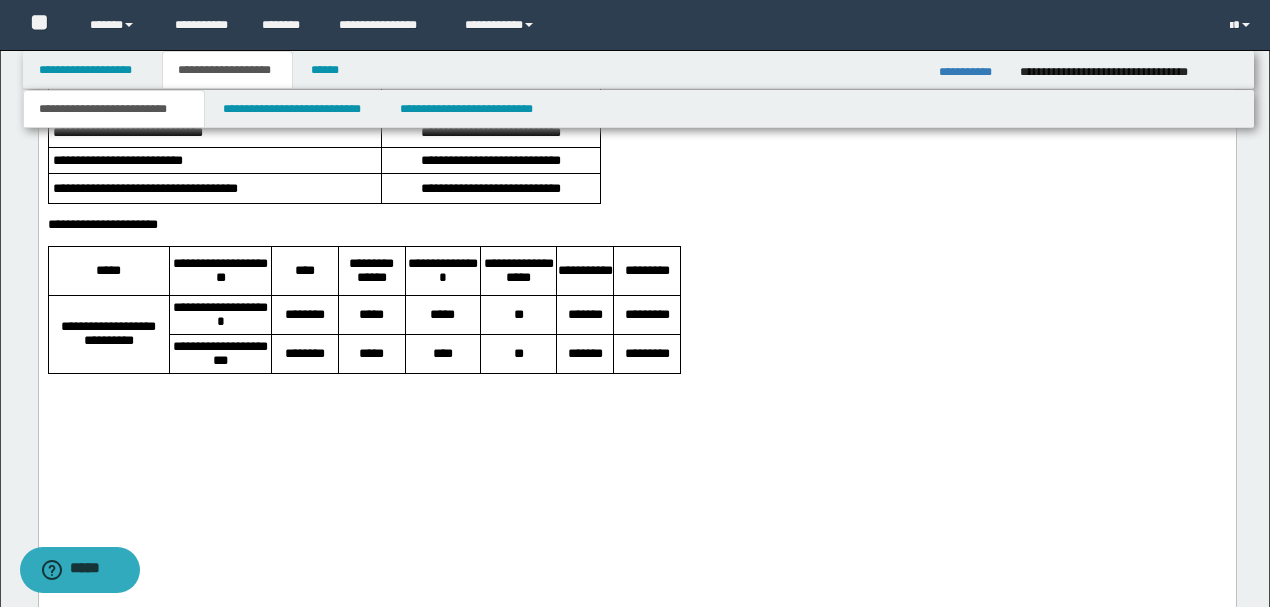 click on "**********" at bounding box center [636, -25] 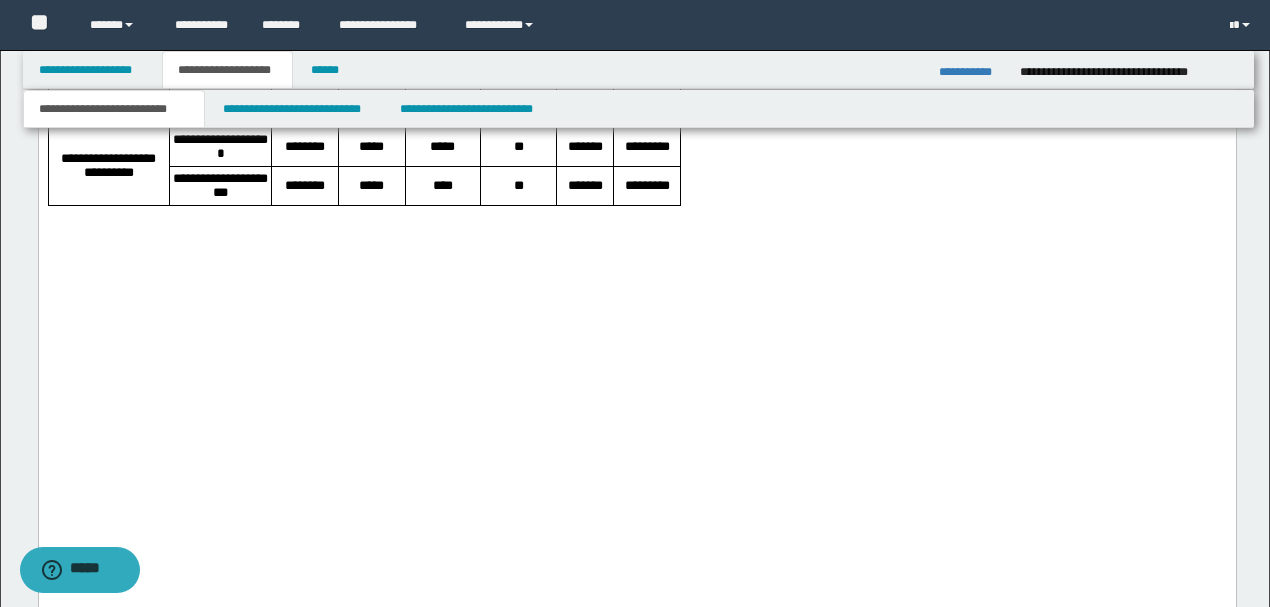 scroll, scrollTop: 2466, scrollLeft: 0, axis: vertical 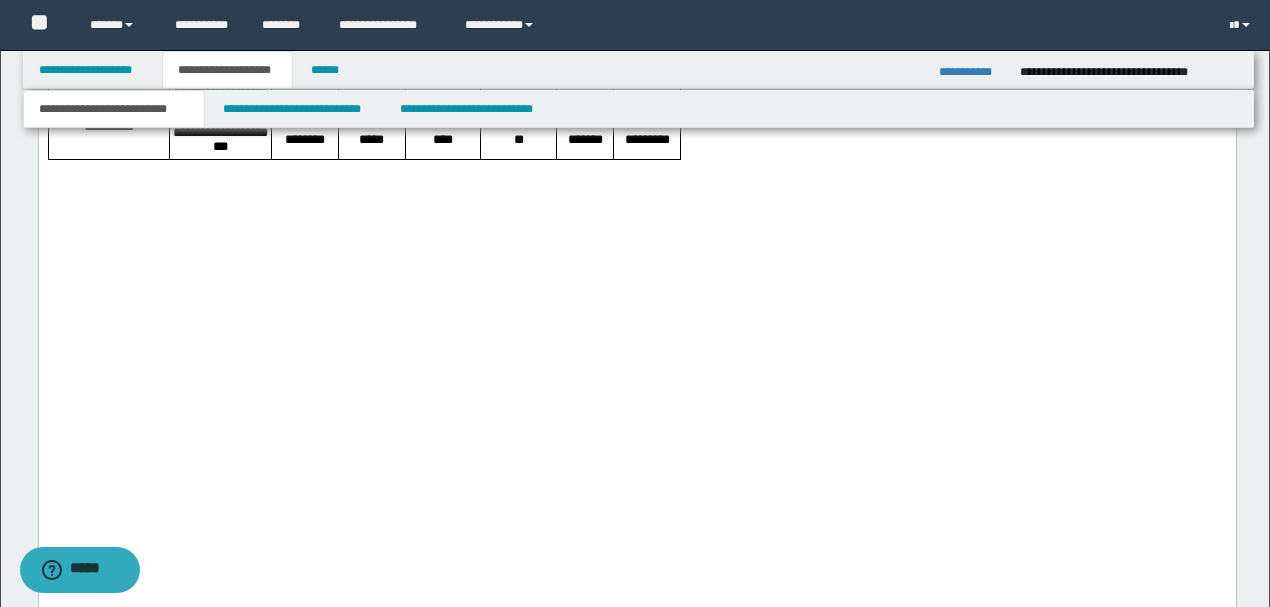 click on "**********" at bounding box center [636, 12] 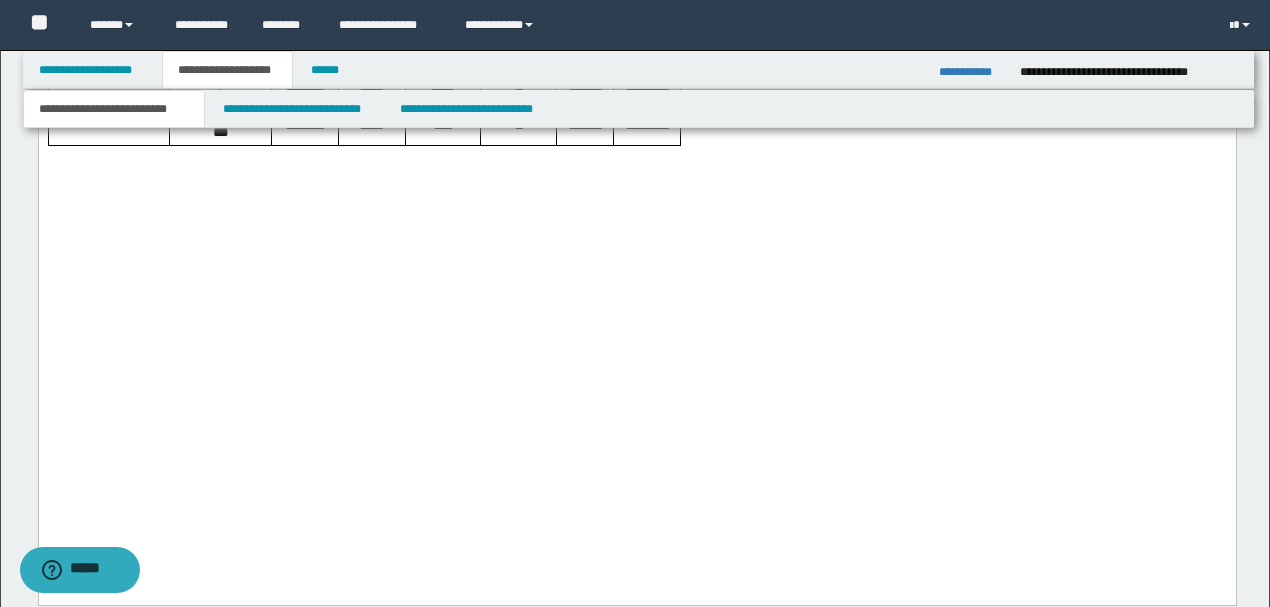 click on "**********" at bounding box center (636, -552) 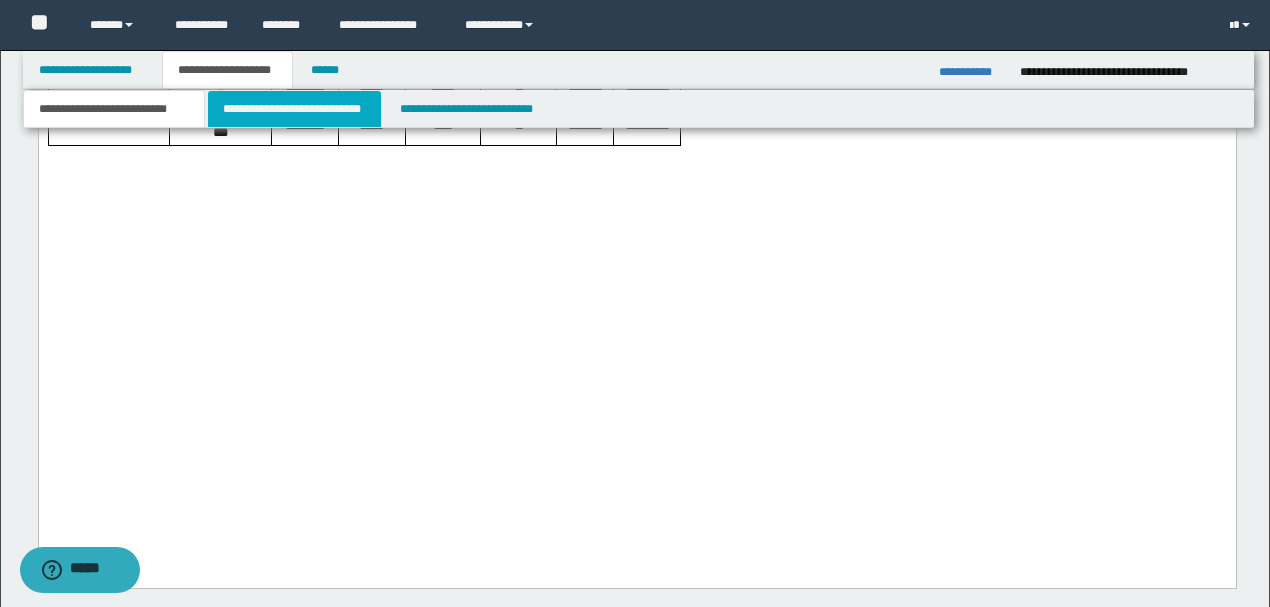 click on "**********" at bounding box center [294, 109] 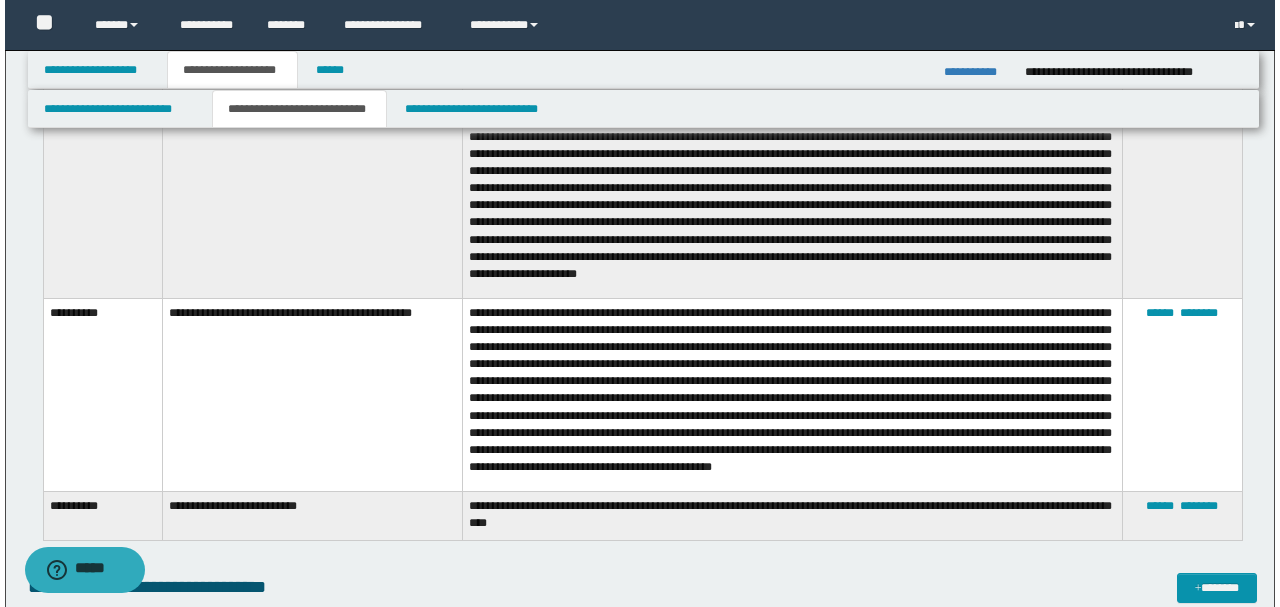 scroll, scrollTop: 3200, scrollLeft: 0, axis: vertical 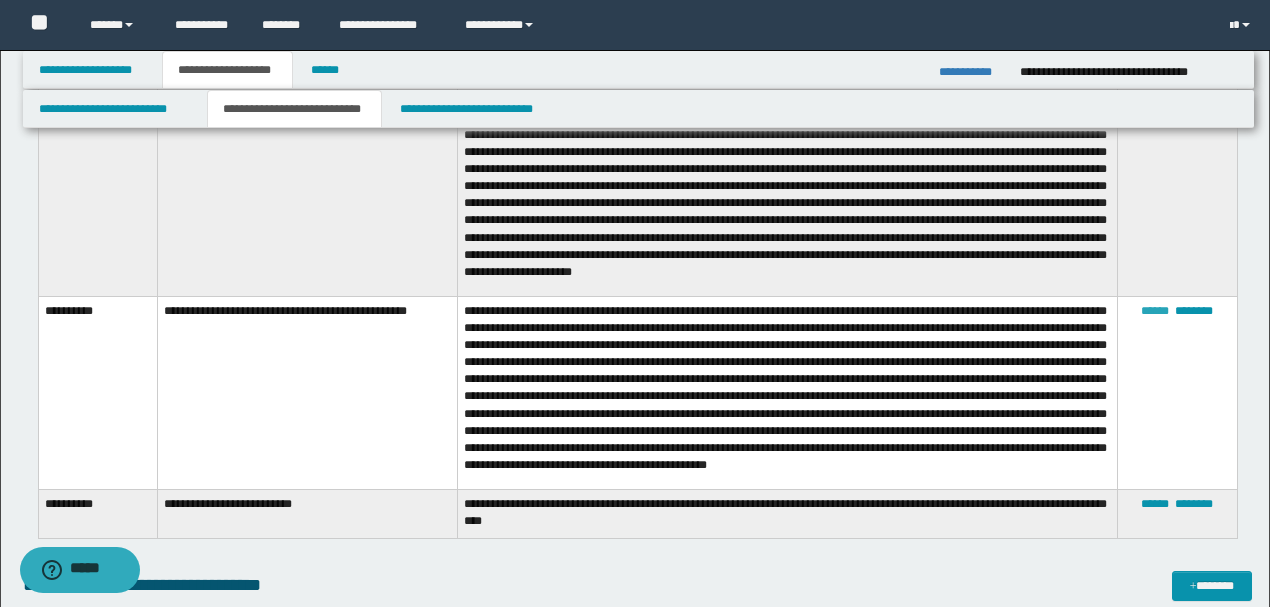 click on "******" at bounding box center [1155, 311] 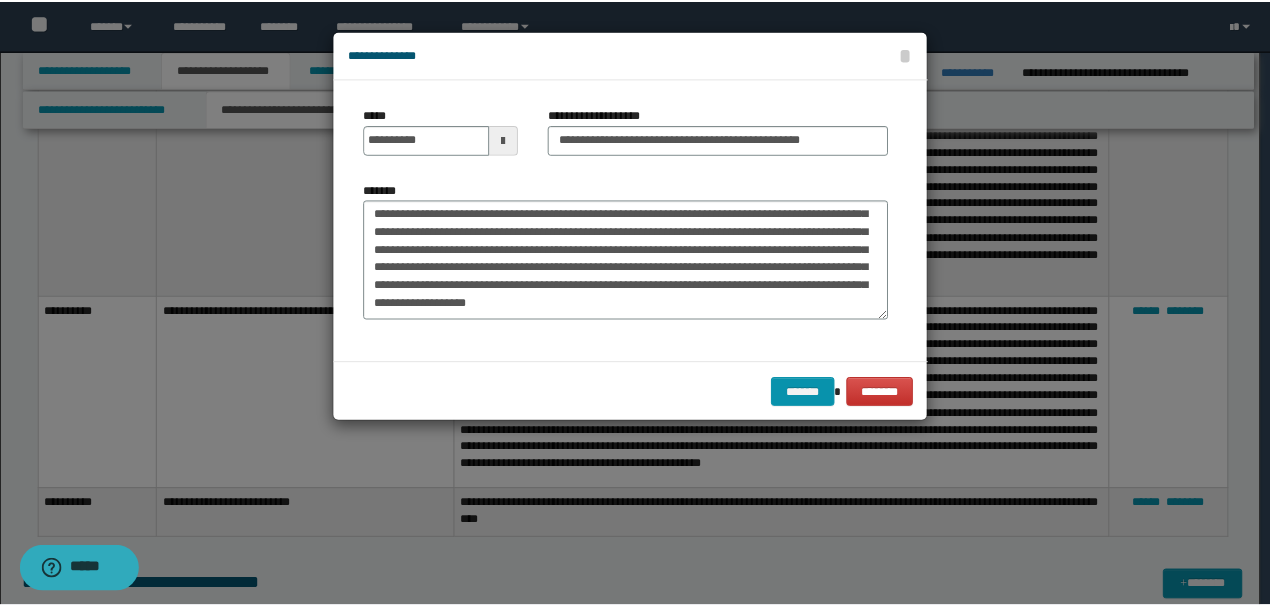 scroll, scrollTop: 144, scrollLeft: 0, axis: vertical 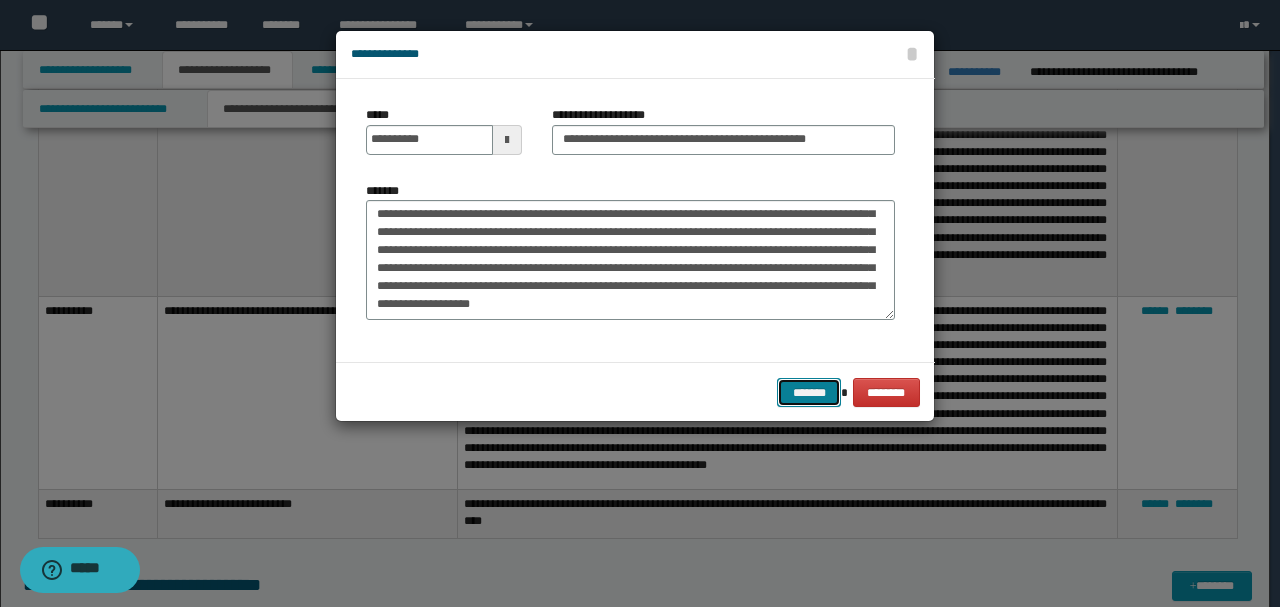 click on "*******" at bounding box center (809, 392) 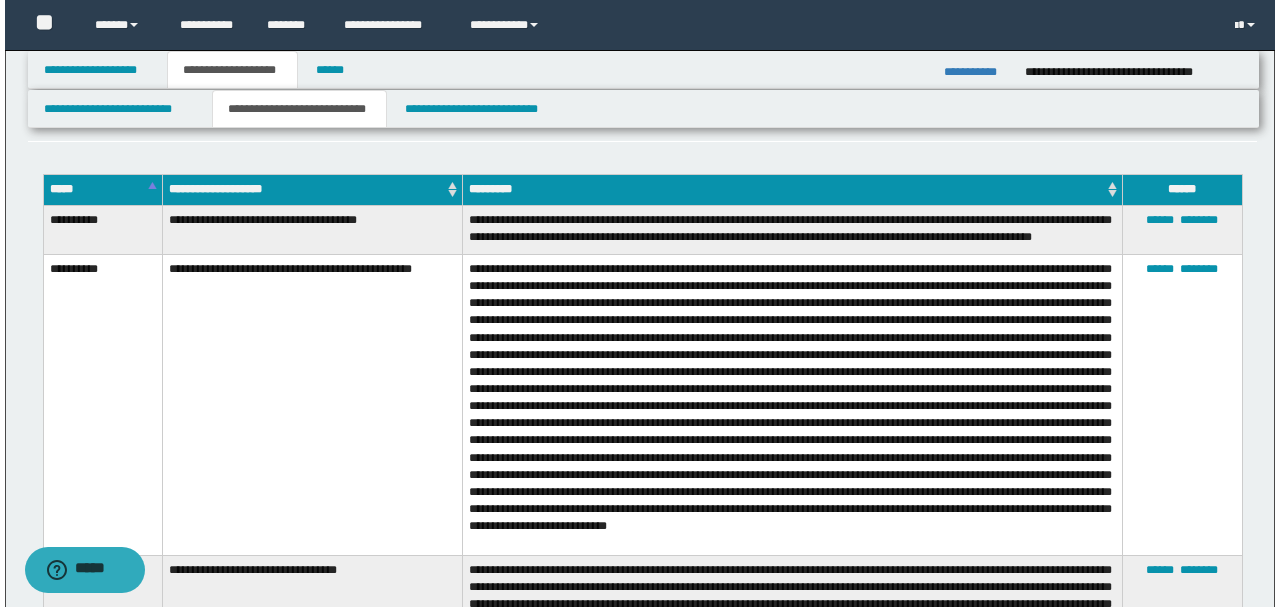 scroll, scrollTop: 2466, scrollLeft: 0, axis: vertical 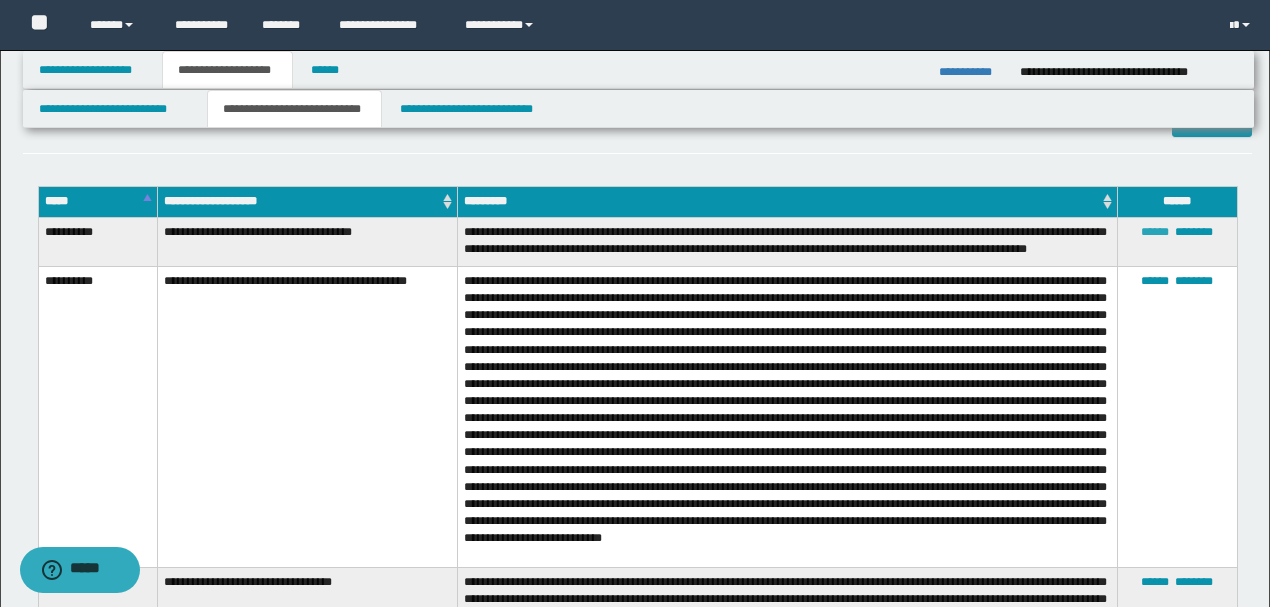 click on "******" at bounding box center (1155, 232) 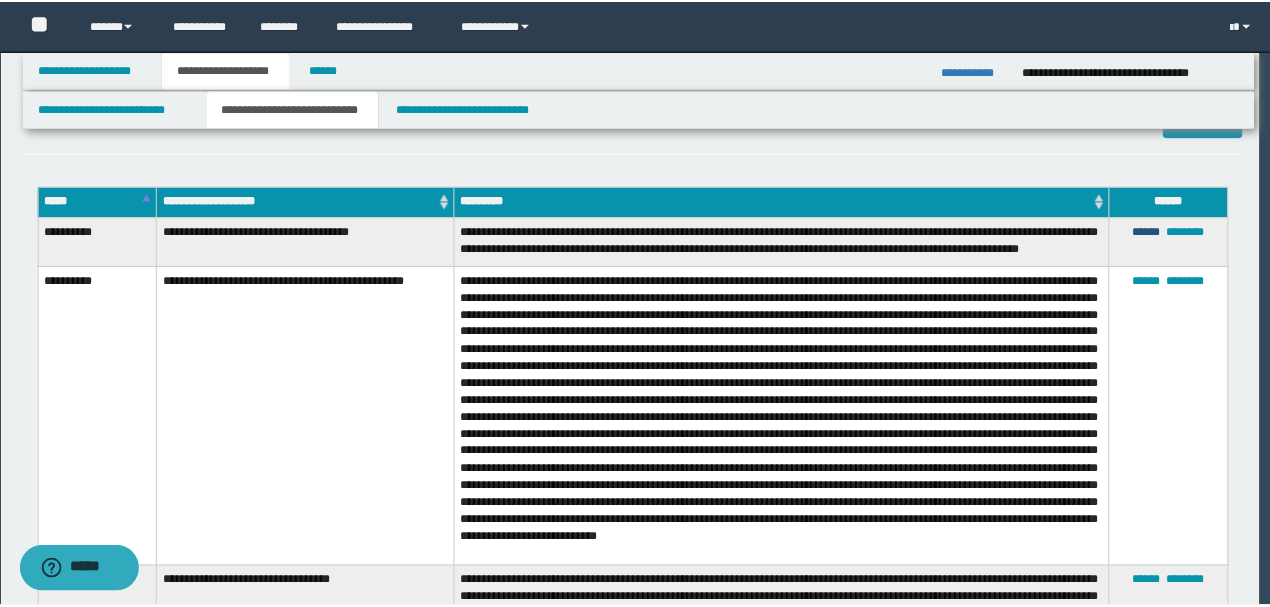 scroll, scrollTop: 0, scrollLeft: 0, axis: both 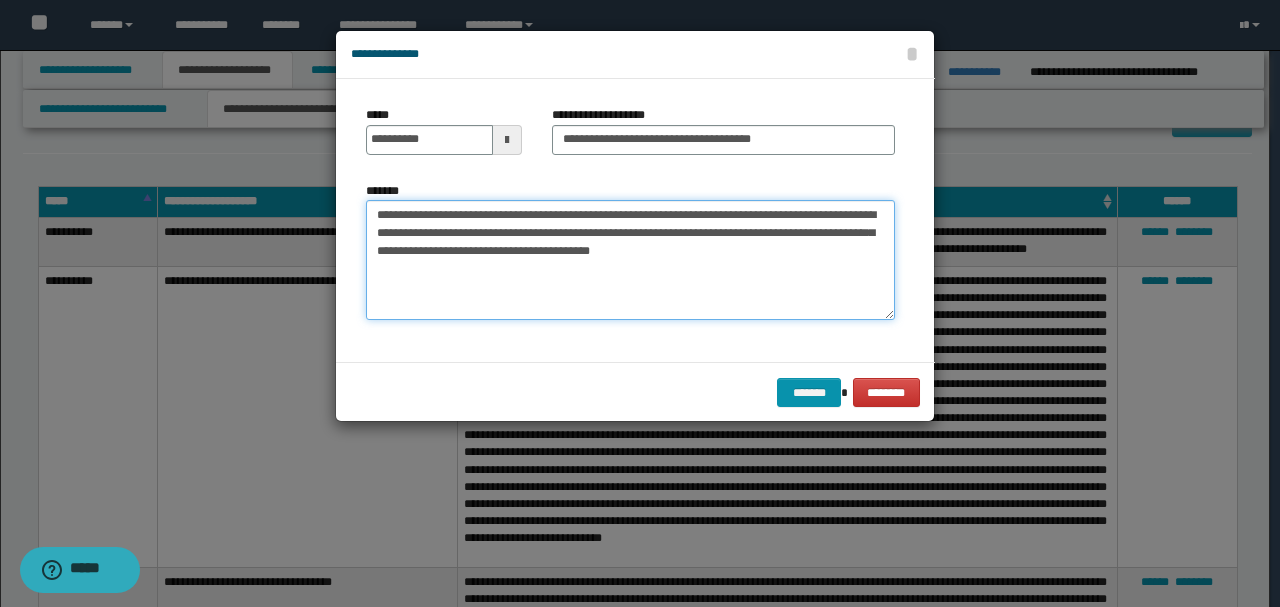 drag, startPoint x: 378, startPoint y: 218, endPoint x: 638, endPoint y: 247, distance: 261.6123 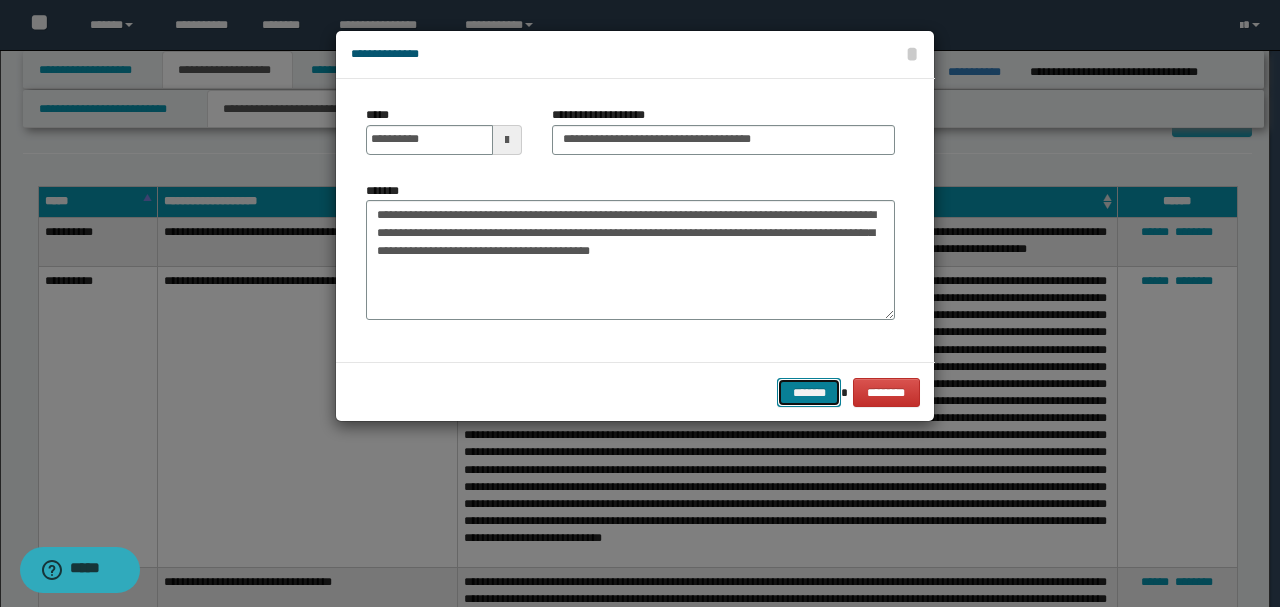 click on "*******" at bounding box center (809, 392) 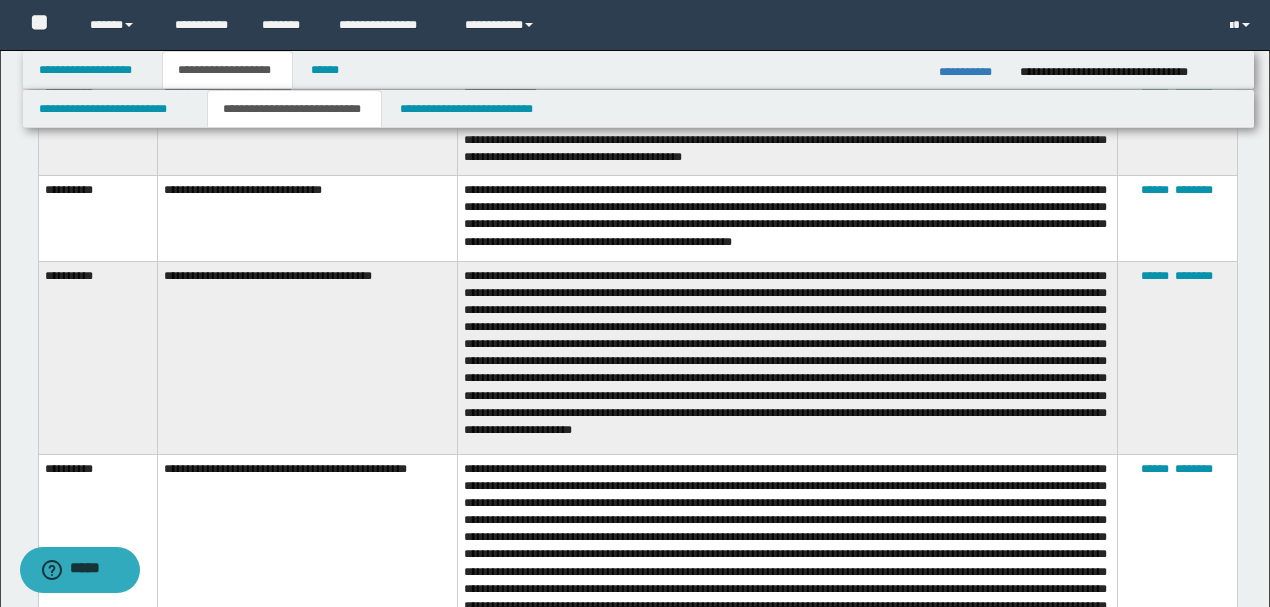 scroll, scrollTop: 3066, scrollLeft: 0, axis: vertical 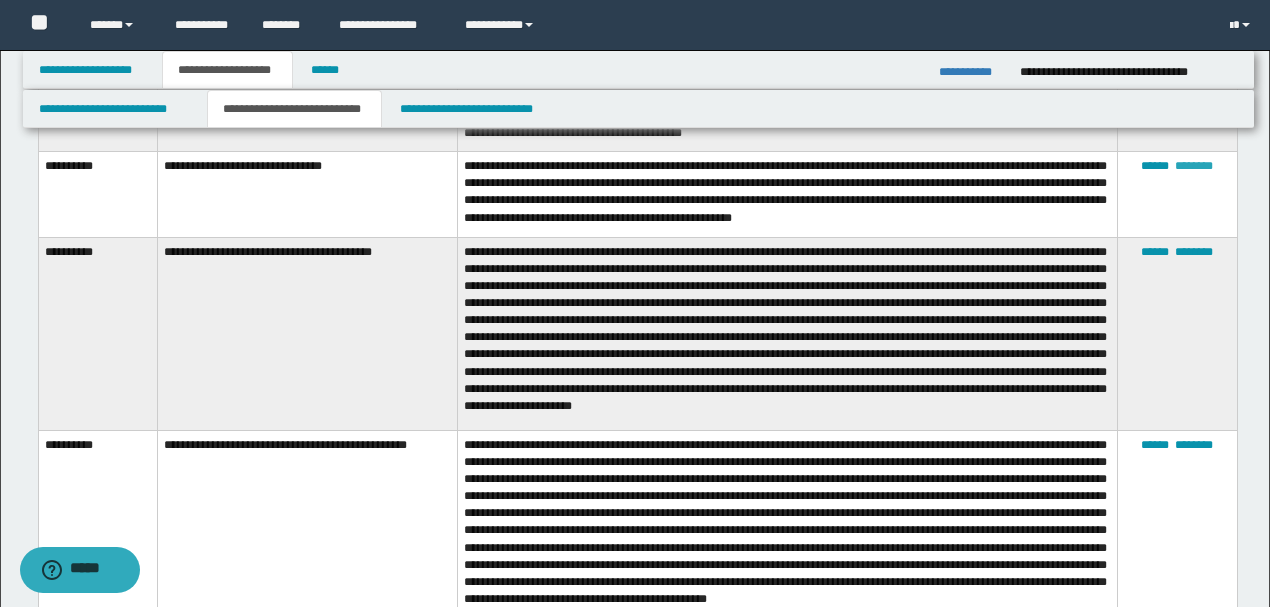click on "********" at bounding box center (1194, 166) 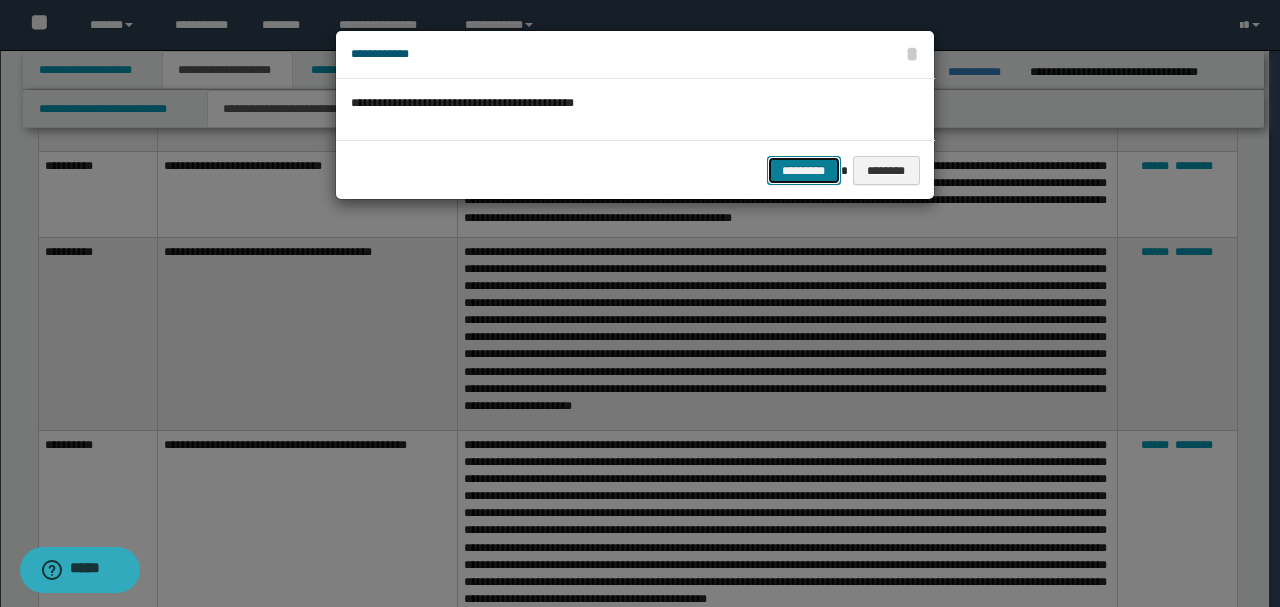 click on "*********" at bounding box center (804, 170) 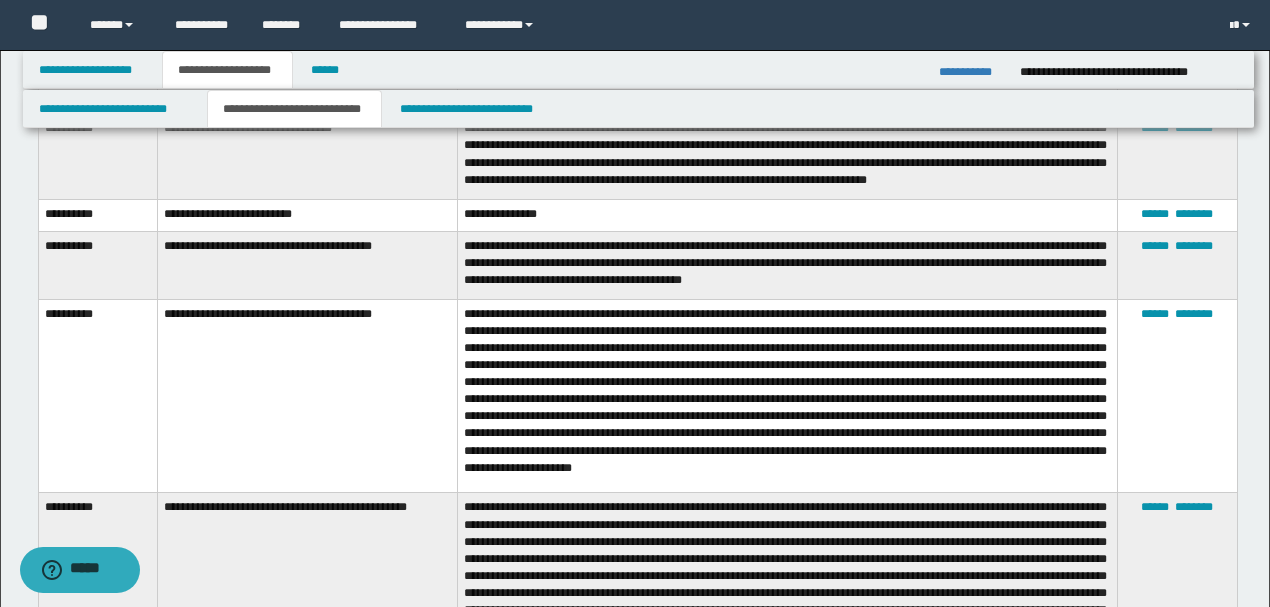 scroll, scrollTop: 2866, scrollLeft: 0, axis: vertical 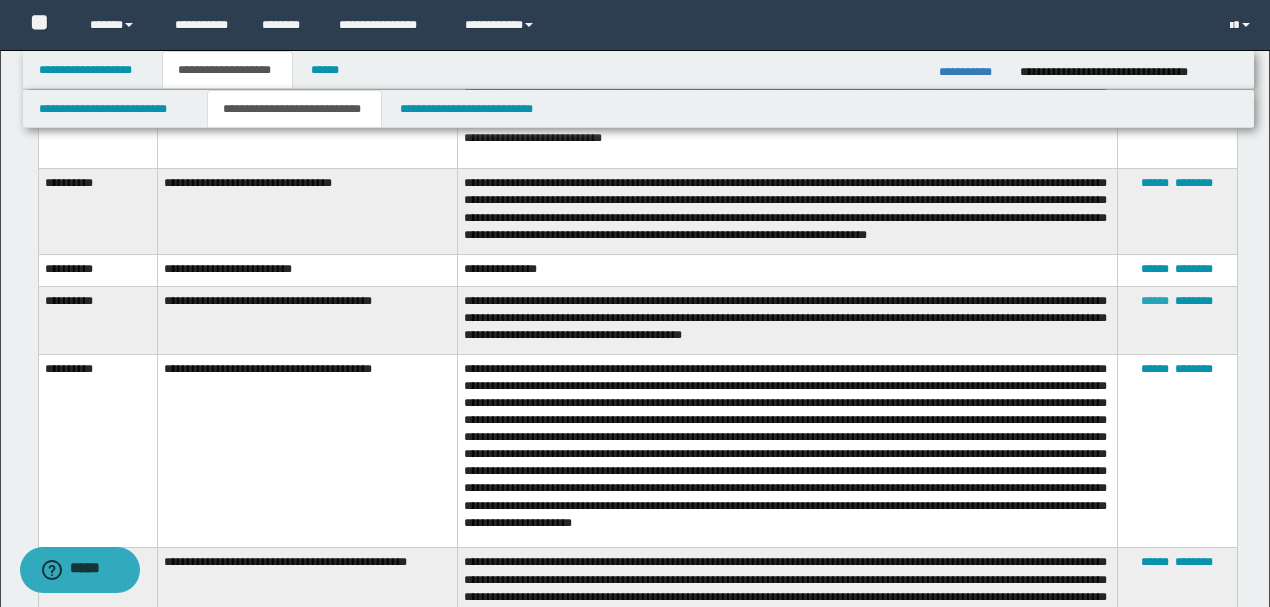 click on "******" at bounding box center [1155, 301] 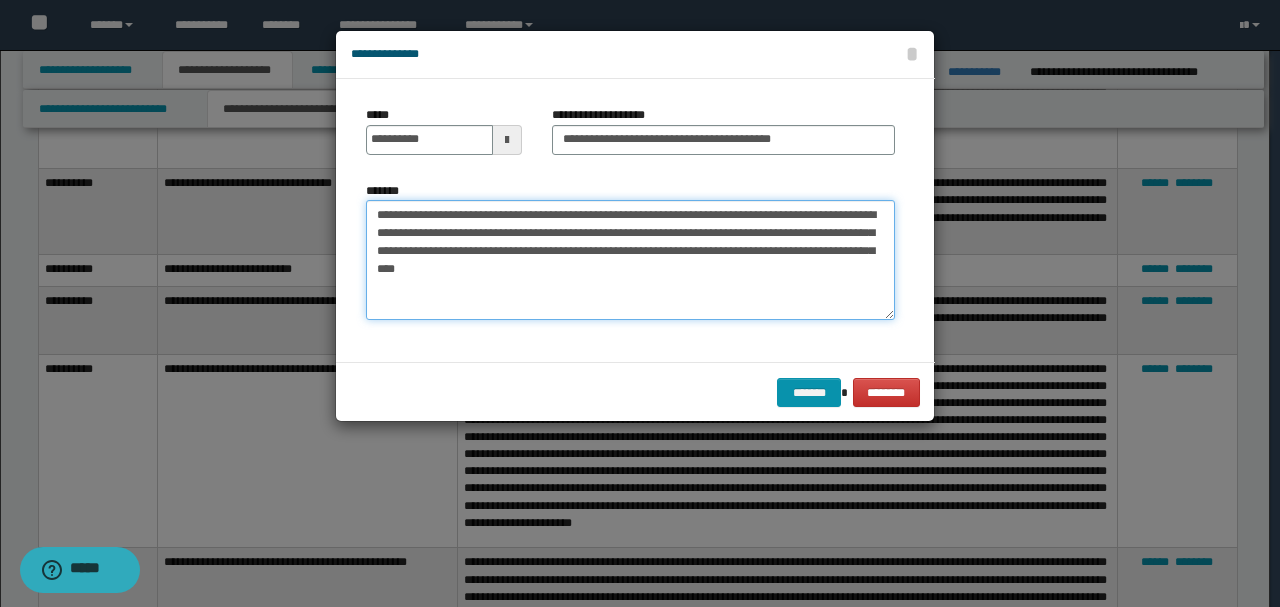 click on "**********" at bounding box center [630, 259] 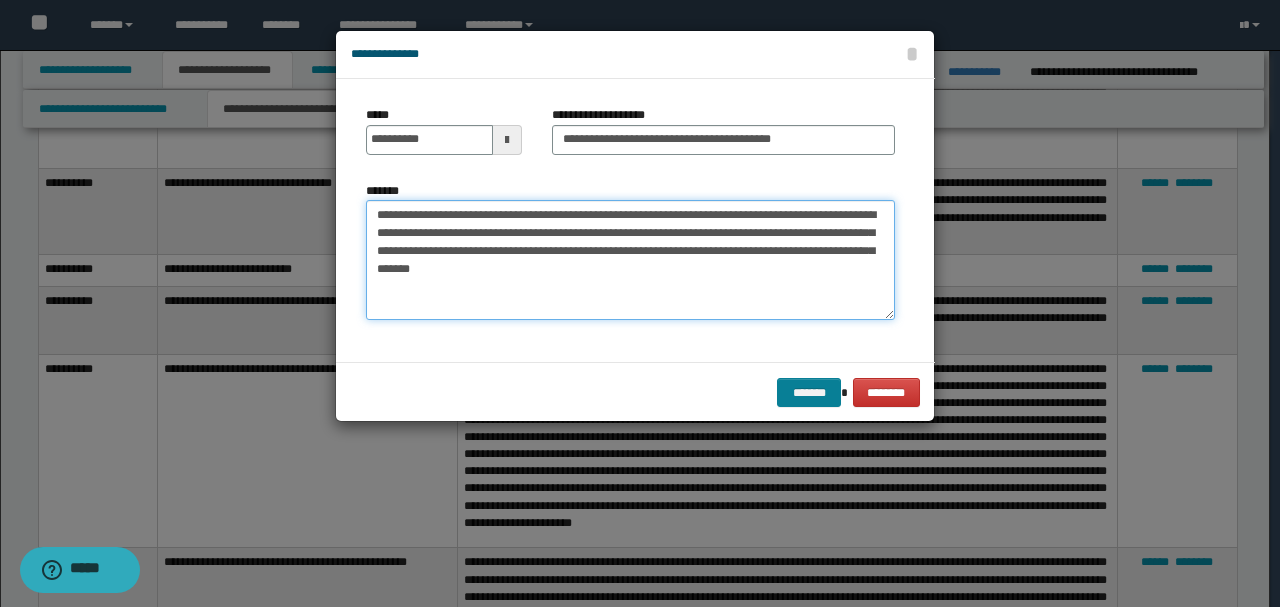 type on "**********" 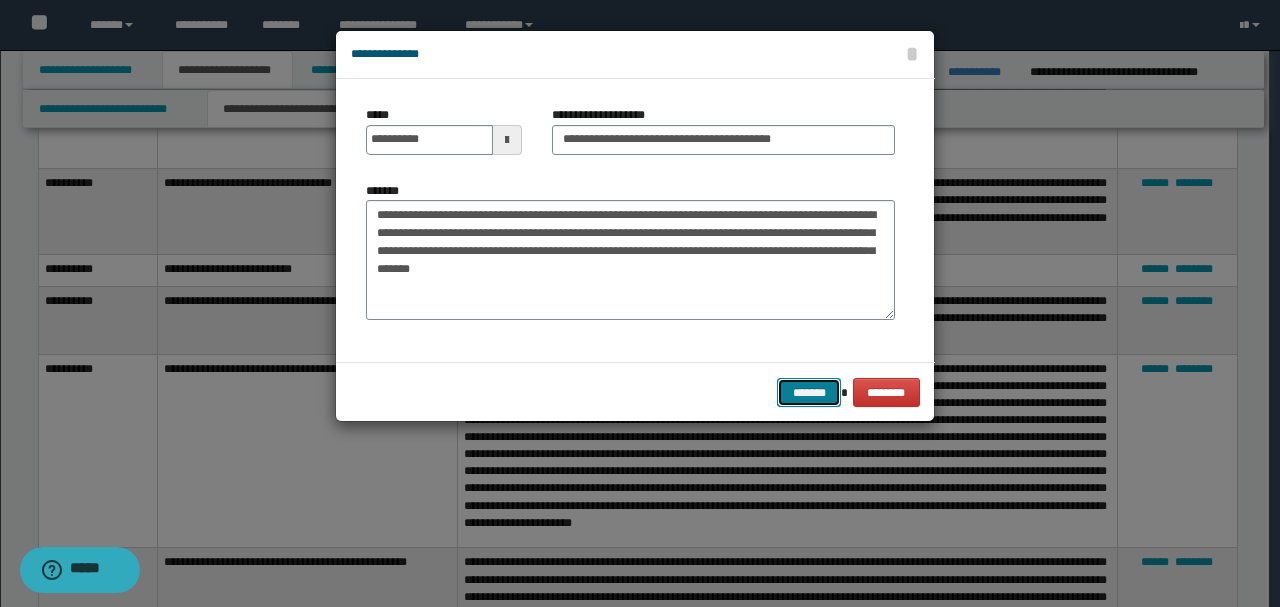 click on "*******" at bounding box center [809, 392] 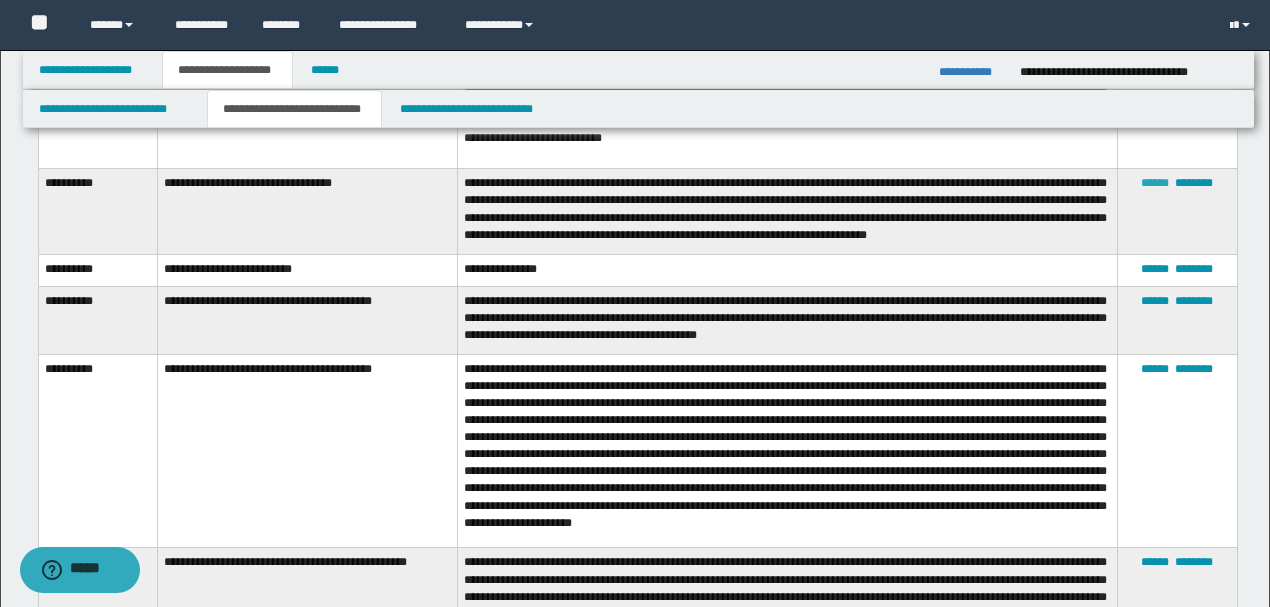 click on "******" at bounding box center [1155, 183] 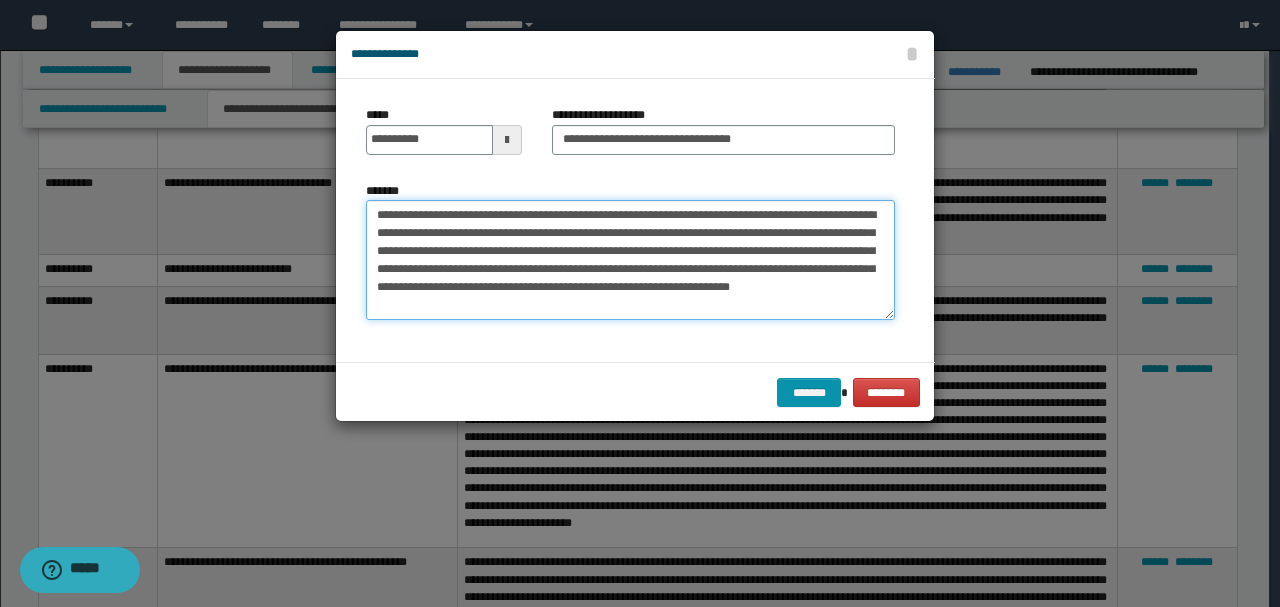 click on "**********" at bounding box center [630, 259] 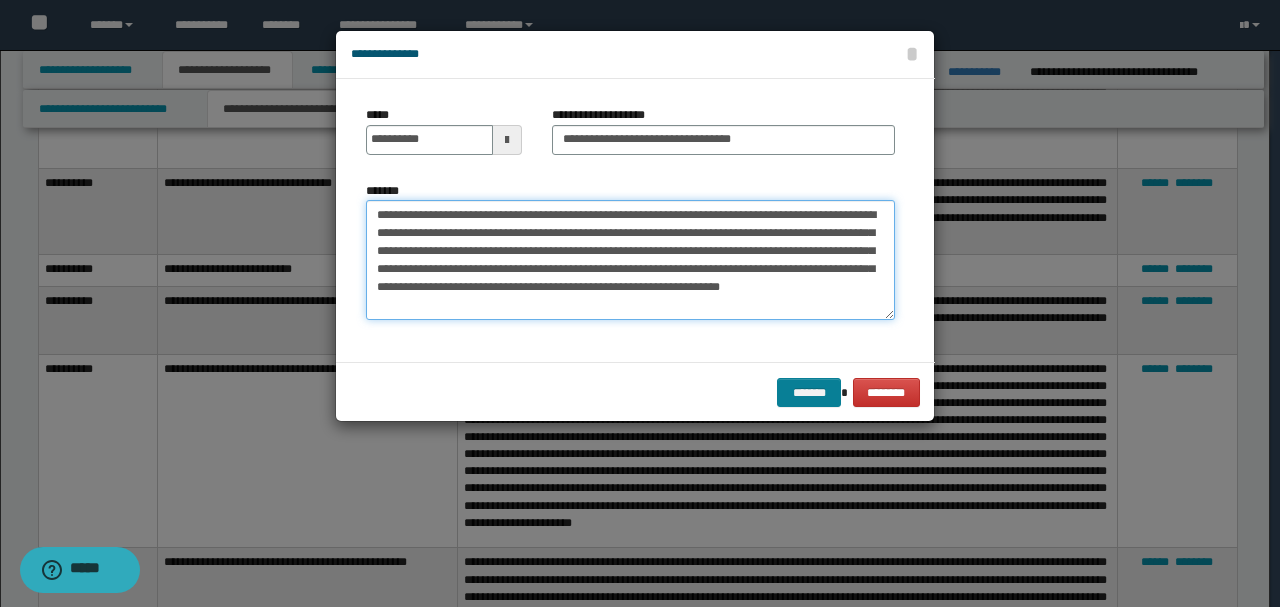 type on "**********" 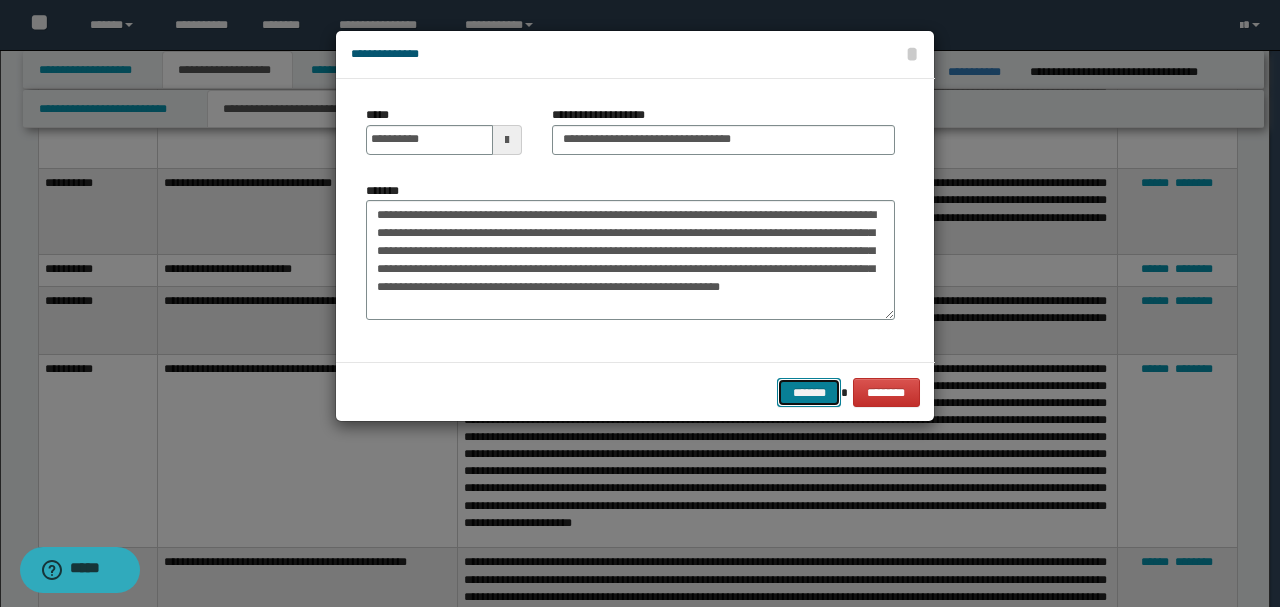 click on "*******" at bounding box center [809, 392] 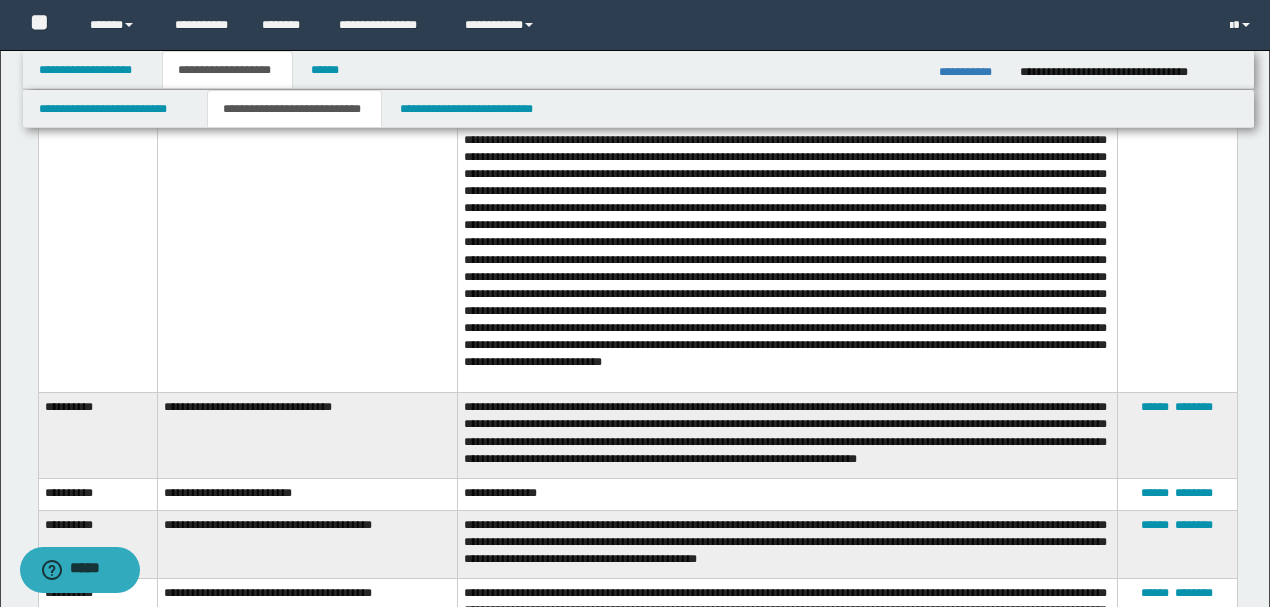 scroll, scrollTop: 2666, scrollLeft: 0, axis: vertical 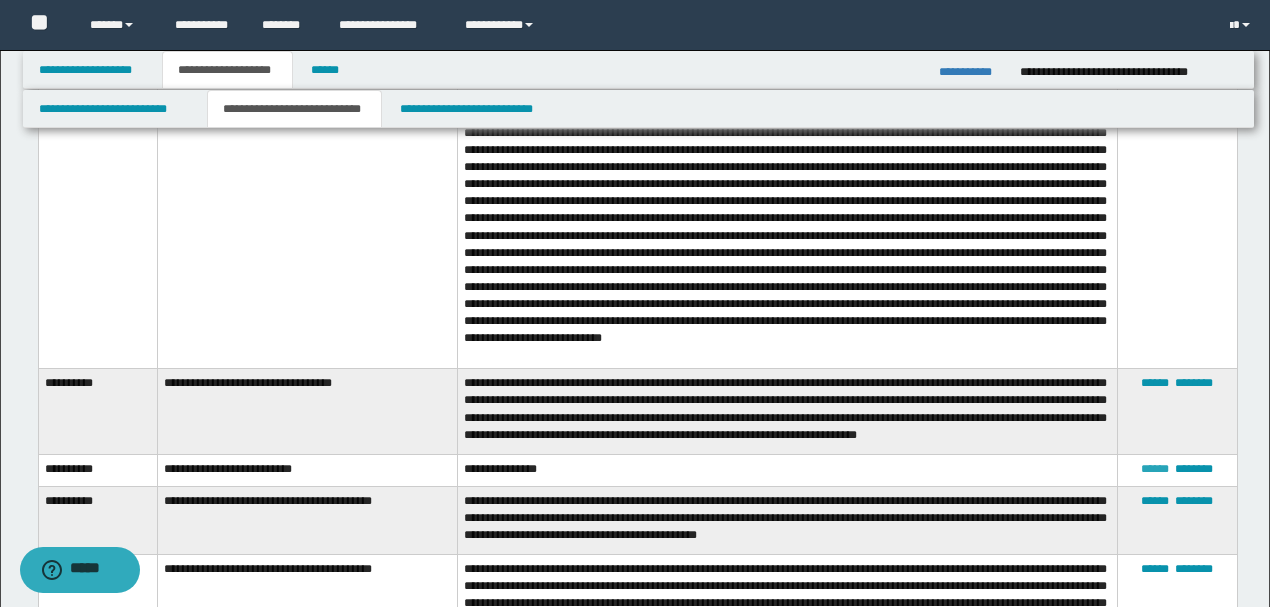 click on "******" at bounding box center (1155, 469) 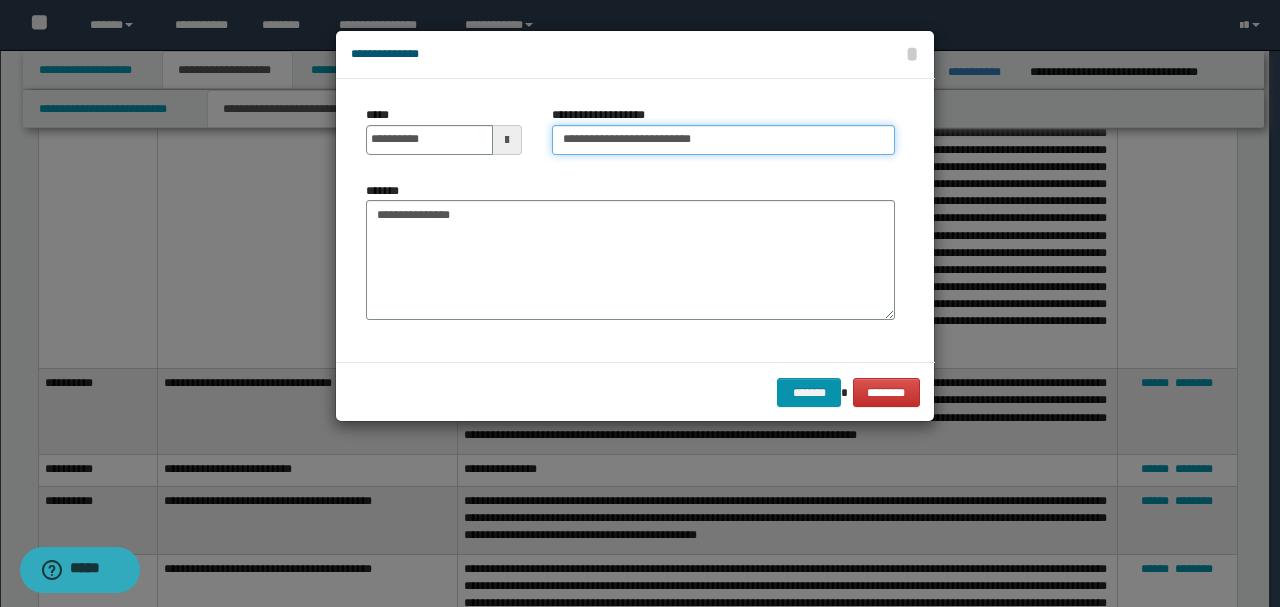 drag, startPoint x: 691, startPoint y: 140, endPoint x: 907, endPoint y: 126, distance: 216.45323 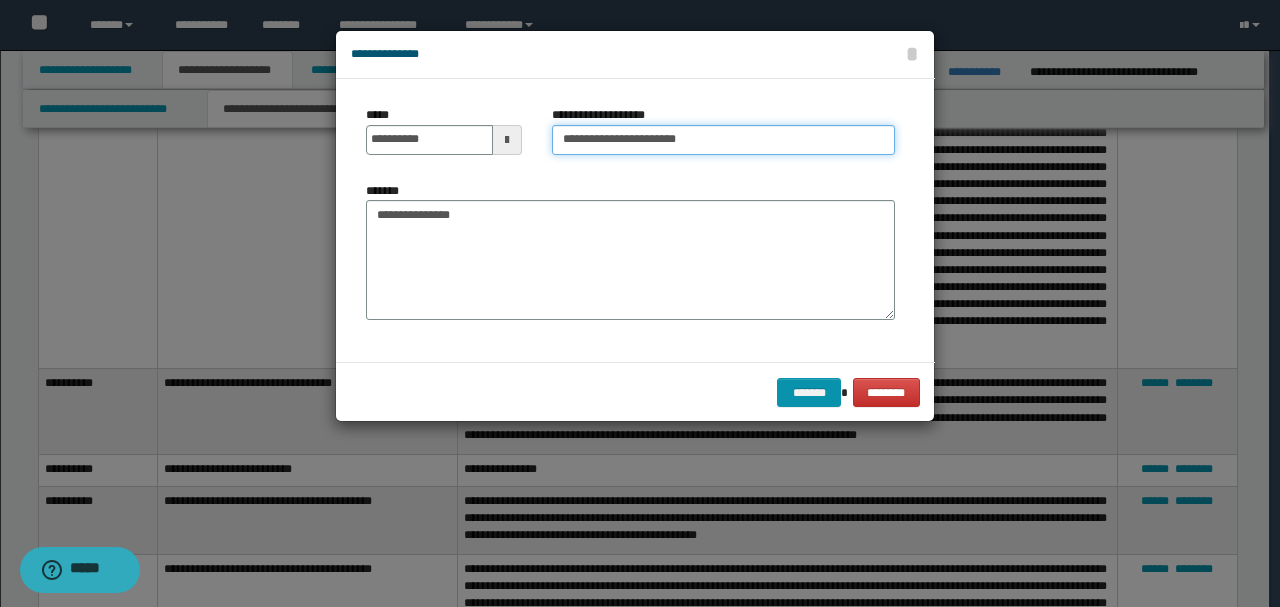 type on "**********" 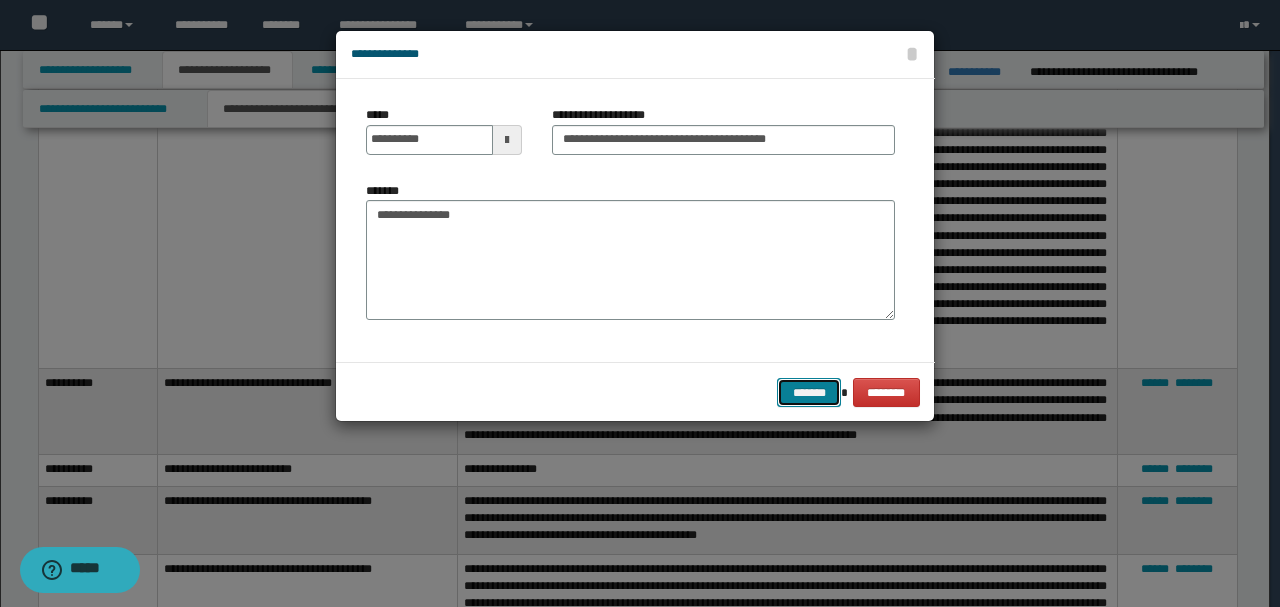 click on "*******" at bounding box center [809, 392] 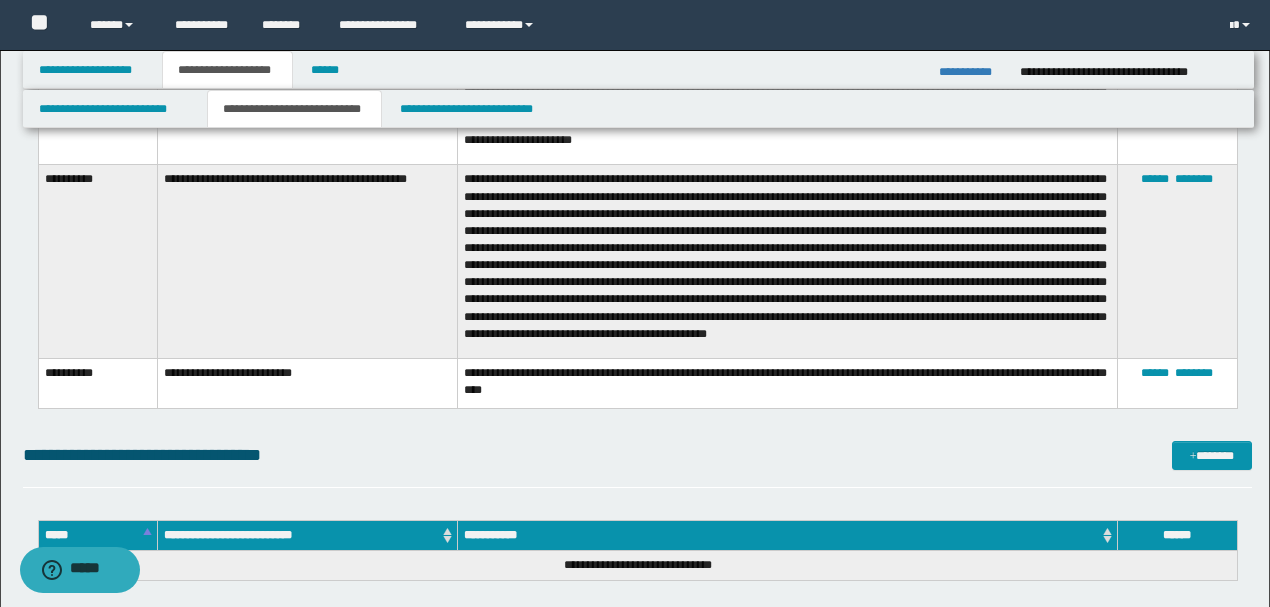 scroll, scrollTop: 3333, scrollLeft: 0, axis: vertical 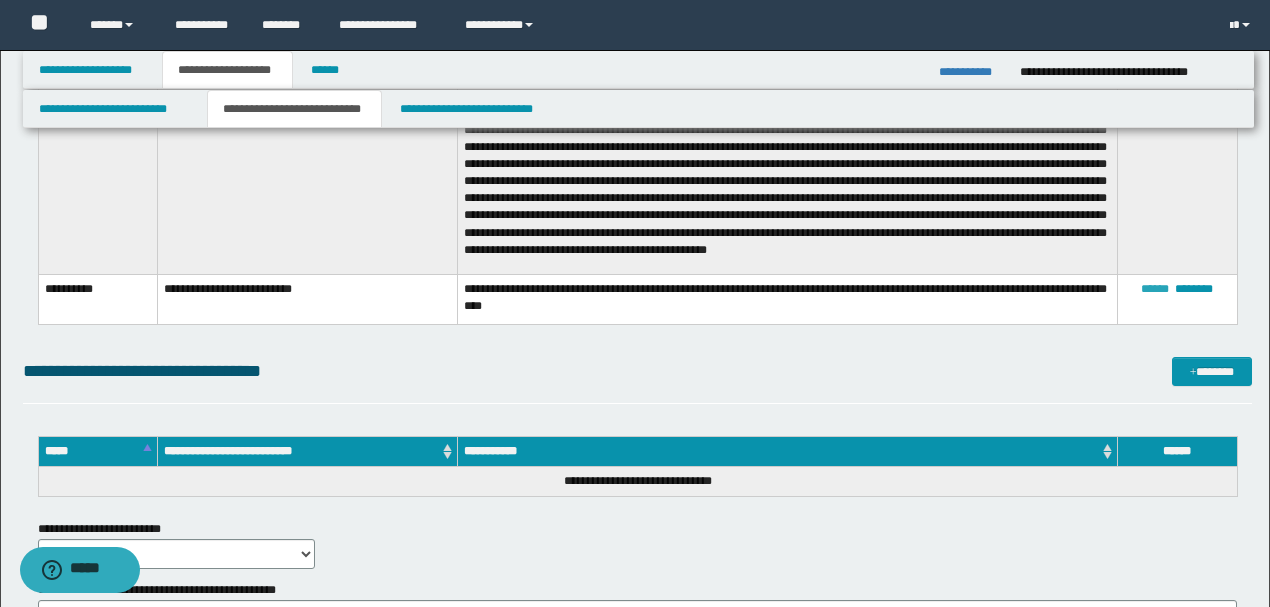 click on "******" at bounding box center (1155, 289) 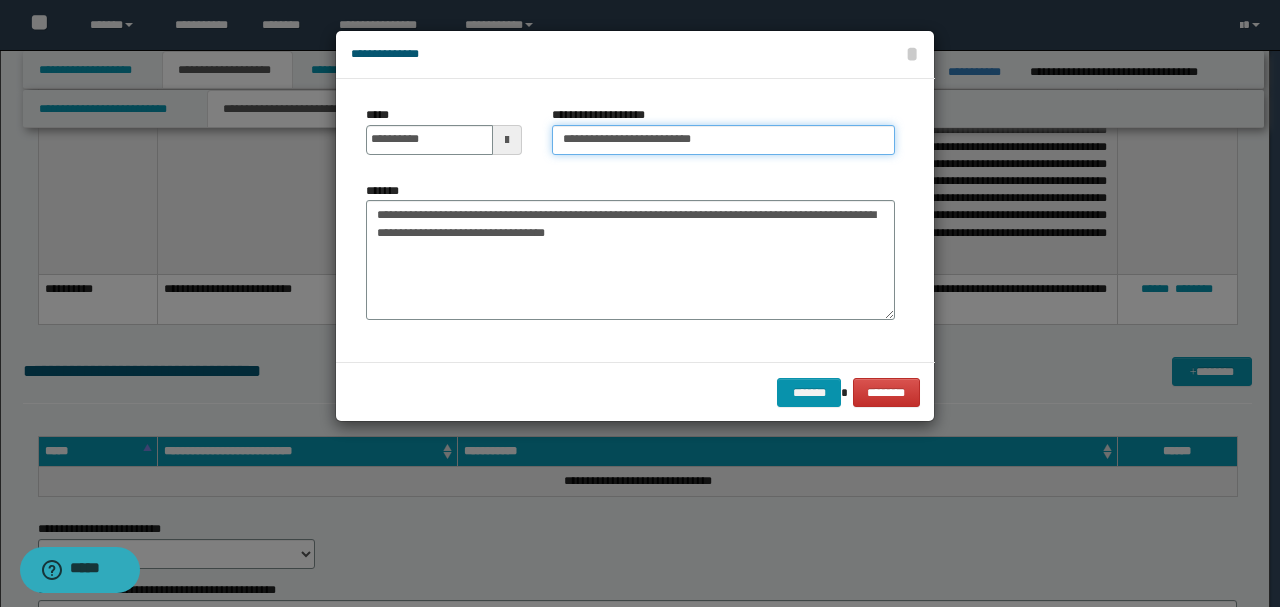 drag, startPoint x: 690, startPoint y: 142, endPoint x: 799, endPoint y: 136, distance: 109.165016 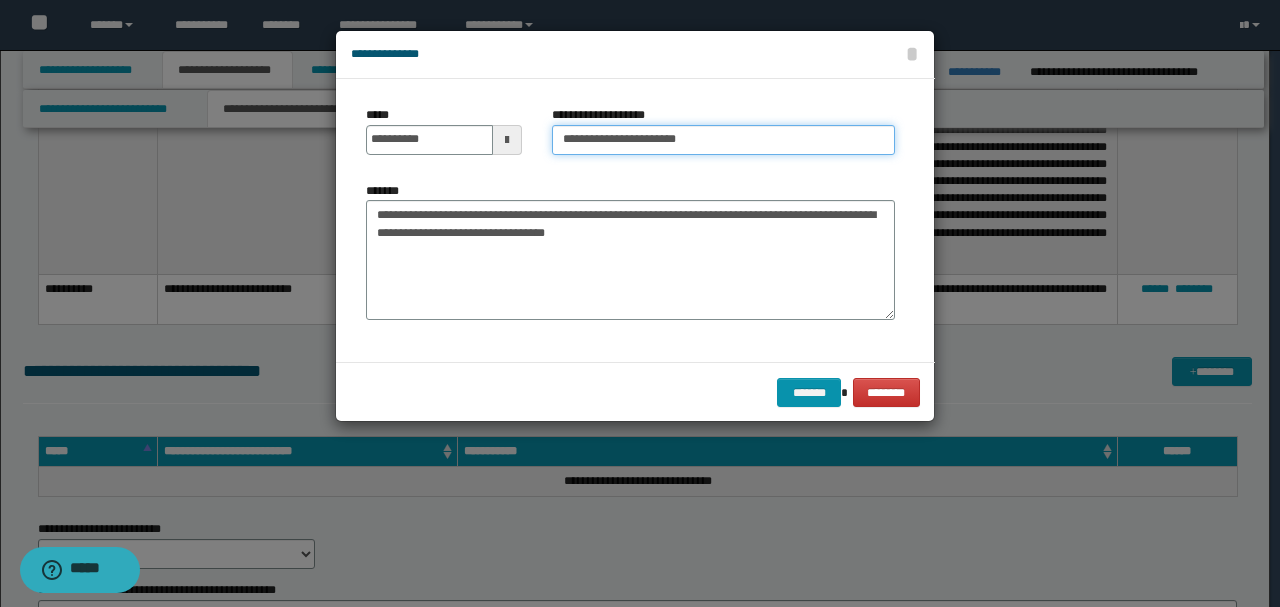 type on "**********" 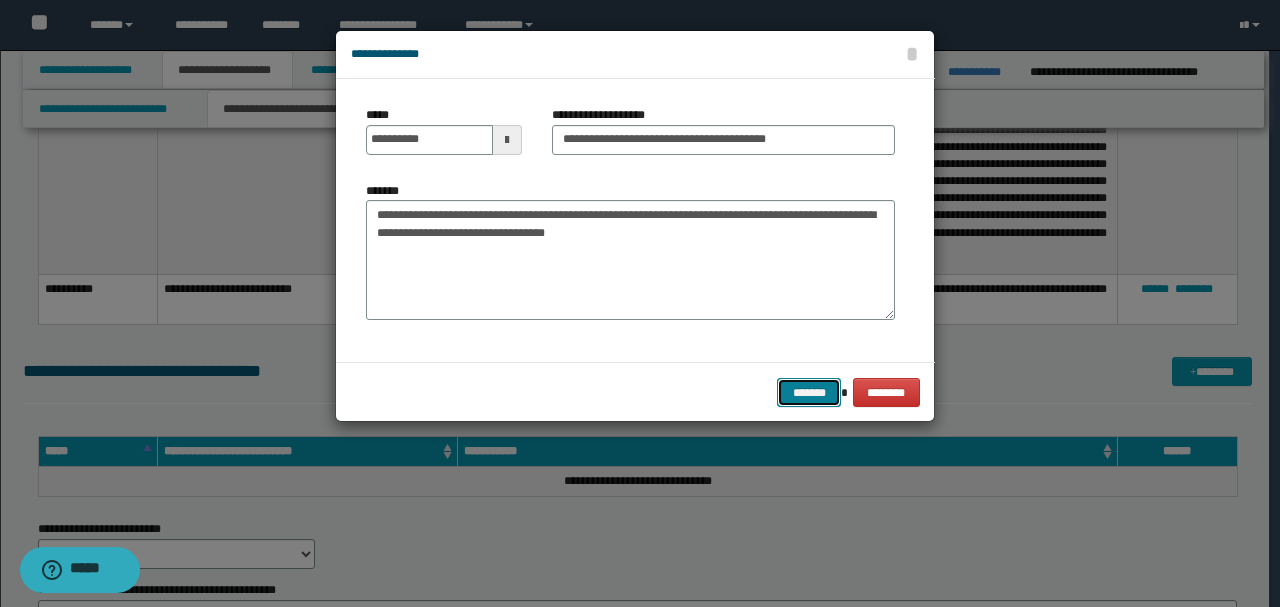 click on "*******" at bounding box center (809, 392) 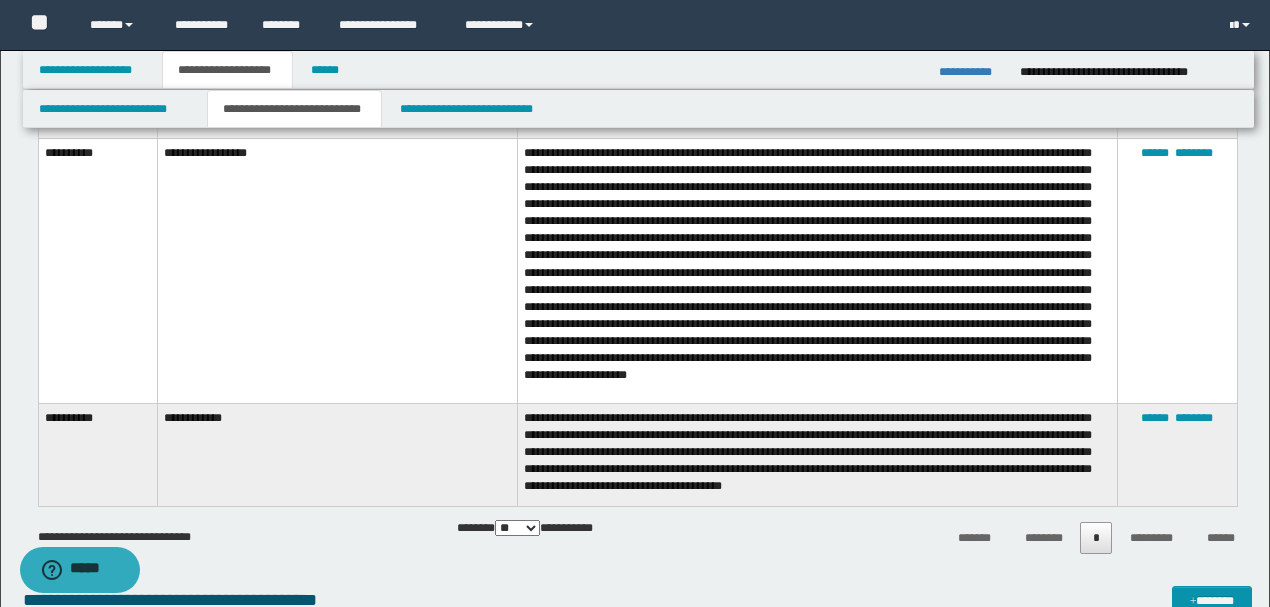 scroll, scrollTop: 1866, scrollLeft: 0, axis: vertical 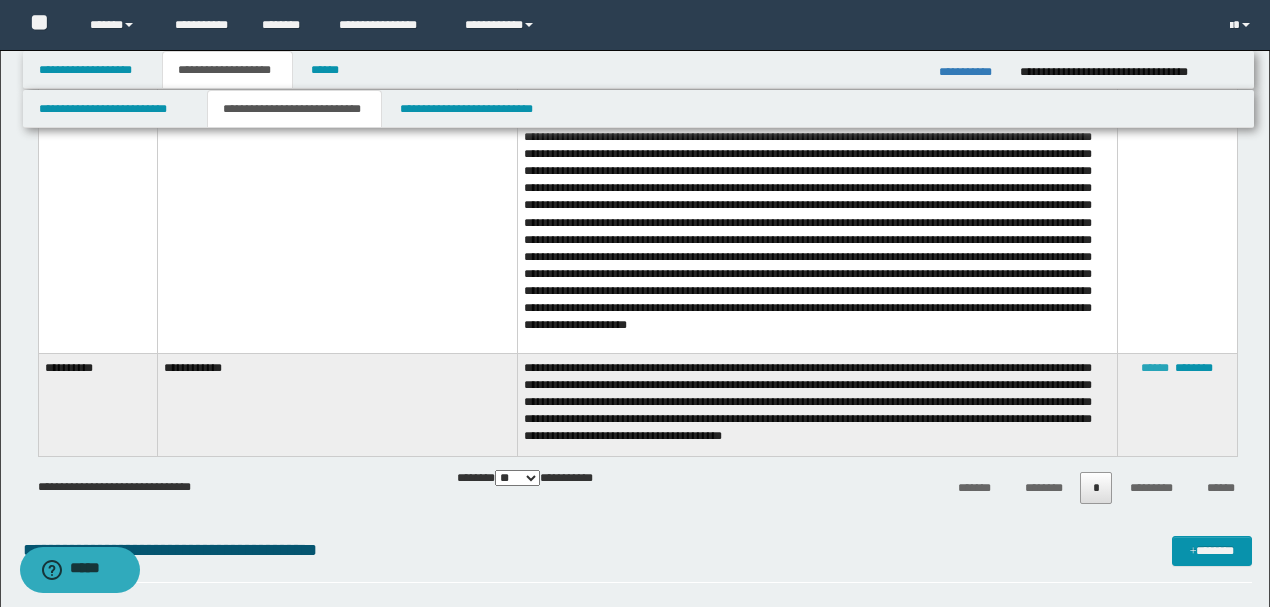 click on "******" at bounding box center [1155, 368] 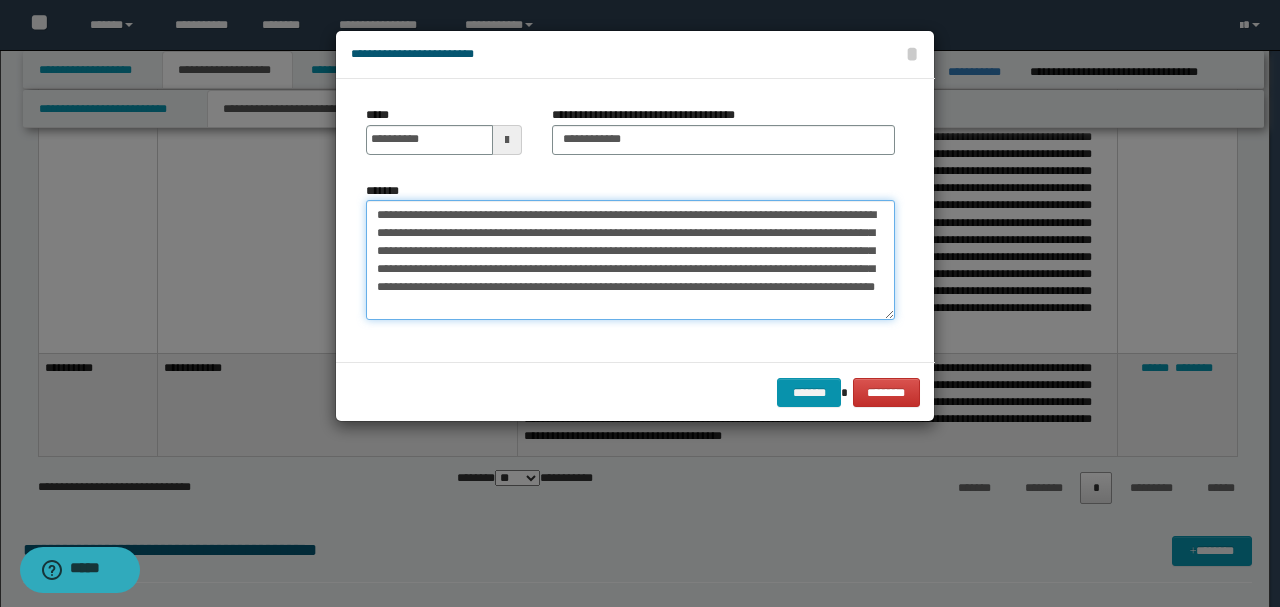 click on "**********" at bounding box center [630, 260] 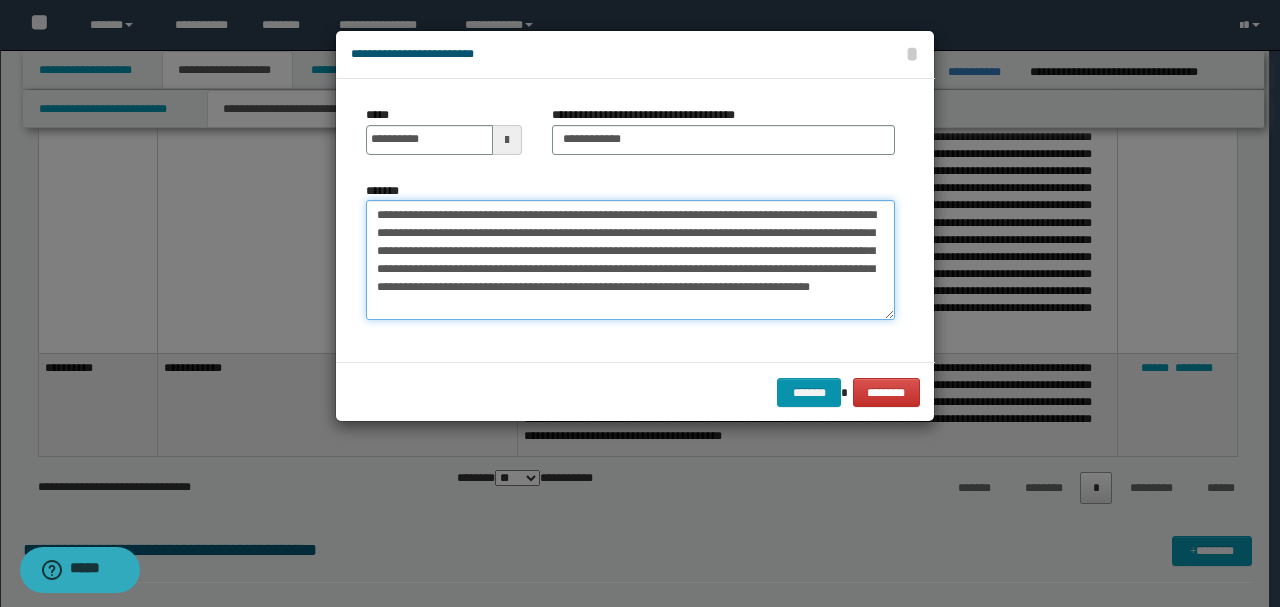 drag, startPoint x: 556, startPoint y: 215, endPoint x: 794, endPoint y: 218, distance: 238.0189 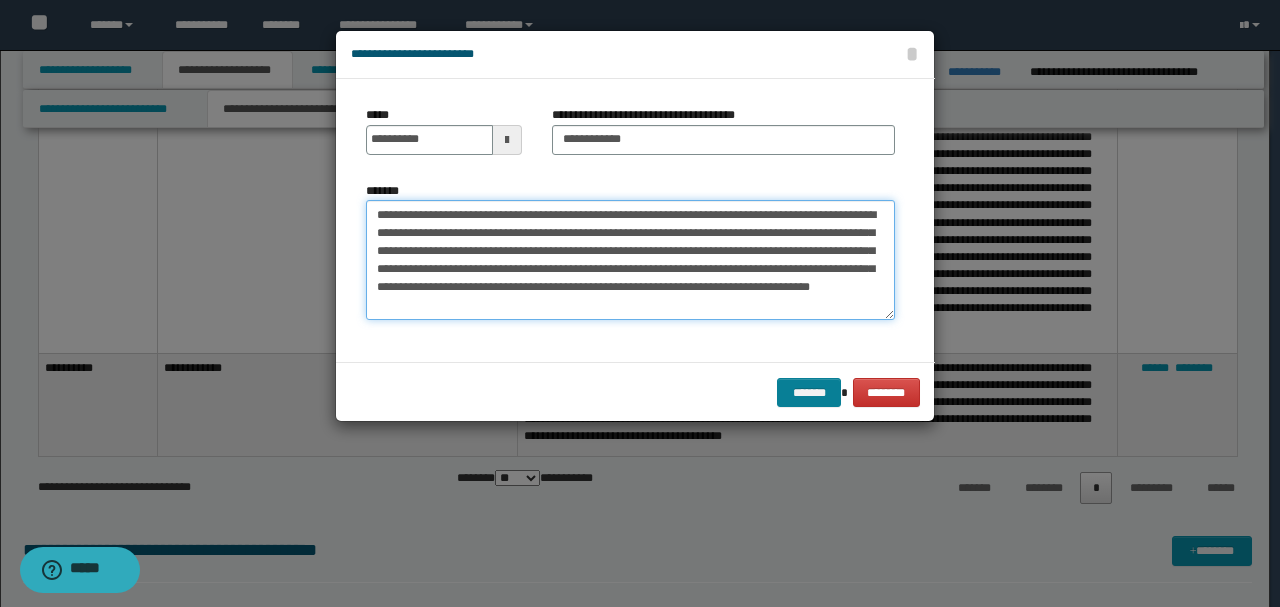 type on "**********" 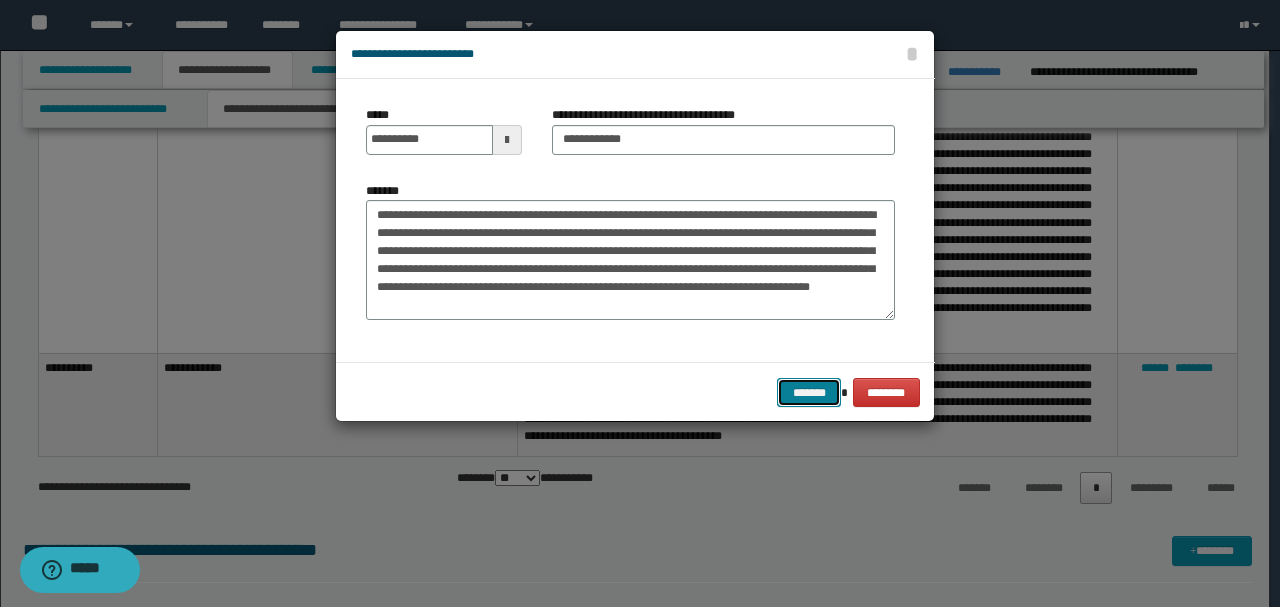 drag, startPoint x: 795, startPoint y: 381, endPoint x: 801, endPoint y: 394, distance: 14.3178215 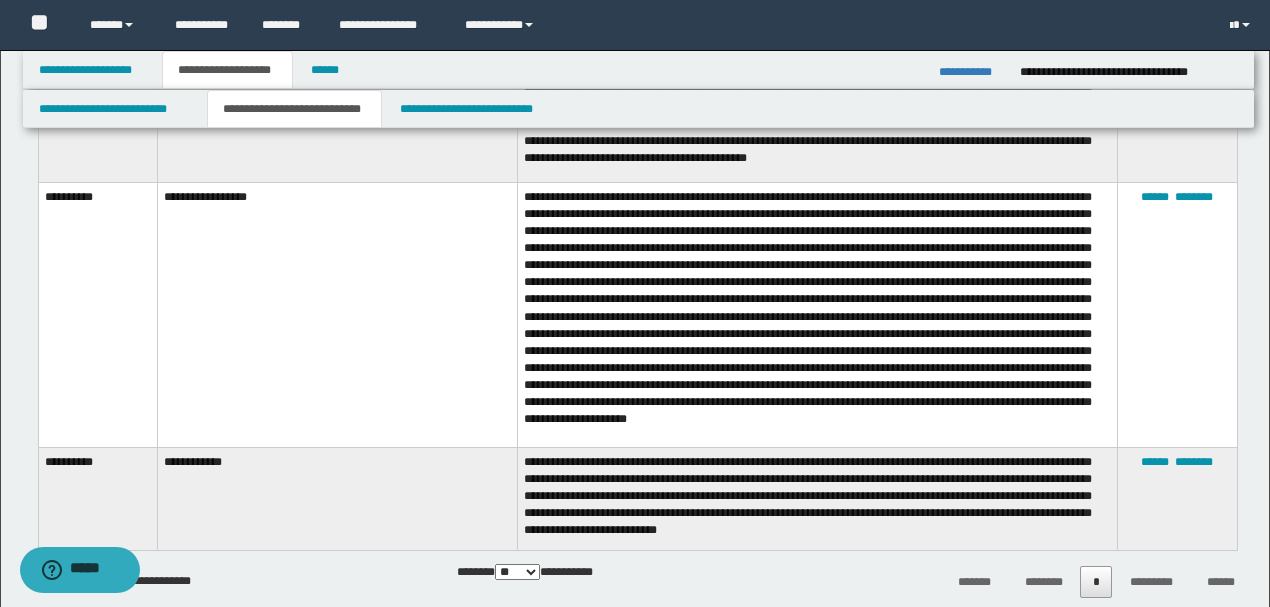 scroll, scrollTop: 1733, scrollLeft: 0, axis: vertical 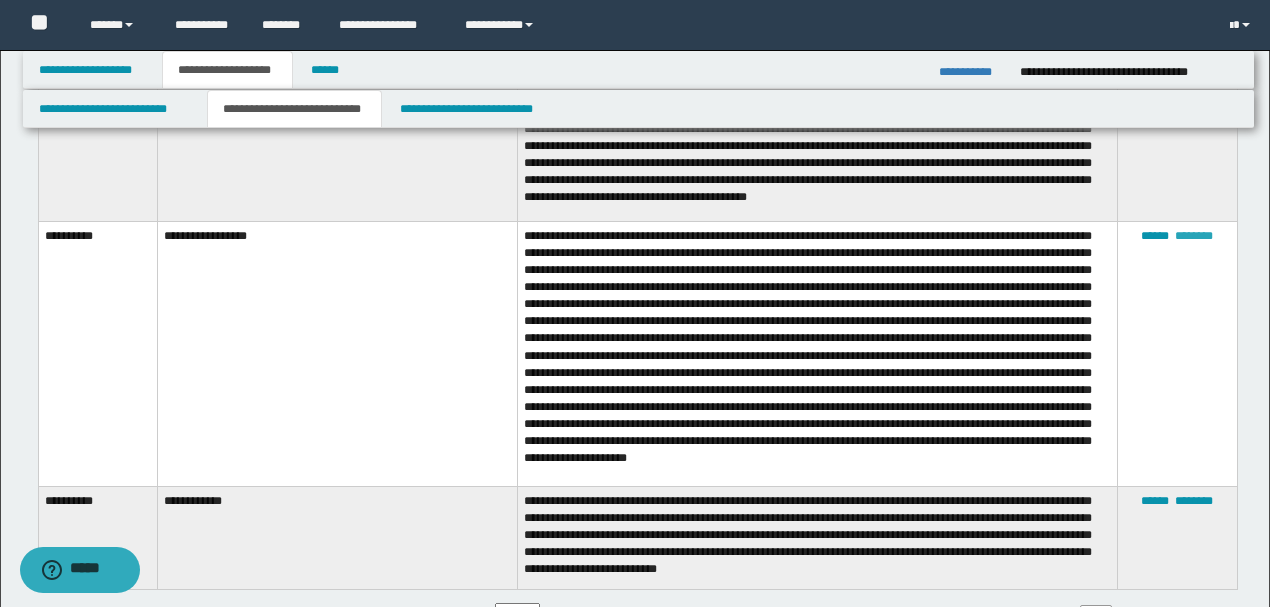 click on "********" at bounding box center (1194, 236) 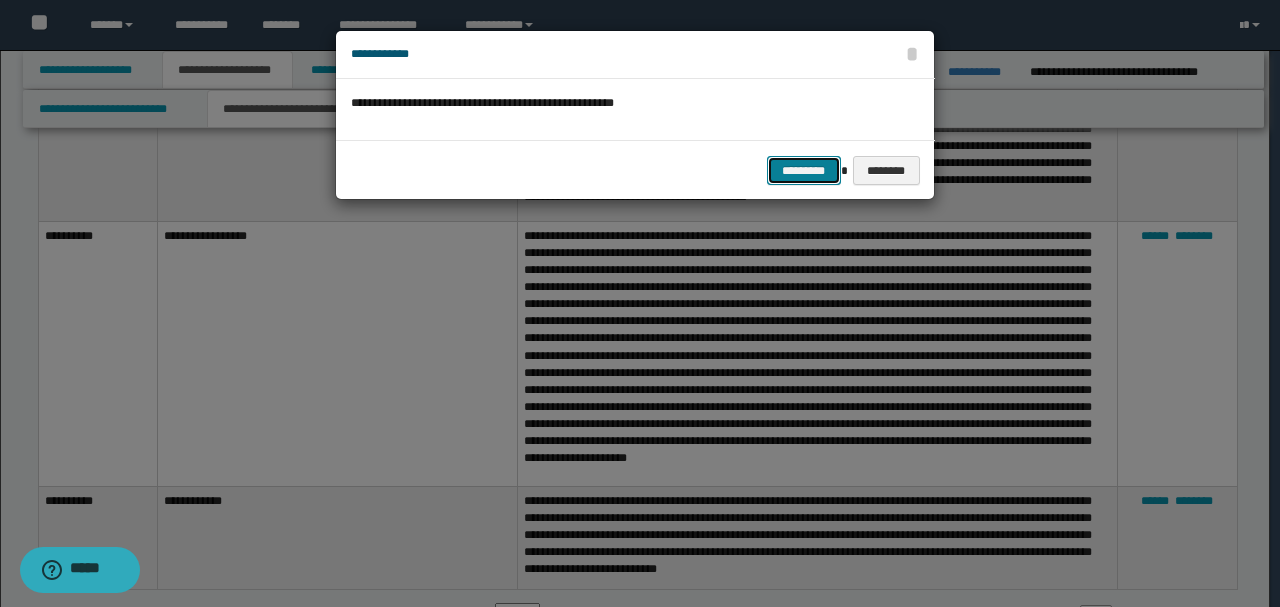 click on "*********" at bounding box center [804, 170] 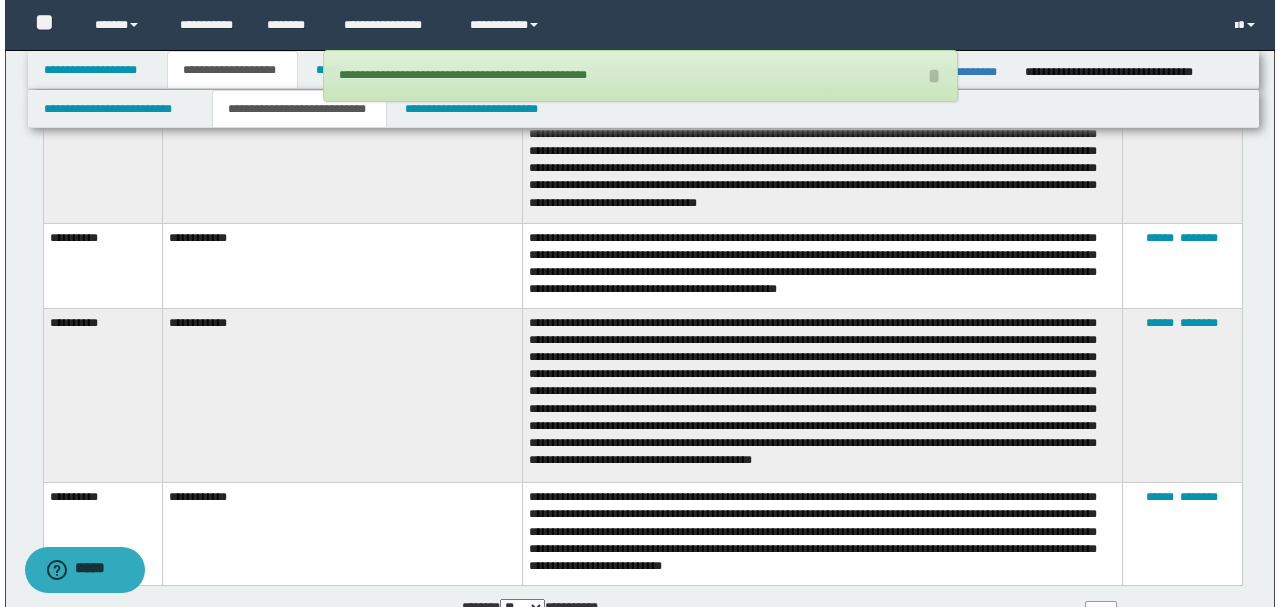 scroll, scrollTop: 1466, scrollLeft: 0, axis: vertical 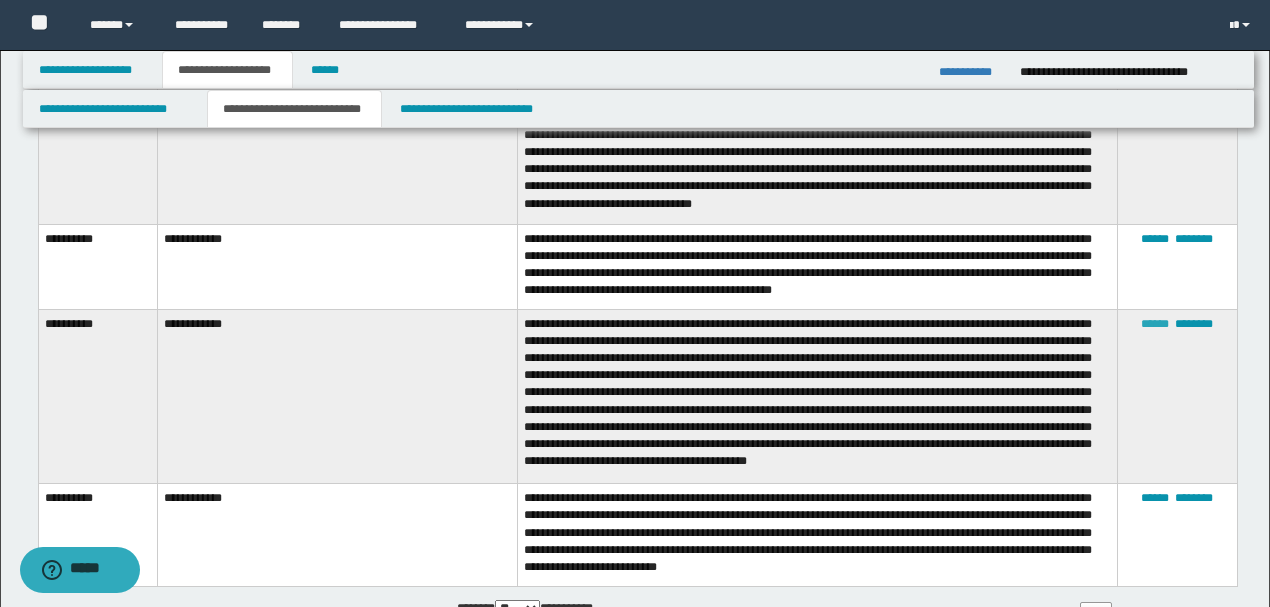 click on "******" at bounding box center (1155, 324) 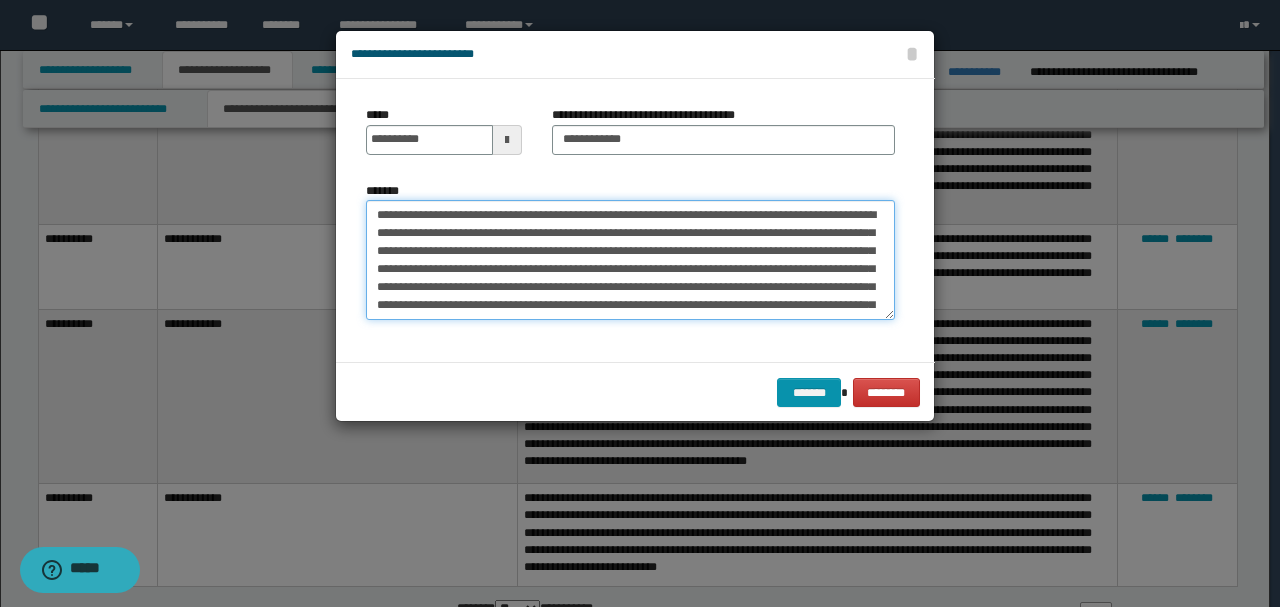 click on "**********" at bounding box center (630, 260) 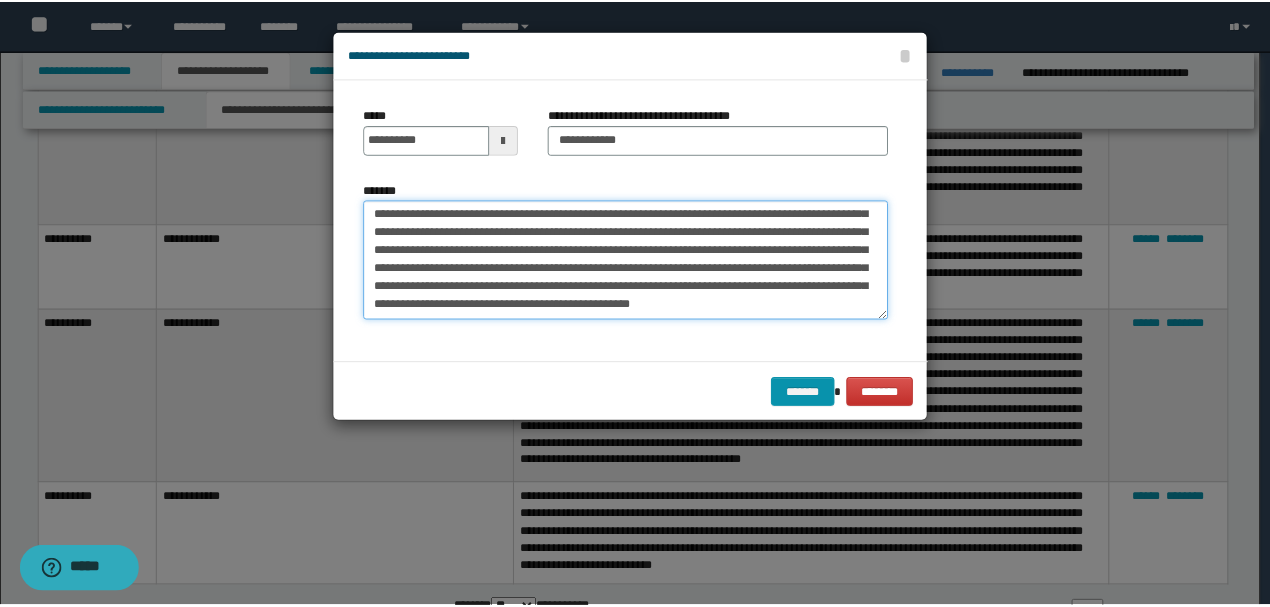 scroll, scrollTop: 90, scrollLeft: 0, axis: vertical 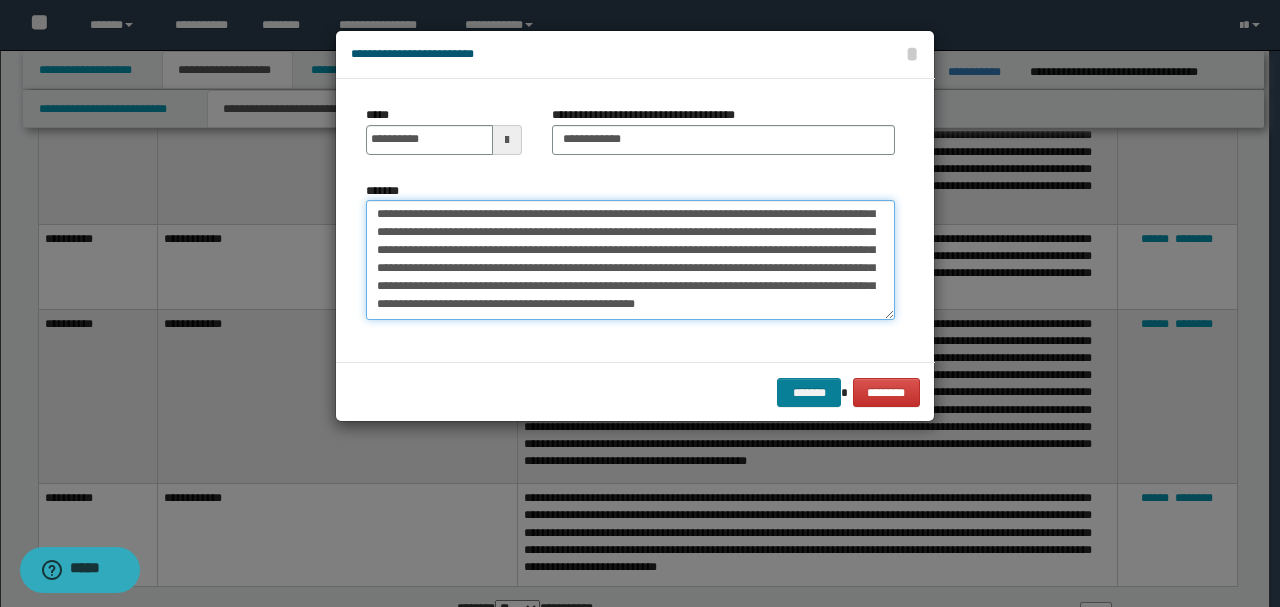 type on "**********" 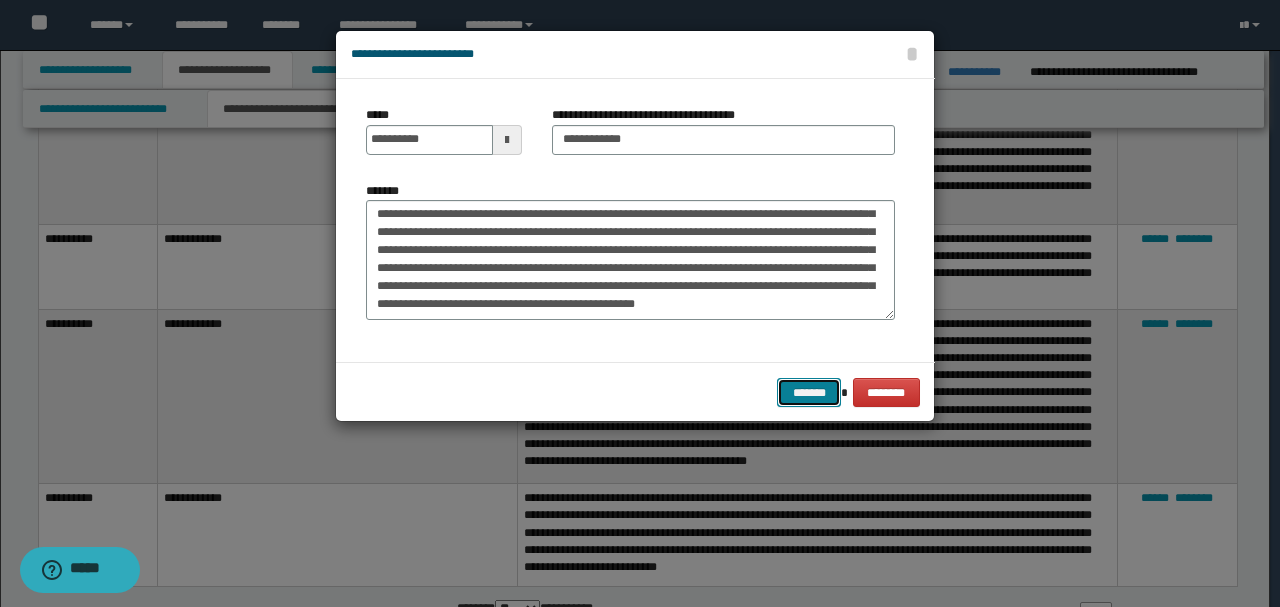 click on "*******" at bounding box center [809, 392] 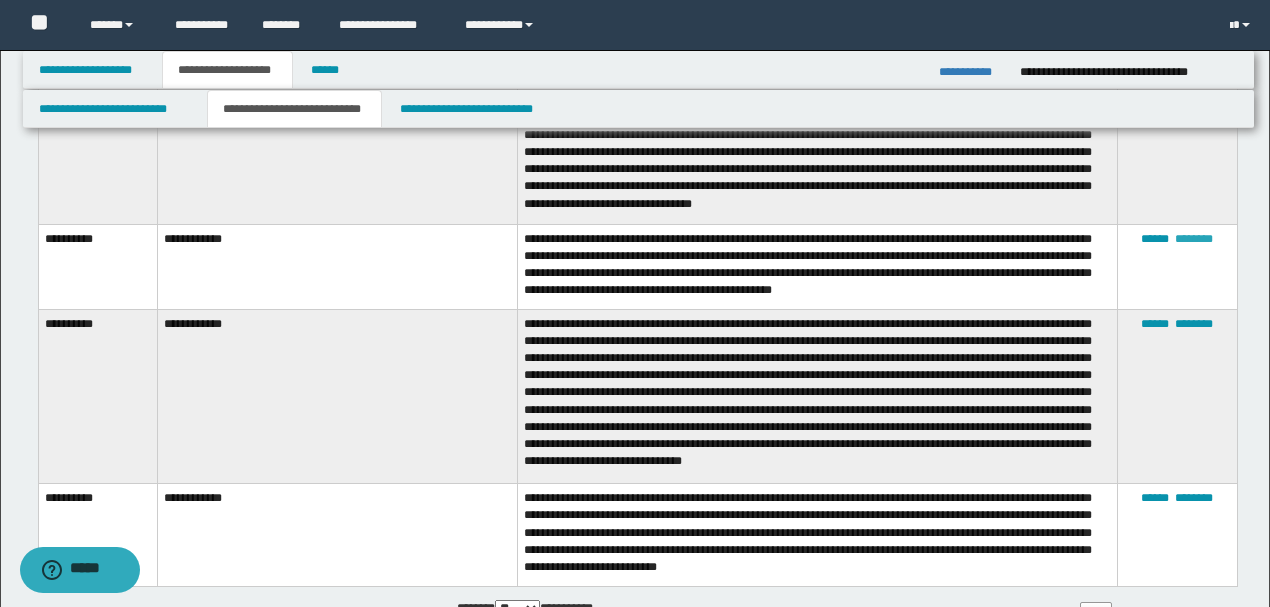 click on "********" at bounding box center (1194, 239) 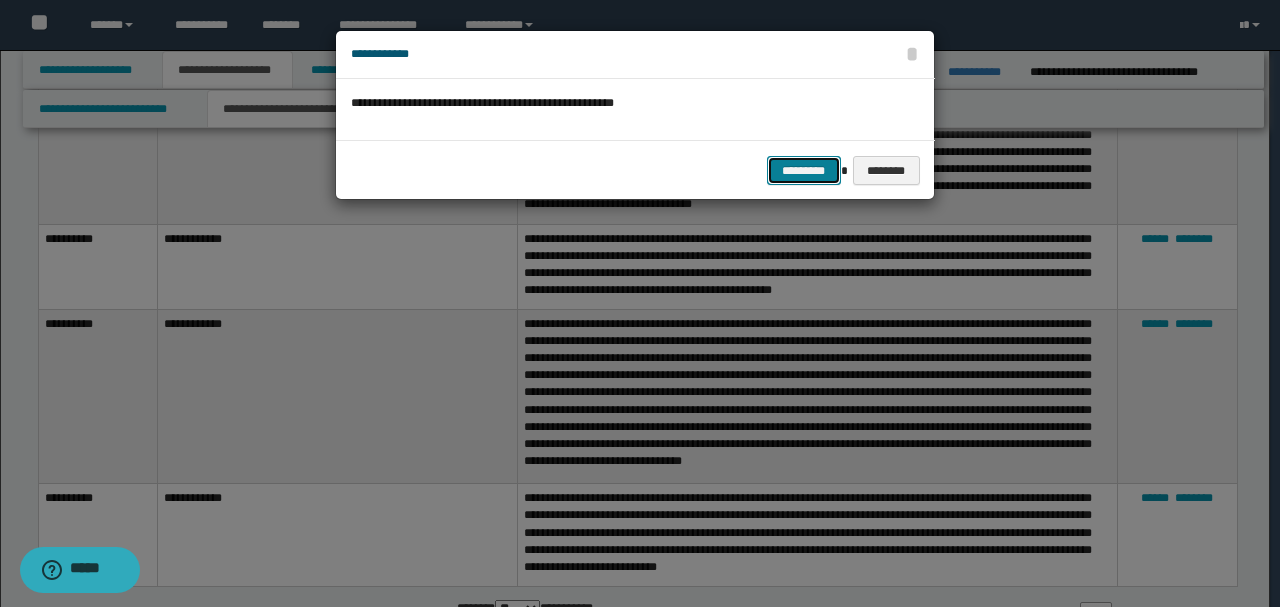 click on "*********" at bounding box center [804, 170] 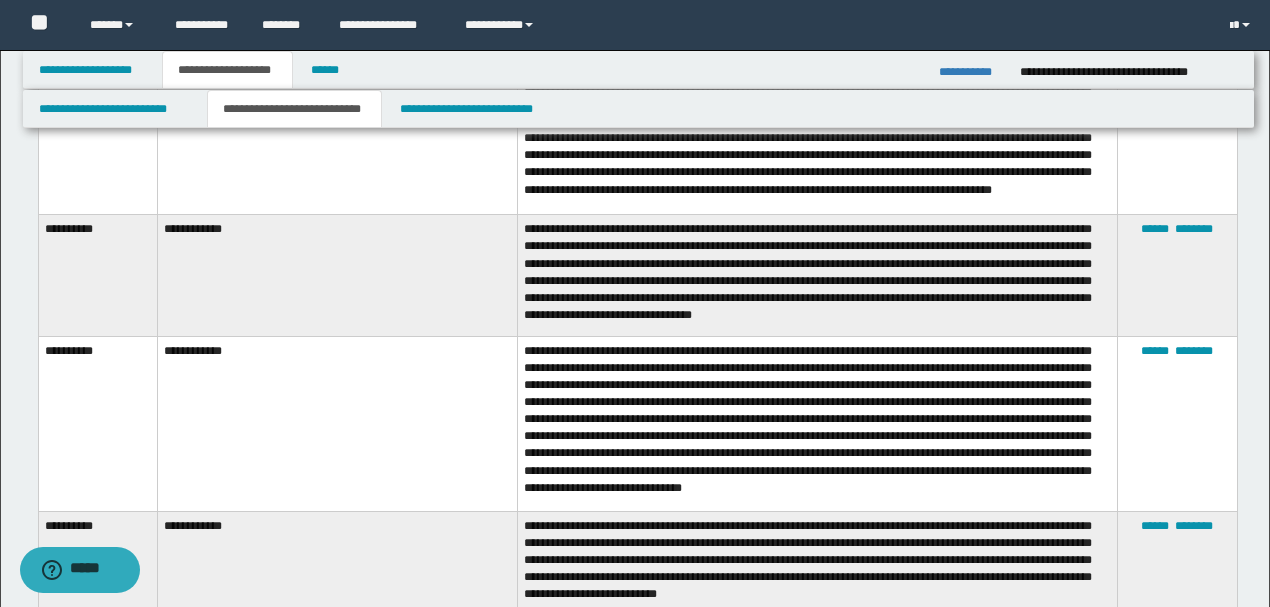 scroll, scrollTop: 1333, scrollLeft: 0, axis: vertical 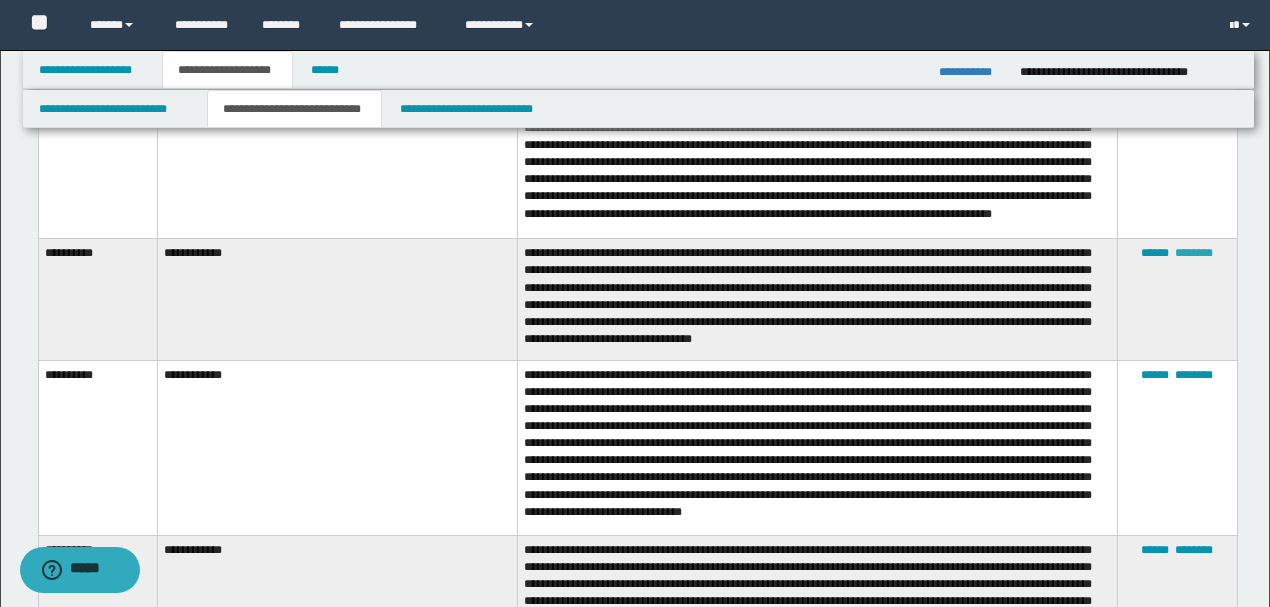 click on "********" at bounding box center (1194, 253) 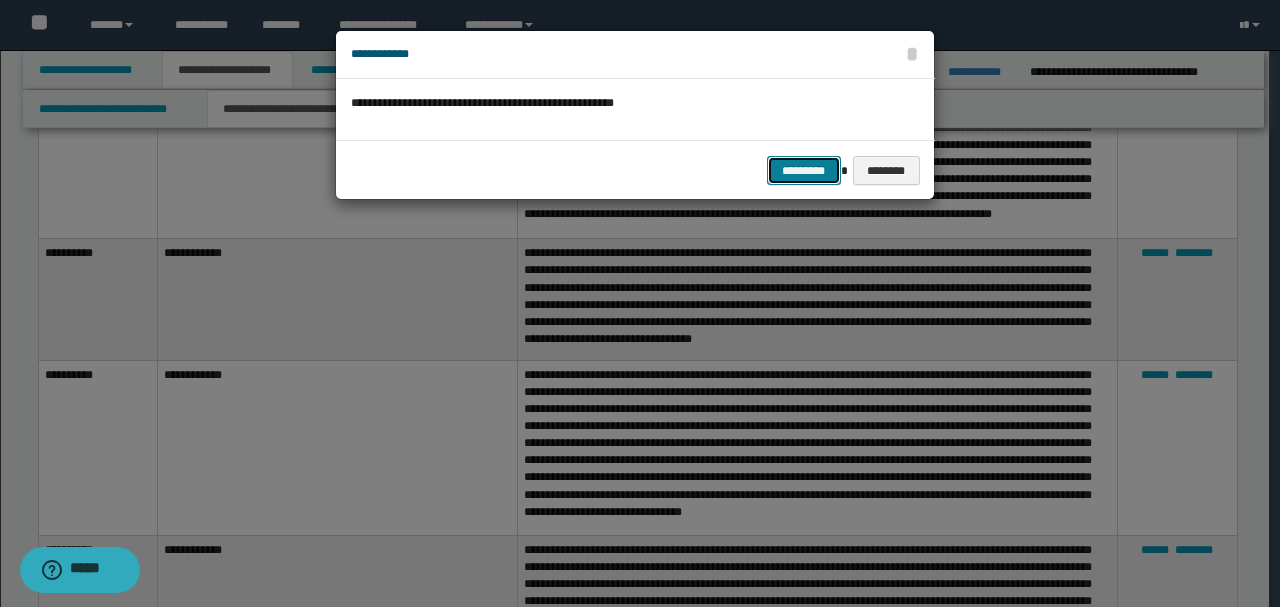 click on "*********" at bounding box center [804, 170] 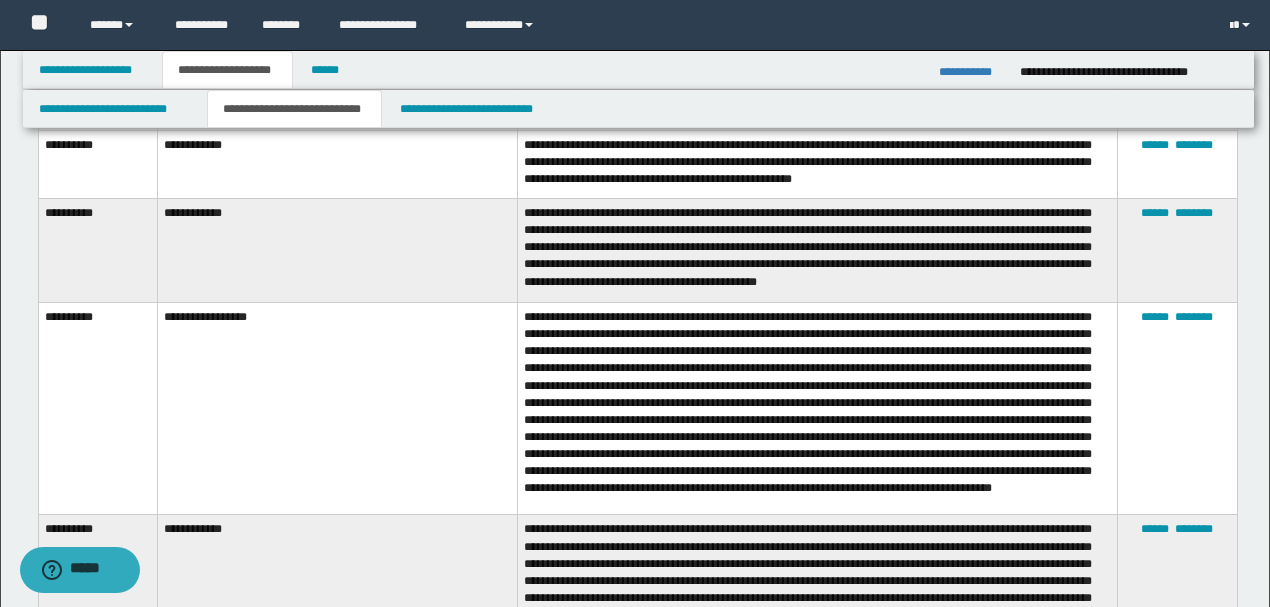 scroll, scrollTop: 1066, scrollLeft: 0, axis: vertical 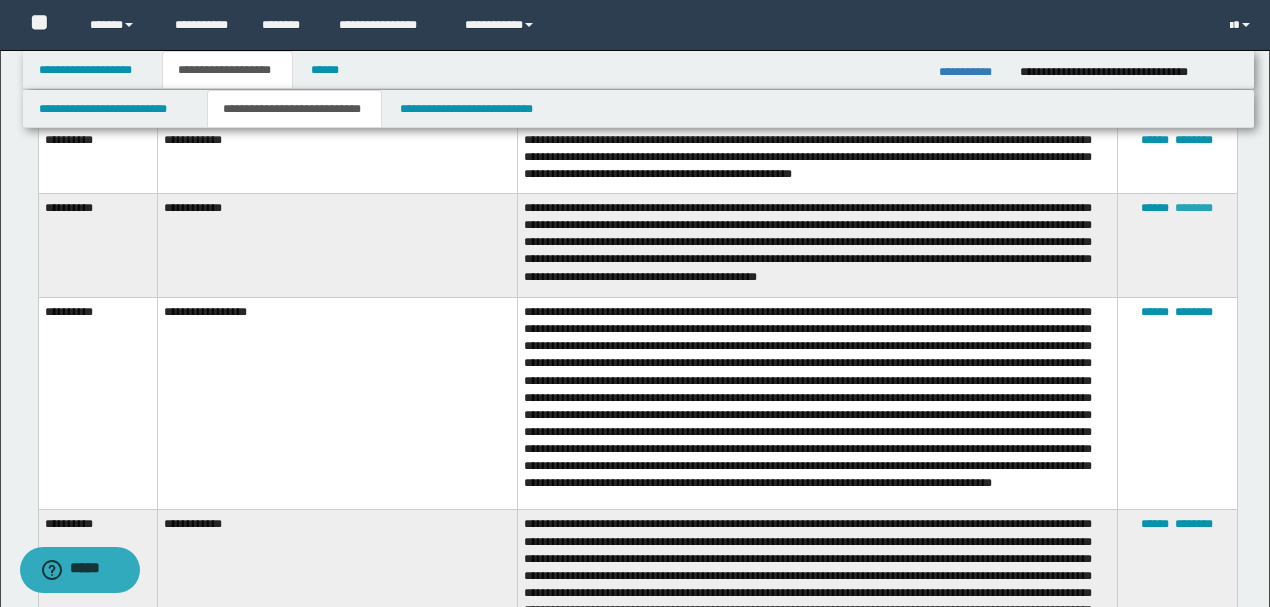 click on "********" at bounding box center [1194, 208] 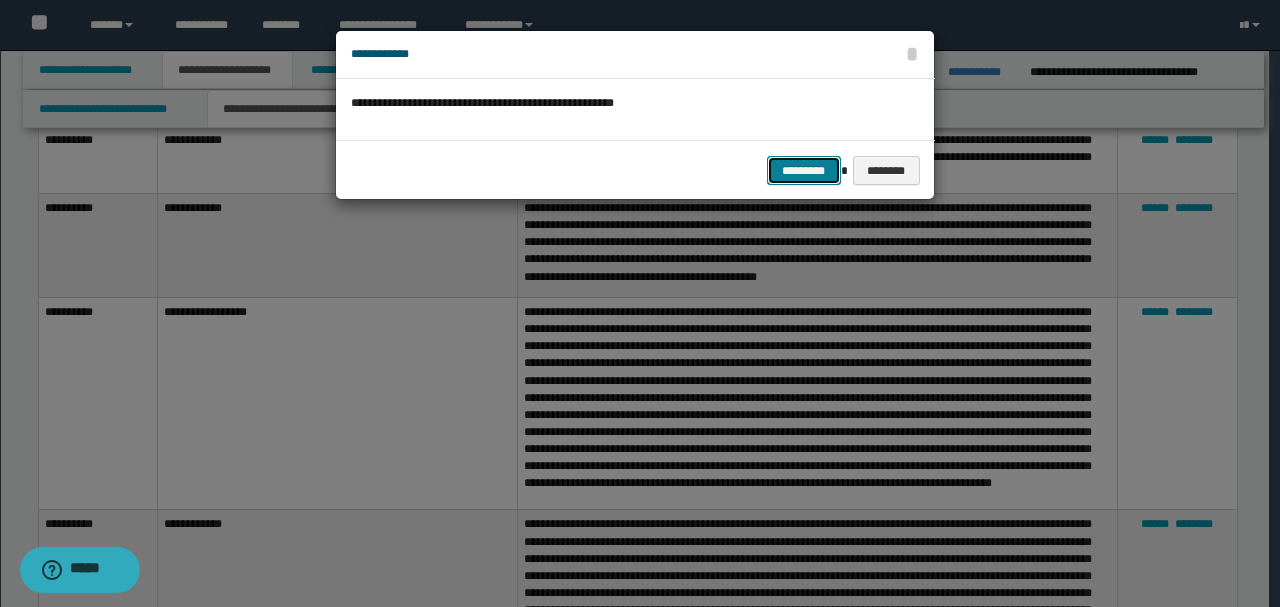 click on "*********" at bounding box center [804, 170] 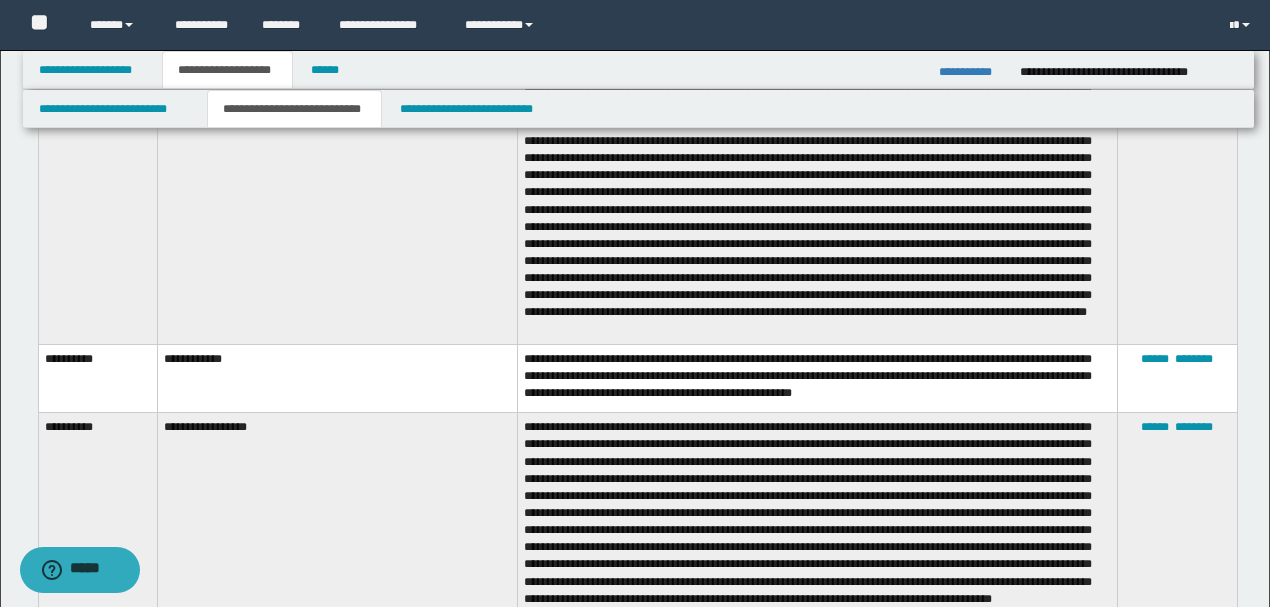 scroll, scrollTop: 866, scrollLeft: 0, axis: vertical 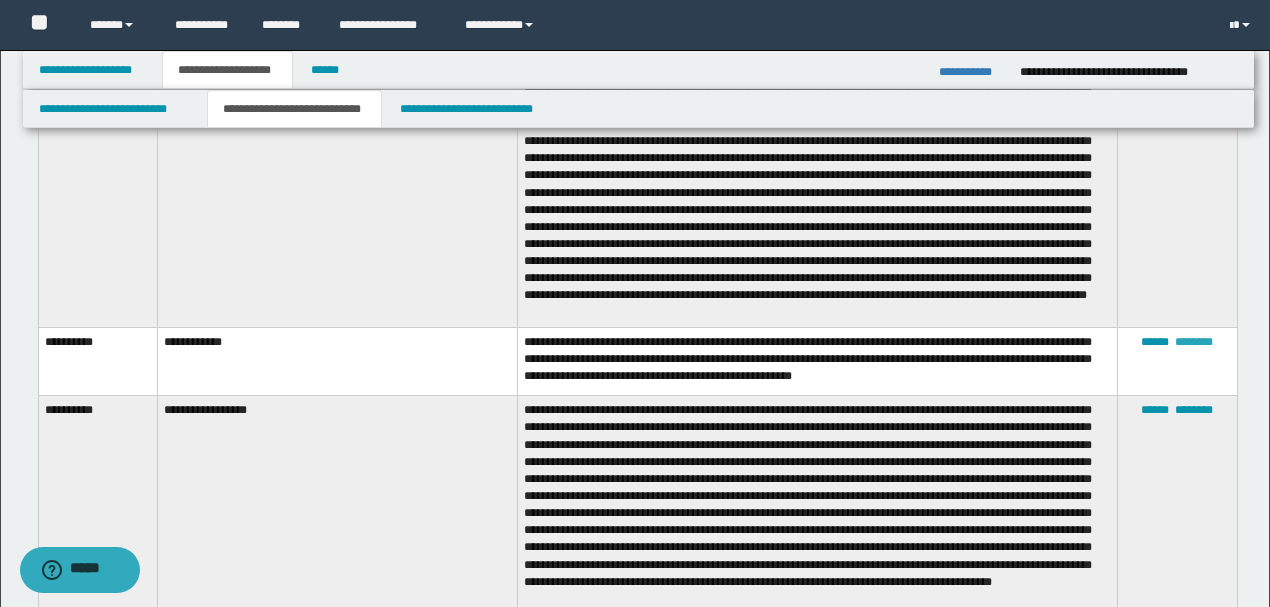 click on "********" at bounding box center [1194, 342] 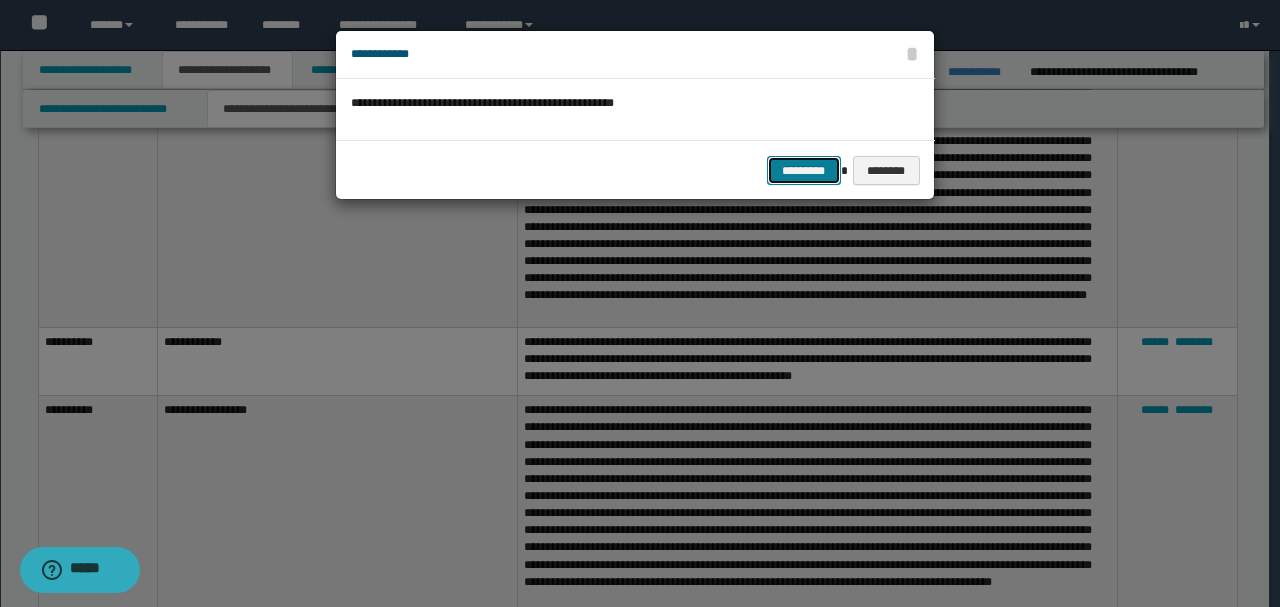 click on "*********" at bounding box center (804, 170) 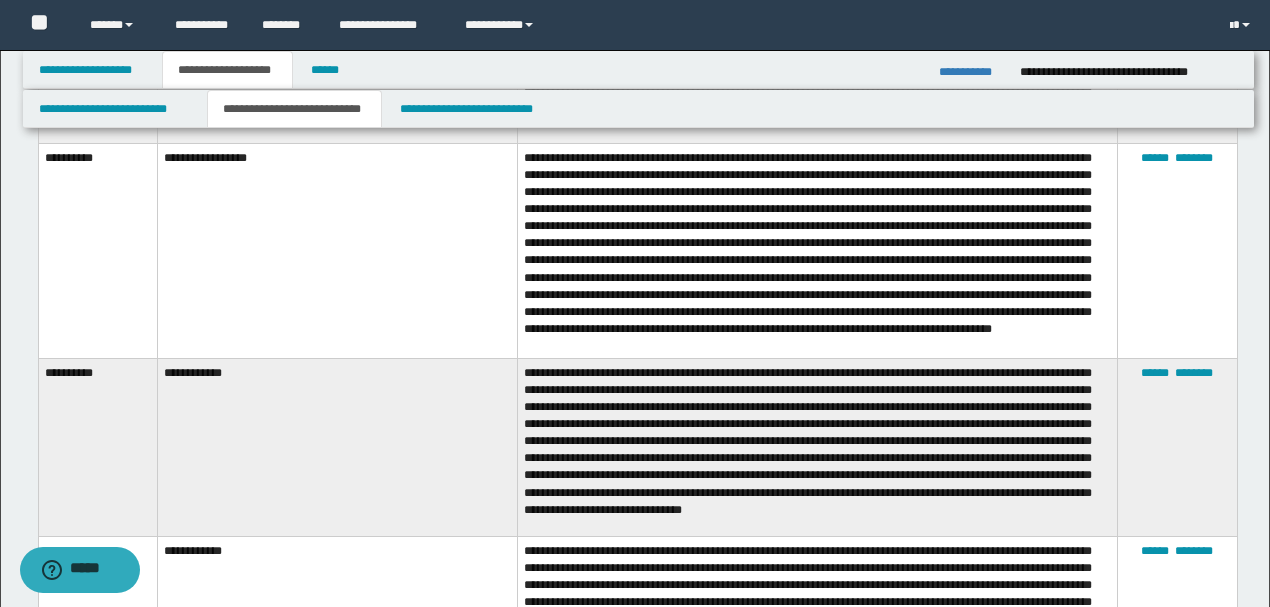 scroll, scrollTop: 933, scrollLeft: 0, axis: vertical 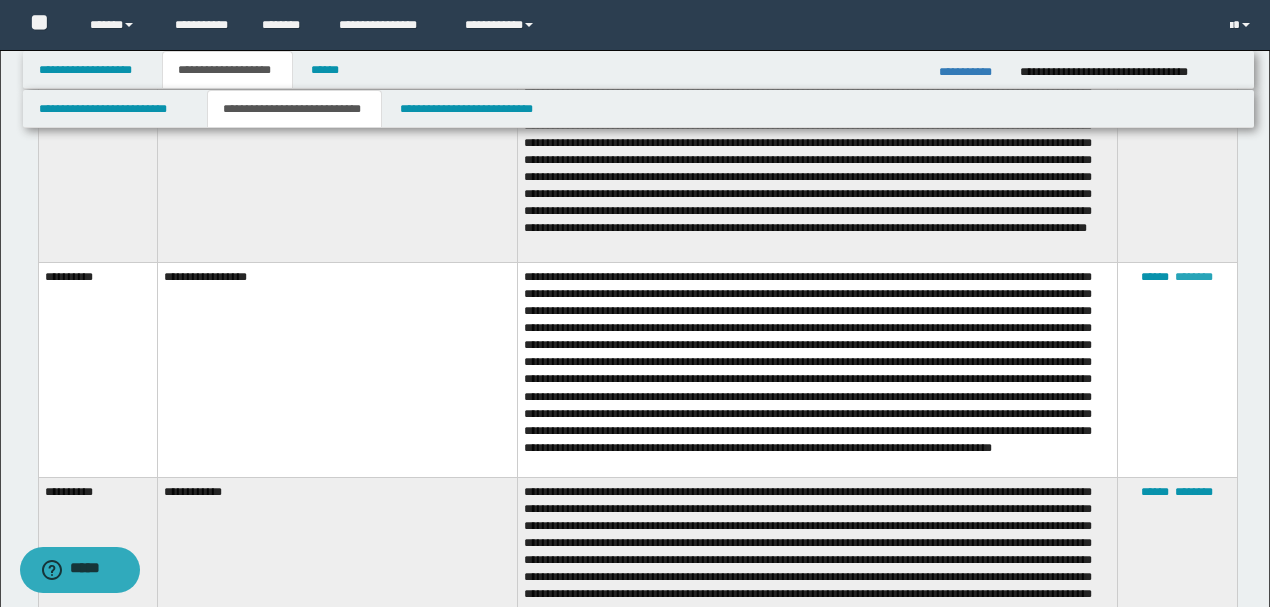 click on "********" at bounding box center (1194, 277) 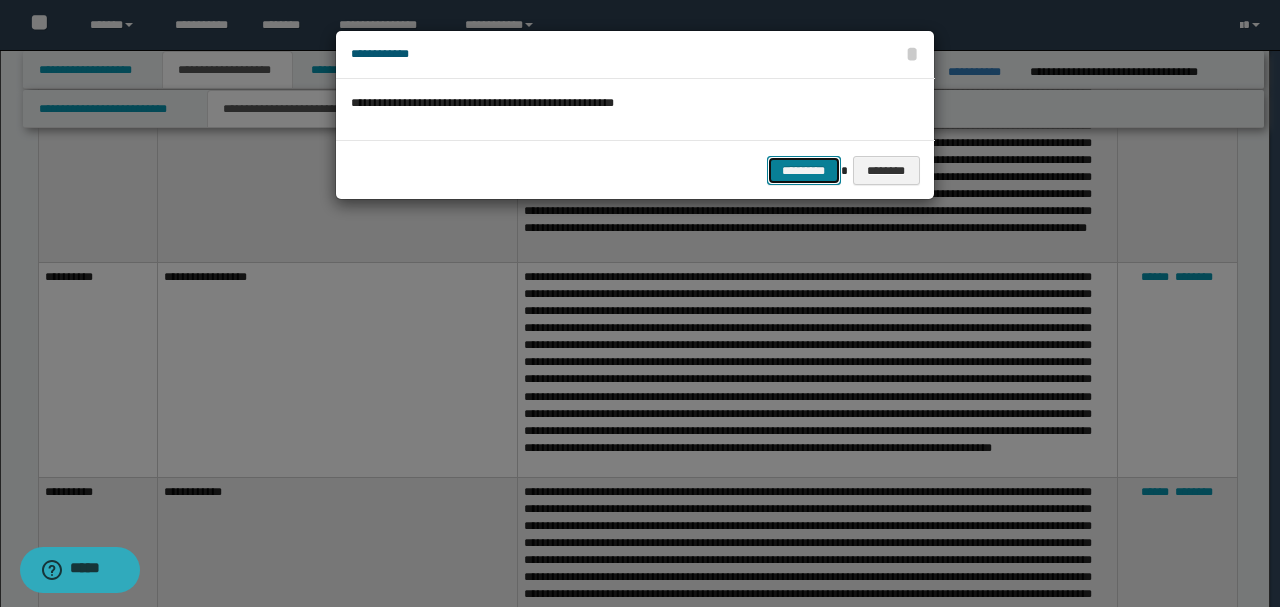 click on "*********" at bounding box center (804, 170) 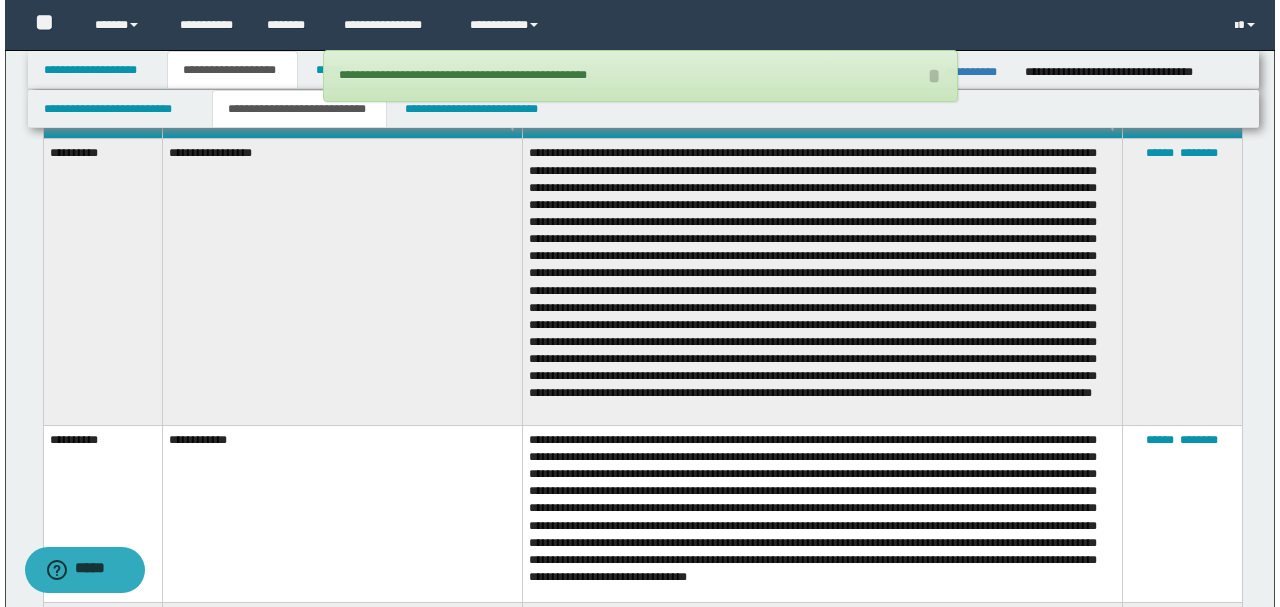 scroll, scrollTop: 733, scrollLeft: 0, axis: vertical 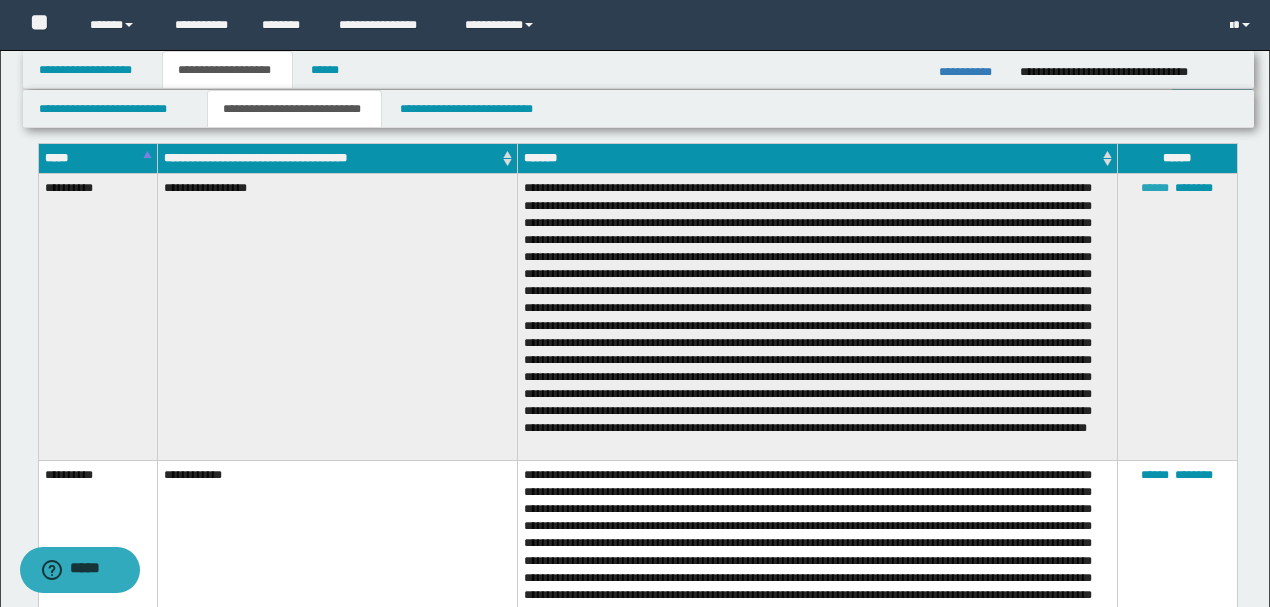 click on "******" at bounding box center [1155, 188] 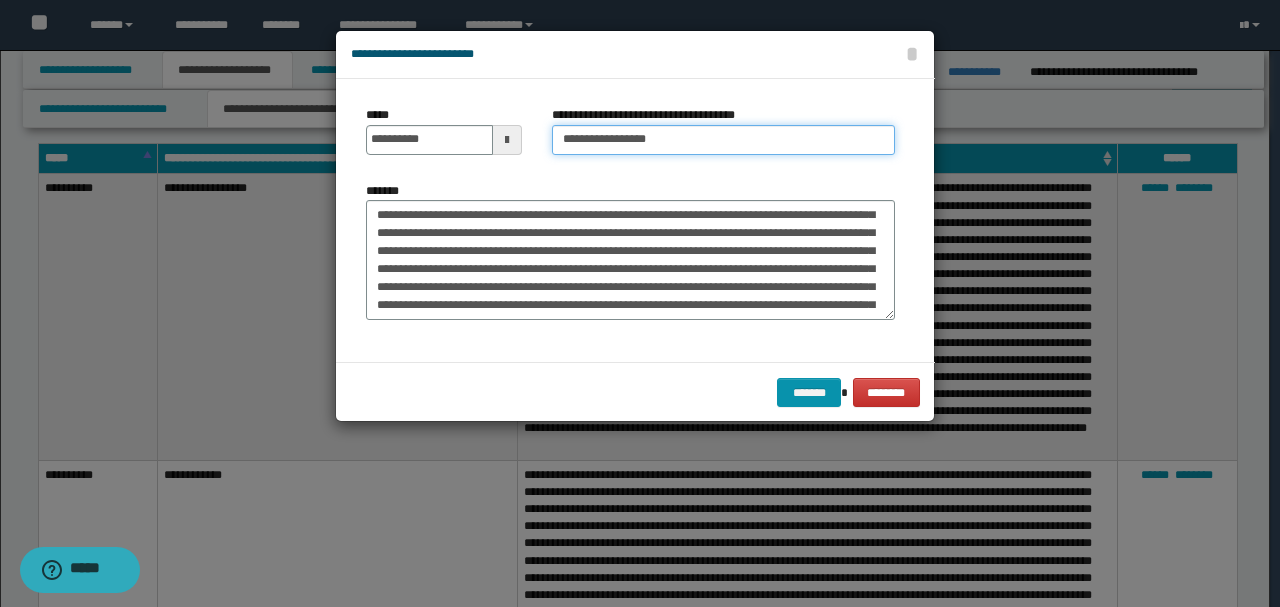 drag, startPoint x: 618, startPoint y: 138, endPoint x: 492, endPoint y: 149, distance: 126.47925 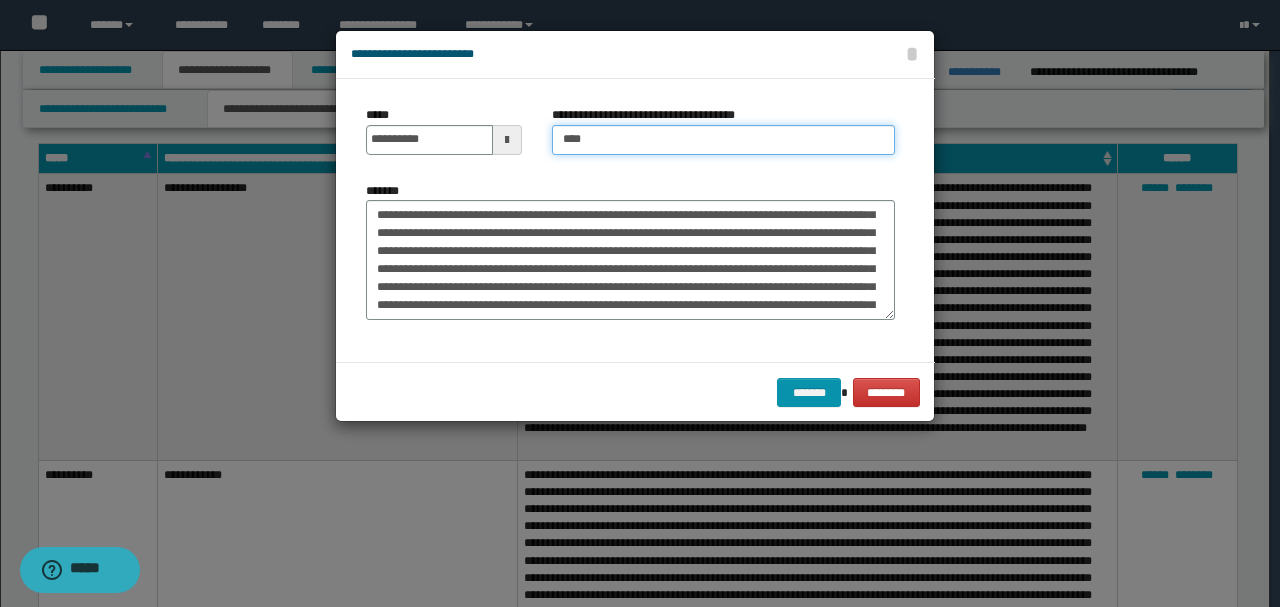 type on "*********" 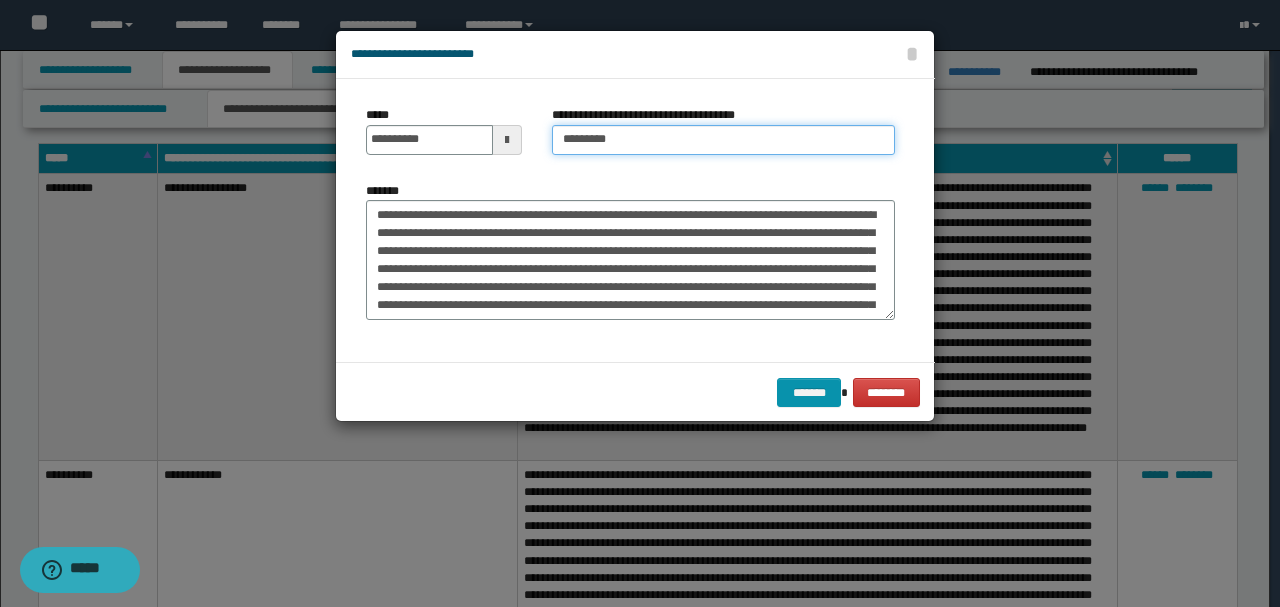 scroll, scrollTop: 0, scrollLeft: 0, axis: both 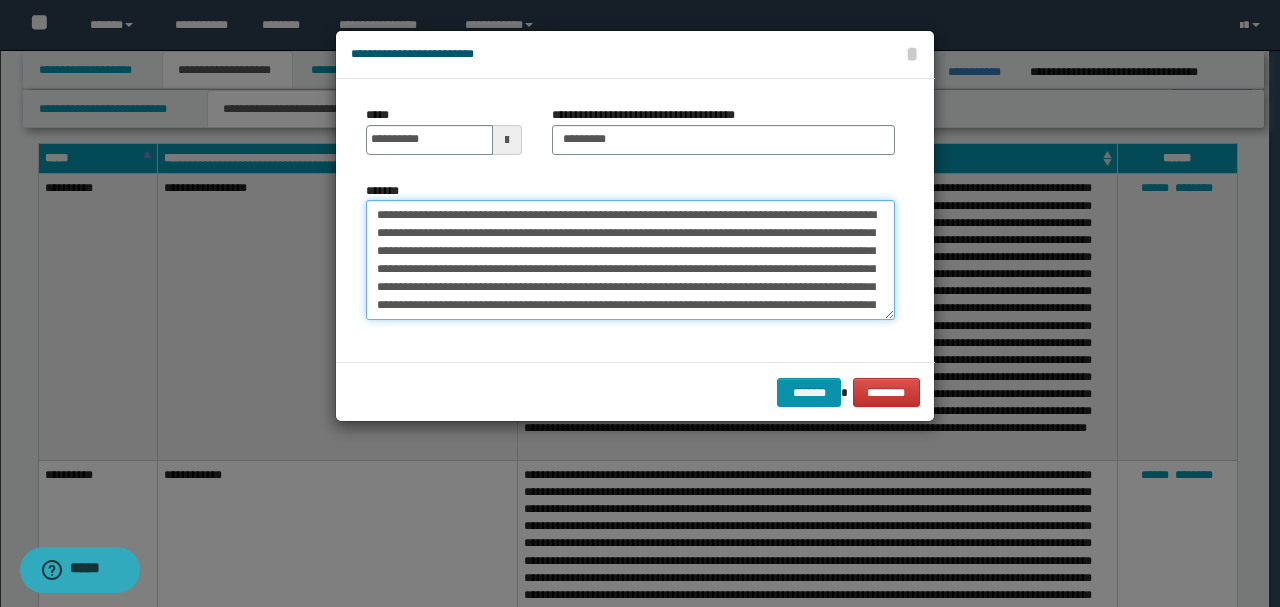 click on "*******" at bounding box center [630, 259] 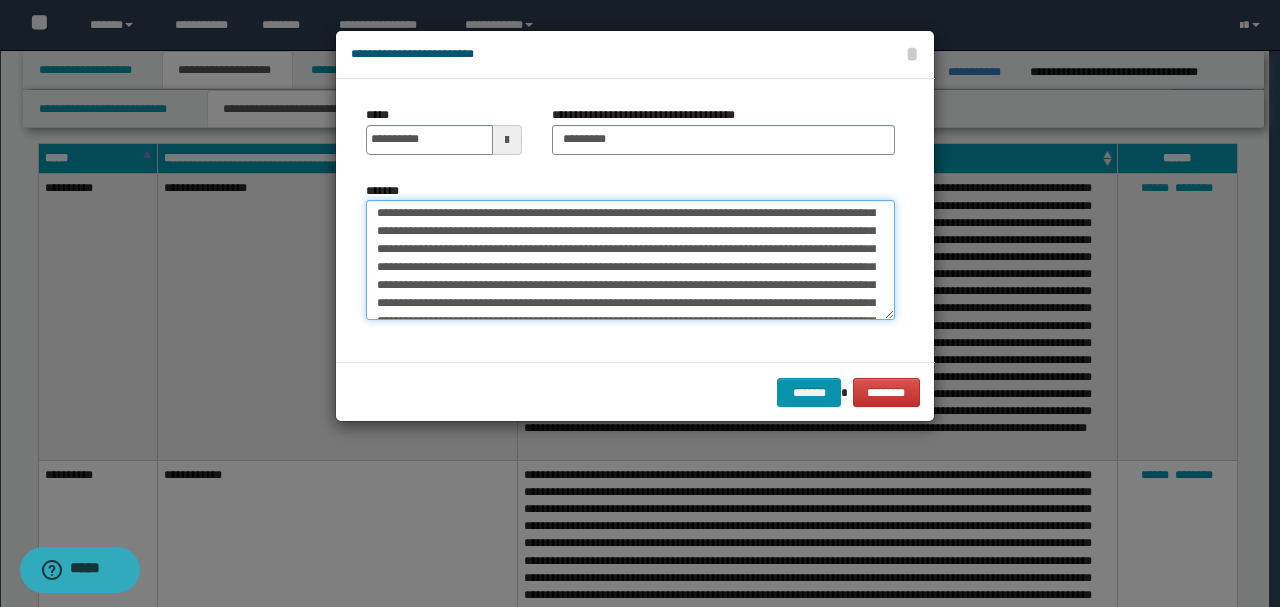 scroll, scrollTop: 133, scrollLeft: 0, axis: vertical 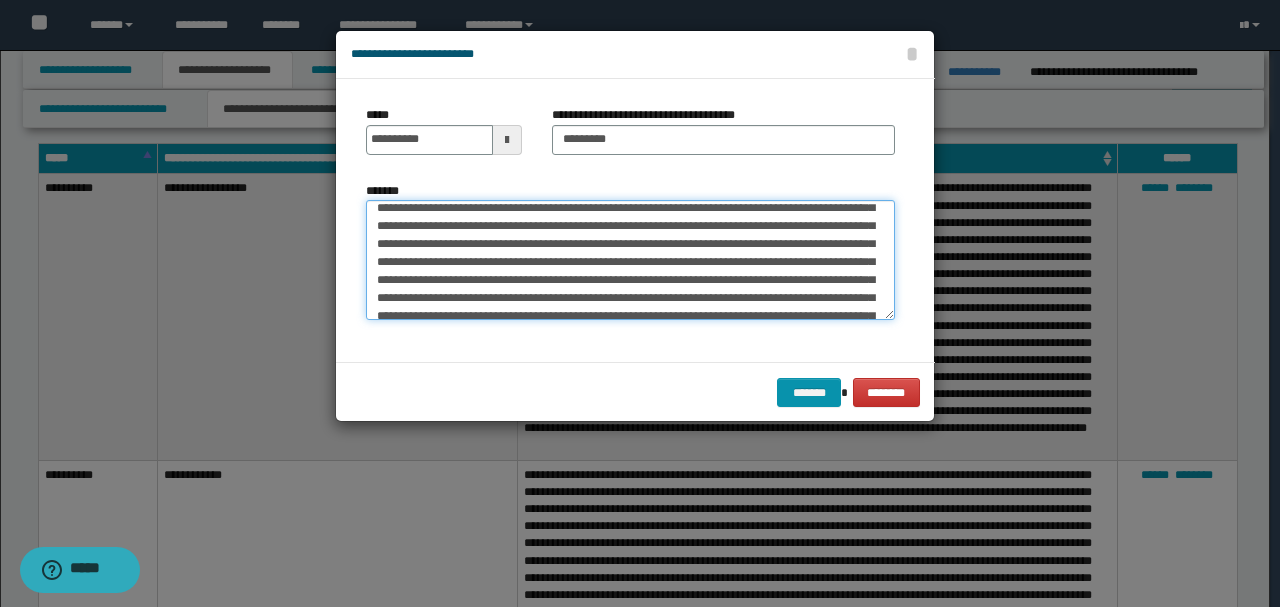 click on "*******" at bounding box center [630, 259] 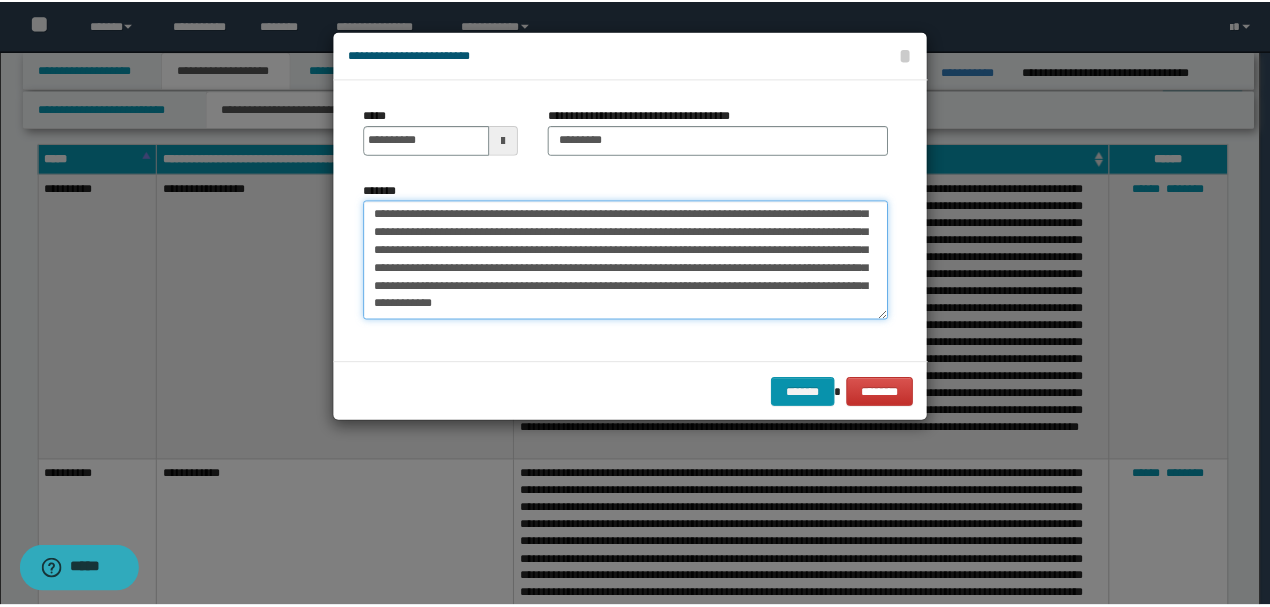 scroll, scrollTop: 234, scrollLeft: 0, axis: vertical 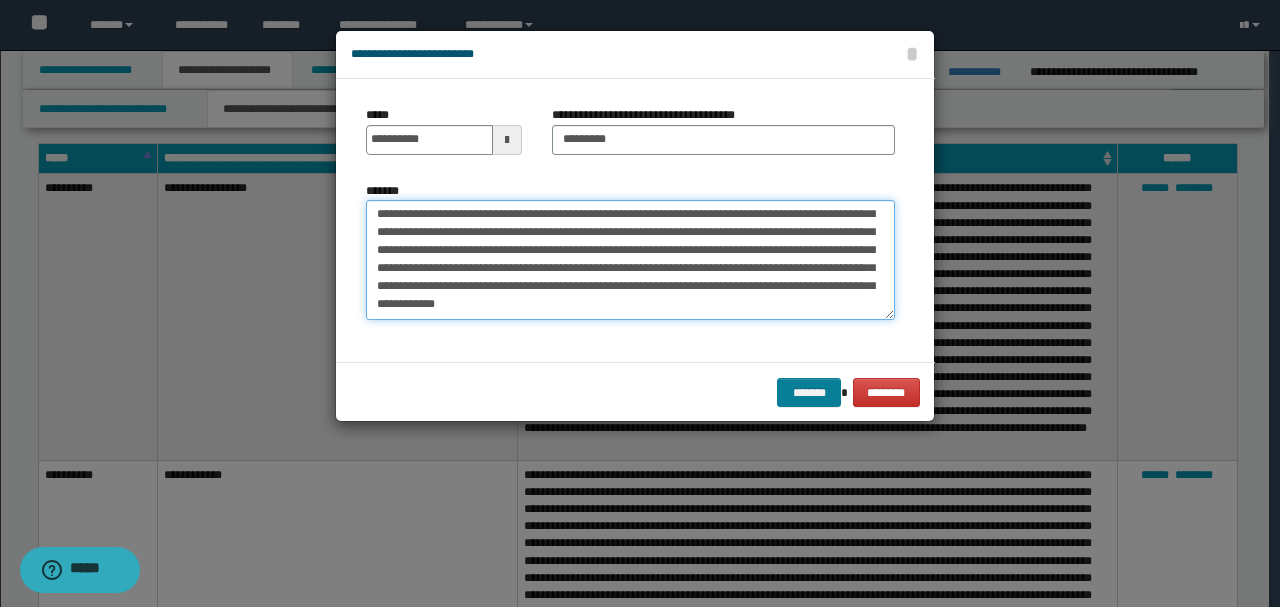 type on "**********" 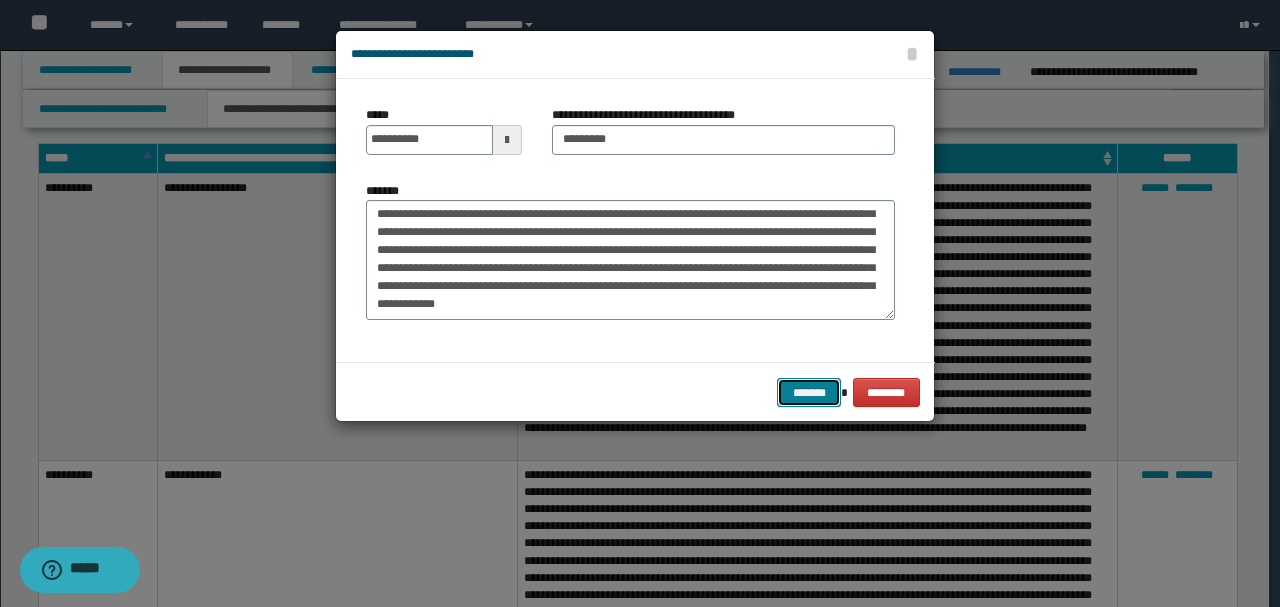 click on "*******" at bounding box center (809, 392) 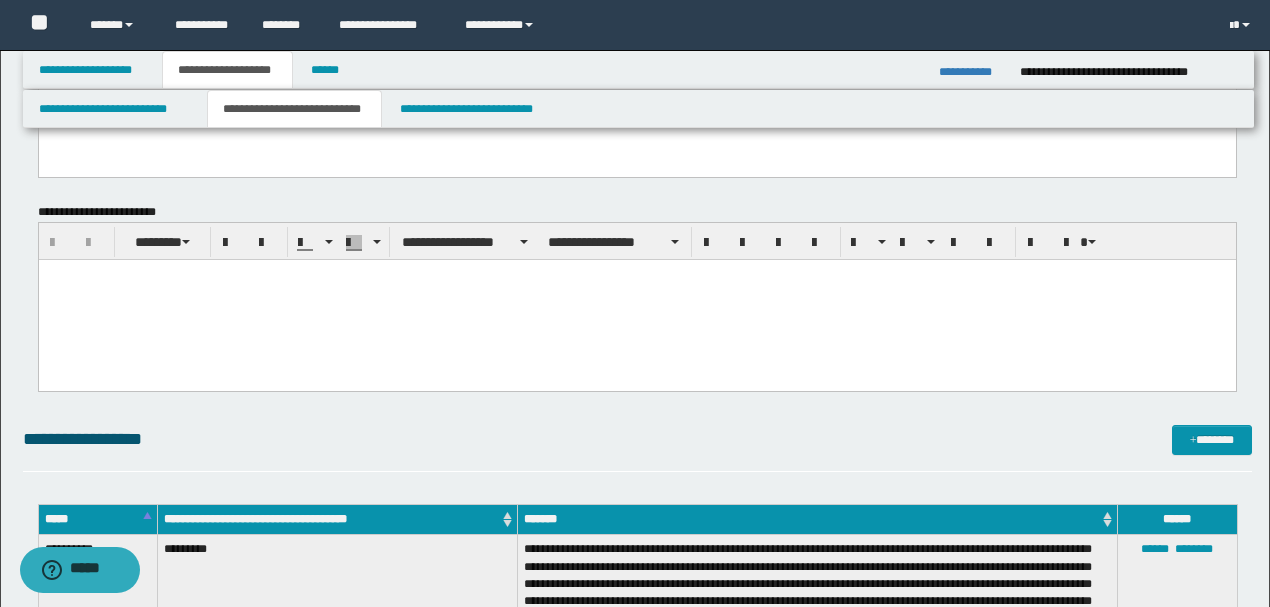 scroll, scrollTop: 333, scrollLeft: 0, axis: vertical 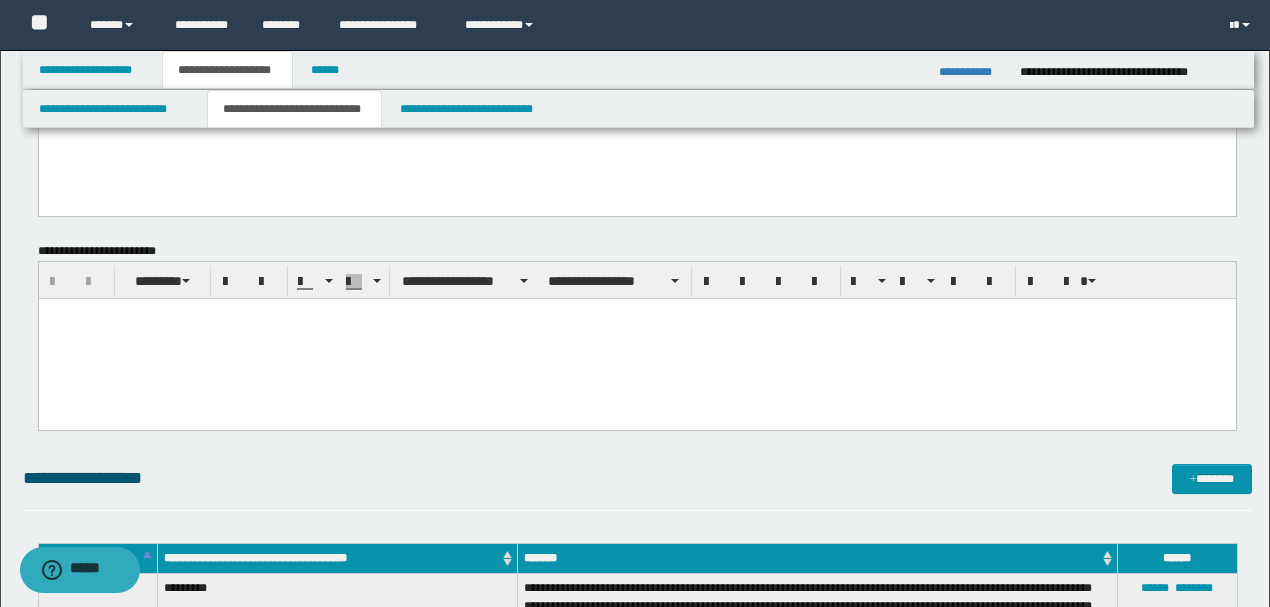 click at bounding box center (636, 339) 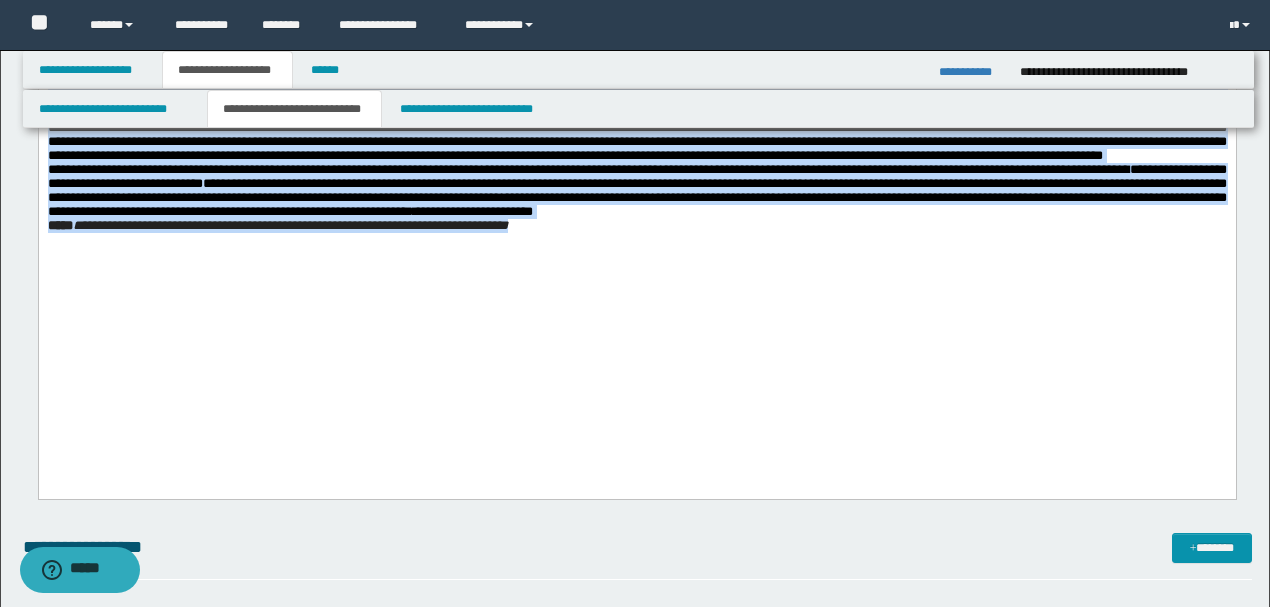 drag, startPoint x: 48, startPoint y: -149, endPoint x: 974, endPoint y: 417, distance: 1085.2797 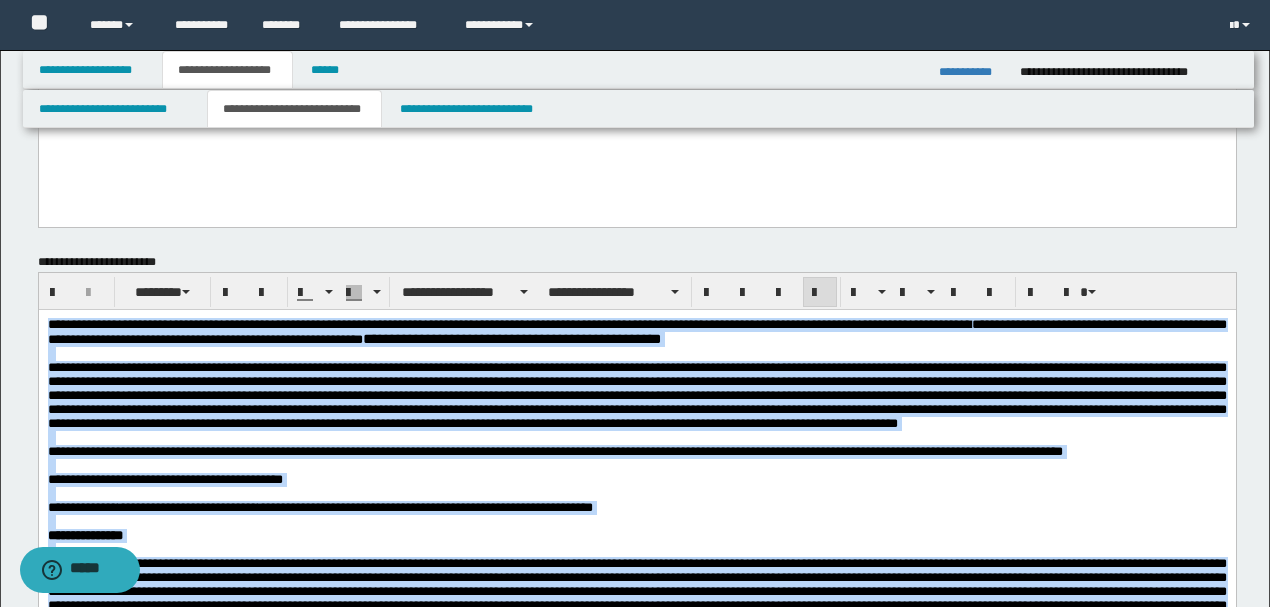 scroll, scrollTop: 400, scrollLeft: 0, axis: vertical 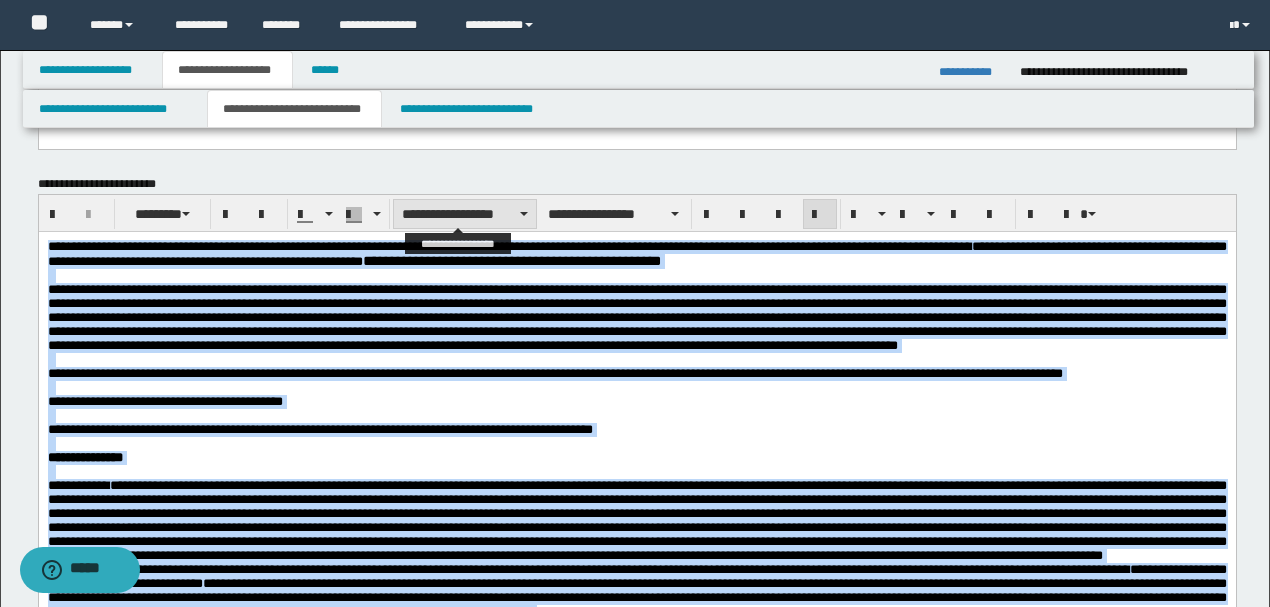 click on "**********" at bounding box center (465, 214) 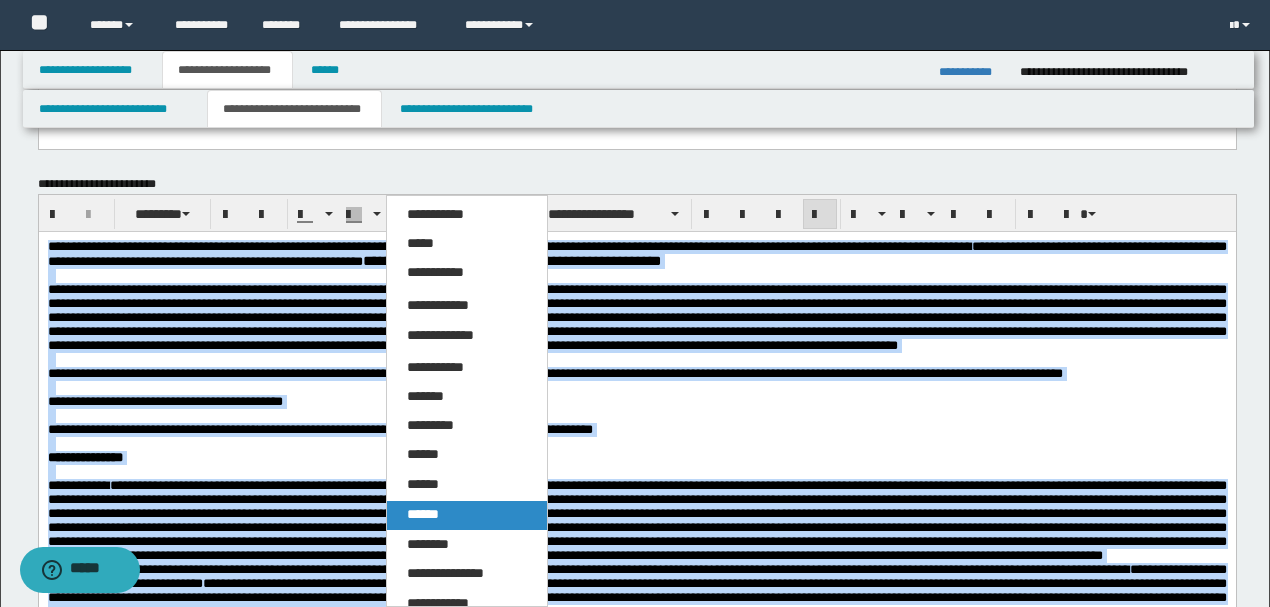 click on "******" at bounding box center (423, 514) 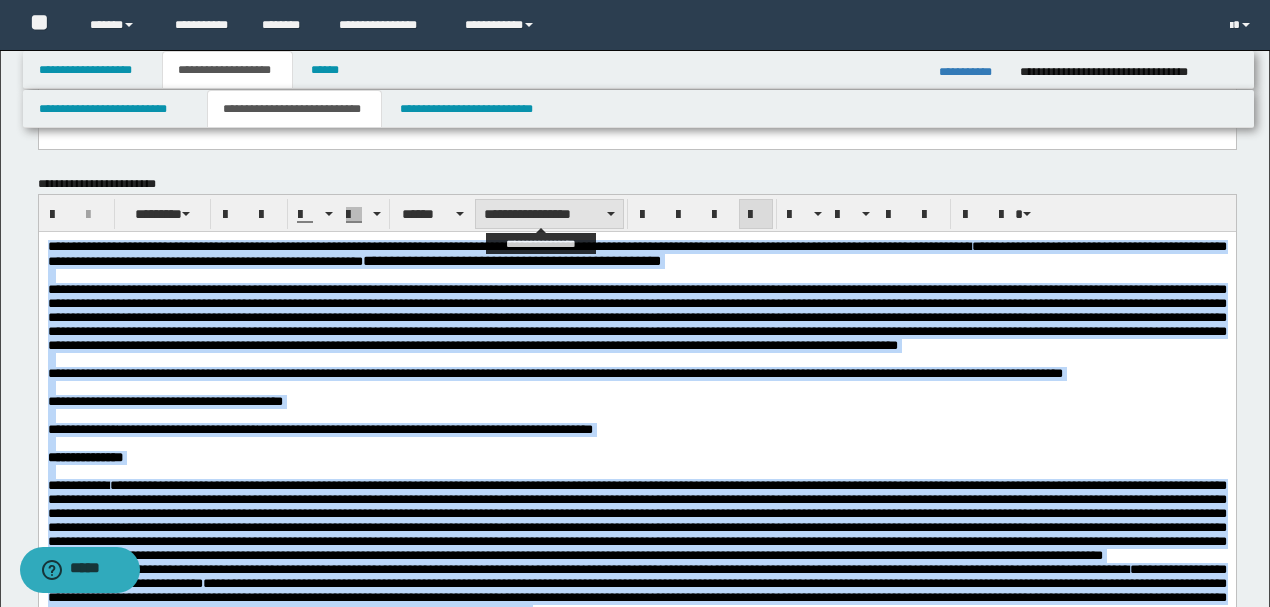 click on "**********" at bounding box center [549, 214] 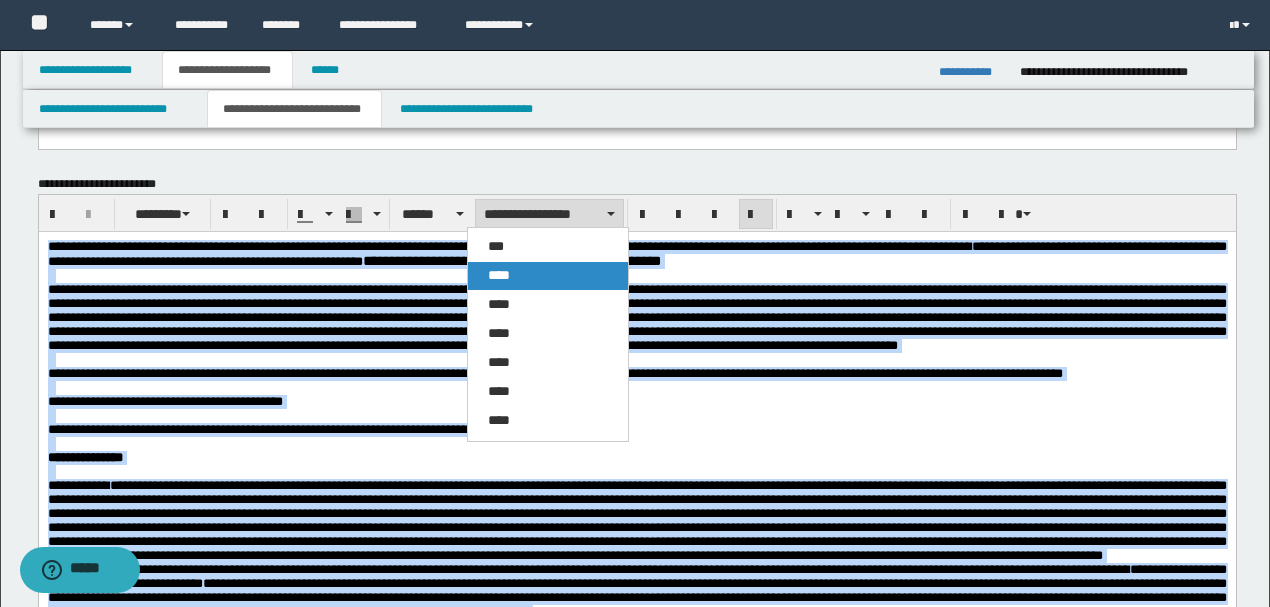 click on "****" at bounding box center (547, 276) 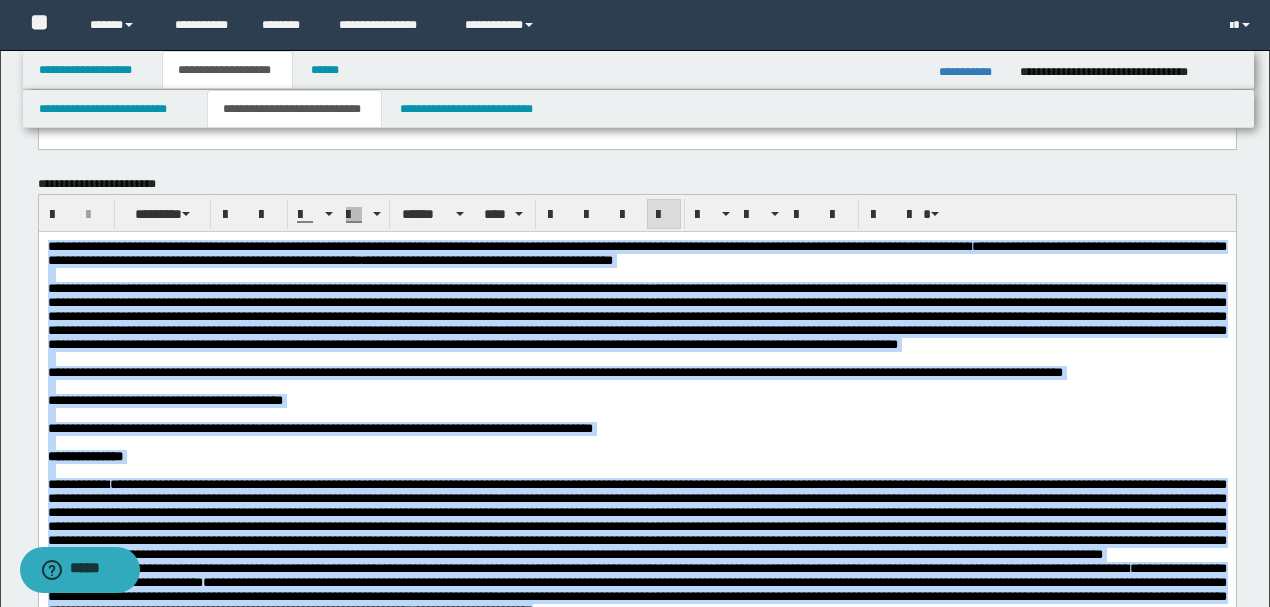 click at bounding box center [636, 316] 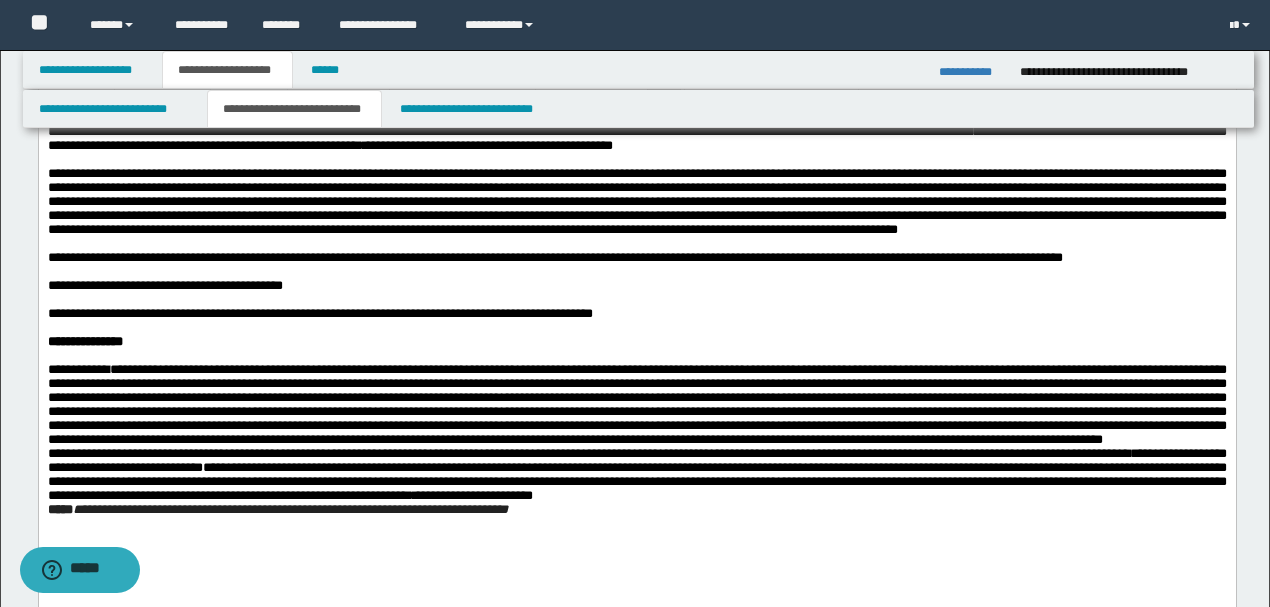 scroll, scrollTop: 533, scrollLeft: 0, axis: vertical 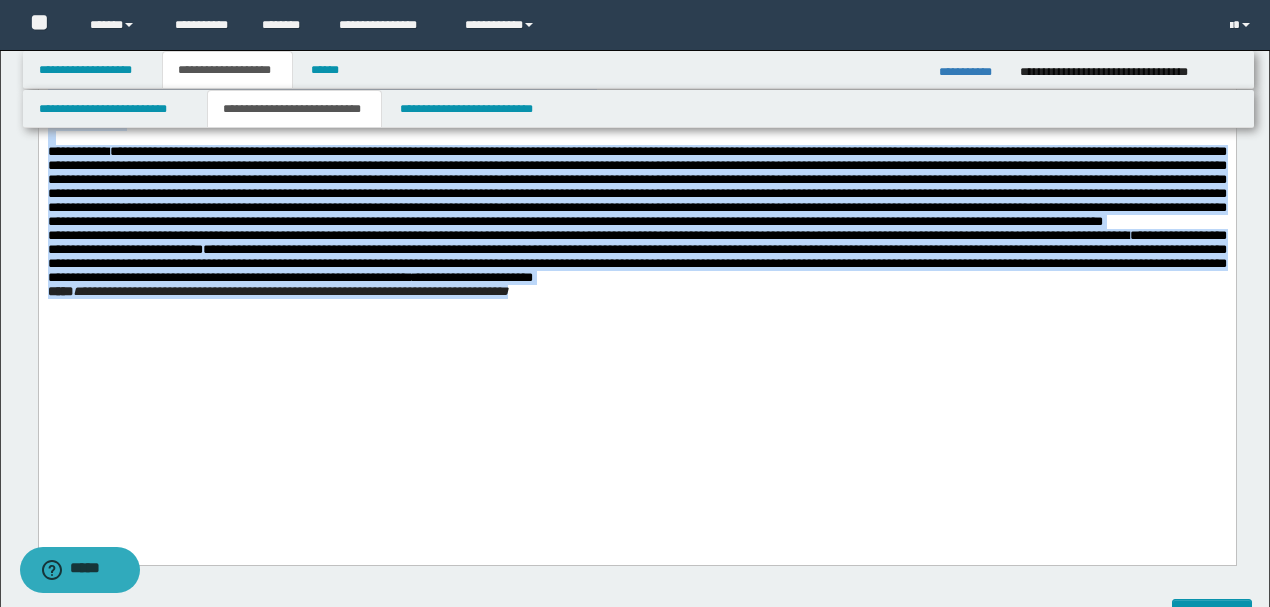 drag, startPoint x: 376, startPoint y: 130, endPoint x: 932, endPoint y: 484, distance: 659.1297 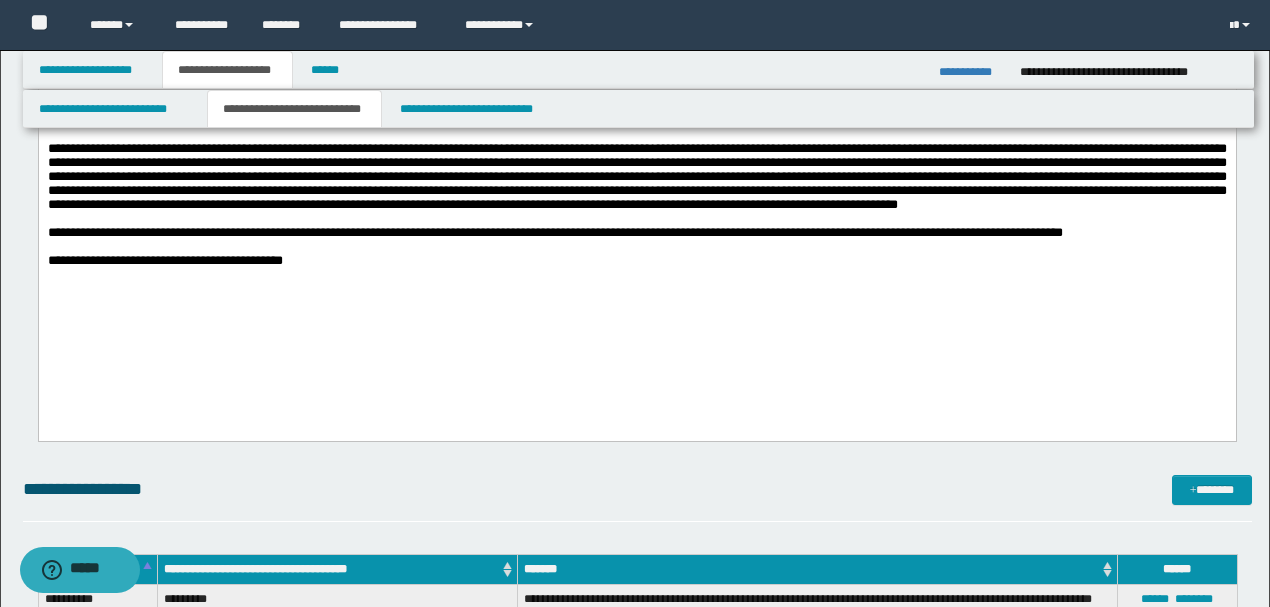 scroll, scrollTop: 466, scrollLeft: 0, axis: vertical 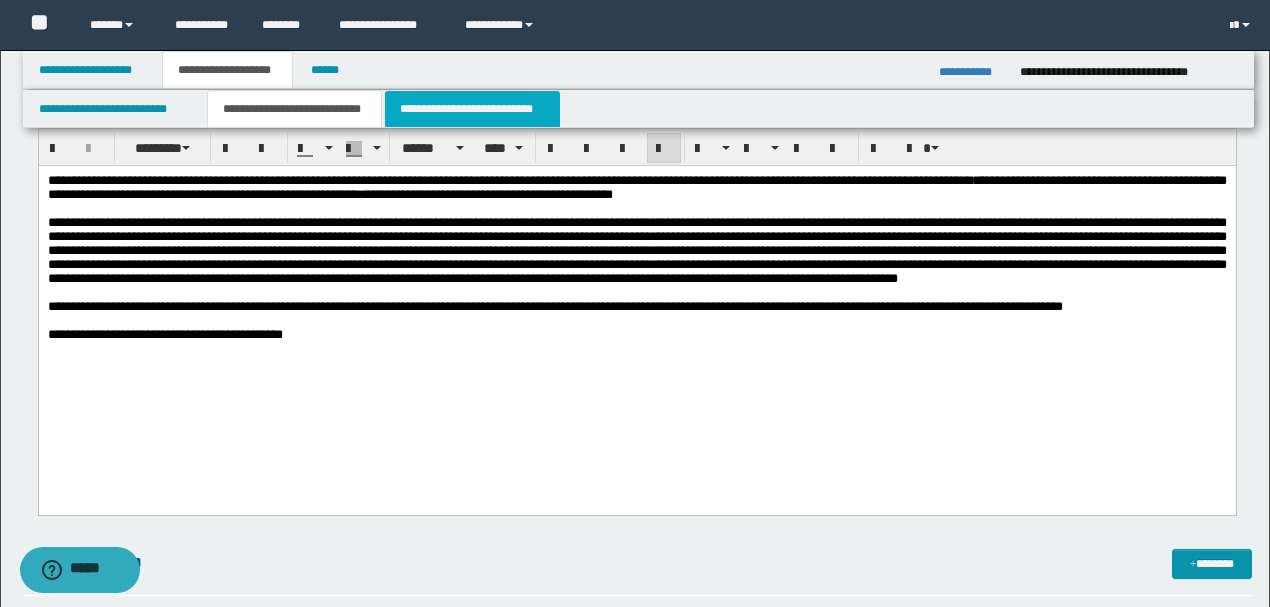 click on "**********" at bounding box center [472, 109] 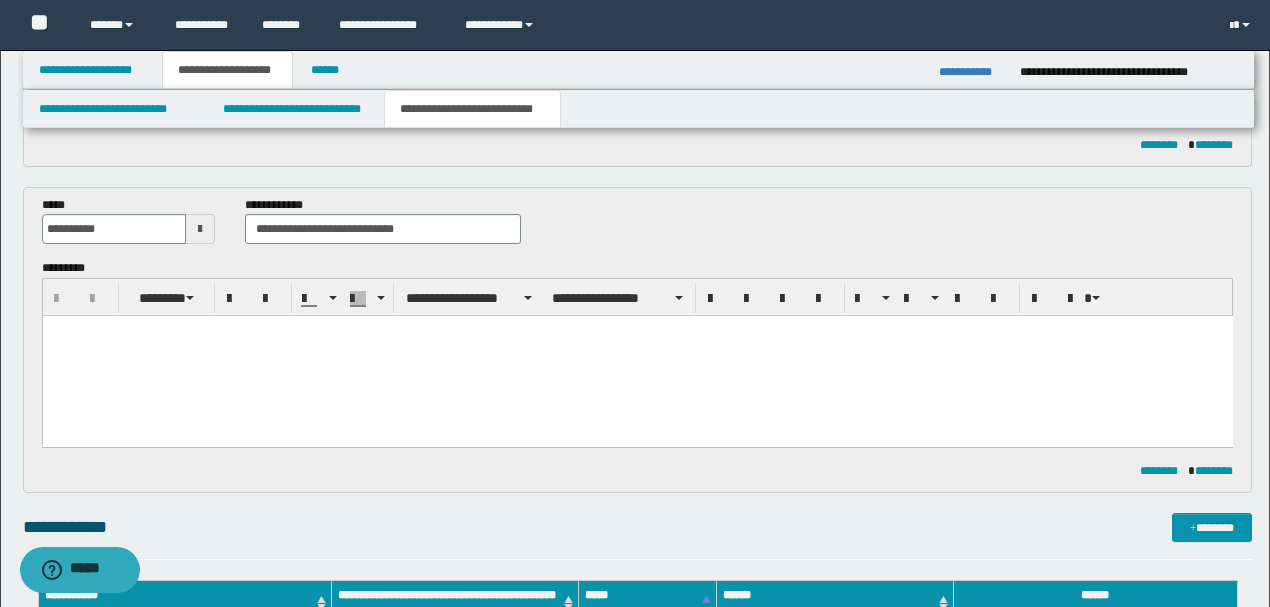 click at bounding box center [637, 356] 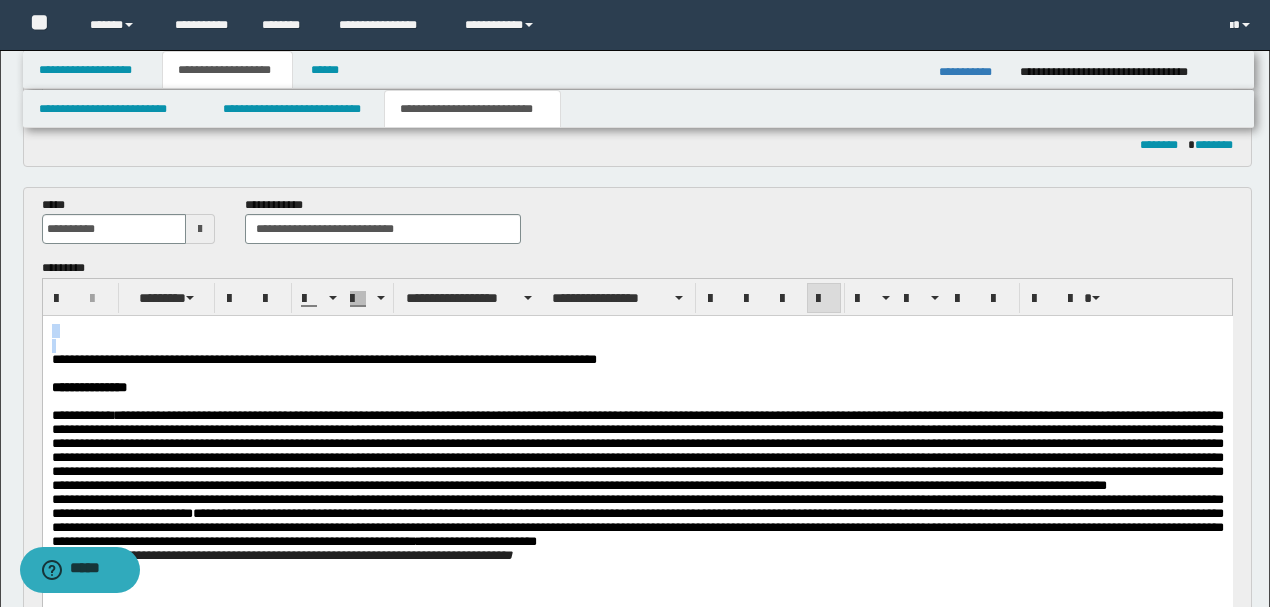 drag, startPoint x: 51, startPoint y: 361, endPoint x: 80, endPoint y: 651, distance: 291.44638 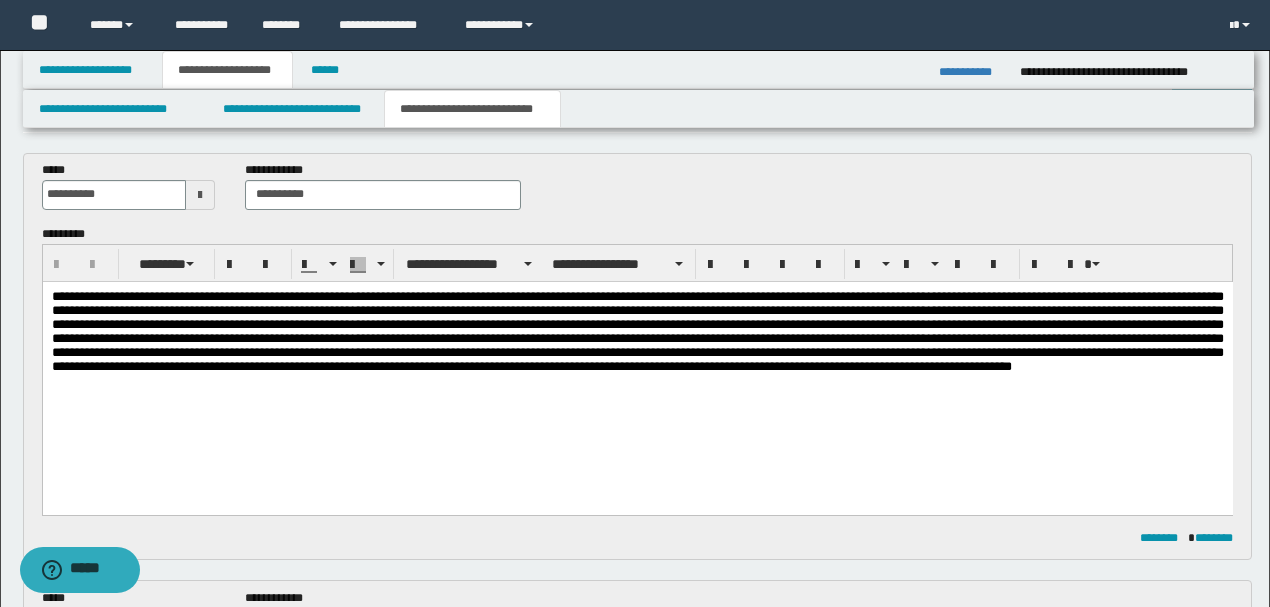 scroll, scrollTop: 0, scrollLeft: 0, axis: both 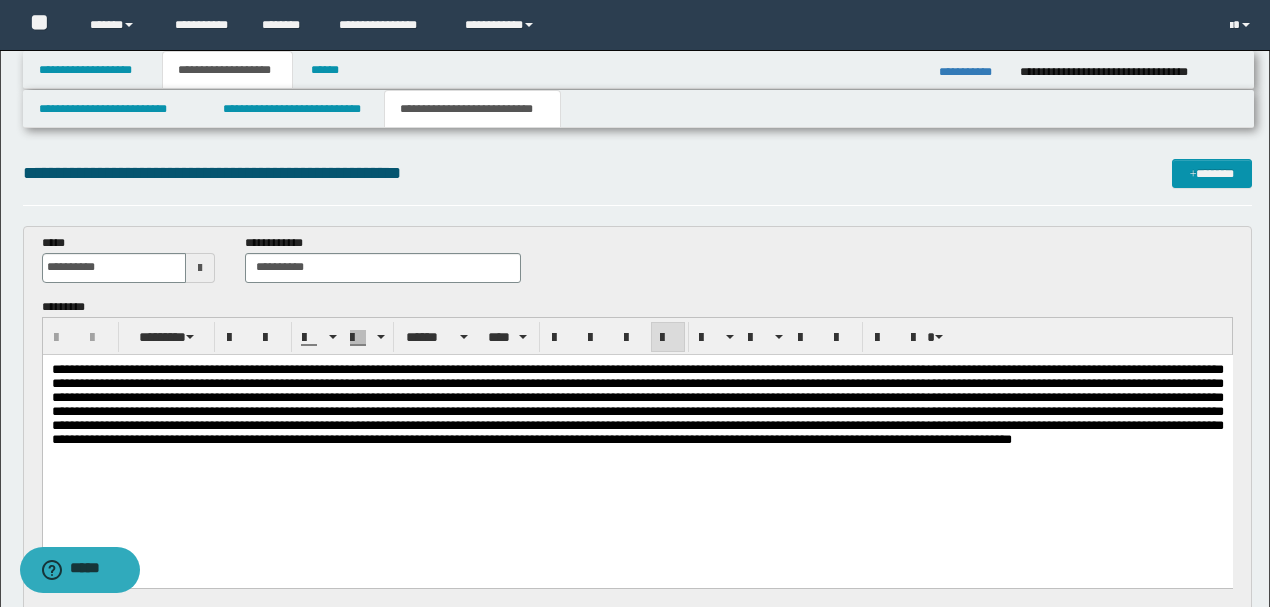 click at bounding box center [637, 403] 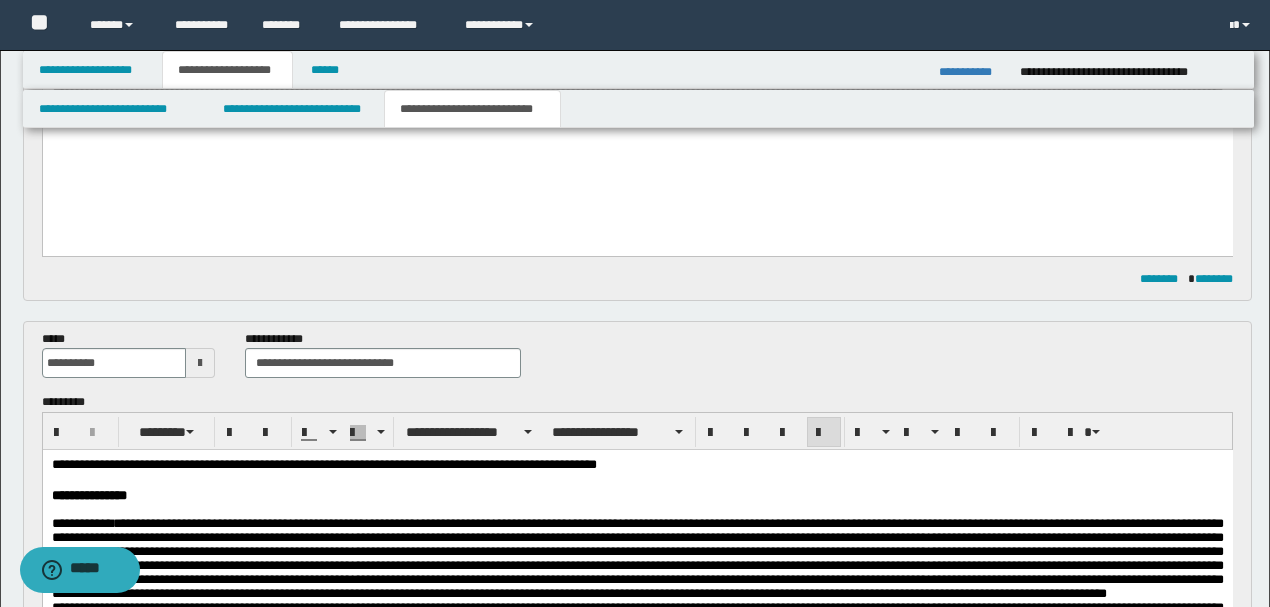 scroll, scrollTop: 533, scrollLeft: 0, axis: vertical 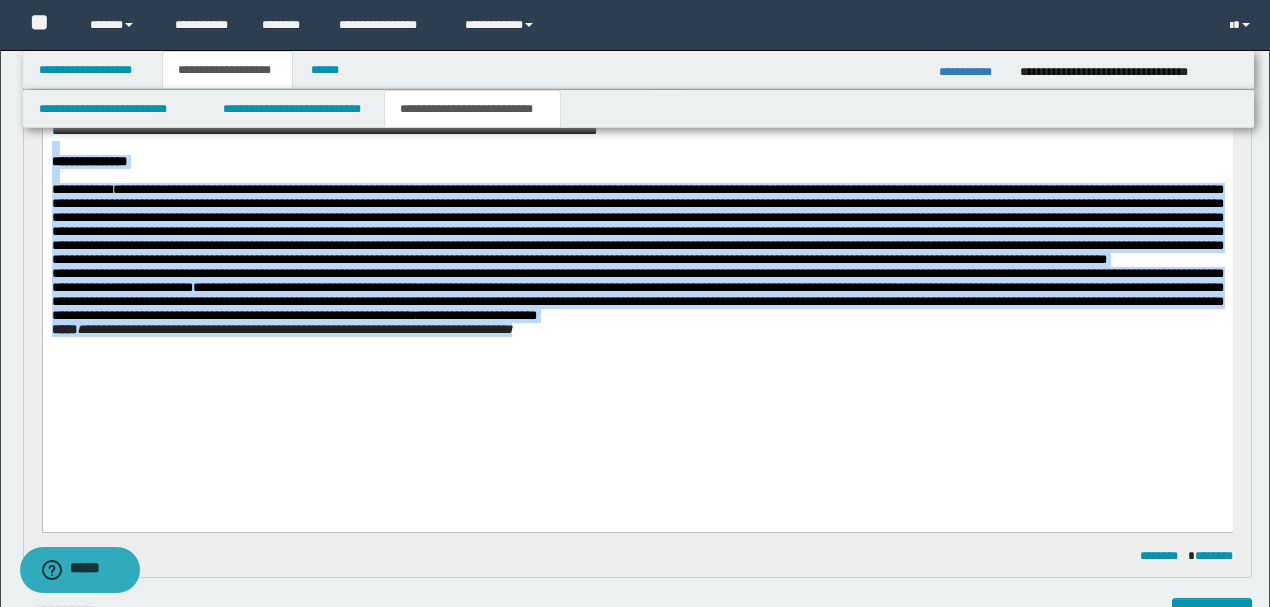 drag, startPoint x: 712, startPoint y: 131, endPoint x: 823, endPoint y: 442, distance: 330.2151 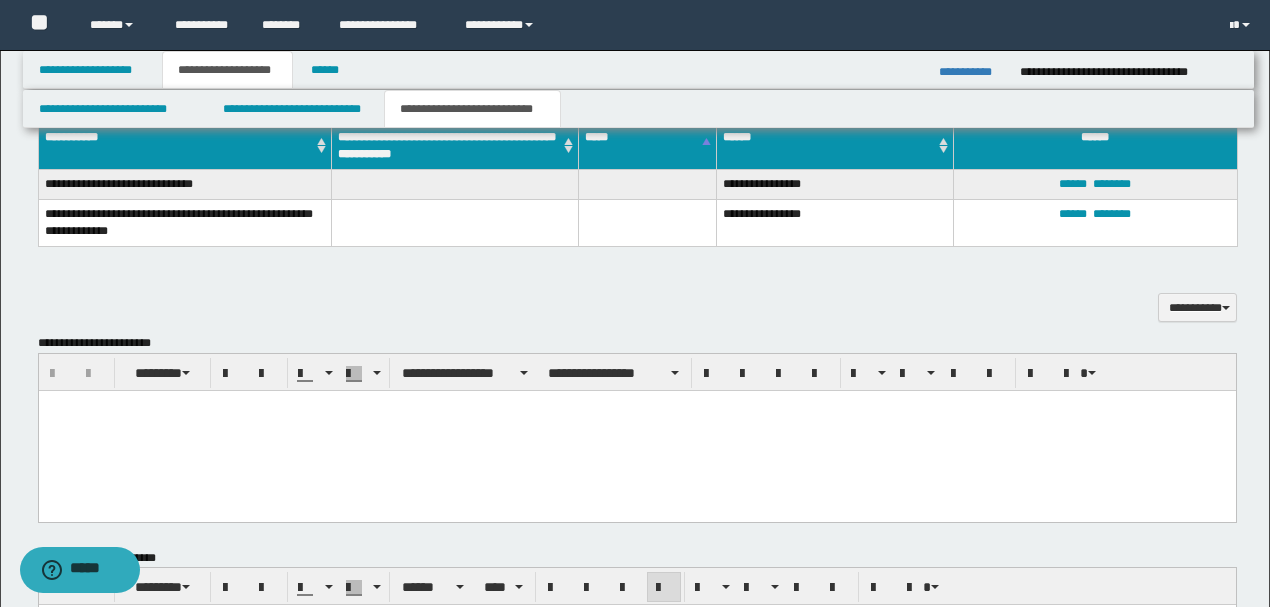 scroll, scrollTop: 933, scrollLeft: 0, axis: vertical 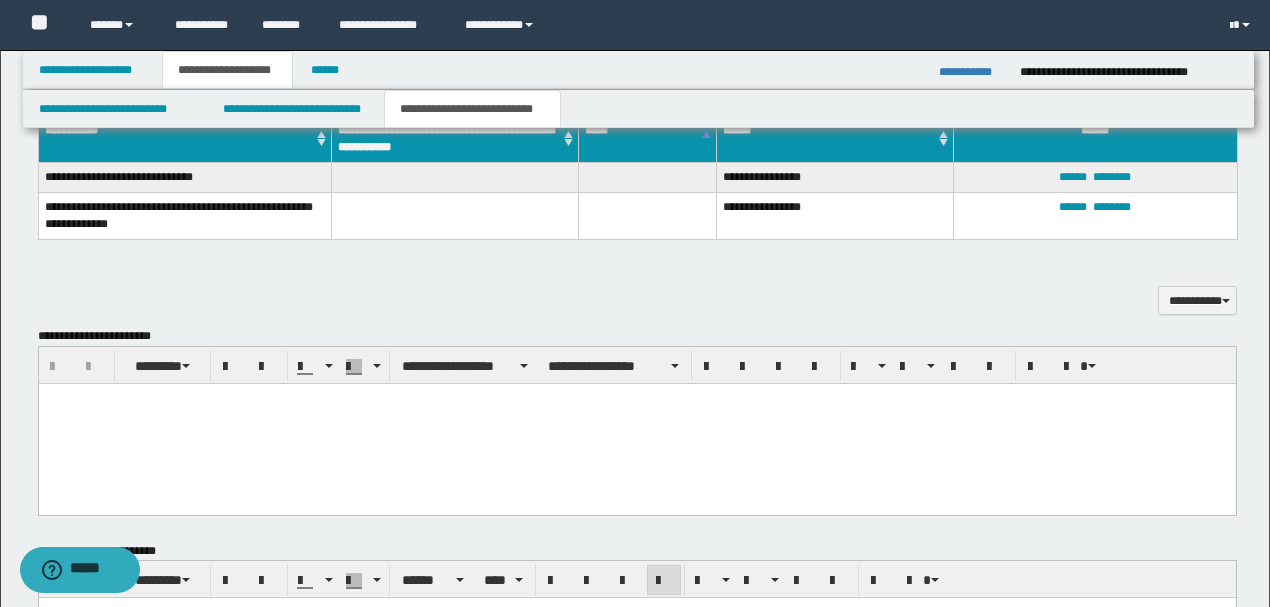 click at bounding box center [636, 399] 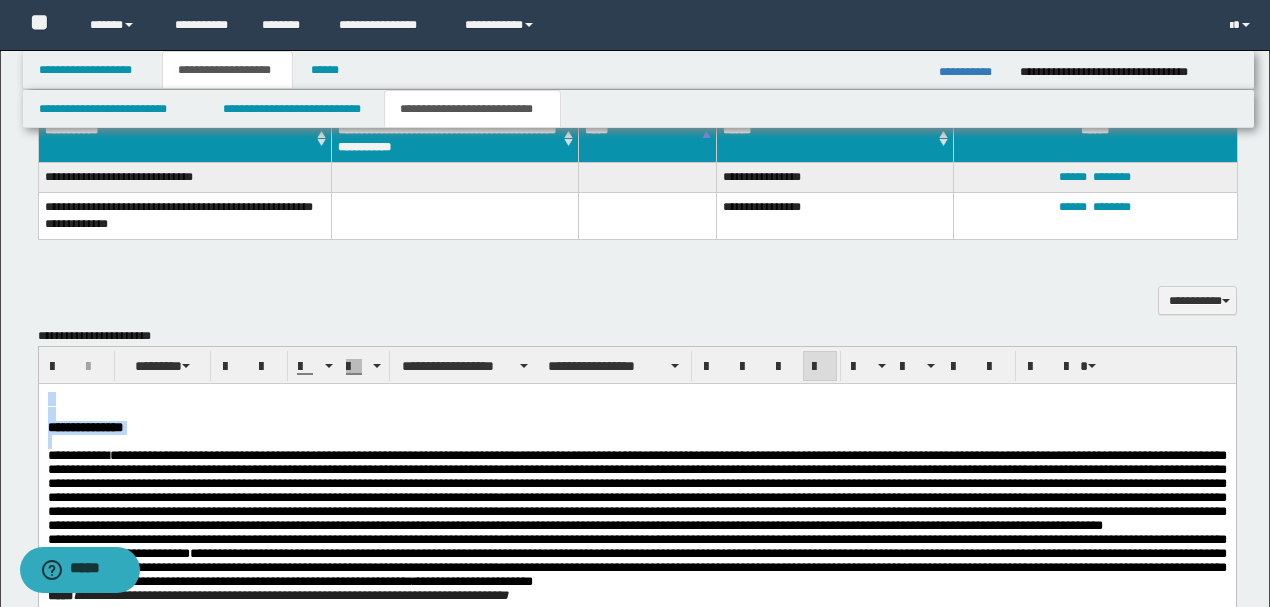 drag, startPoint x: 48, startPoint y: 467, endPoint x: 42, endPoint y: 390, distance: 77.23341 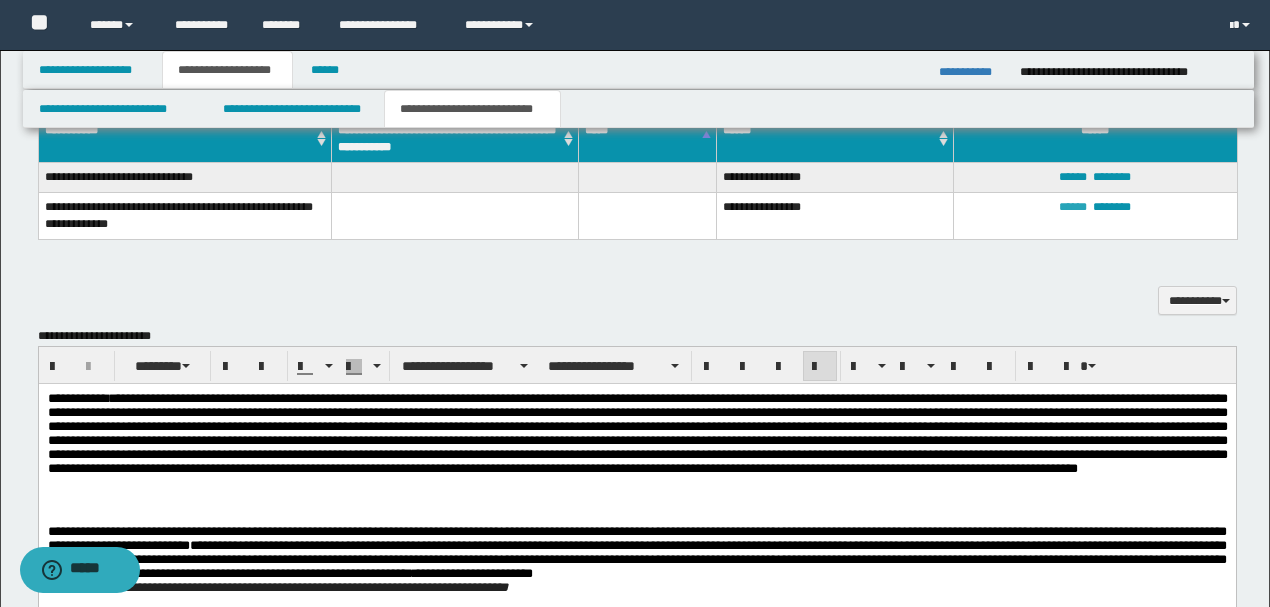 click on "******" at bounding box center (1073, 207) 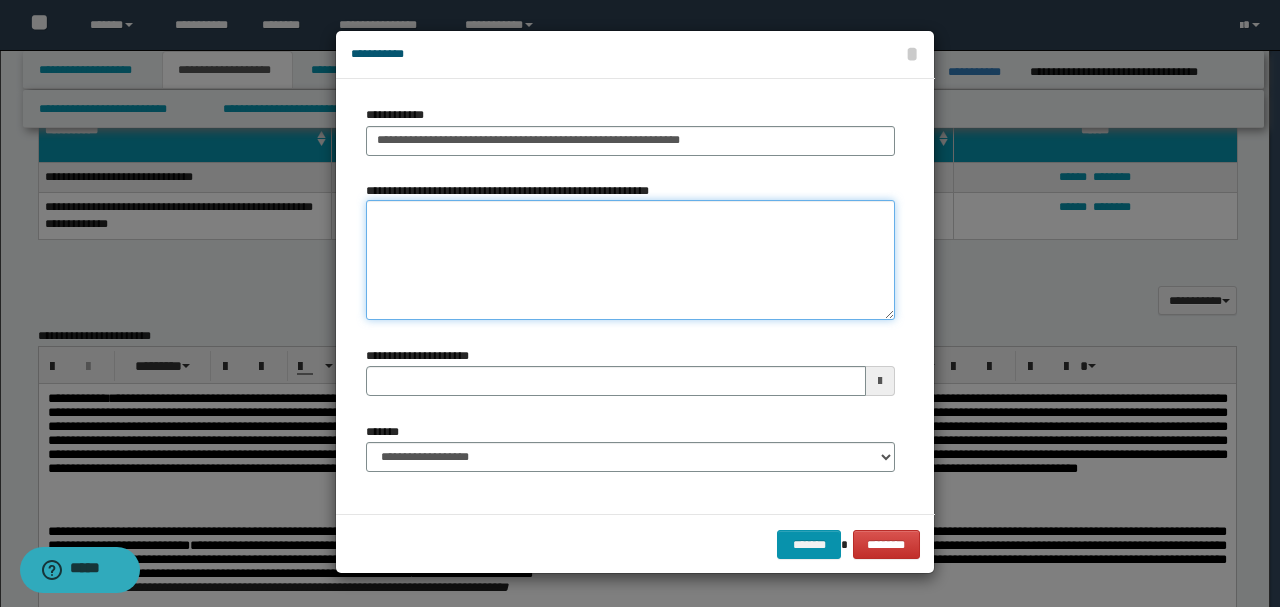 click on "**********" at bounding box center (630, 260) 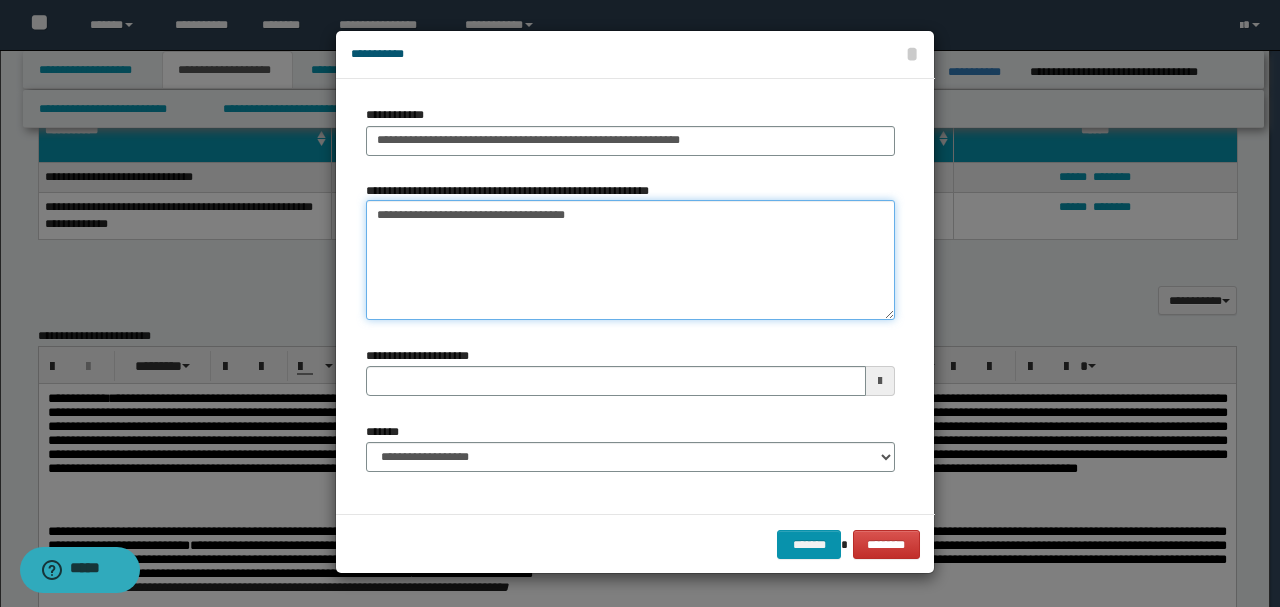 type on "**********" 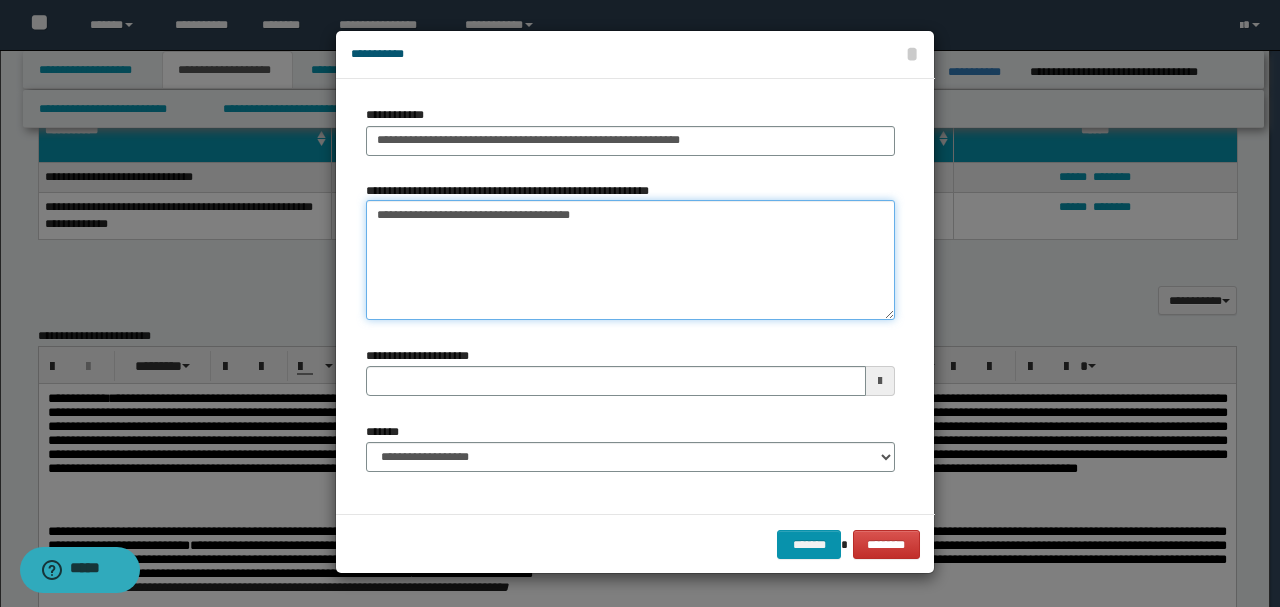 click on "**********" at bounding box center (630, 260) 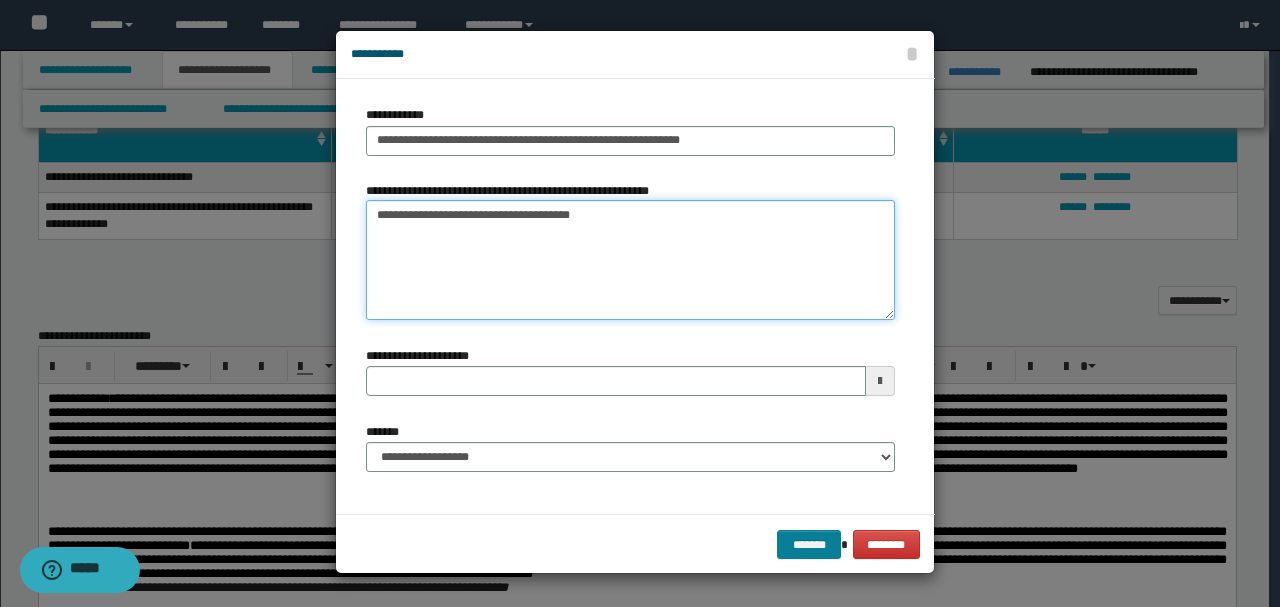 type on "**********" 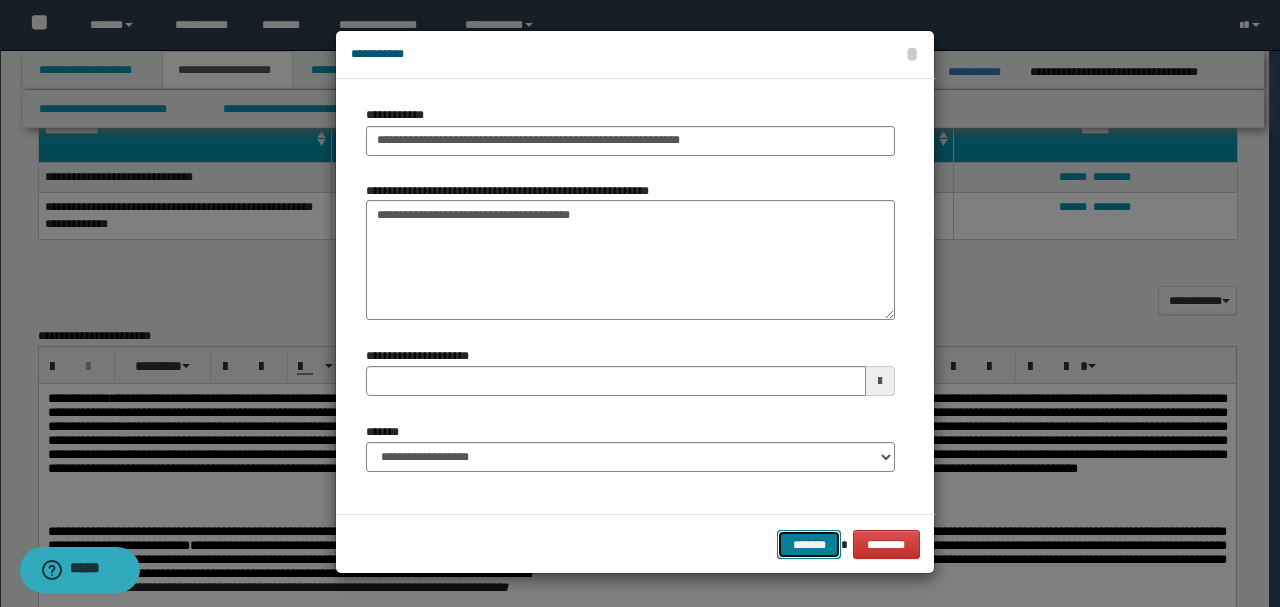 click on "*******" at bounding box center [809, 544] 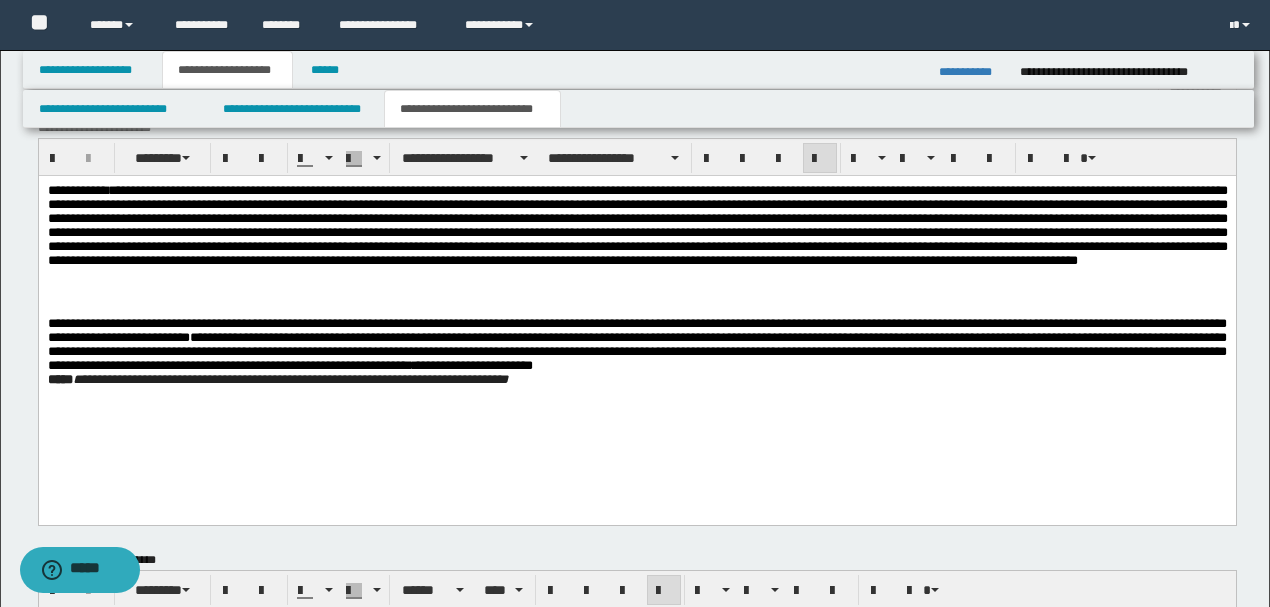 scroll, scrollTop: 1066, scrollLeft: 0, axis: vertical 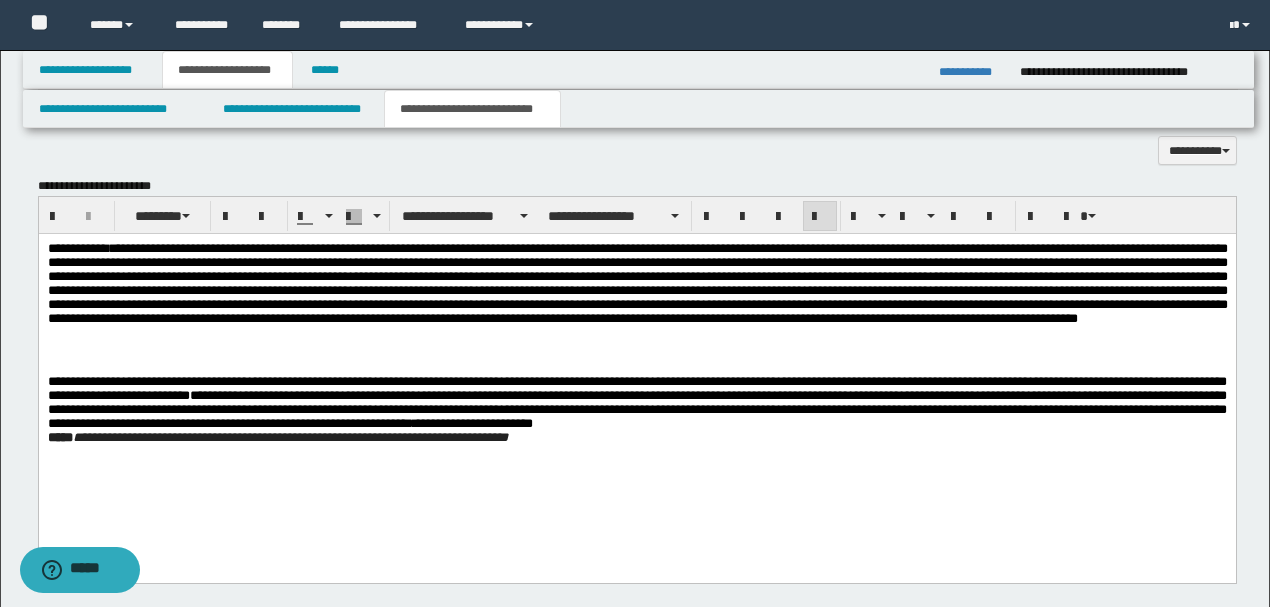 click on "**********" 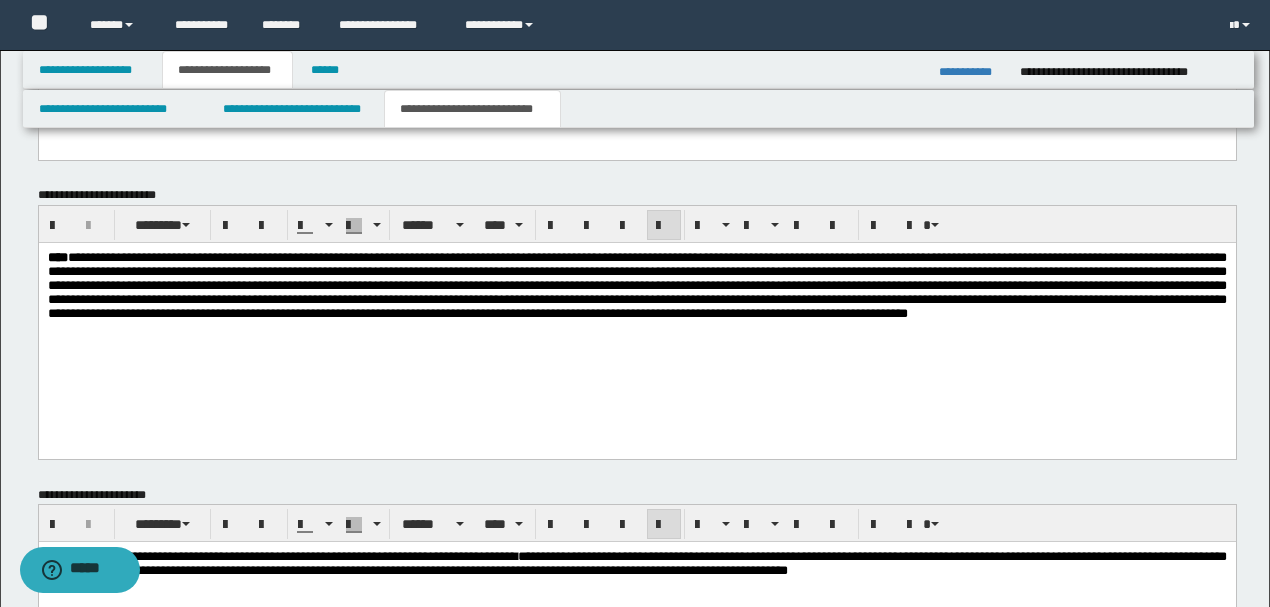 scroll, scrollTop: 1628, scrollLeft: 0, axis: vertical 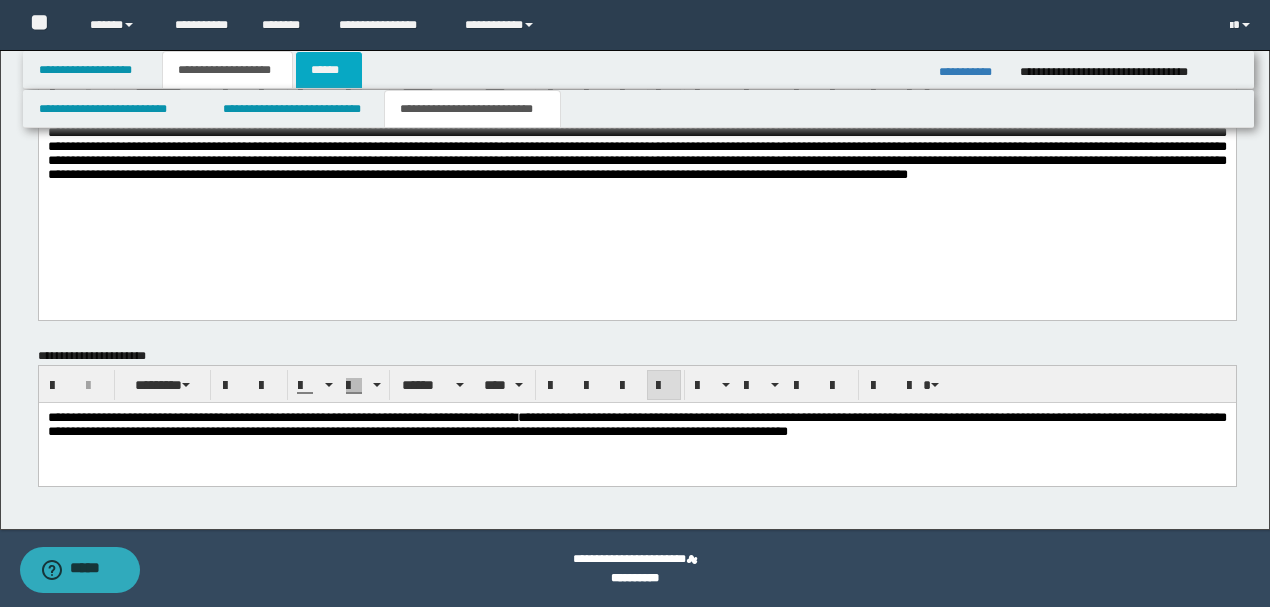 click on "******" at bounding box center [329, 70] 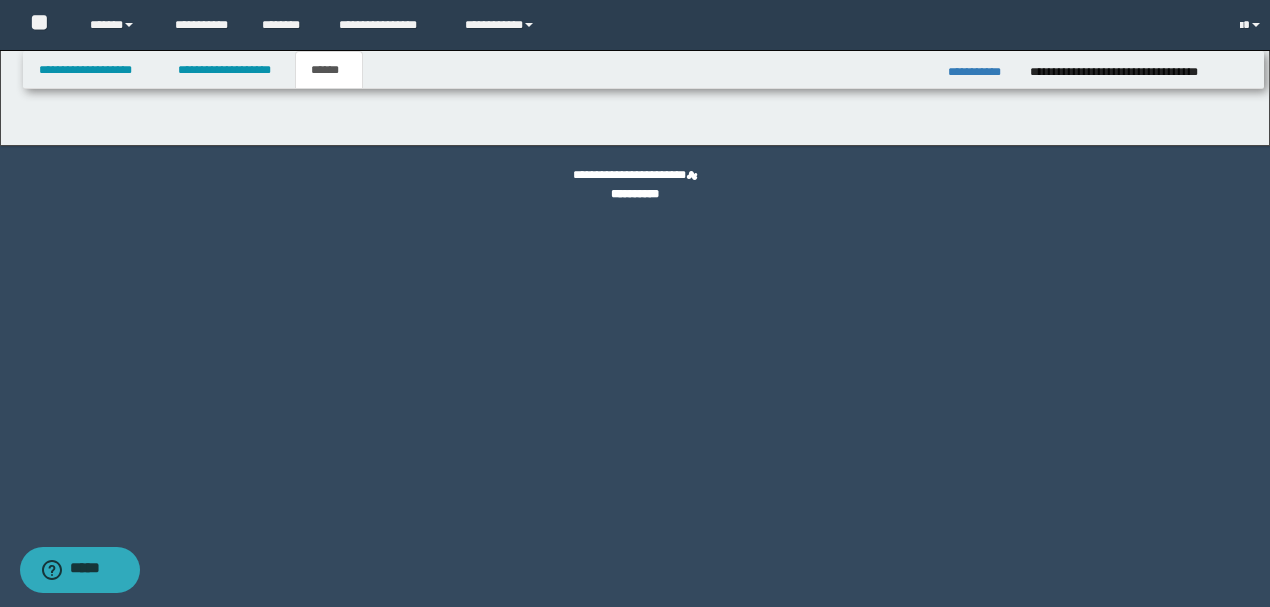 scroll, scrollTop: 0, scrollLeft: 0, axis: both 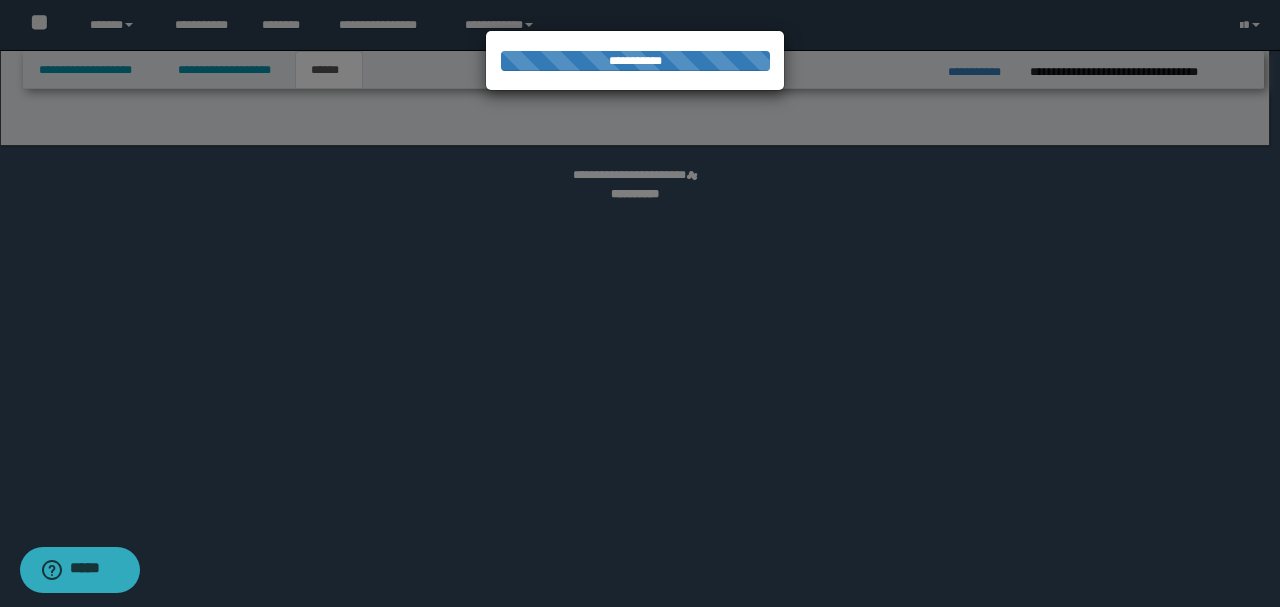 select on "*" 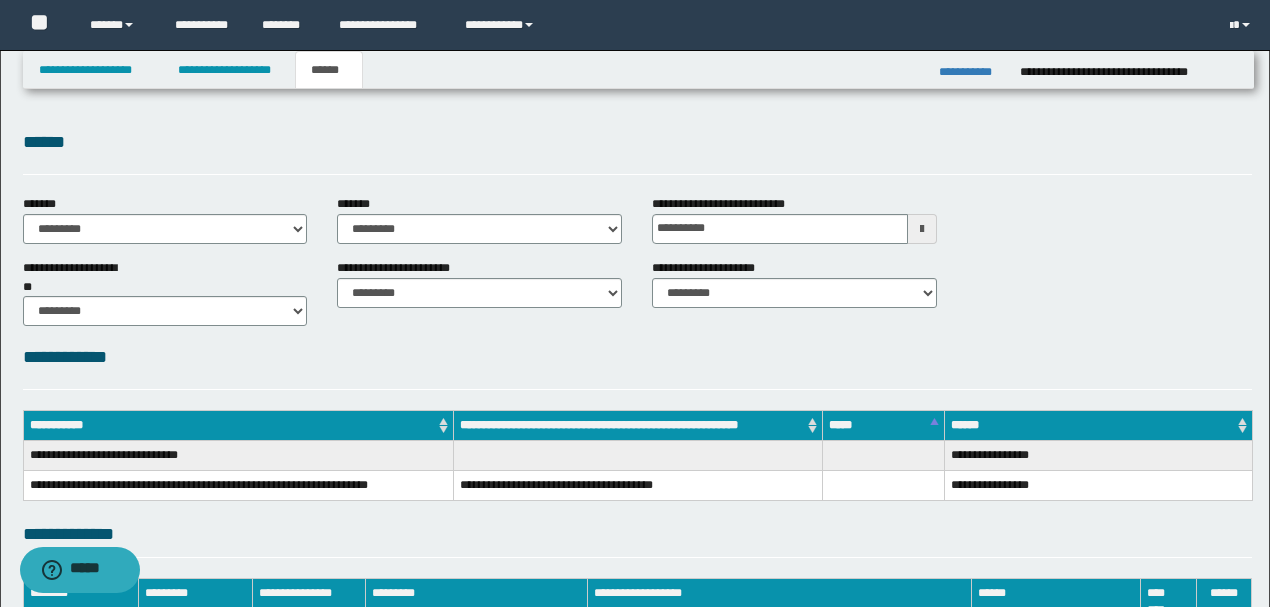 scroll, scrollTop: 0, scrollLeft: 0, axis: both 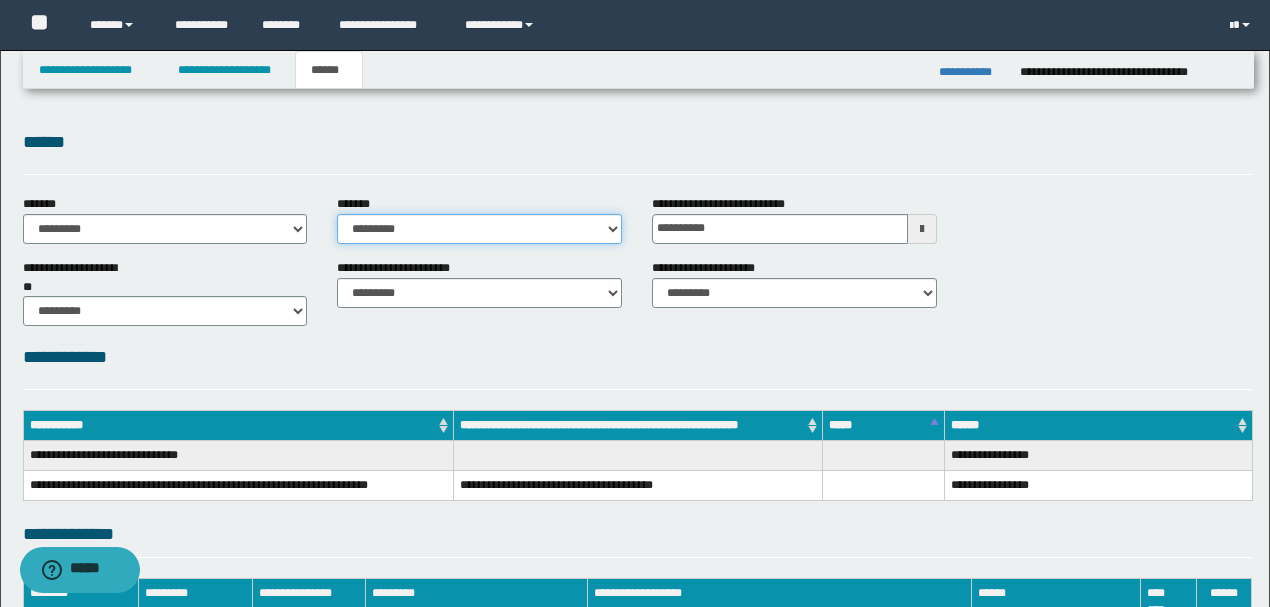 click on "**********" at bounding box center [479, 229] 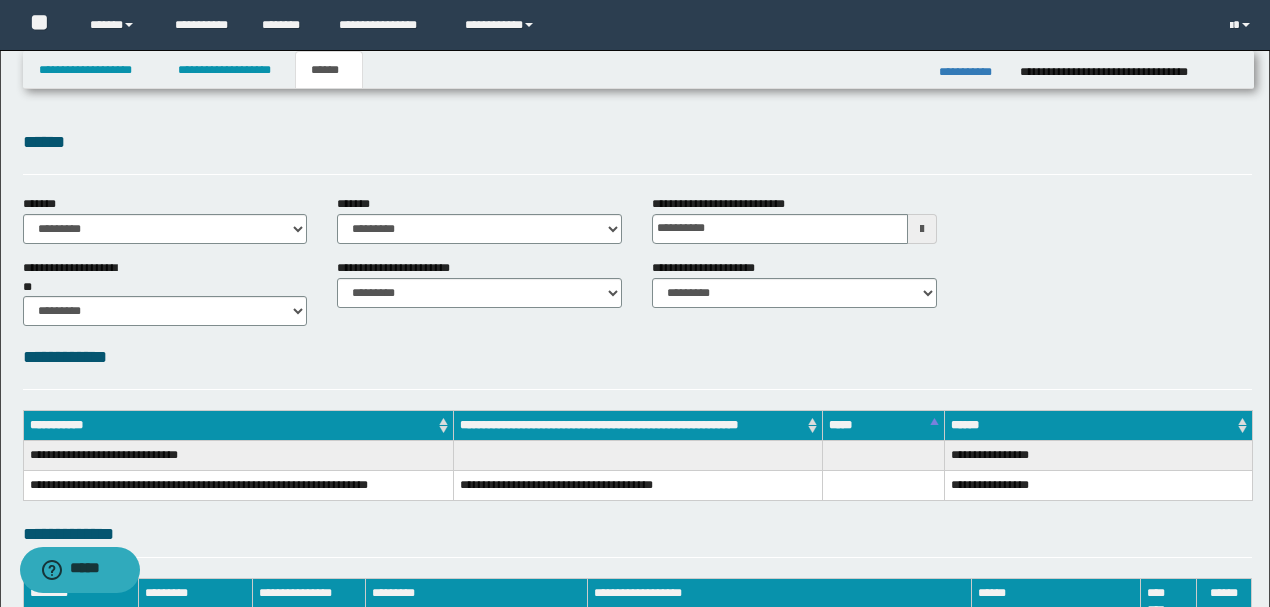 drag, startPoint x: 565, startPoint y: 340, endPoint x: 649, endPoint y: 318, distance: 86.833176 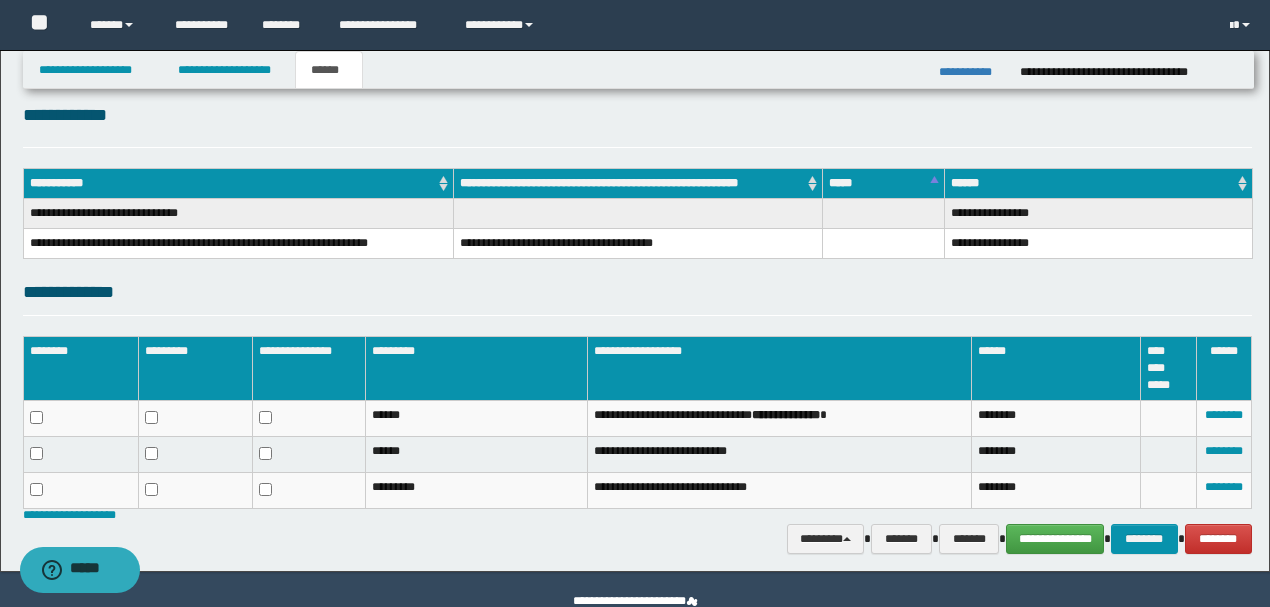 scroll, scrollTop: 284, scrollLeft: 0, axis: vertical 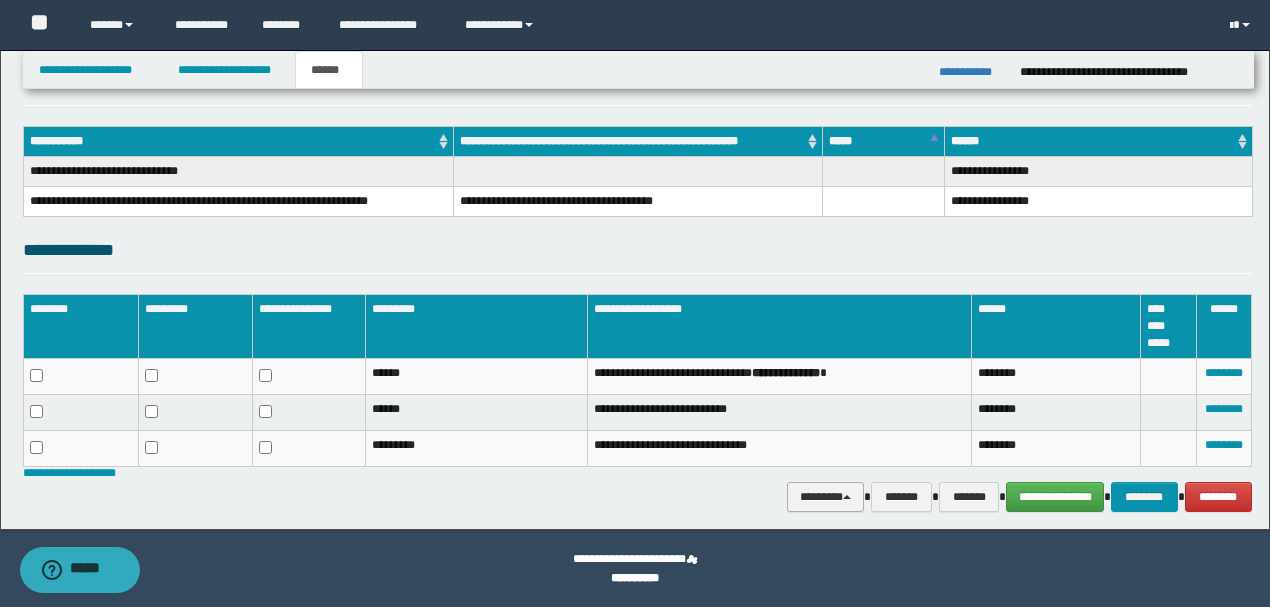 click on "********" at bounding box center (826, 496) 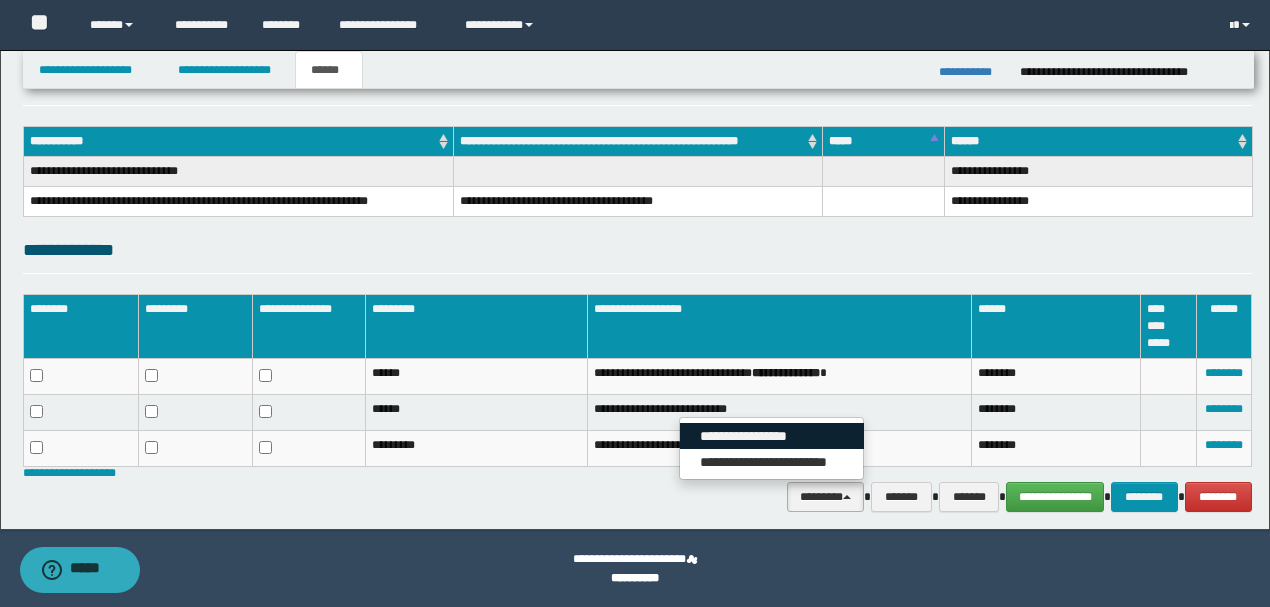 click on "**********" at bounding box center [772, 436] 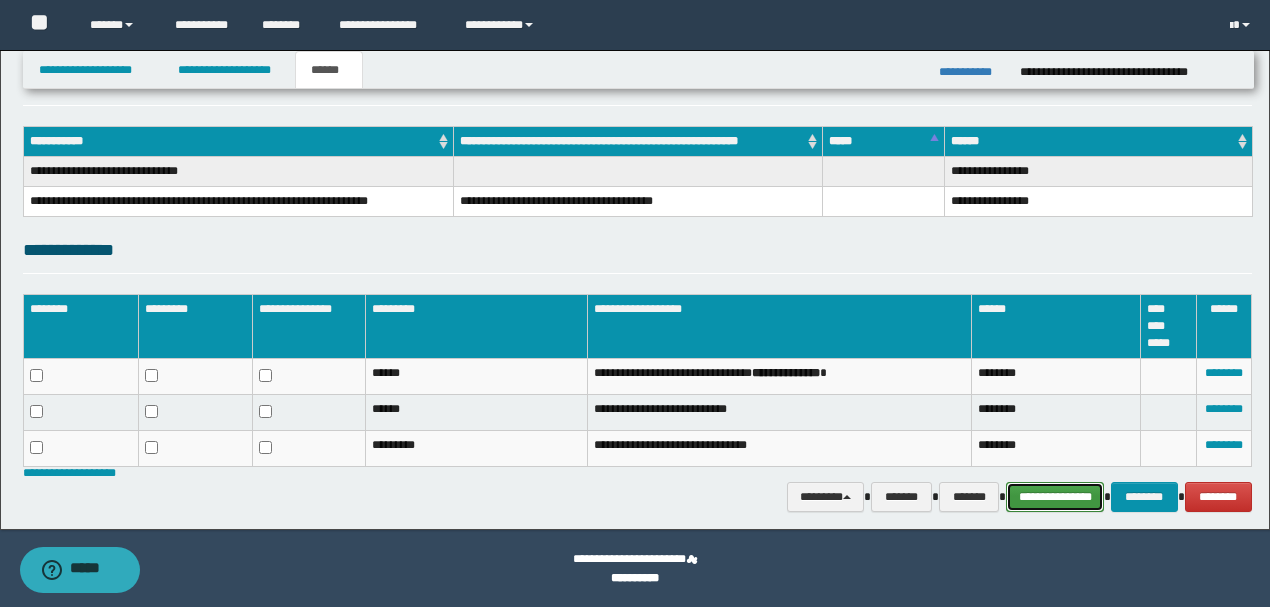 click on "**********" at bounding box center [1055, 496] 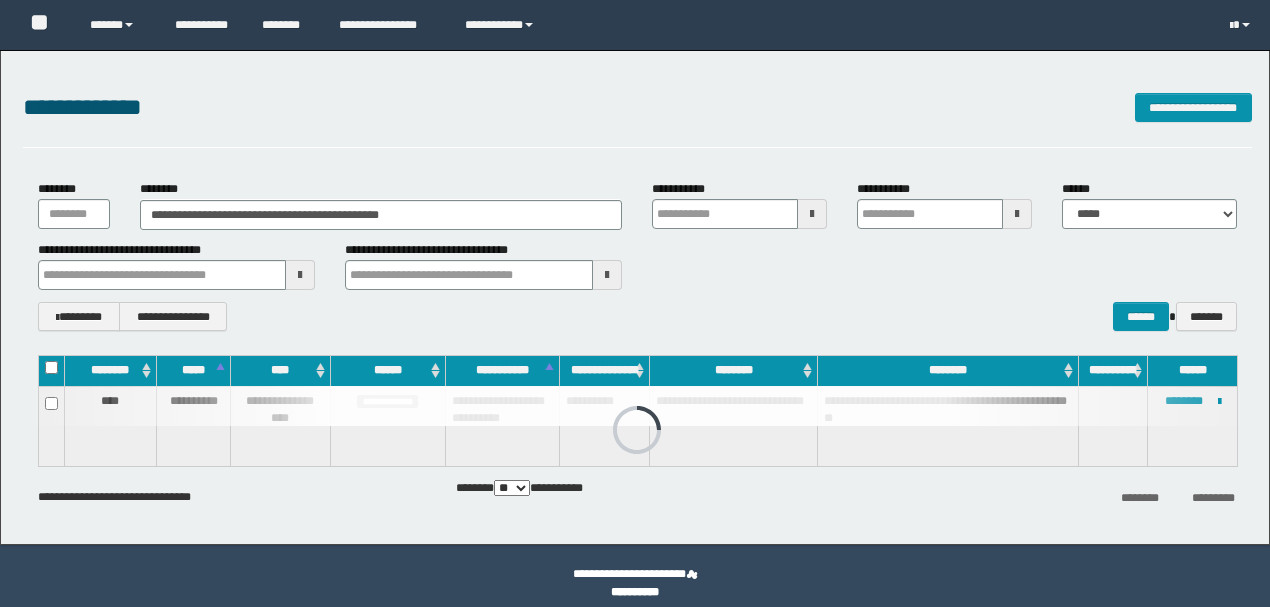scroll, scrollTop: 0, scrollLeft: 0, axis: both 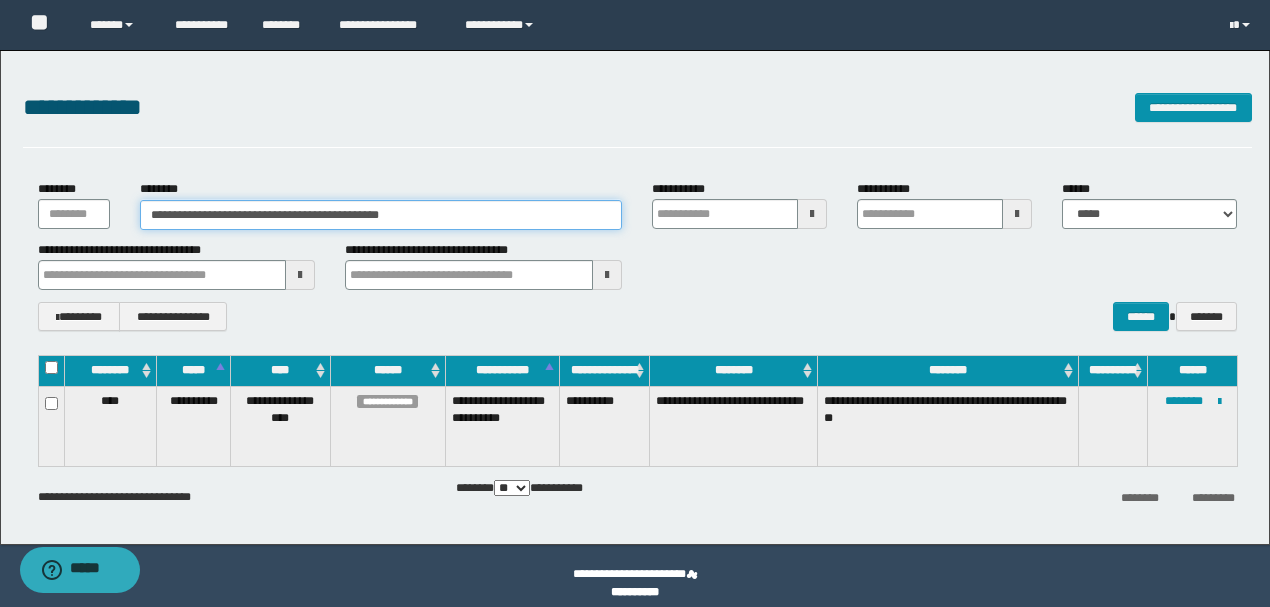 drag, startPoint x: 392, startPoint y: 211, endPoint x: 7, endPoint y: 210, distance: 385.0013 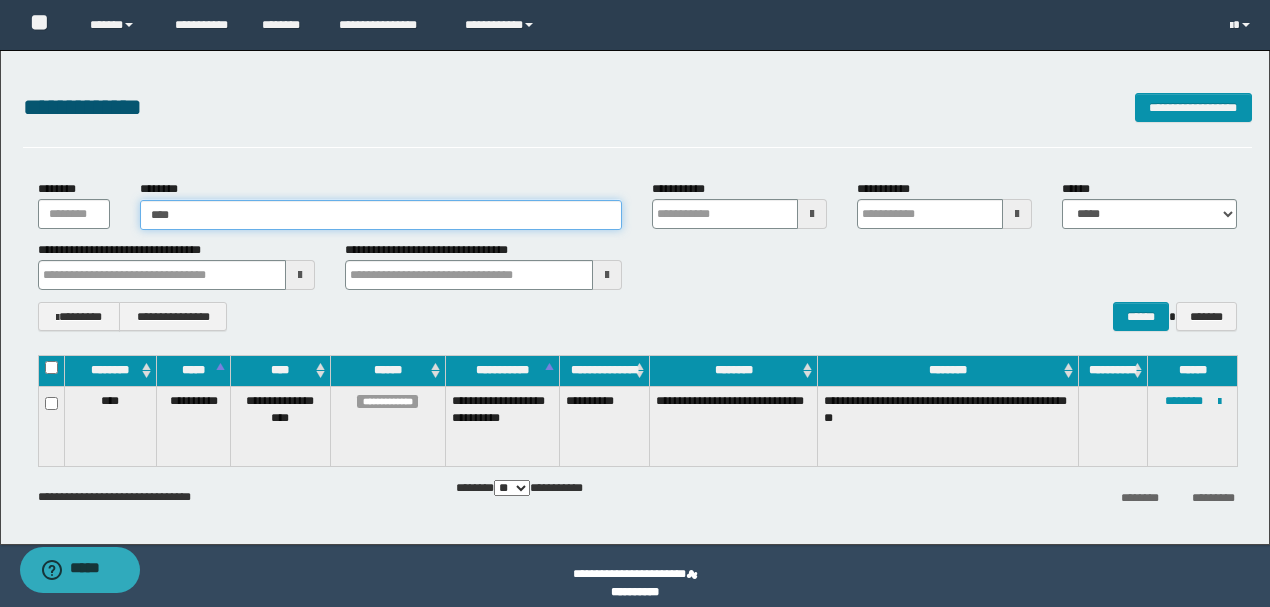 type on "*****" 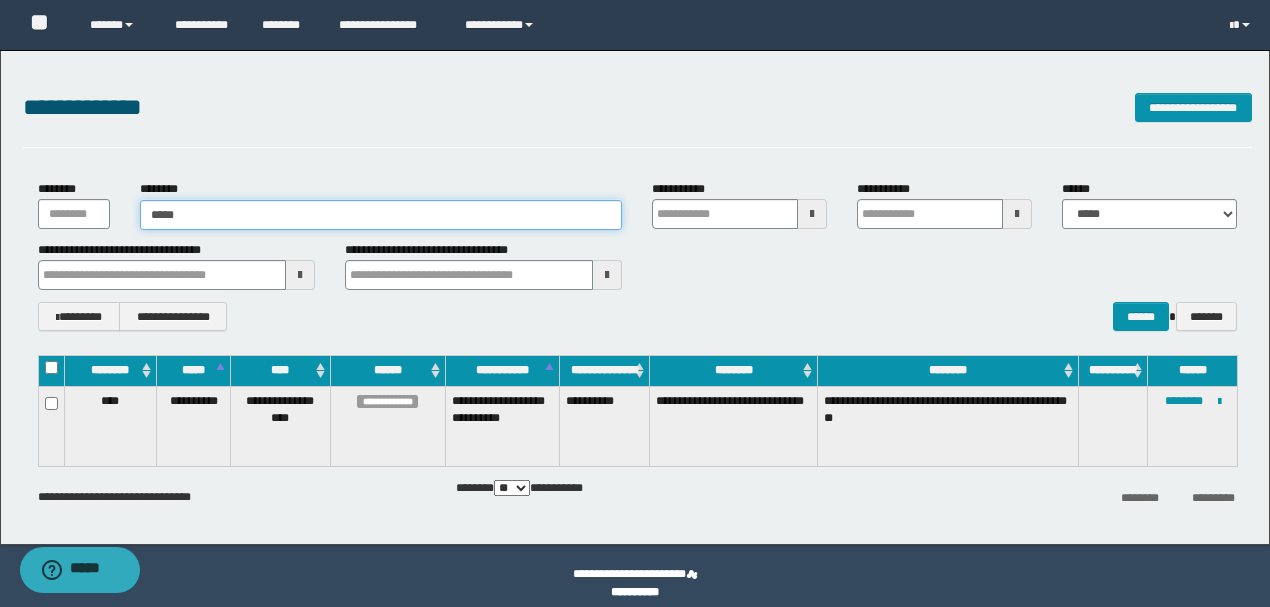 type on "*****" 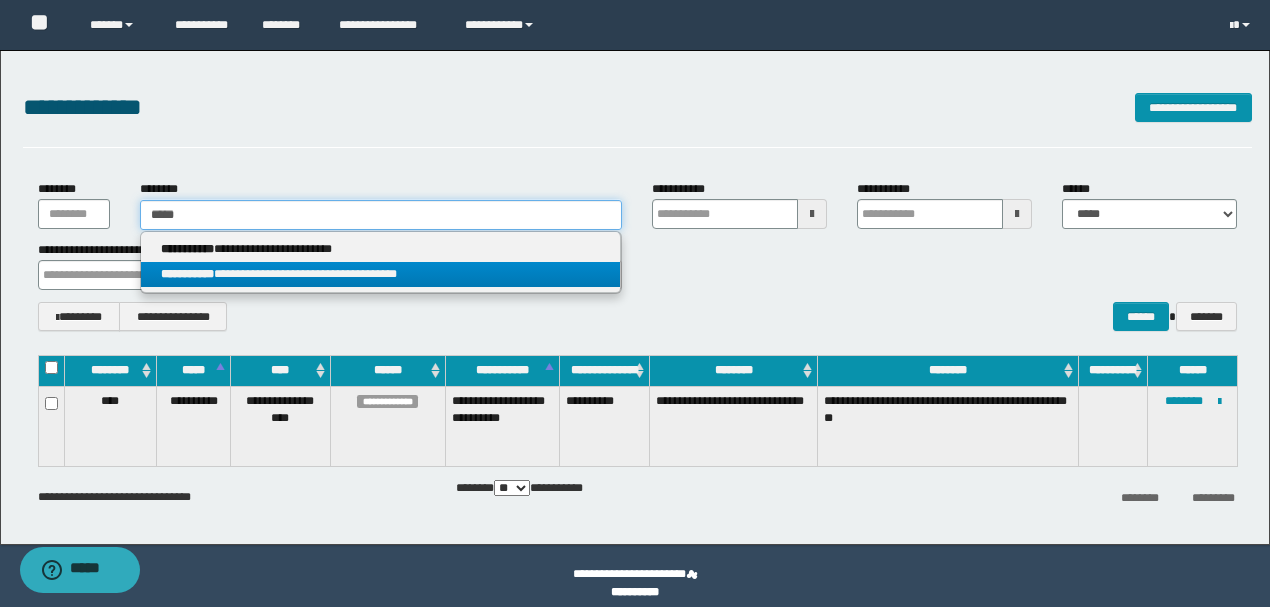 type on "*****" 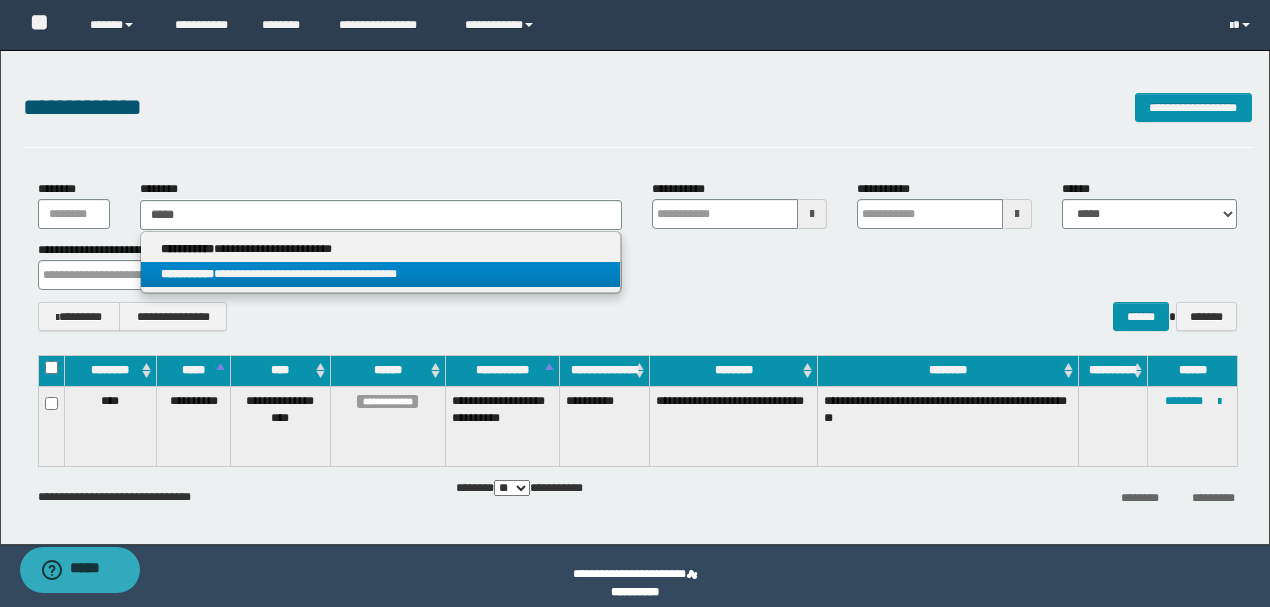 click on "**********" at bounding box center [380, 274] 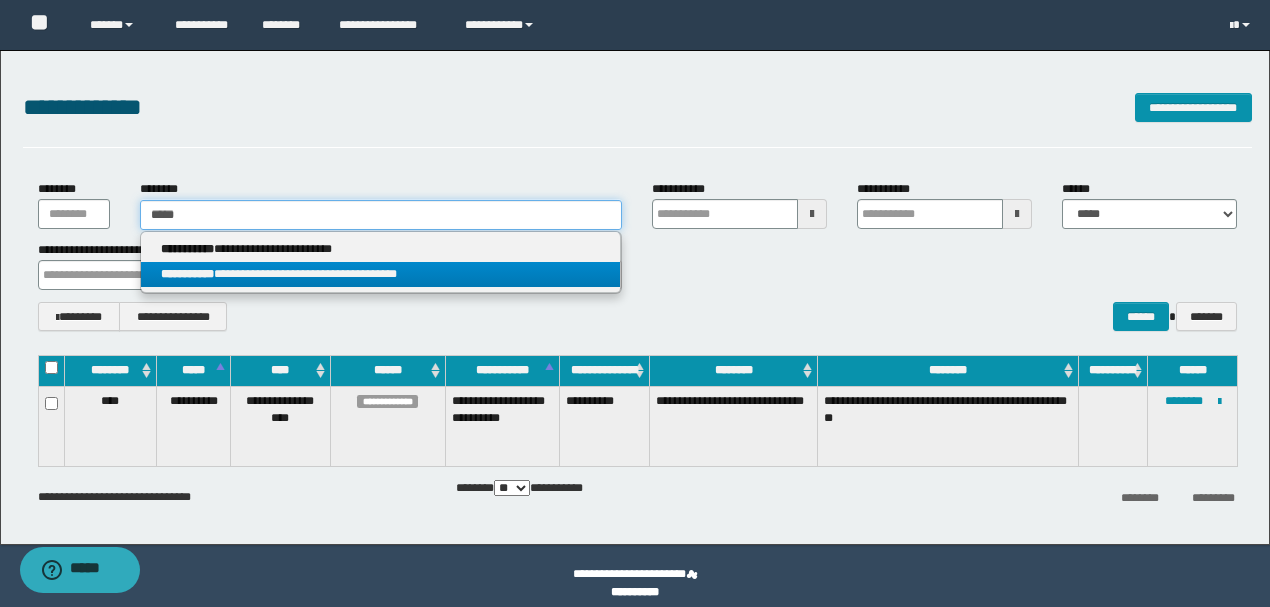 type 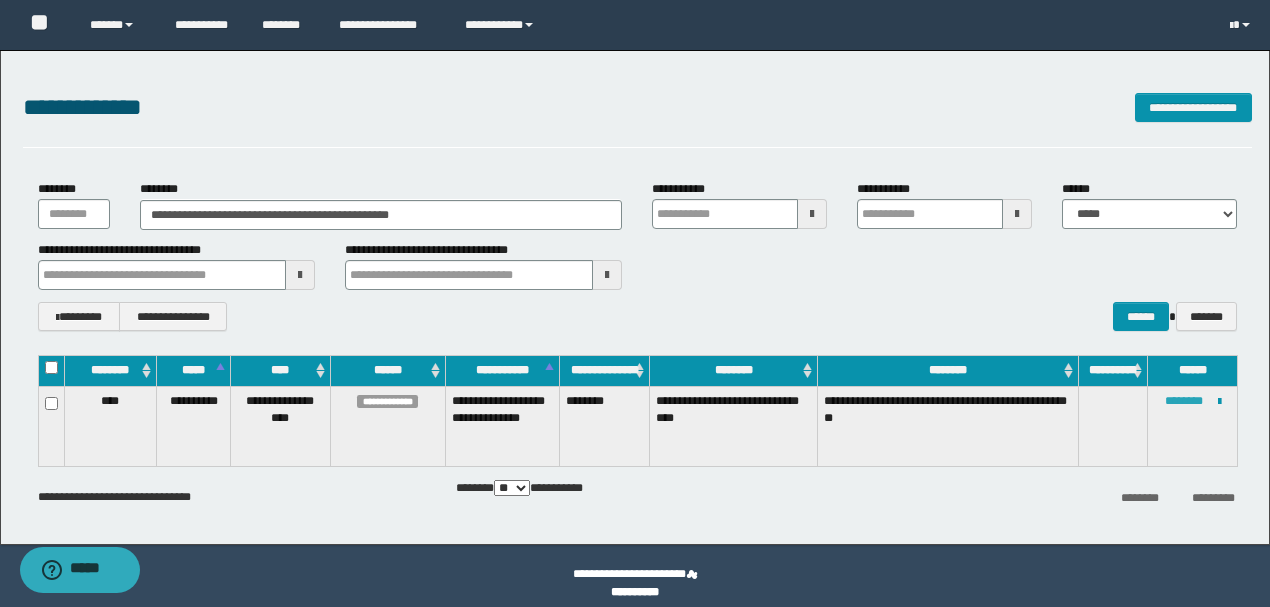 click on "********" at bounding box center (1184, 401) 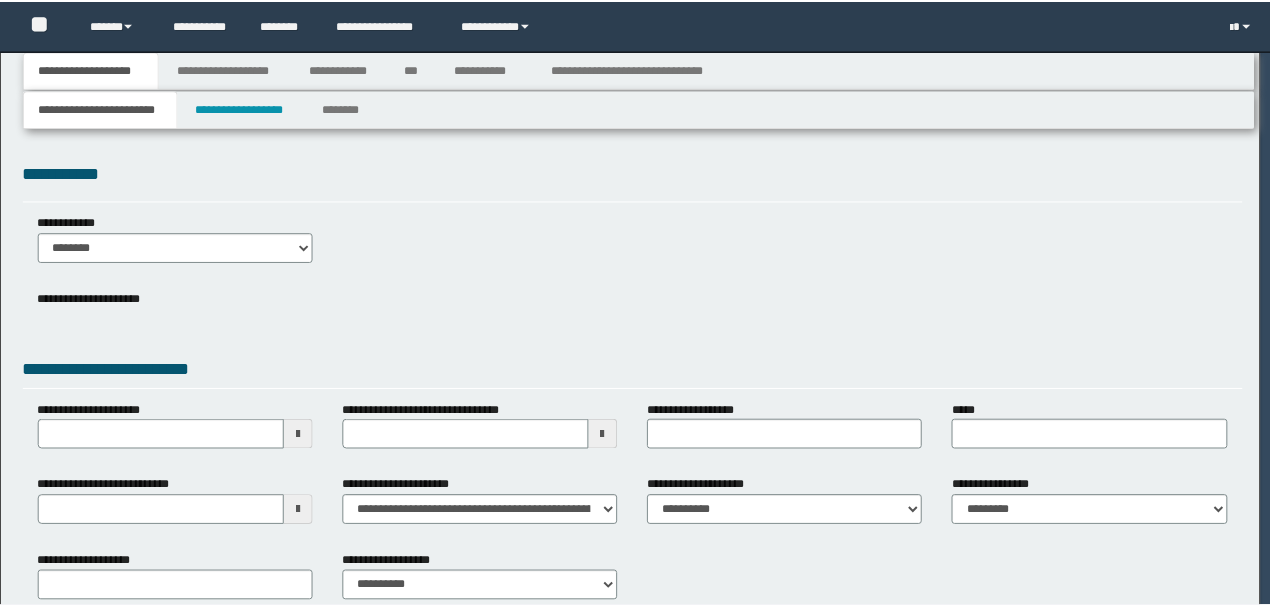 scroll, scrollTop: 0, scrollLeft: 0, axis: both 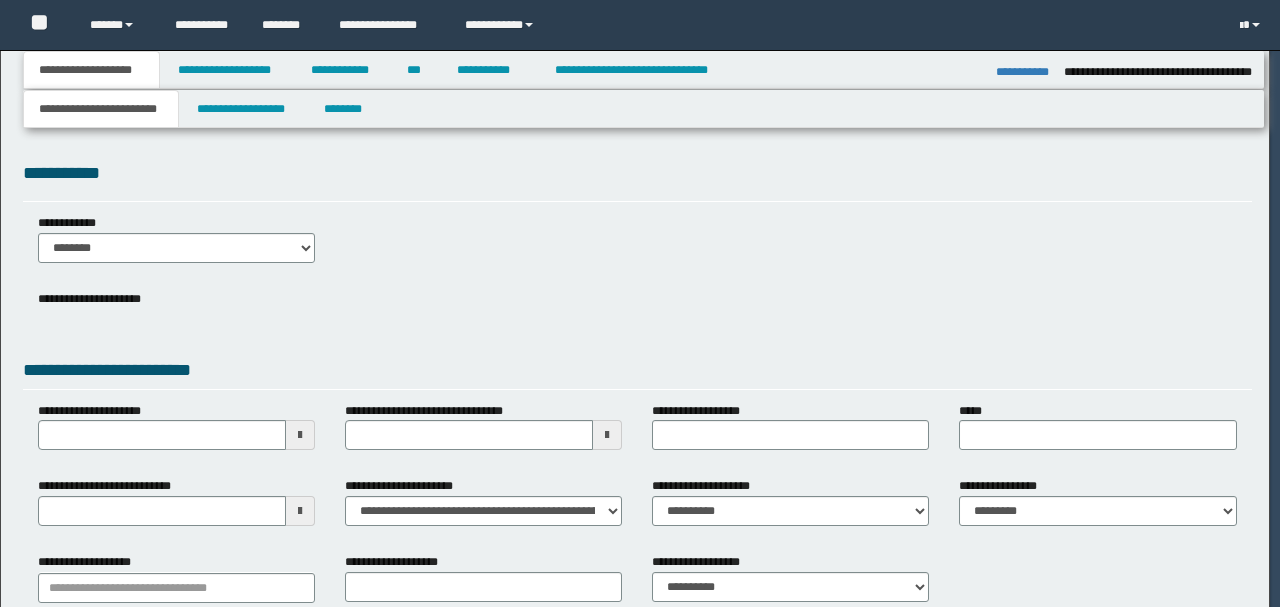 select on "*" 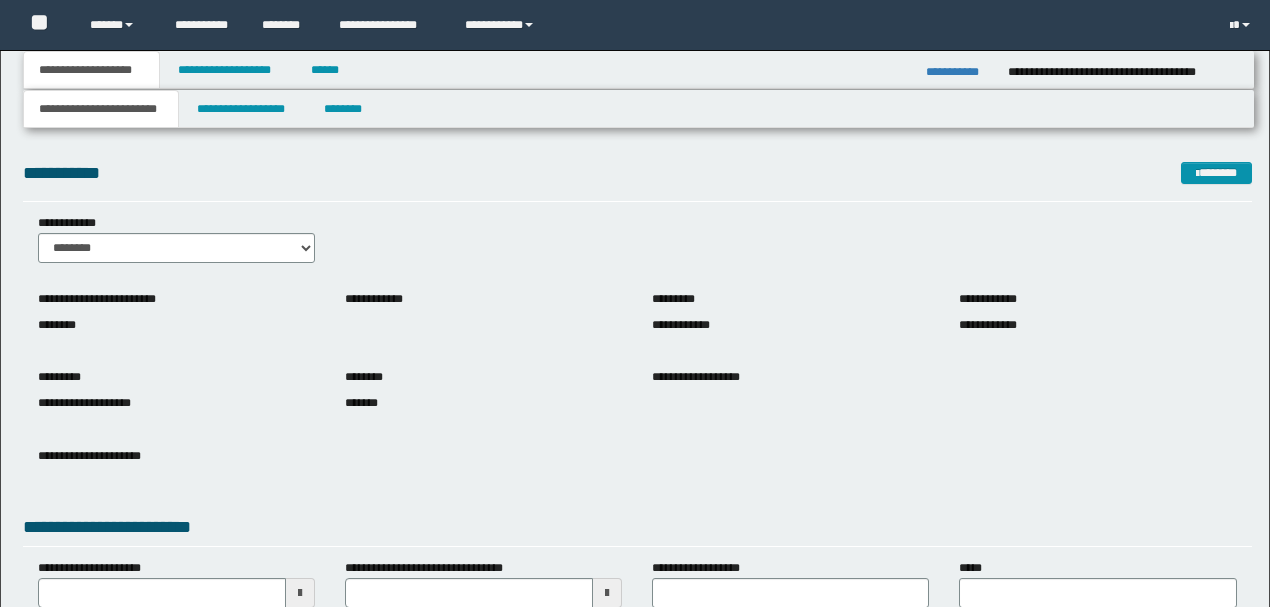 scroll, scrollTop: 0, scrollLeft: 0, axis: both 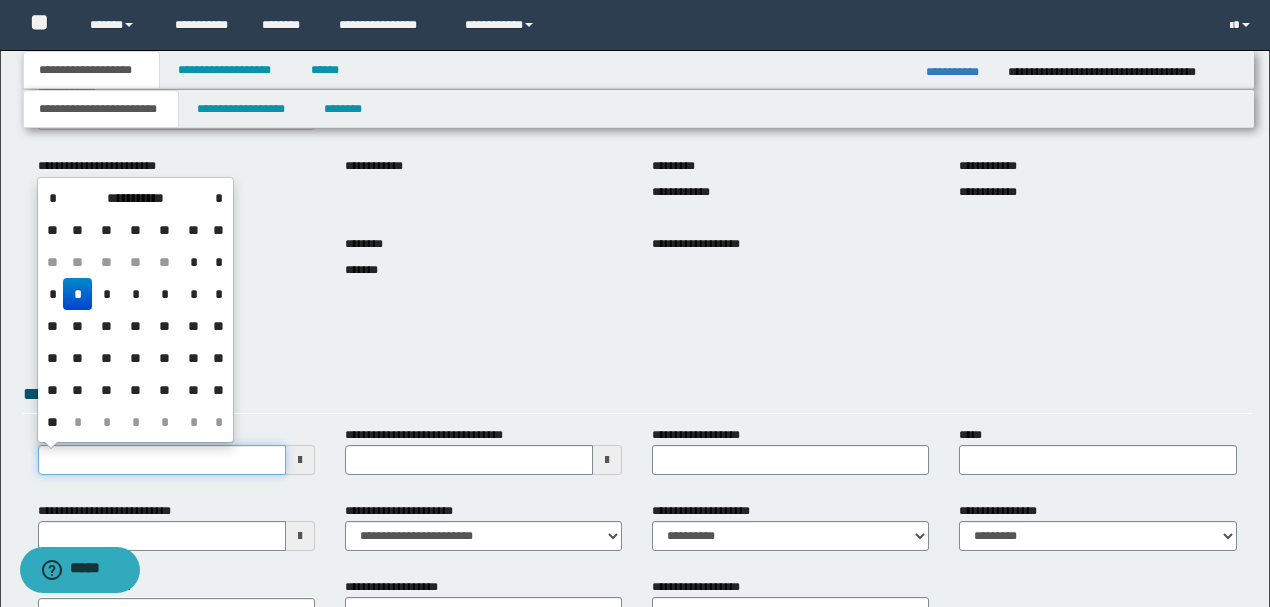 click on "**********" at bounding box center [162, 460] 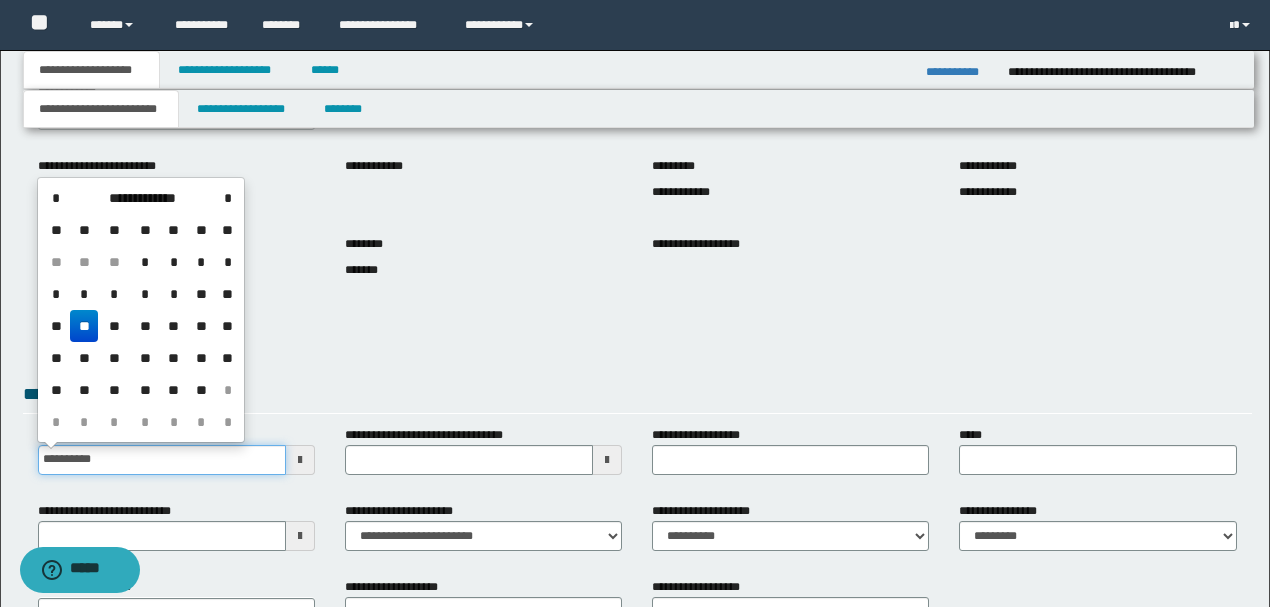 type on "**********" 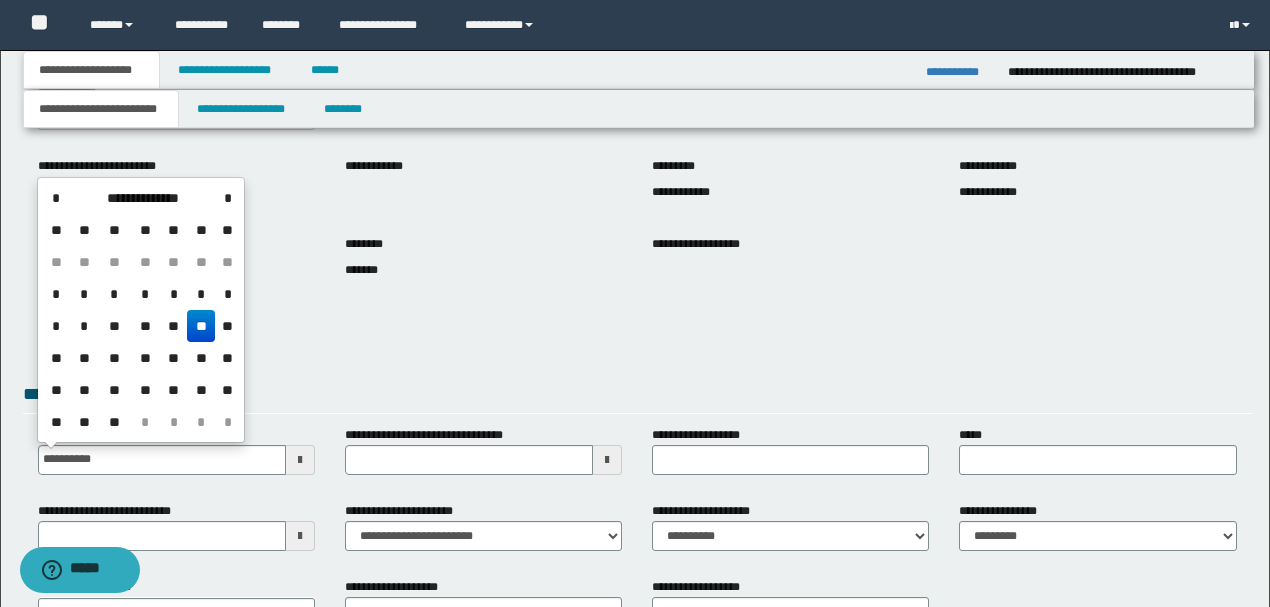 click on "**" at bounding box center [201, 326] 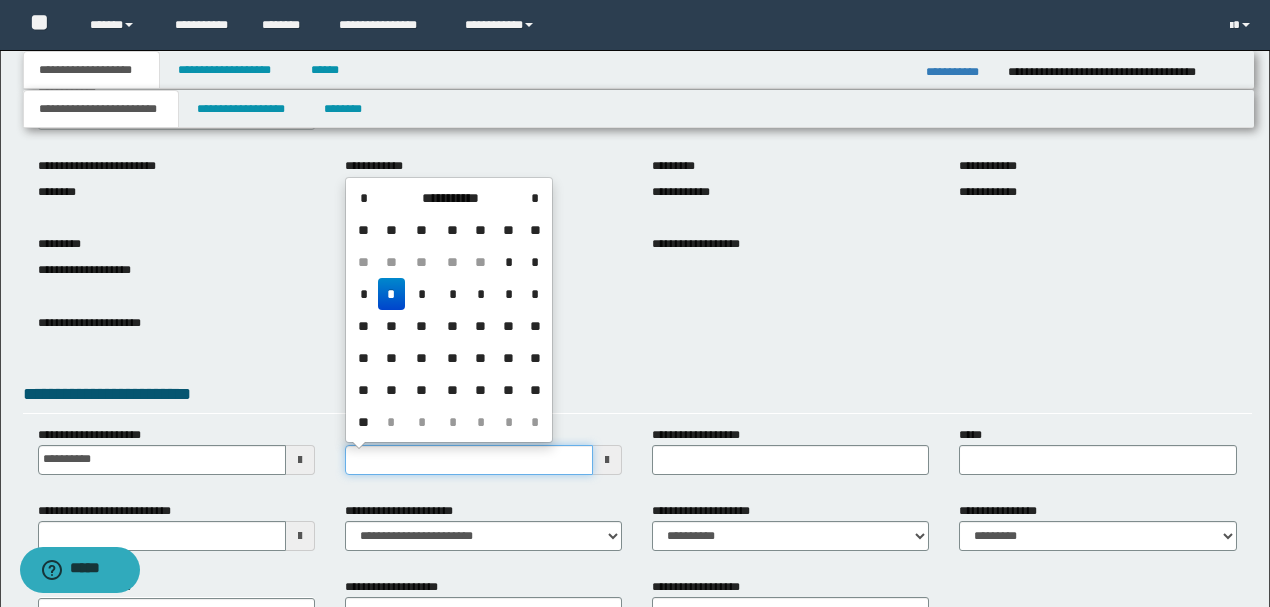click on "**********" at bounding box center (469, 460) 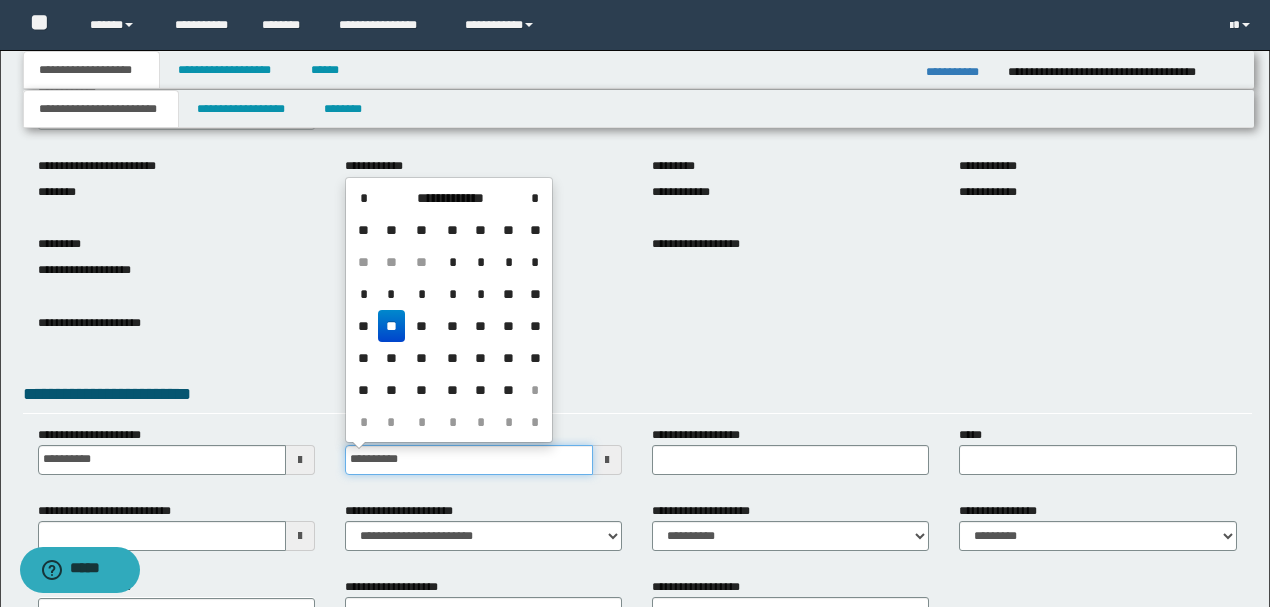 type on "**********" 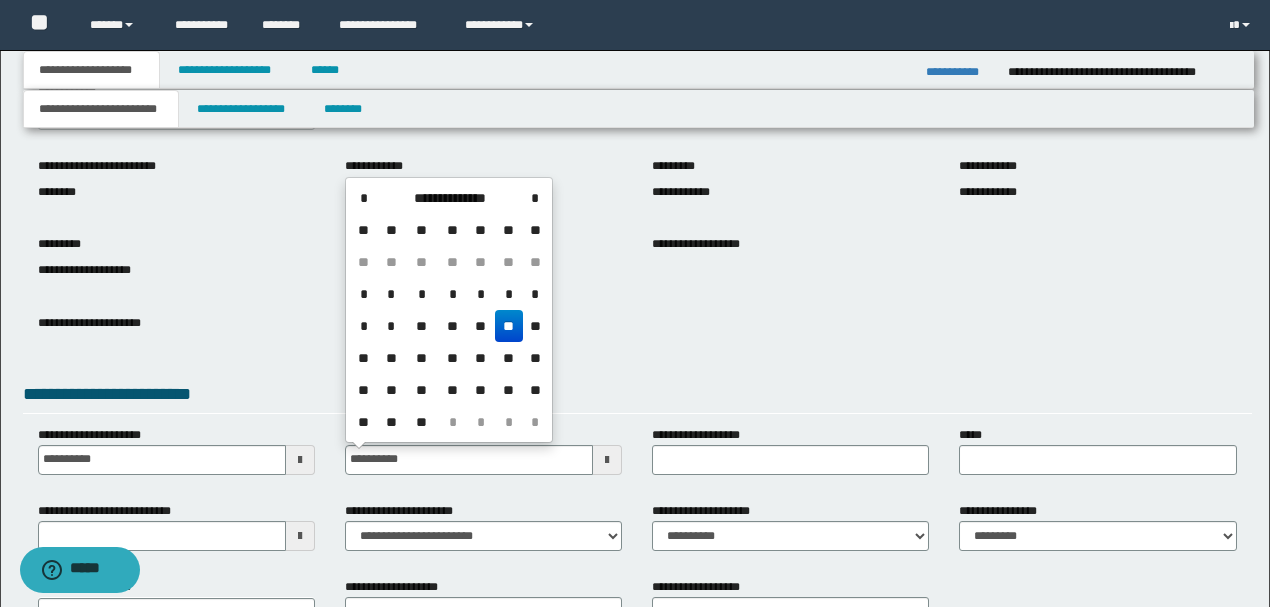click on "**" at bounding box center [509, 326] 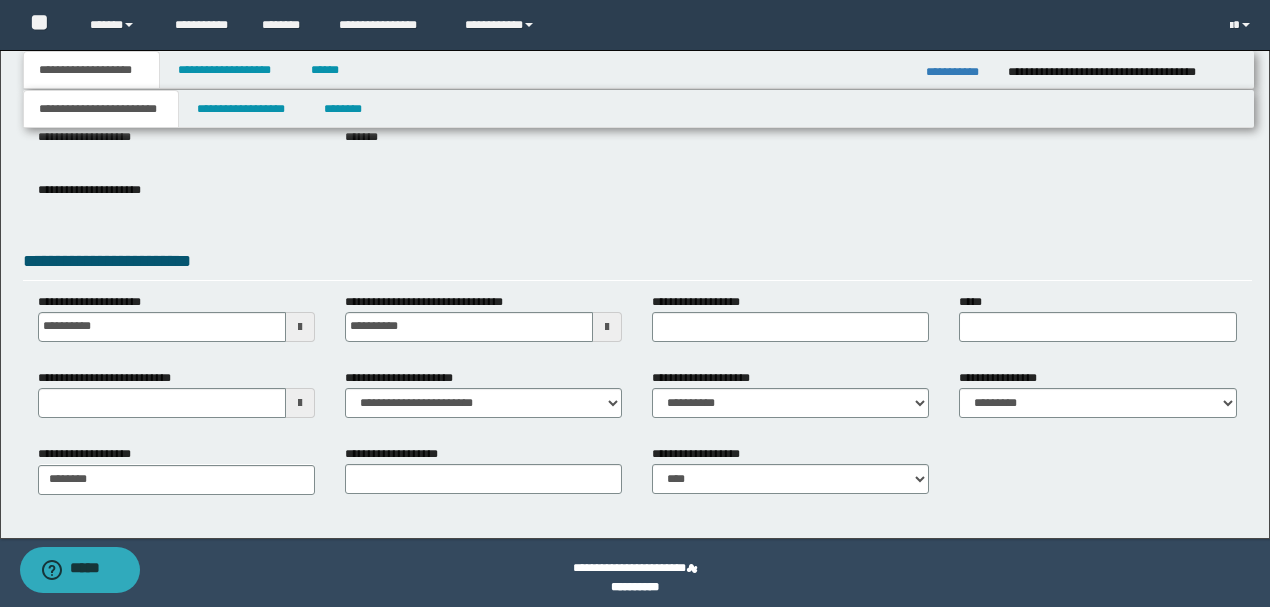 scroll, scrollTop: 266, scrollLeft: 0, axis: vertical 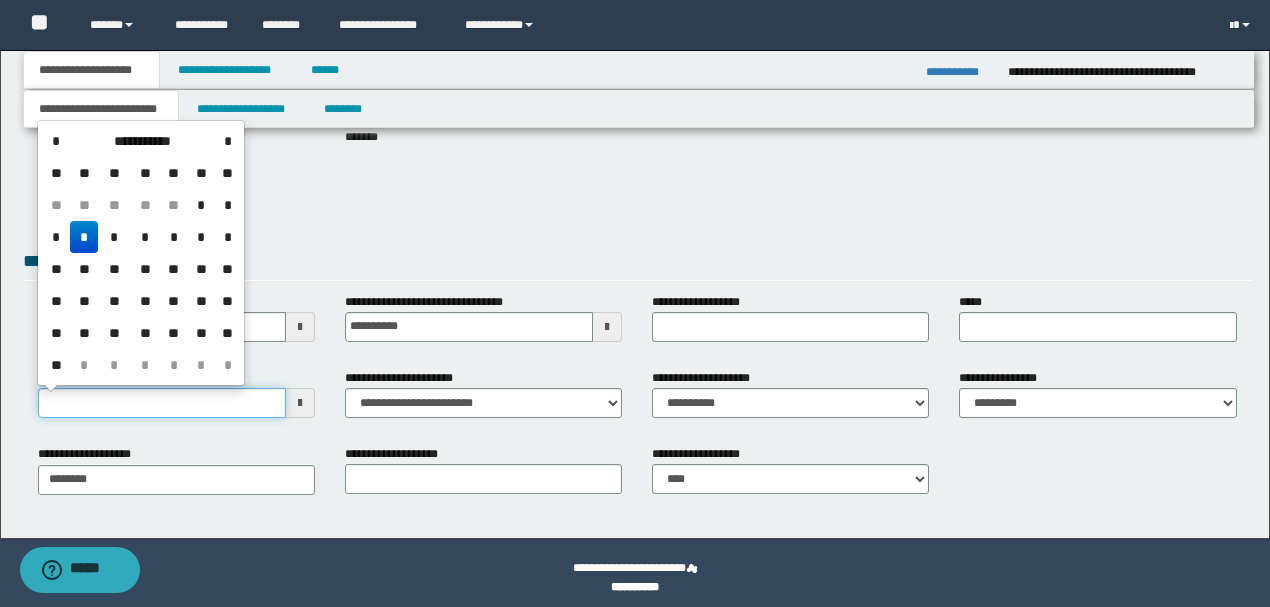 click on "**********" at bounding box center [162, 403] 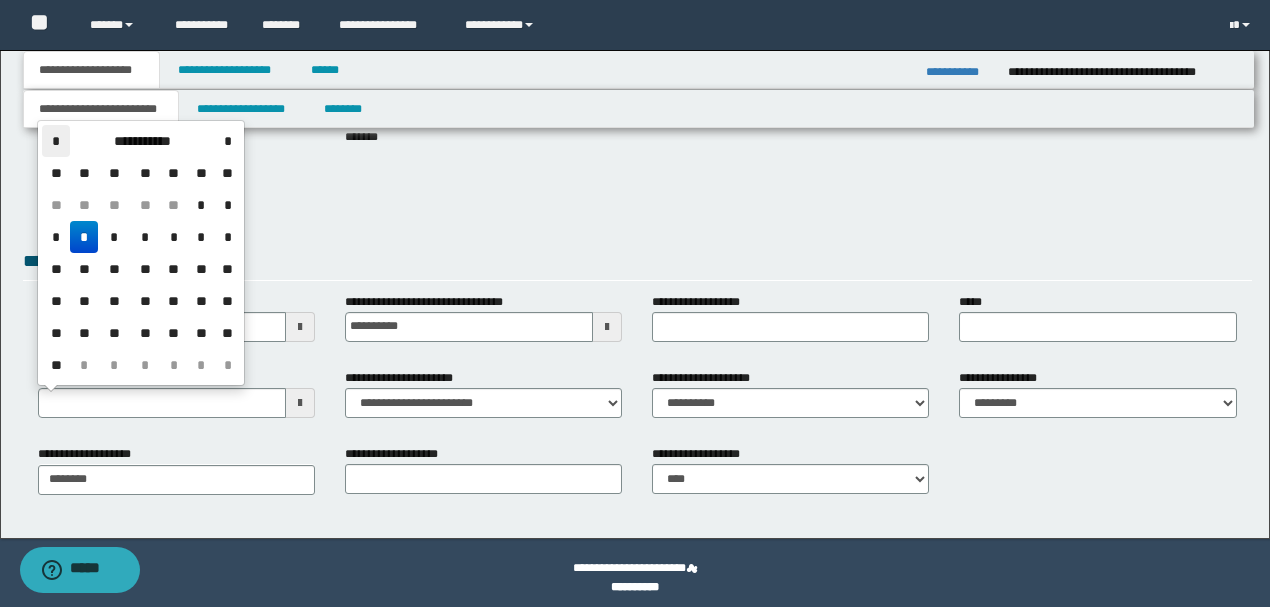 click on "*" at bounding box center [56, 141] 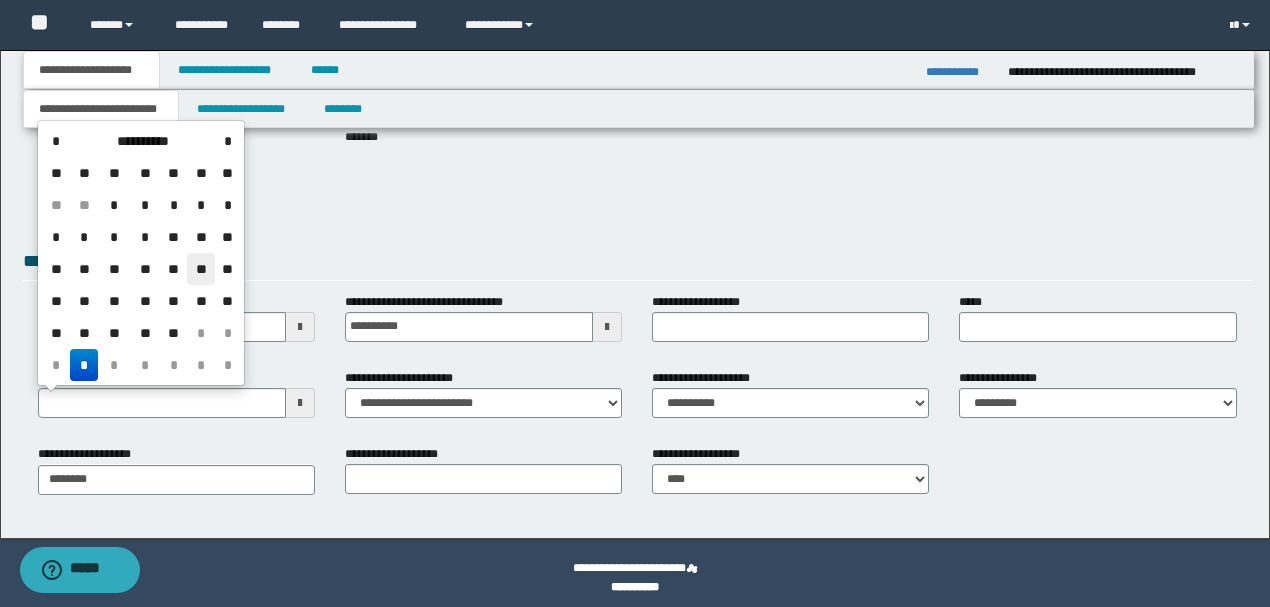 click on "**" at bounding box center (201, 269) 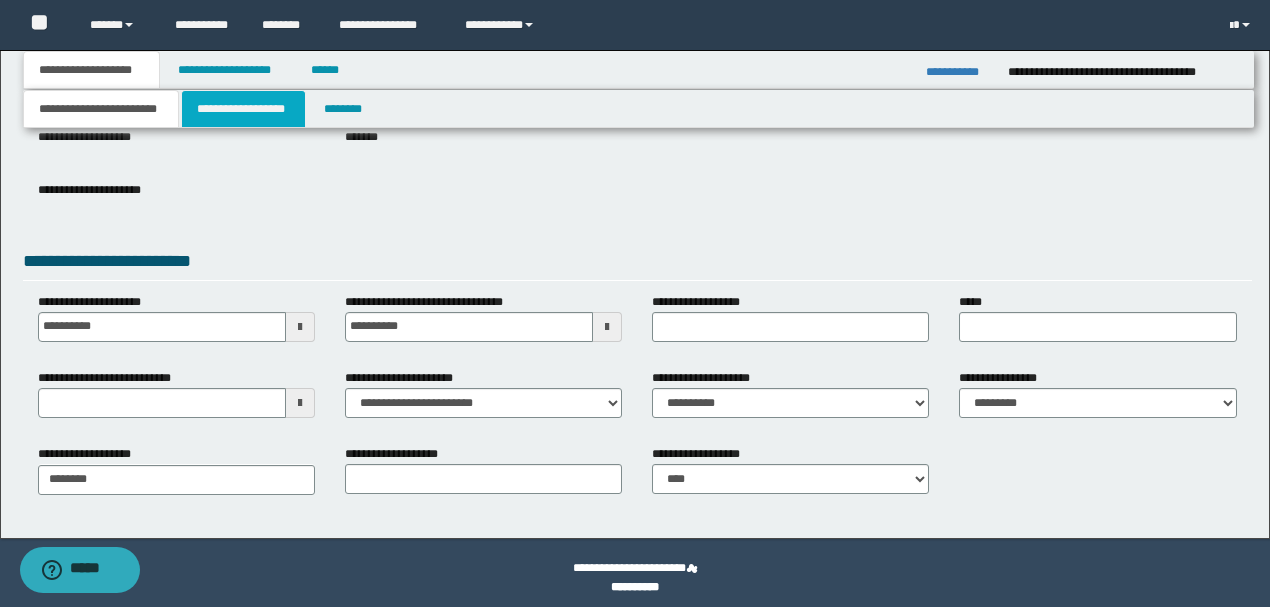 click on "**********" at bounding box center [243, 109] 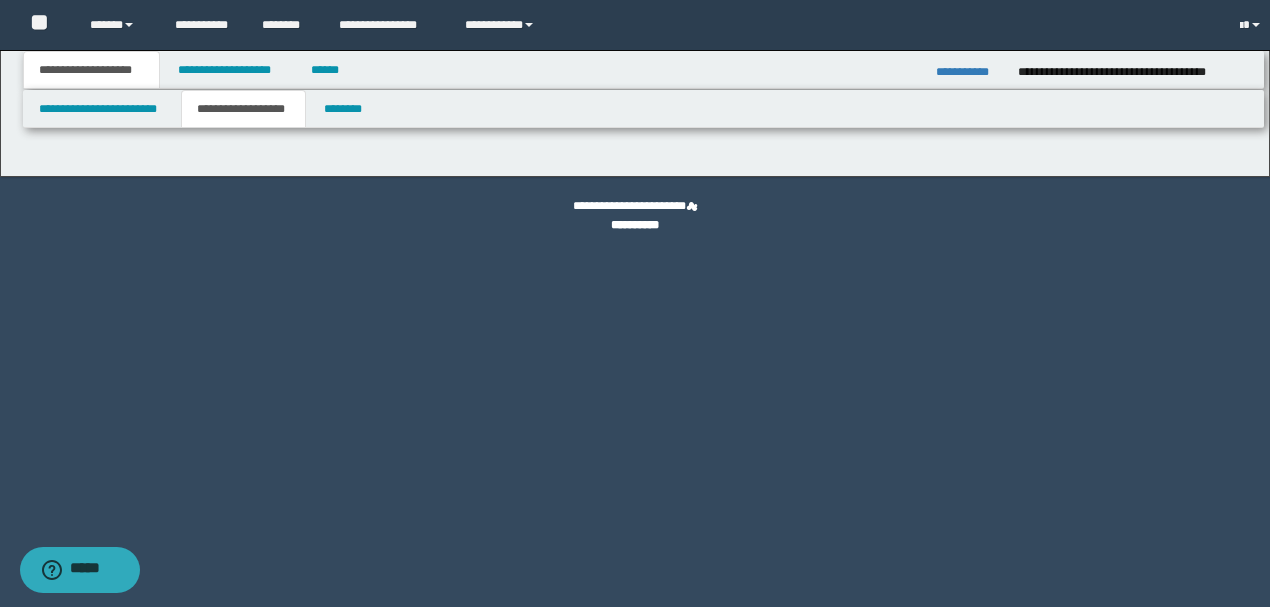 scroll, scrollTop: 0, scrollLeft: 0, axis: both 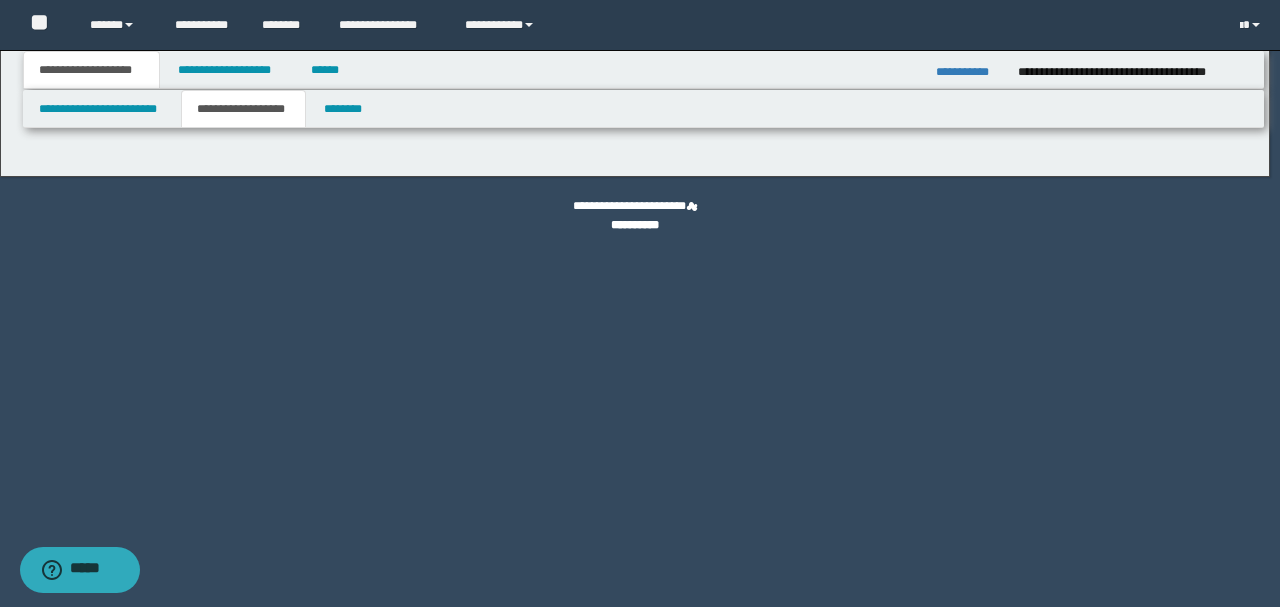 type on "********" 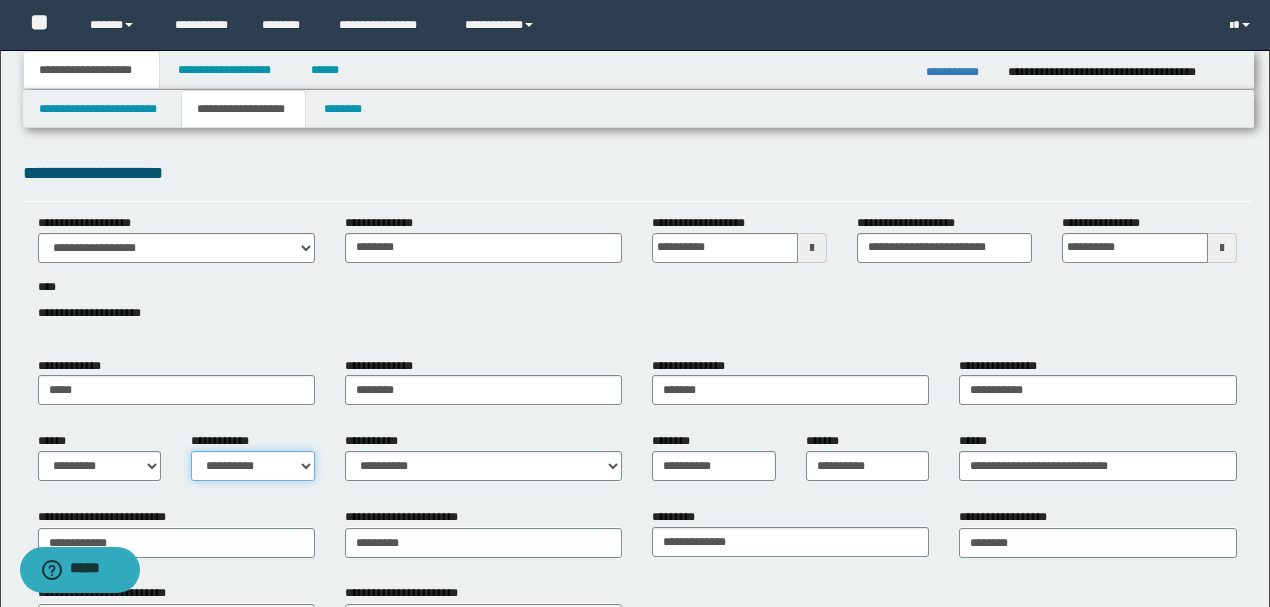 click on "**********" at bounding box center (253, 466) 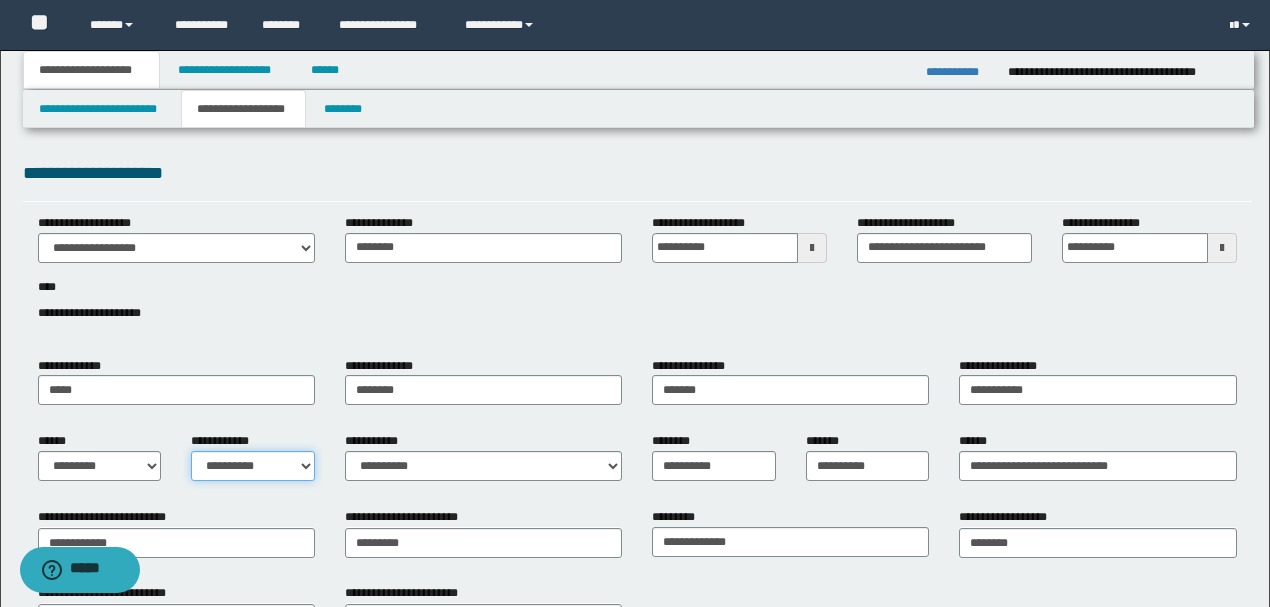 select on "*" 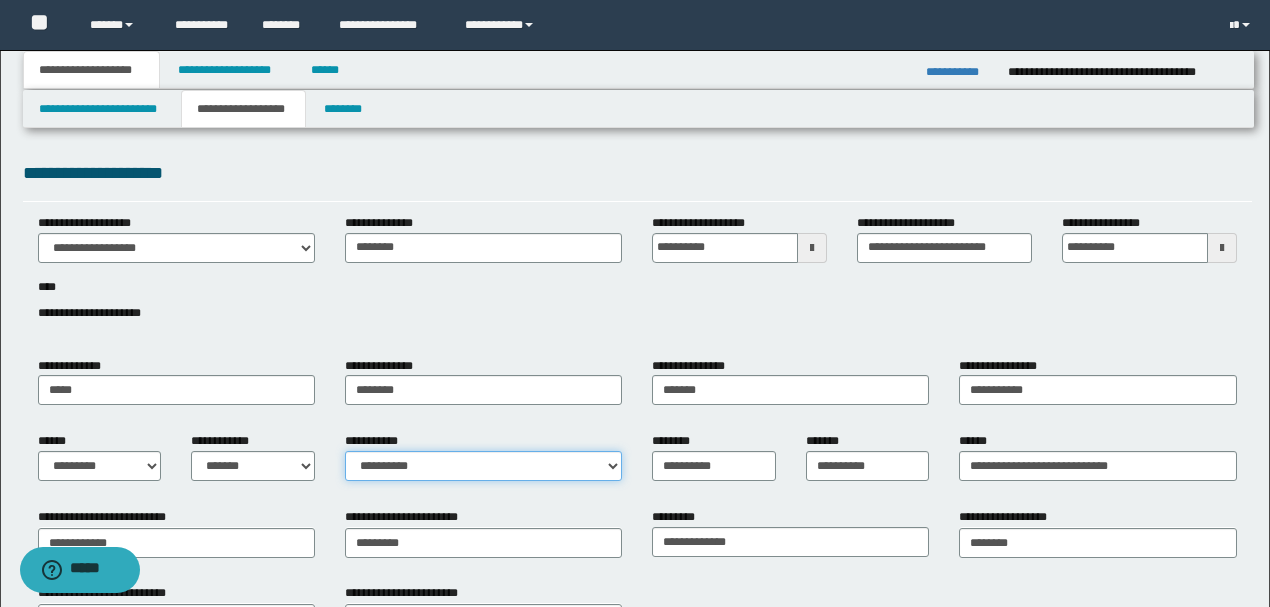 click on "**********" at bounding box center [483, 466] 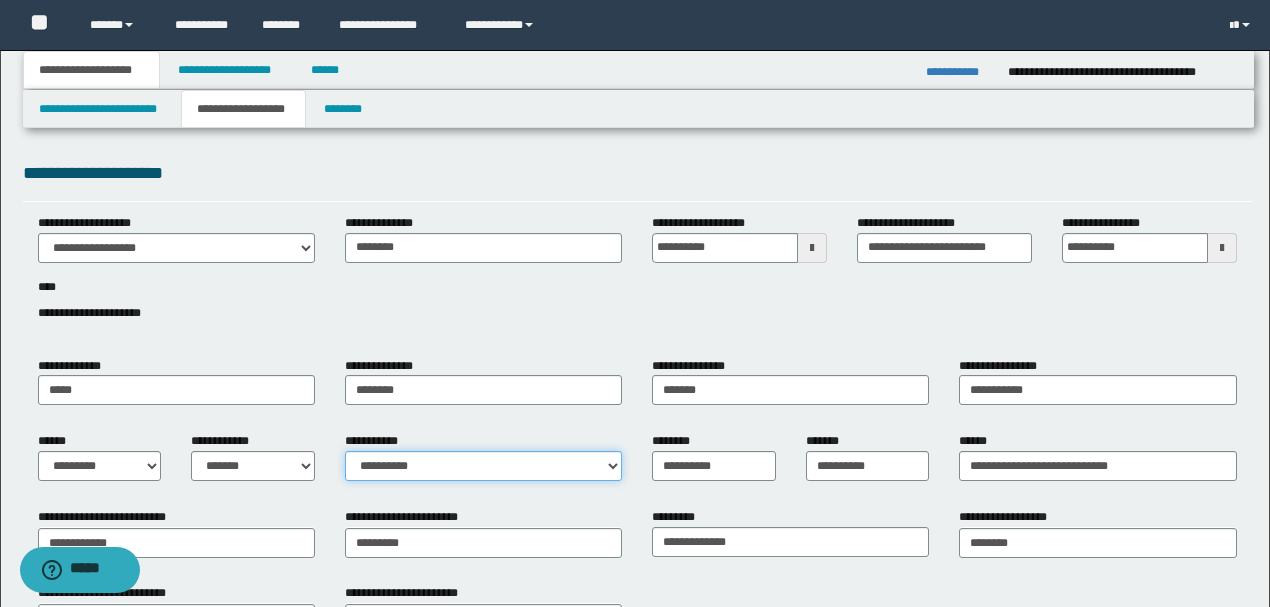 select on "*" 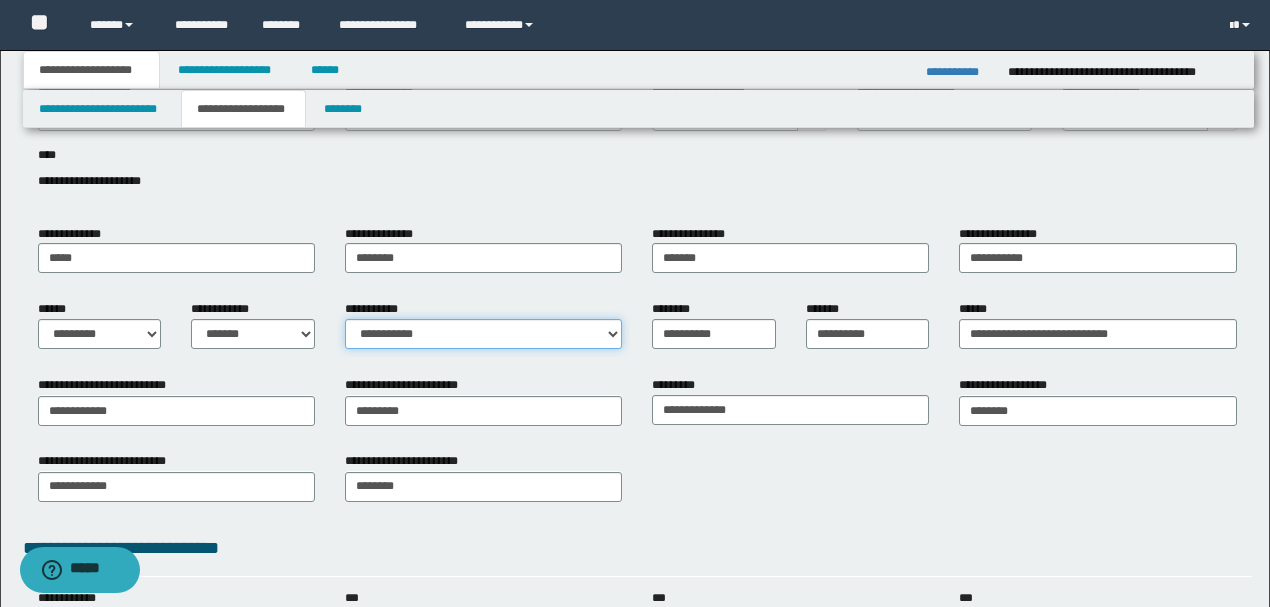 scroll, scrollTop: 133, scrollLeft: 0, axis: vertical 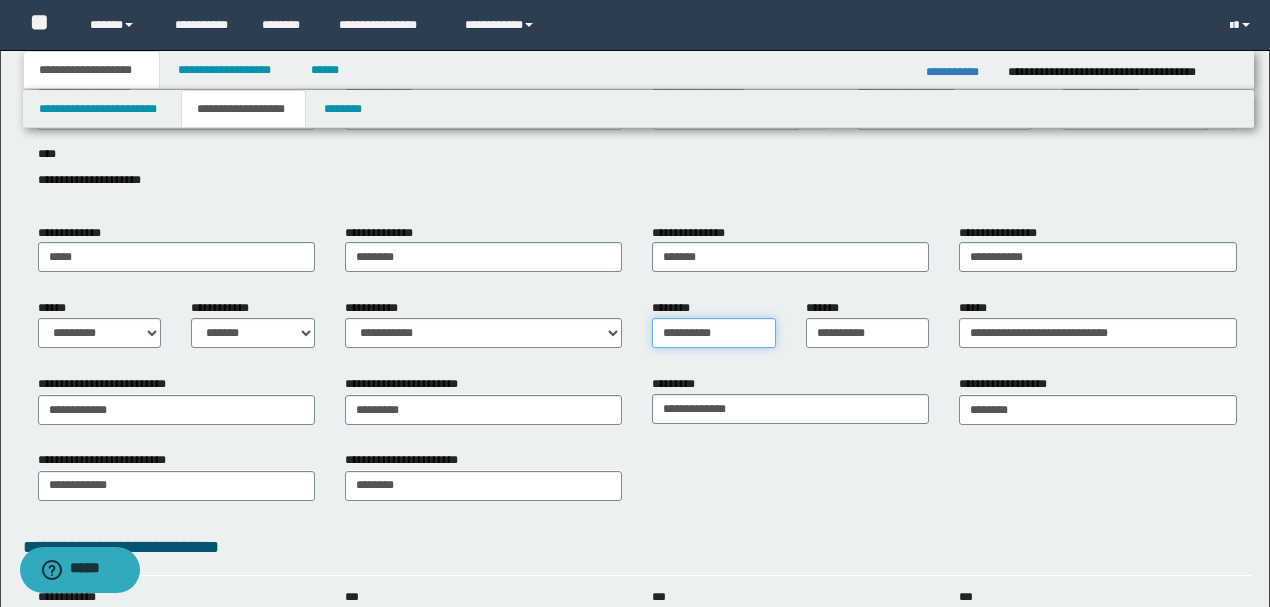 drag, startPoint x: 750, startPoint y: 334, endPoint x: 491, endPoint y: 336, distance: 259.00772 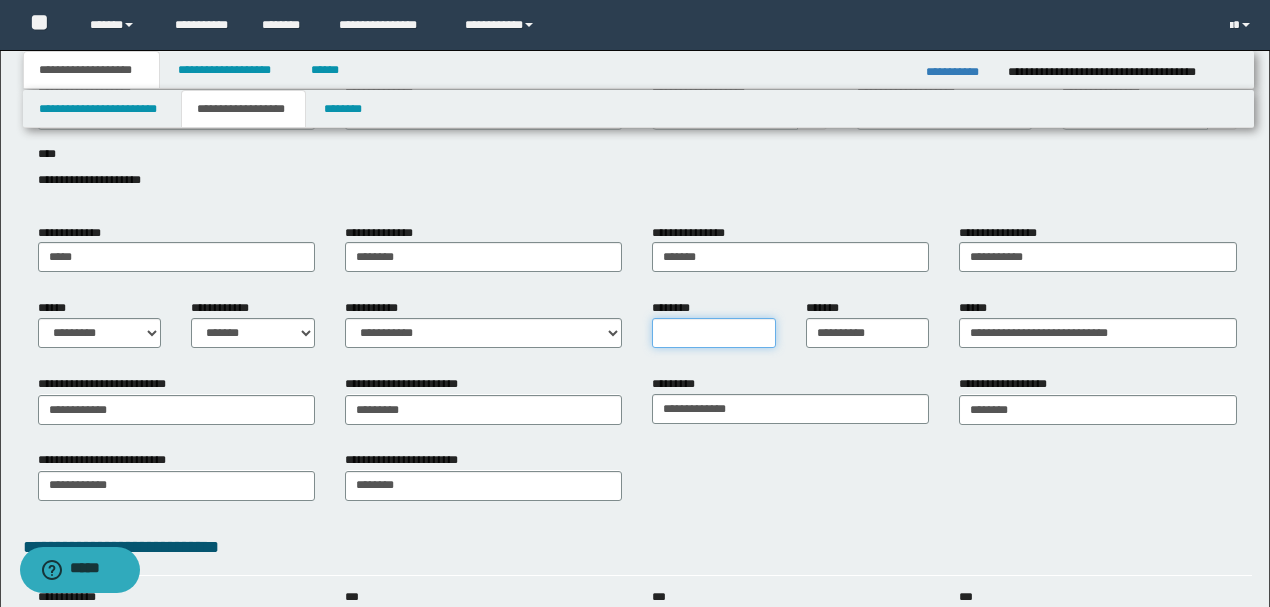 type 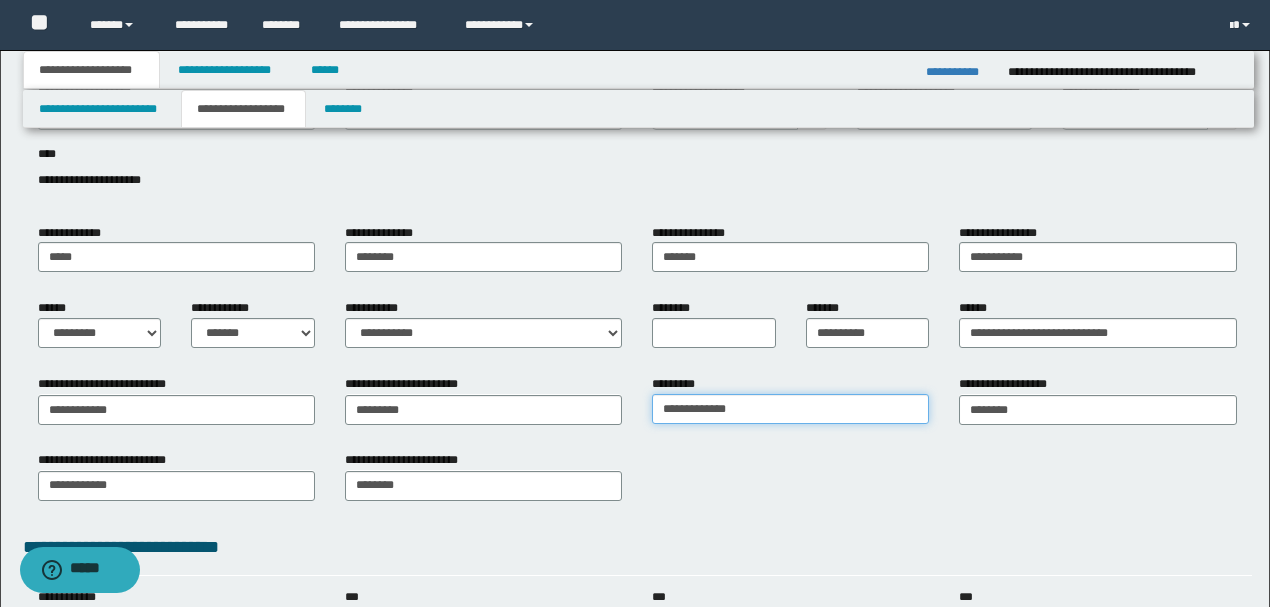 click on "**********" at bounding box center [790, 409] 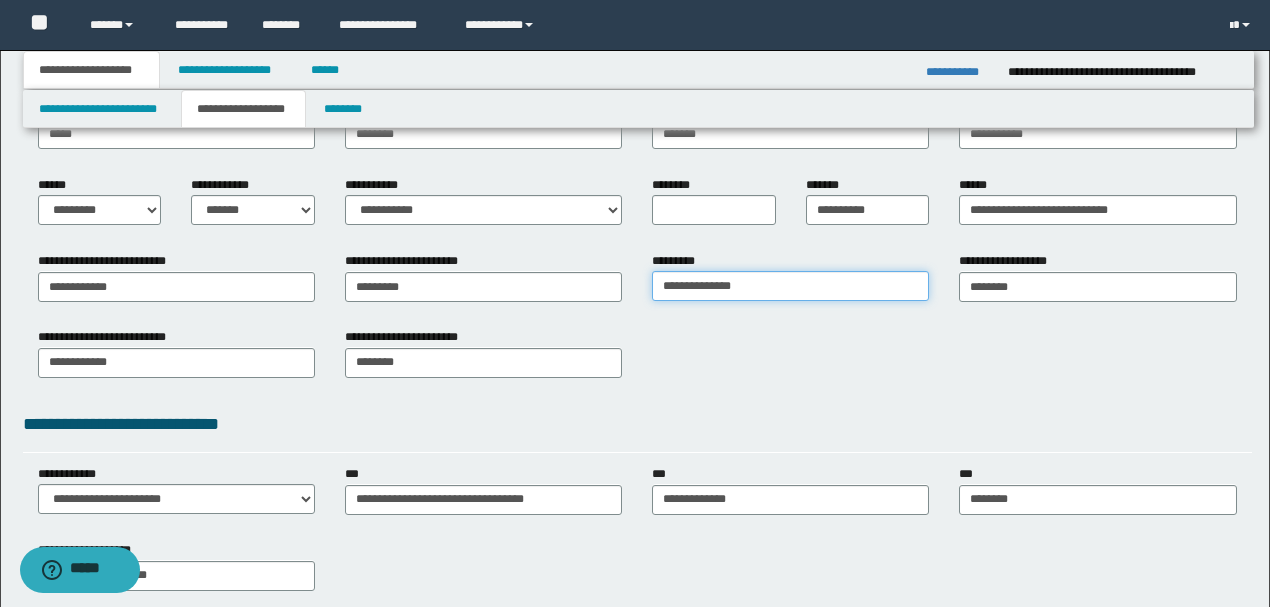 scroll, scrollTop: 333, scrollLeft: 0, axis: vertical 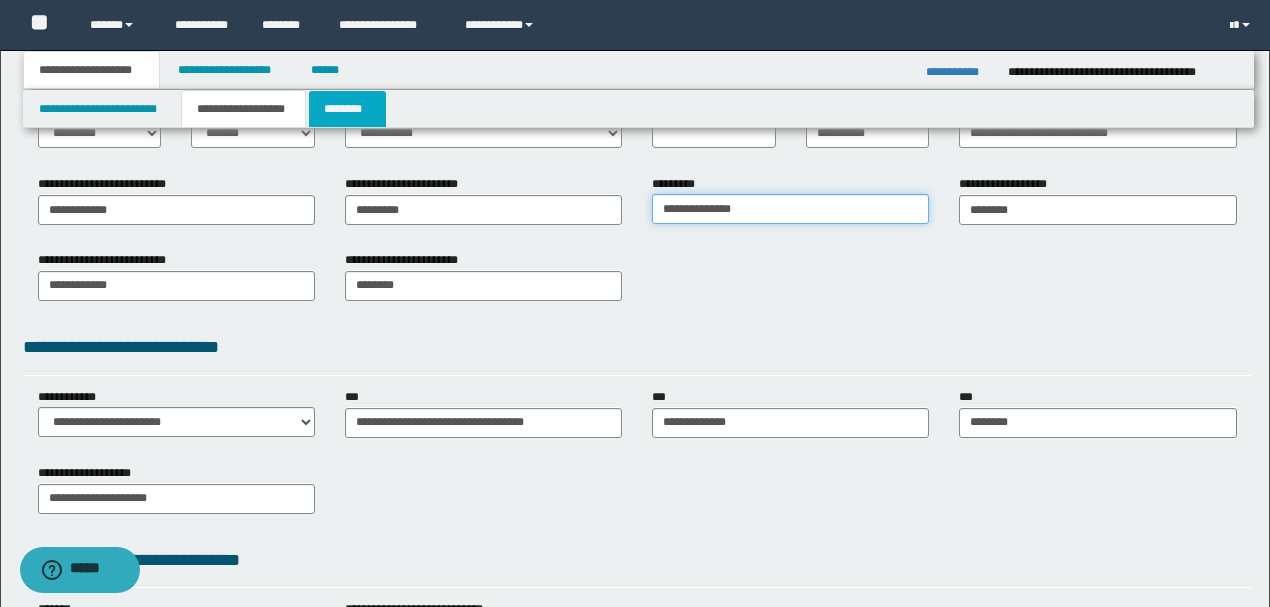 type on "**********" 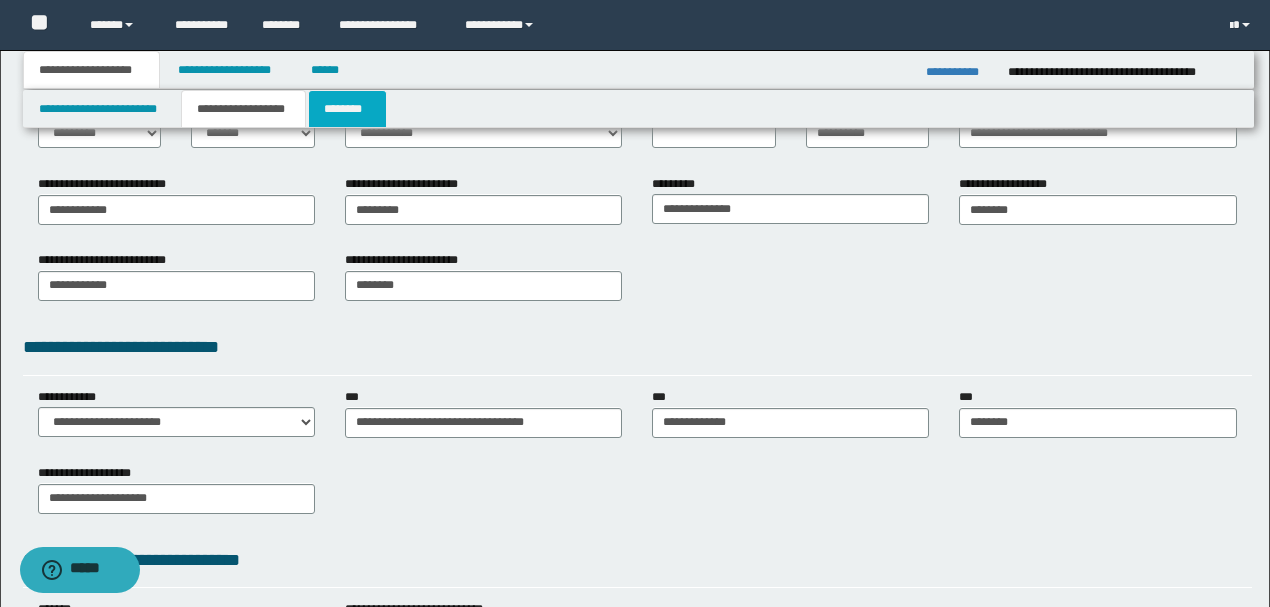 click on "********" at bounding box center (347, 109) 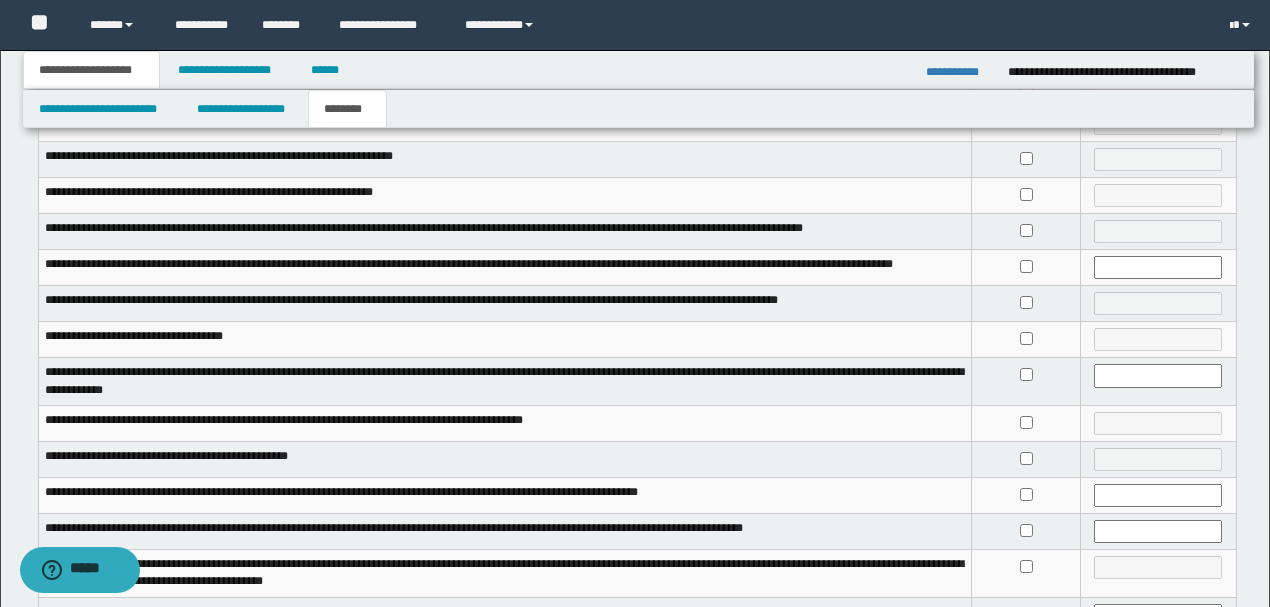 scroll, scrollTop: 200, scrollLeft: 0, axis: vertical 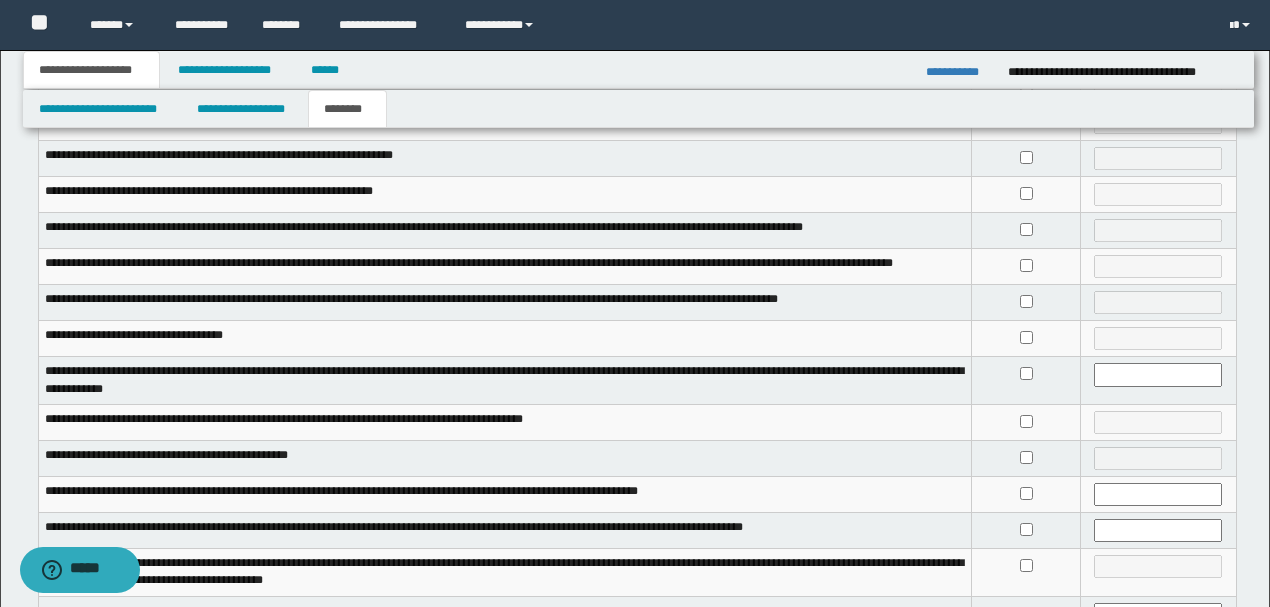 click at bounding box center [1026, 458] 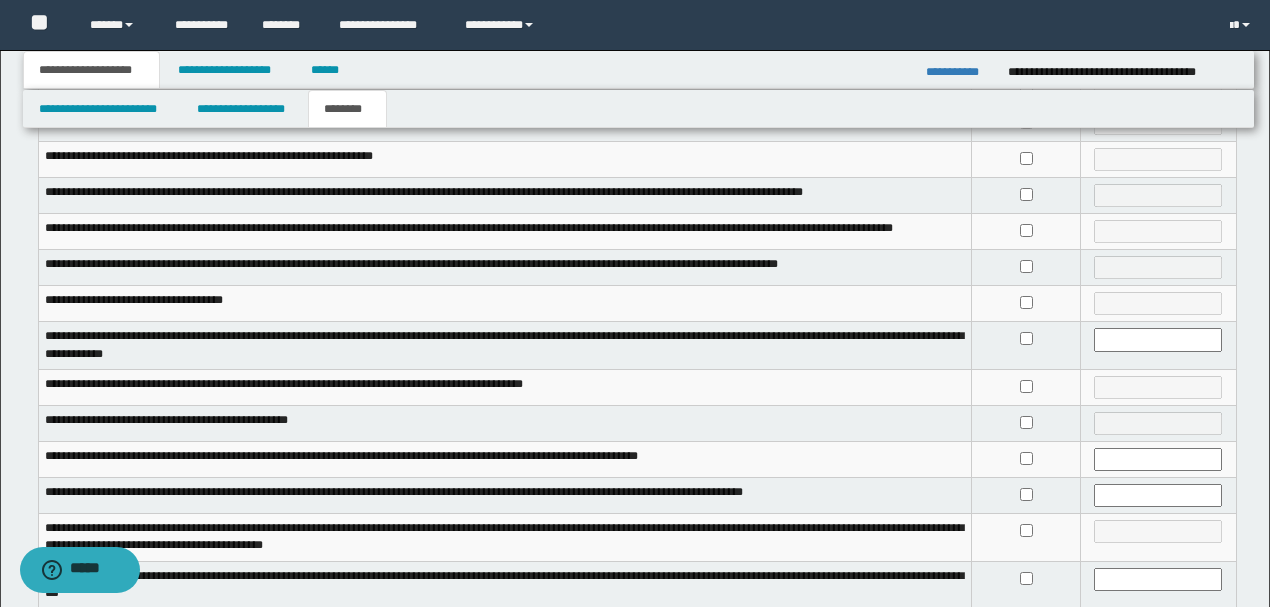 scroll, scrollTop: 266, scrollLeft: 0, axis: vertical 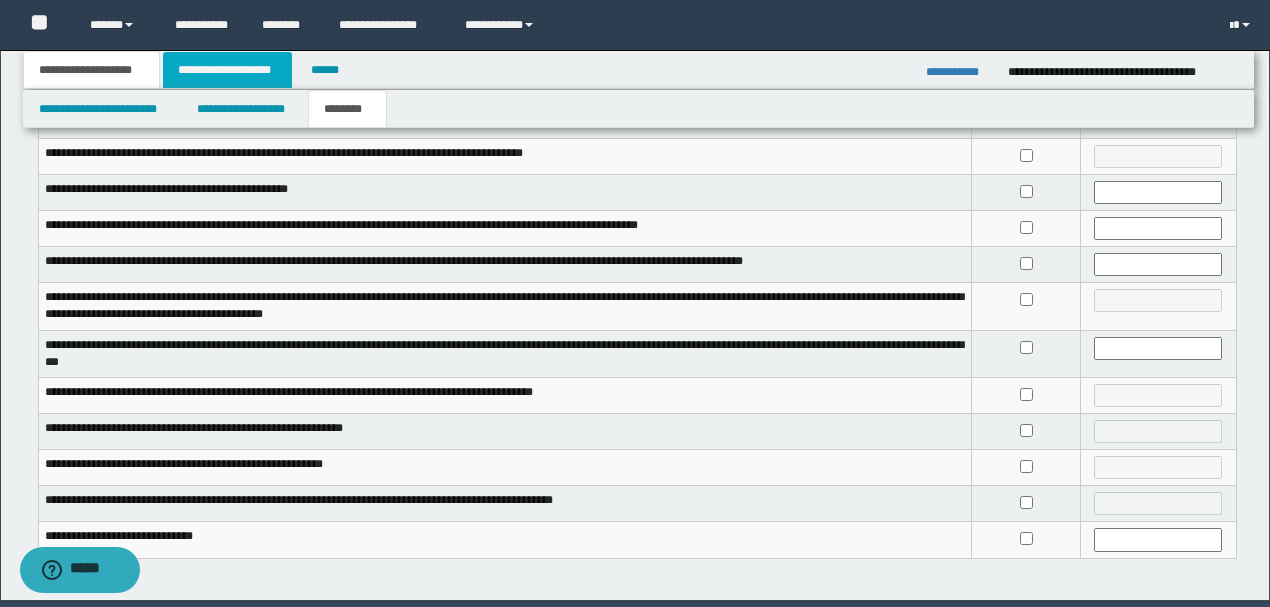 click on "**********" at bounding box center (227, 70) 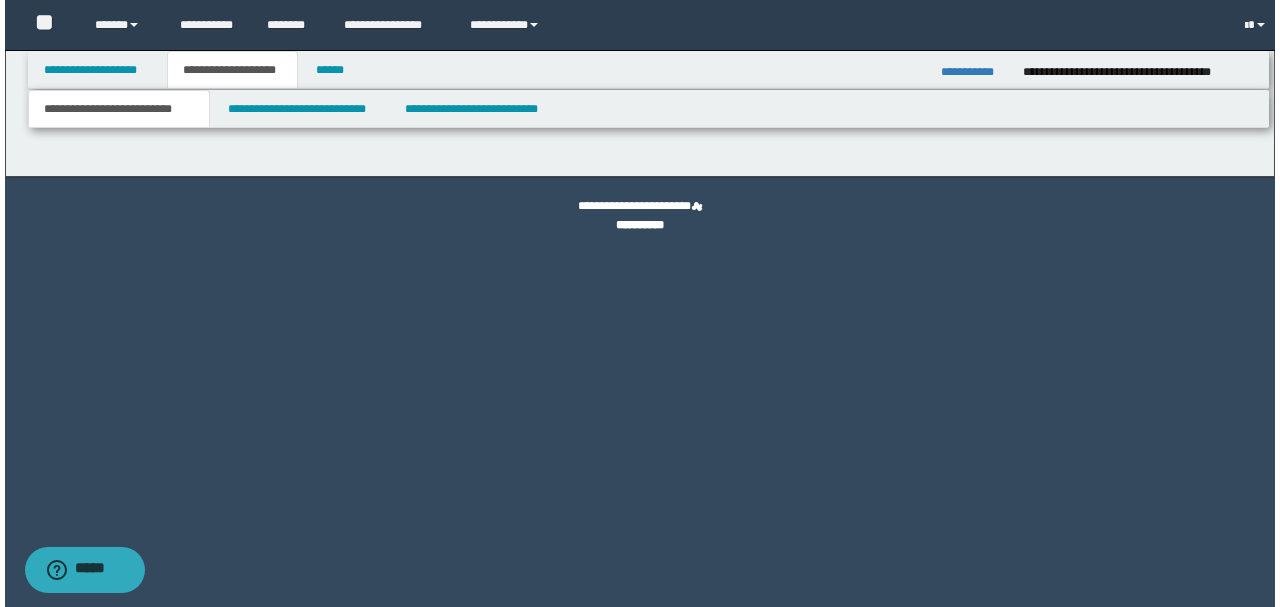scroll, scrollTop: 0, scrollLeft: 0, axis: both 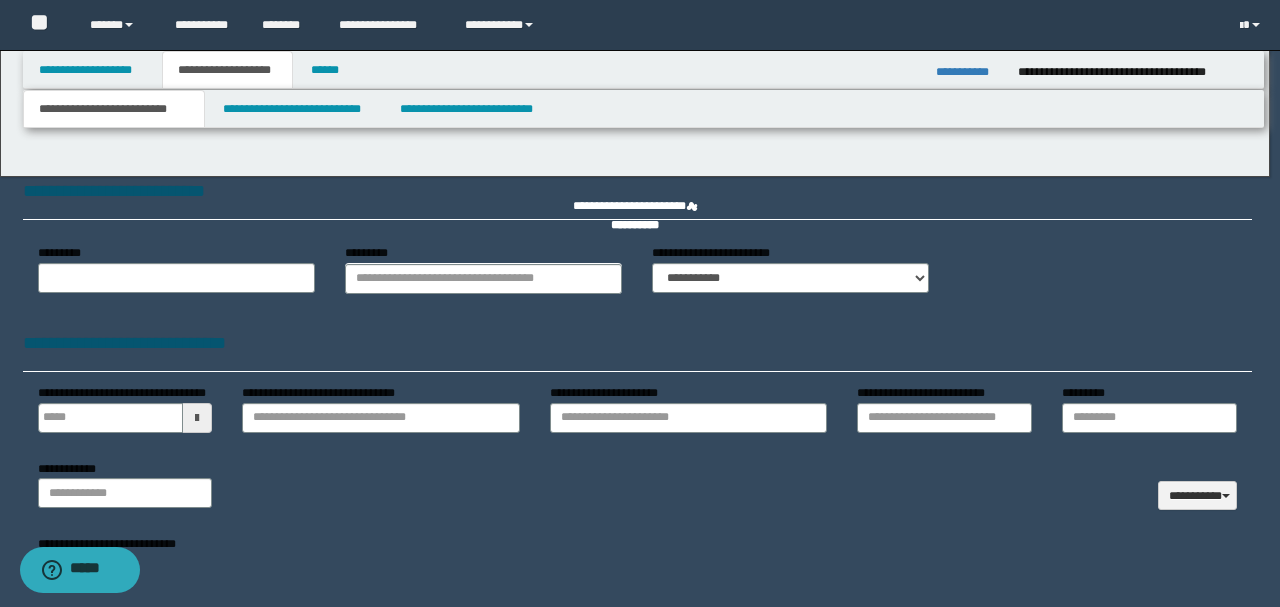 select on "*" 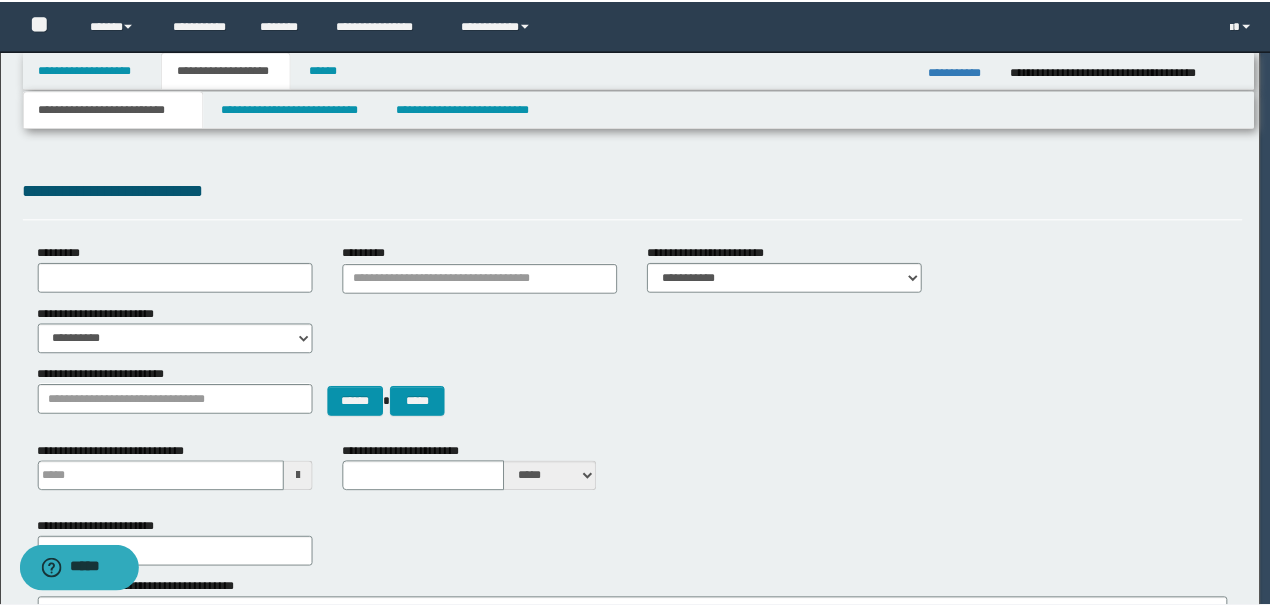 scroll, scrollTop: 0, scrollLeft: 0, axis: both 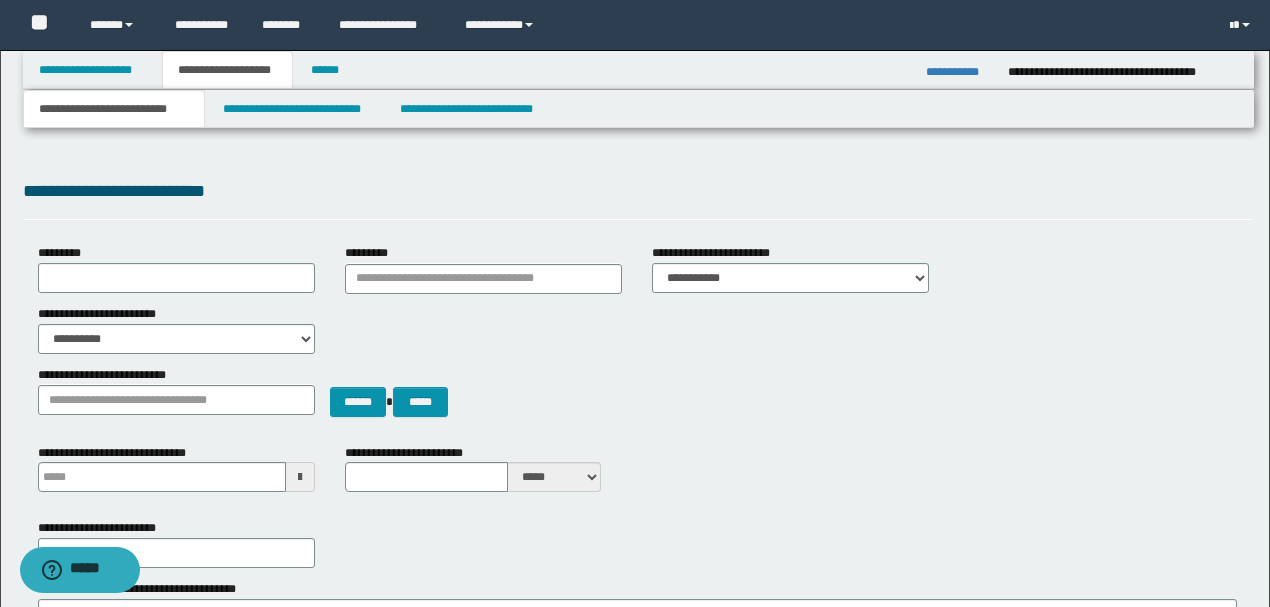 type 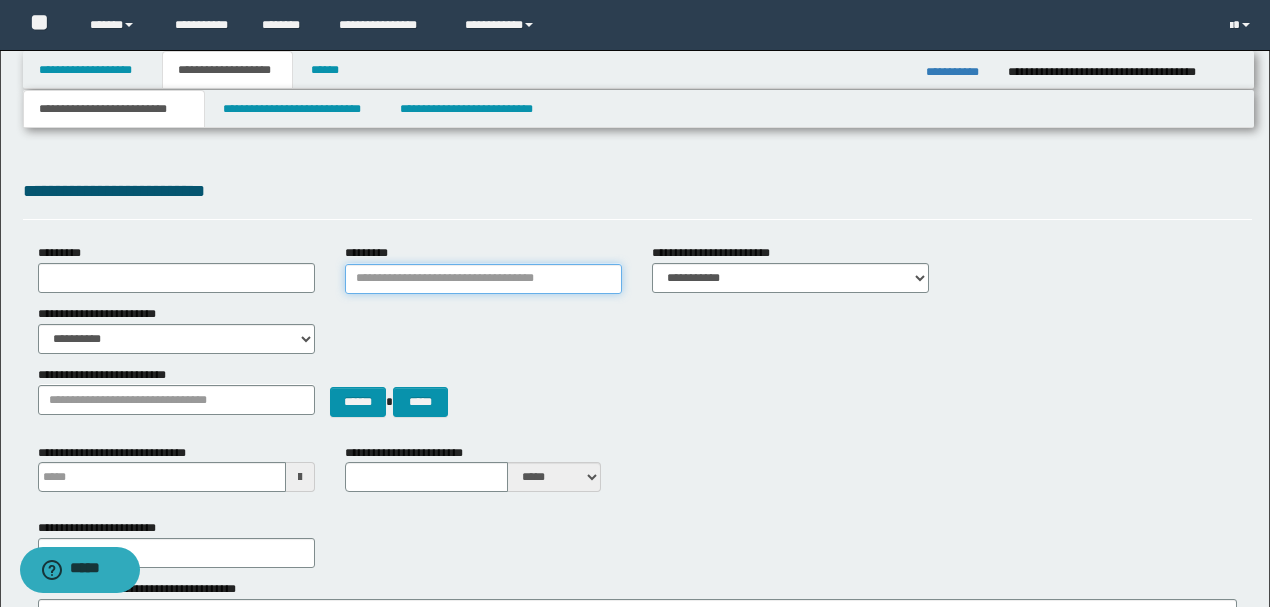 click on "*********" at bounding box center [483, 279] 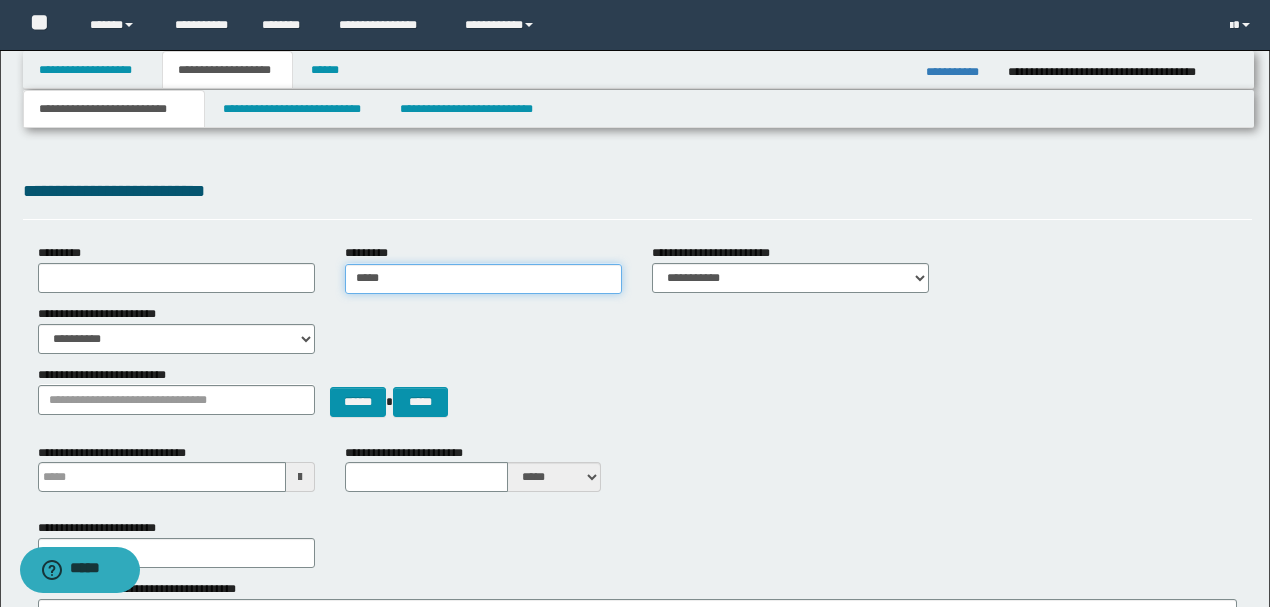 type on "******" 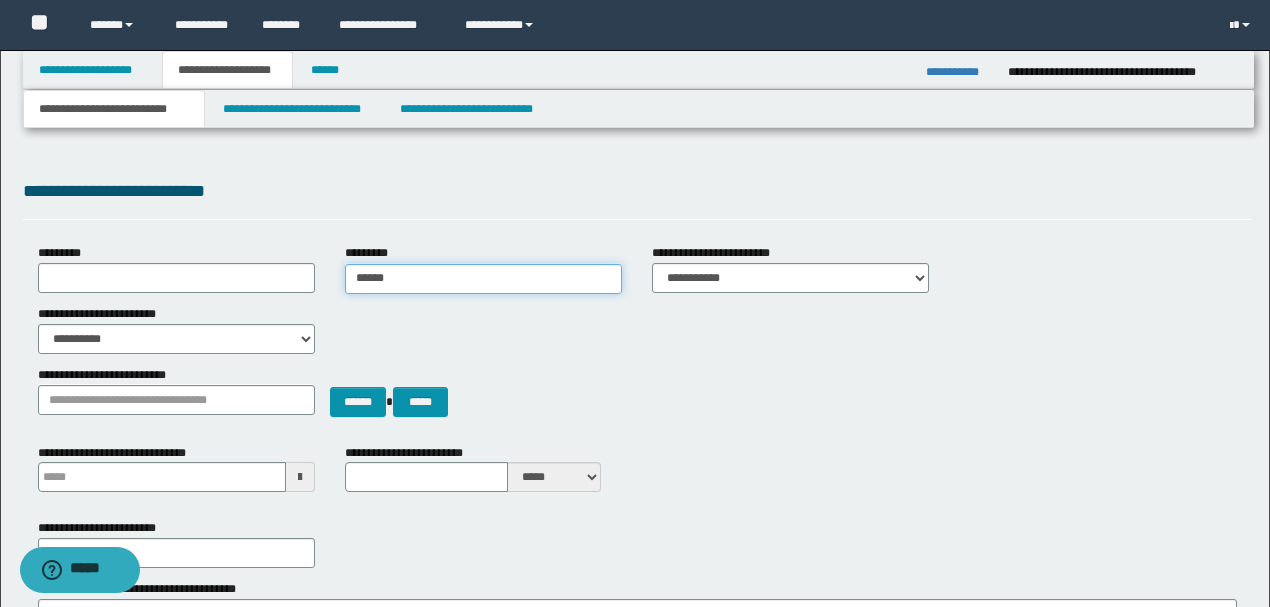 type on "******" 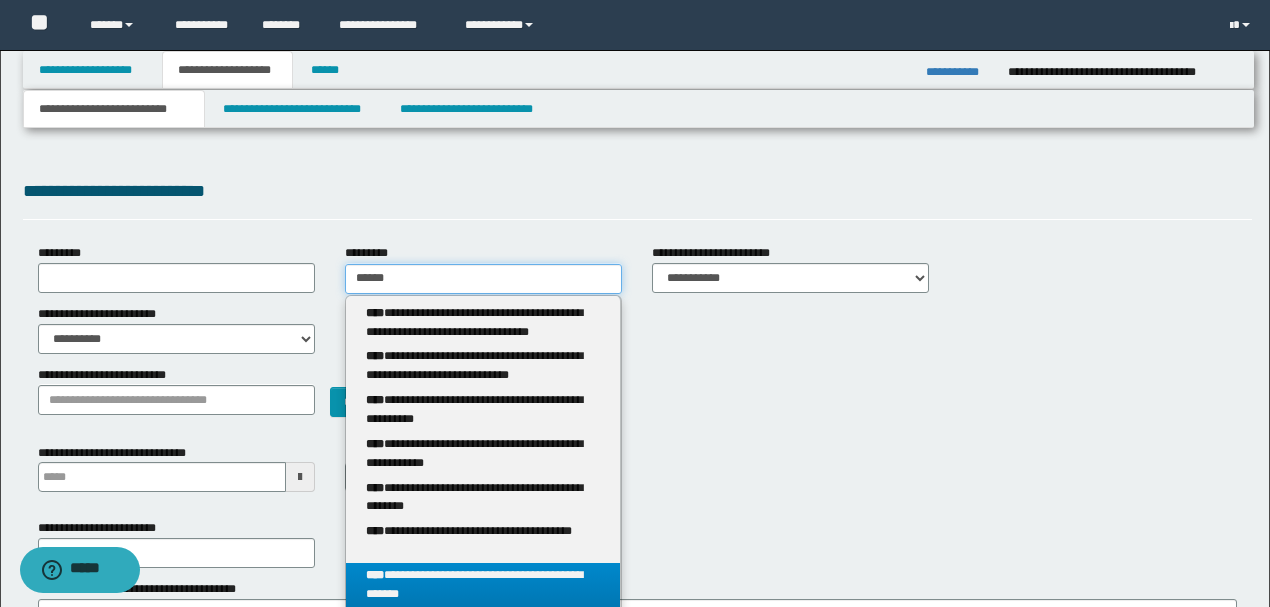 type on "******" 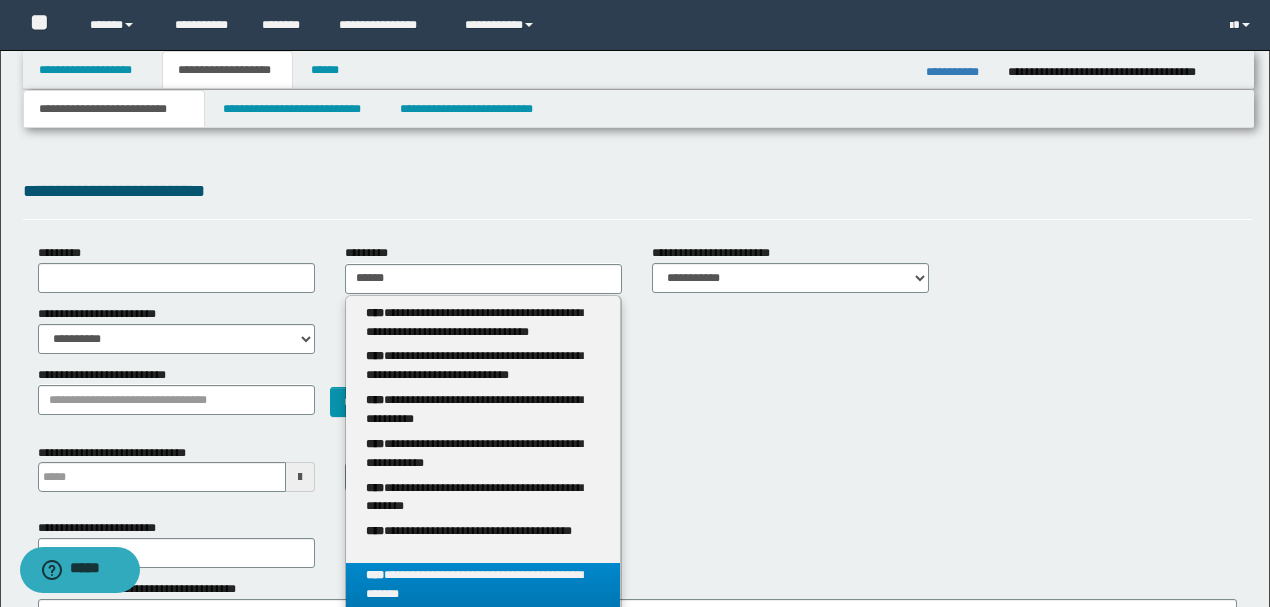 click on "****" at bounding box center (375, 575) 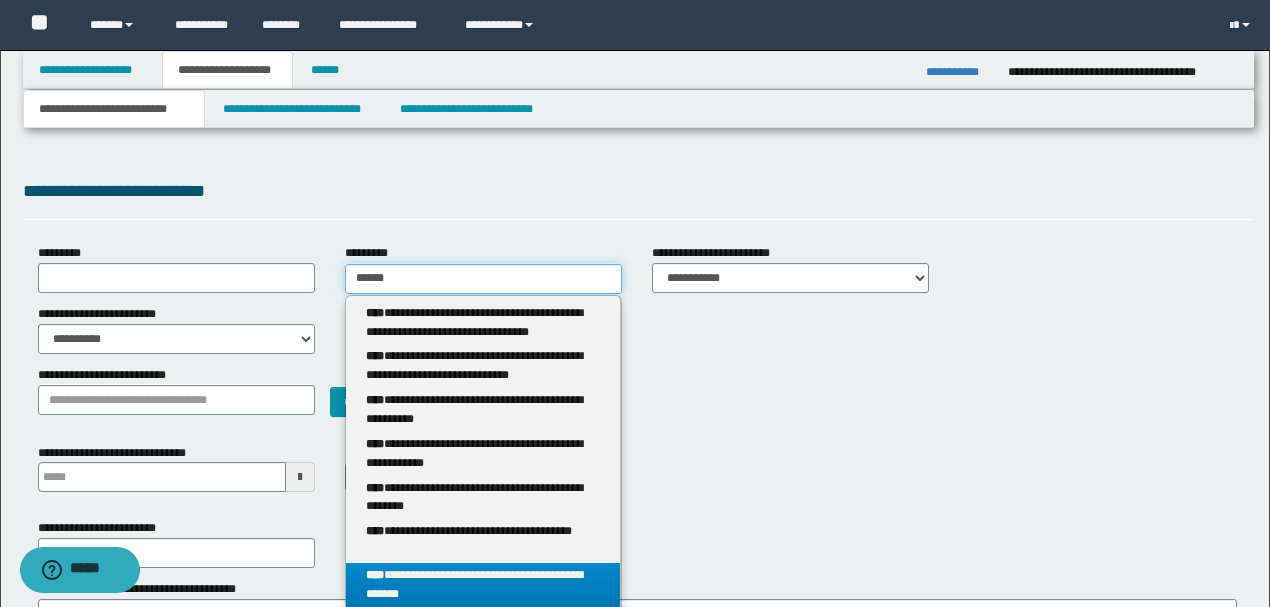 type 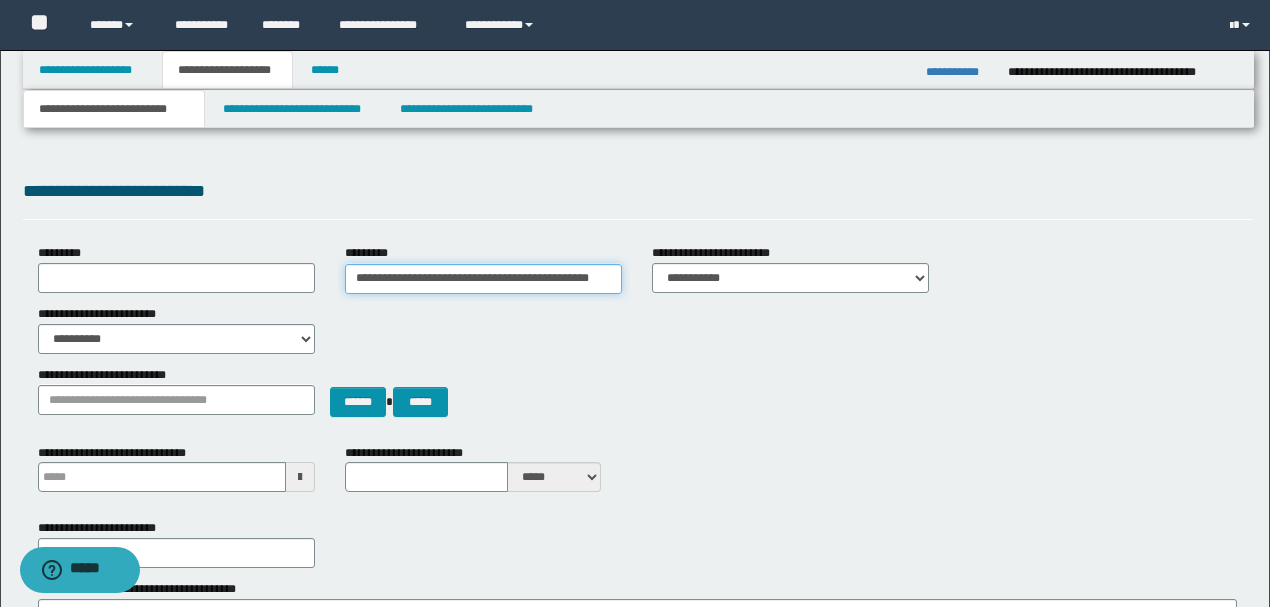 scroll, scrollTop: 0, scrollLeft: 4, axis: horizontal 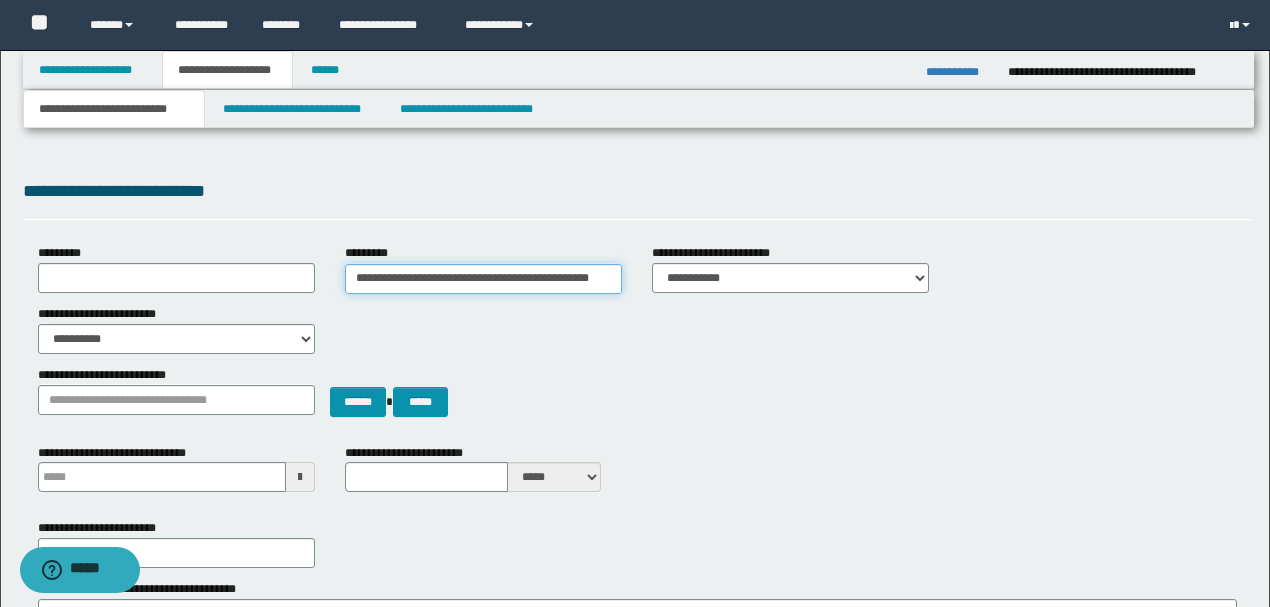 type 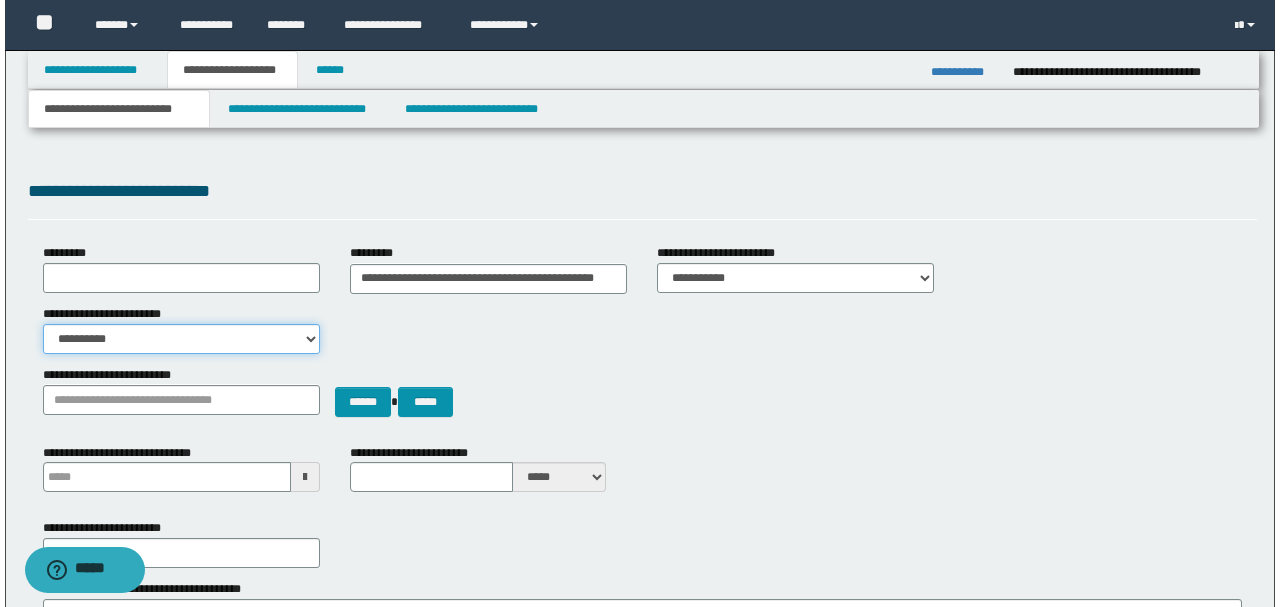 scroll, scrollTop: 0, scrollLeft: 0, axis: both 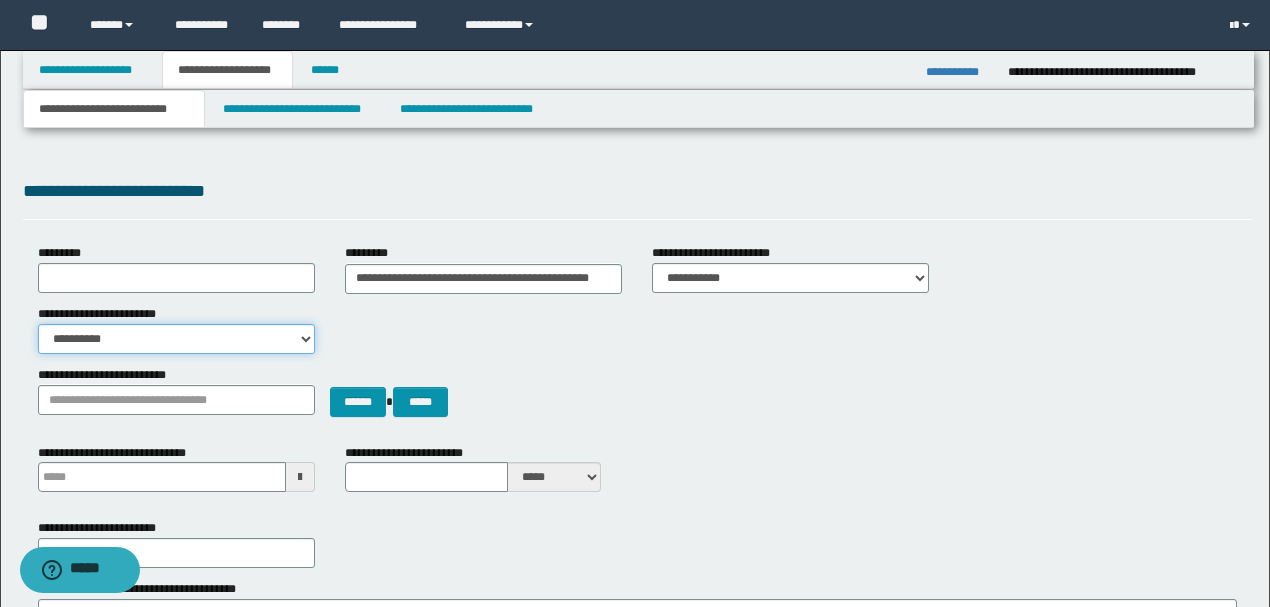 click on "**********" at bounding box center [176, 339] 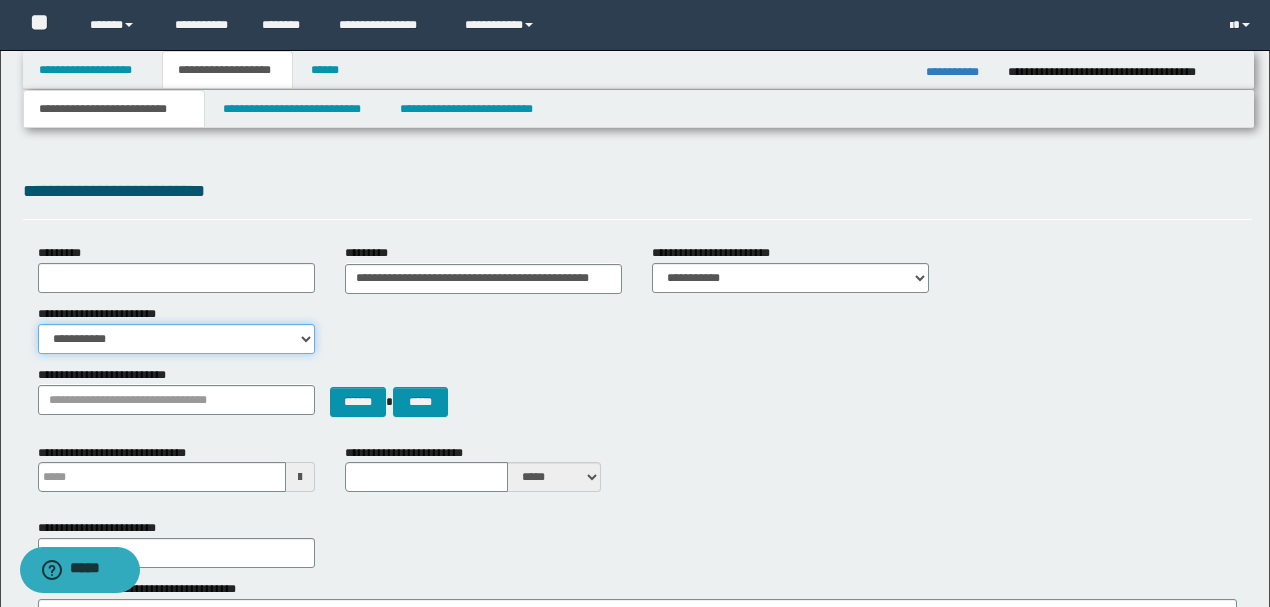 click on "**********" at bounding box center [176, 339] 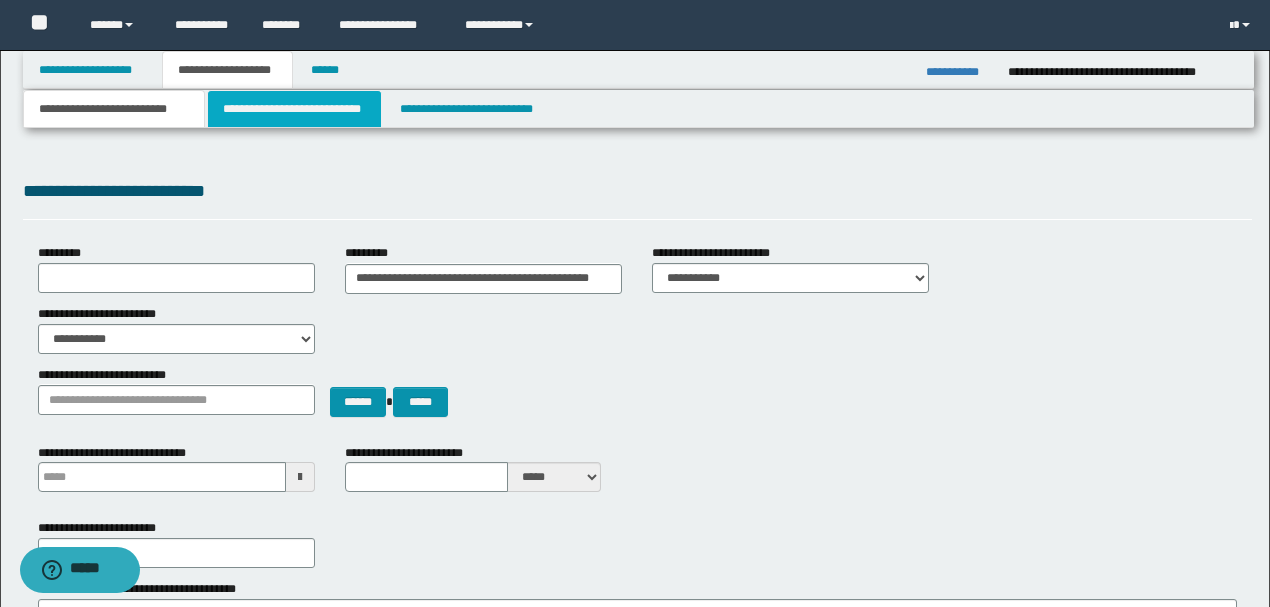 click on "**********" at bounding box center (294, 109) 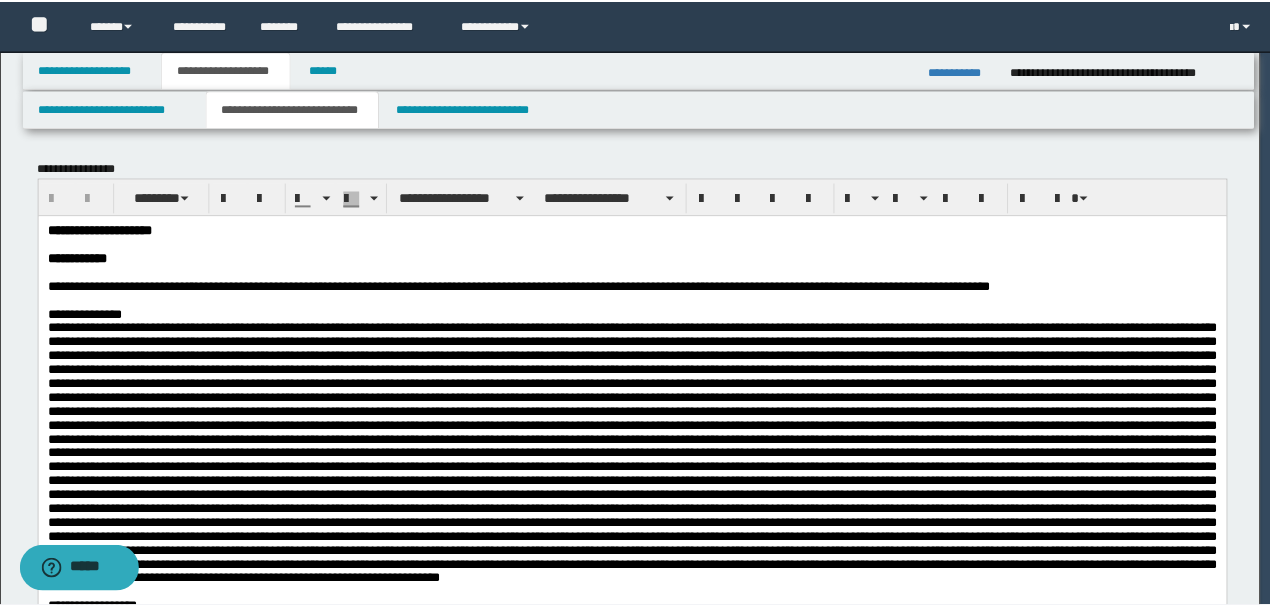 scroll, scrollTop: 0, scrollLeft: 0, axis: both 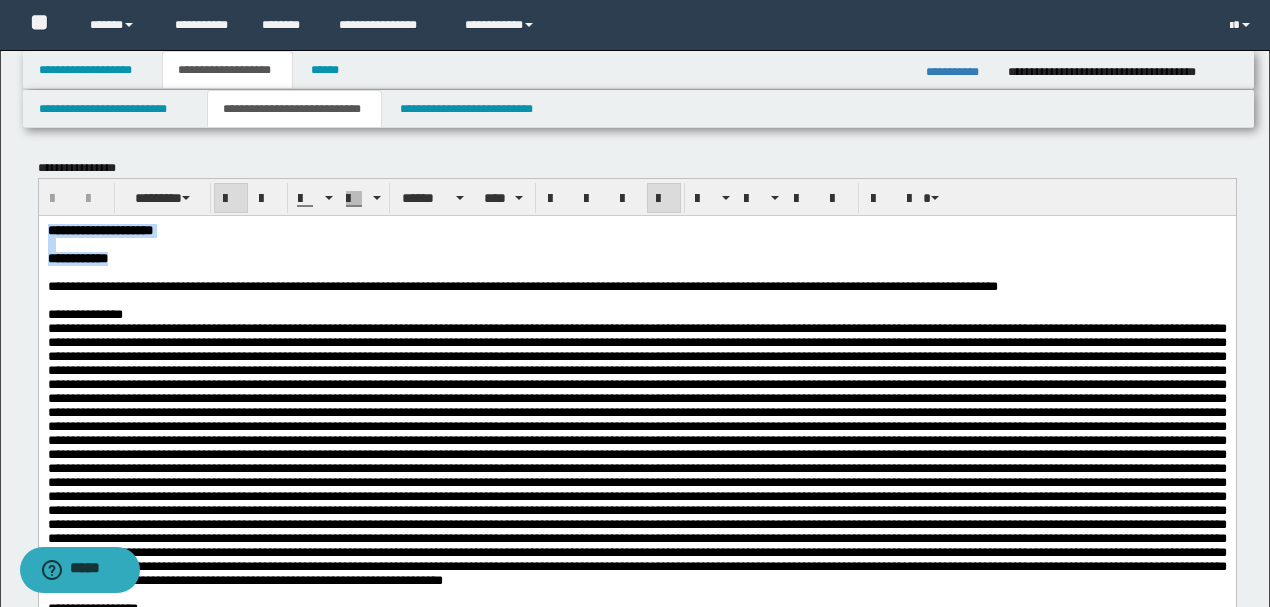 drag, startPoint x: 180, startPoint y: 262, endPoint x: 24, endPoint y: 233, distance: 158.67262 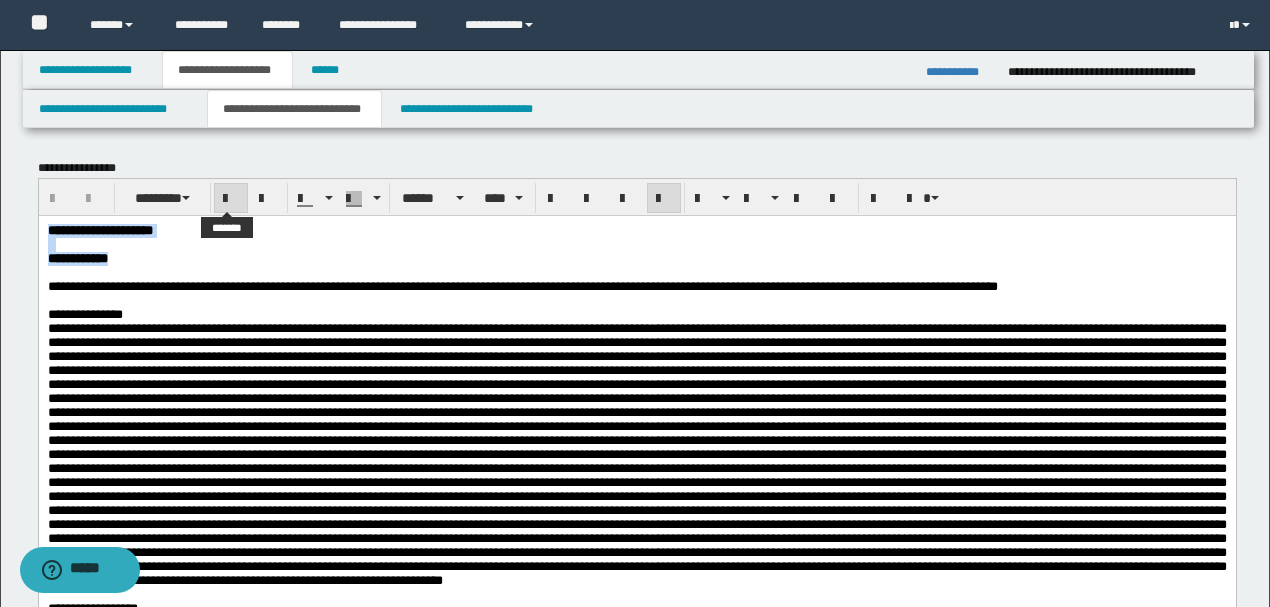 click at bounding box center (231, 198) 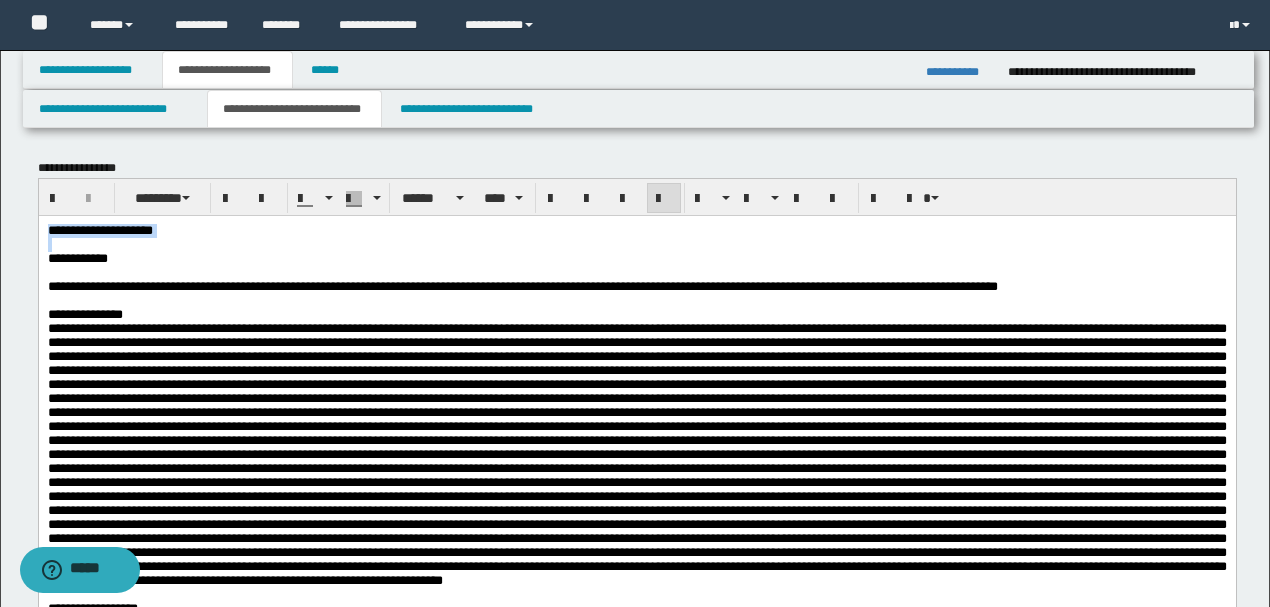click on "**********" at bounding box center [636, 230] 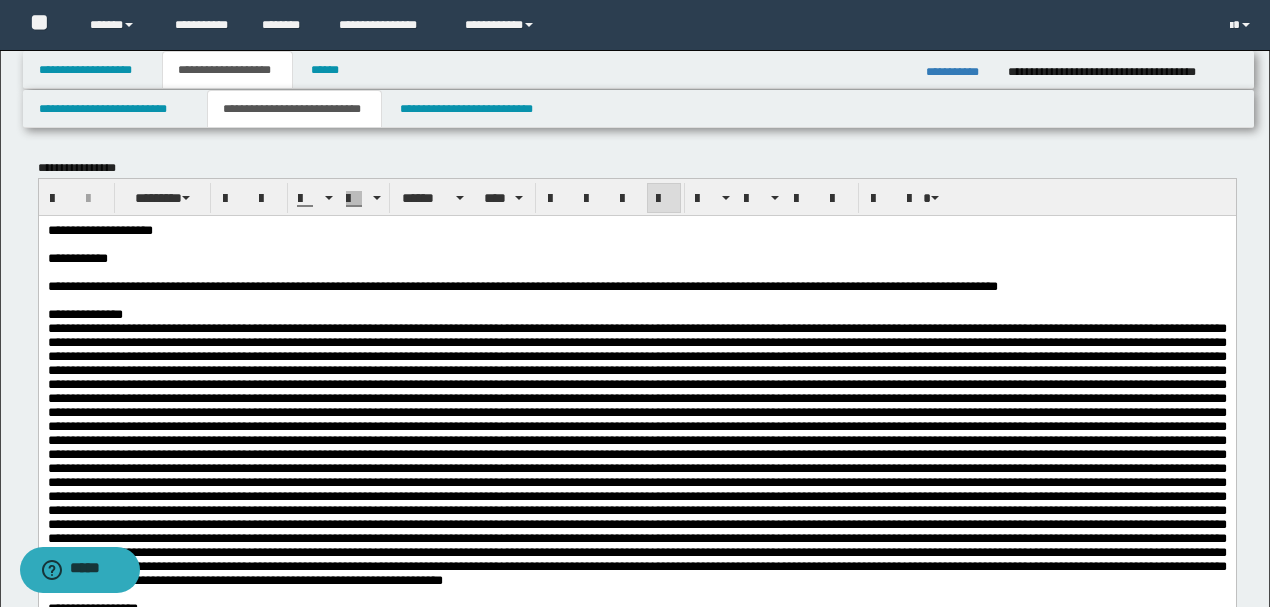 type 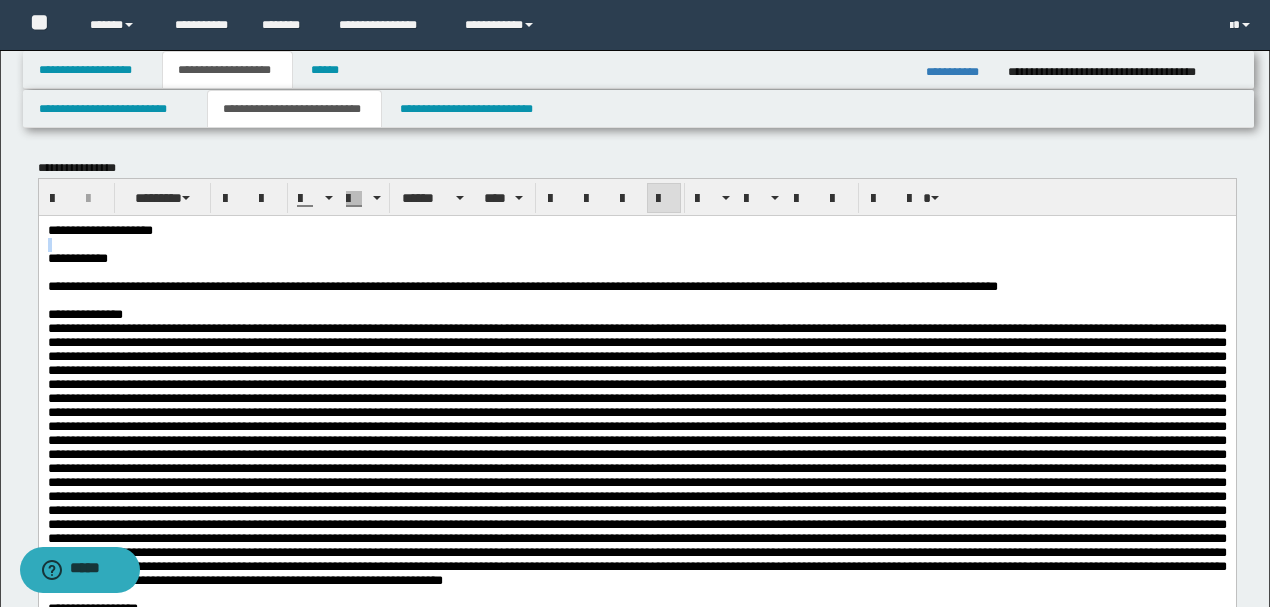 drag, startPoint x: 207, startPoint y: 234, endPoint x: 6, endPoint y: 267, distance: 203.69095 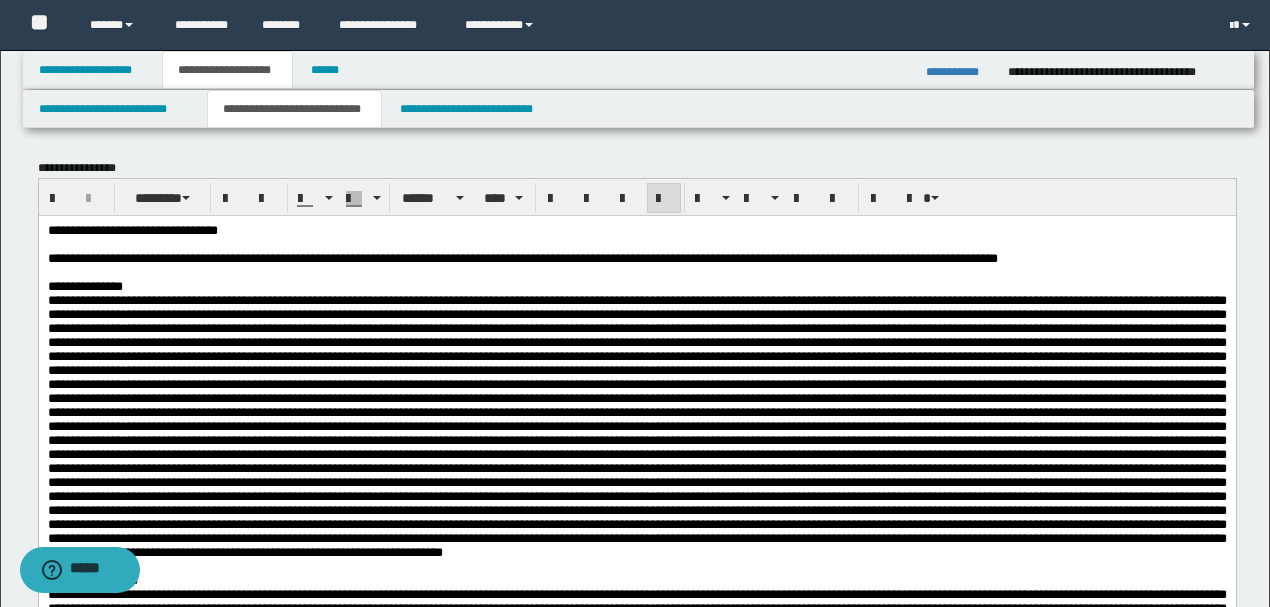 click on "**********" at bounding box center (636, 230) 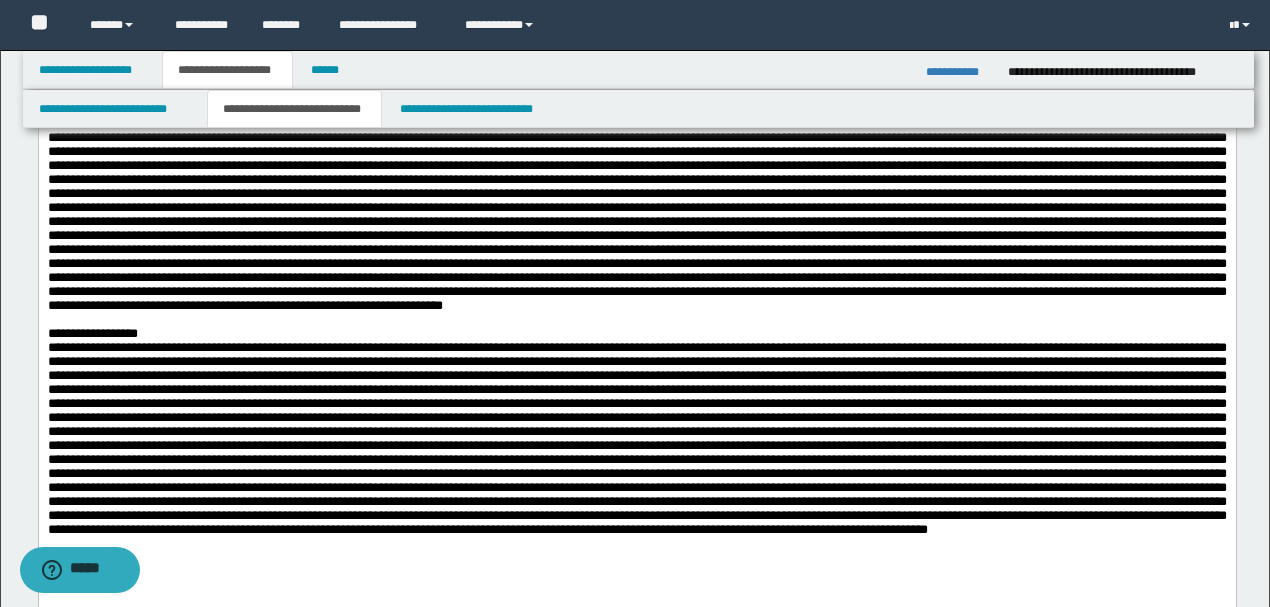 scroll, scrollTop: 266, scrollLeft: 0, axis: vertical 